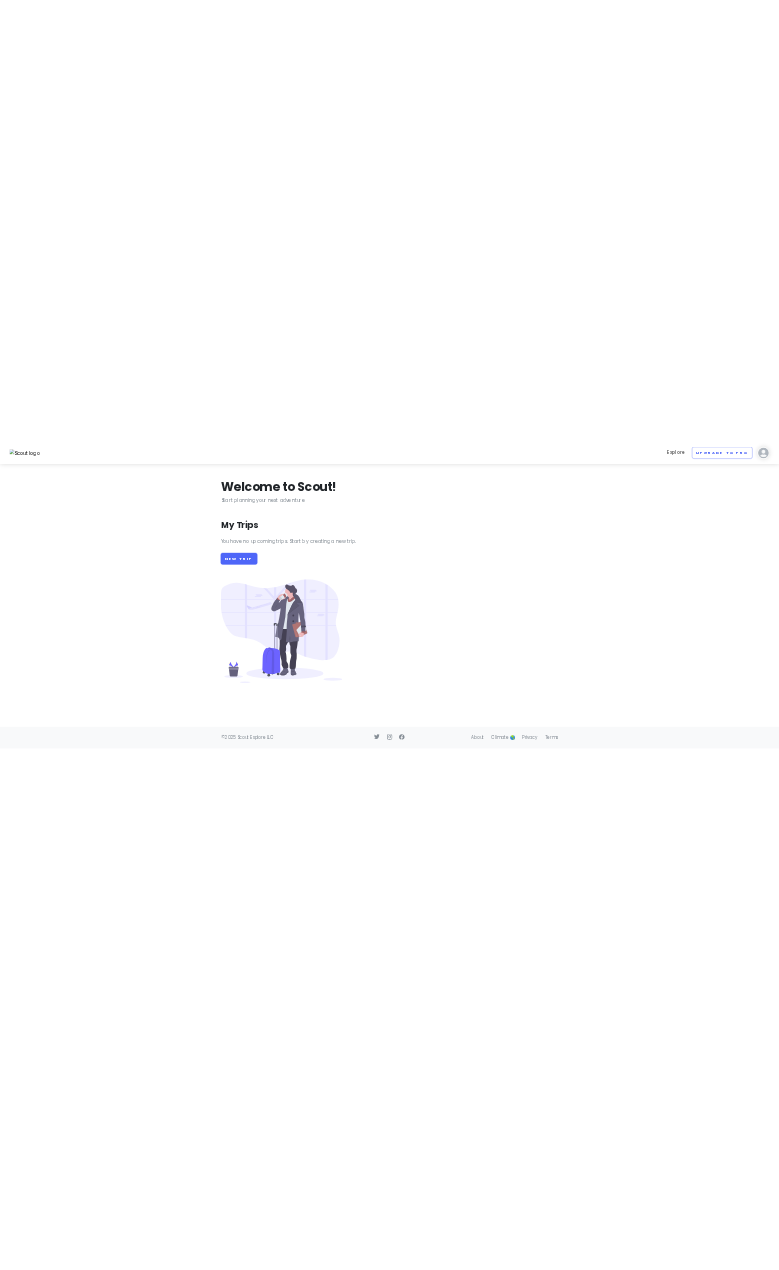 scroll, scrollTop: 0, scrollLeft: 0, axis: both 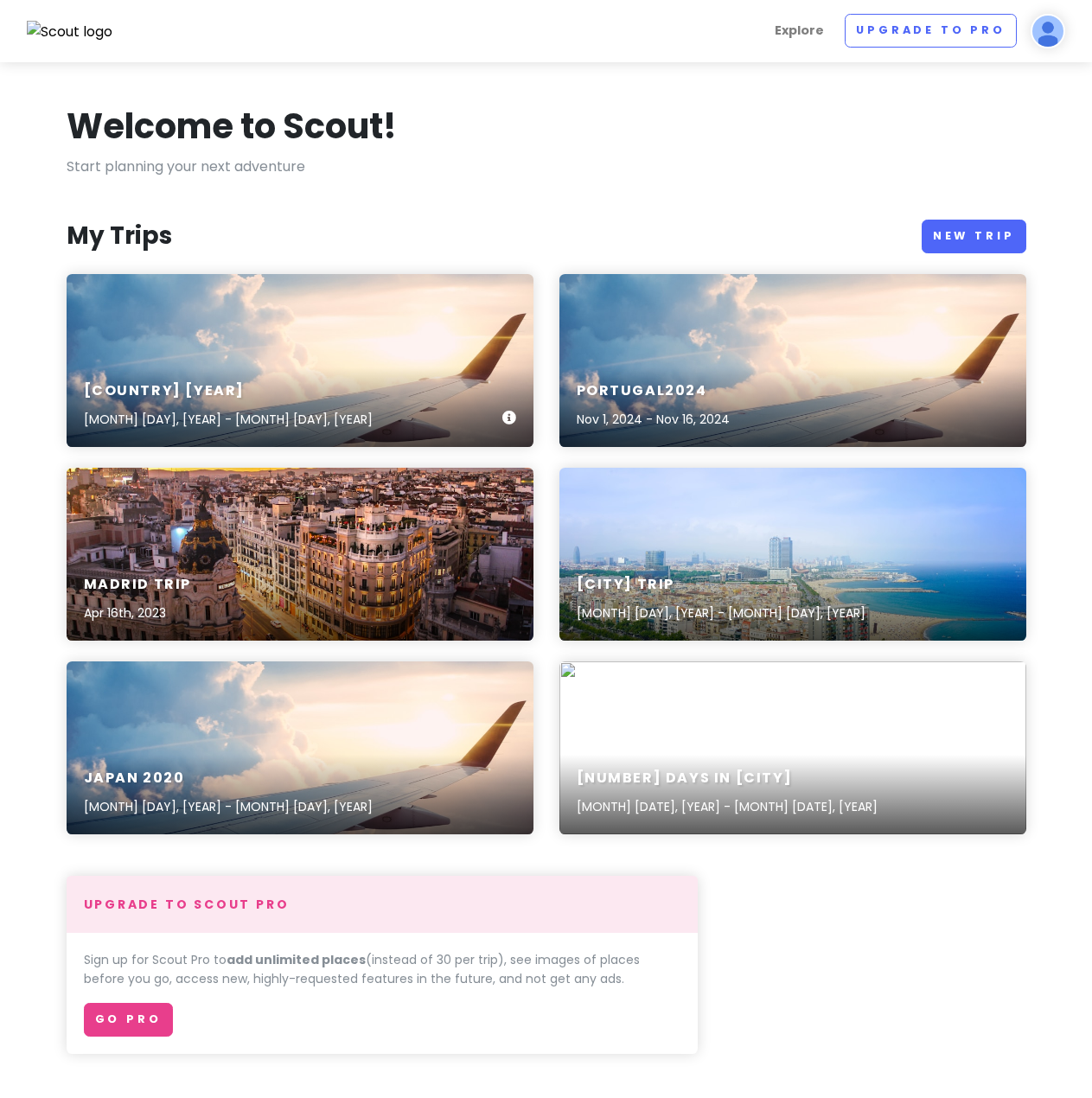 click on "[COUNTRY] [YEAR] [MONTH] [DAY_NUM], [YEAR] - [MONTH] [DAY_NUM], [YEAR]" at bounding box center [300, 361] 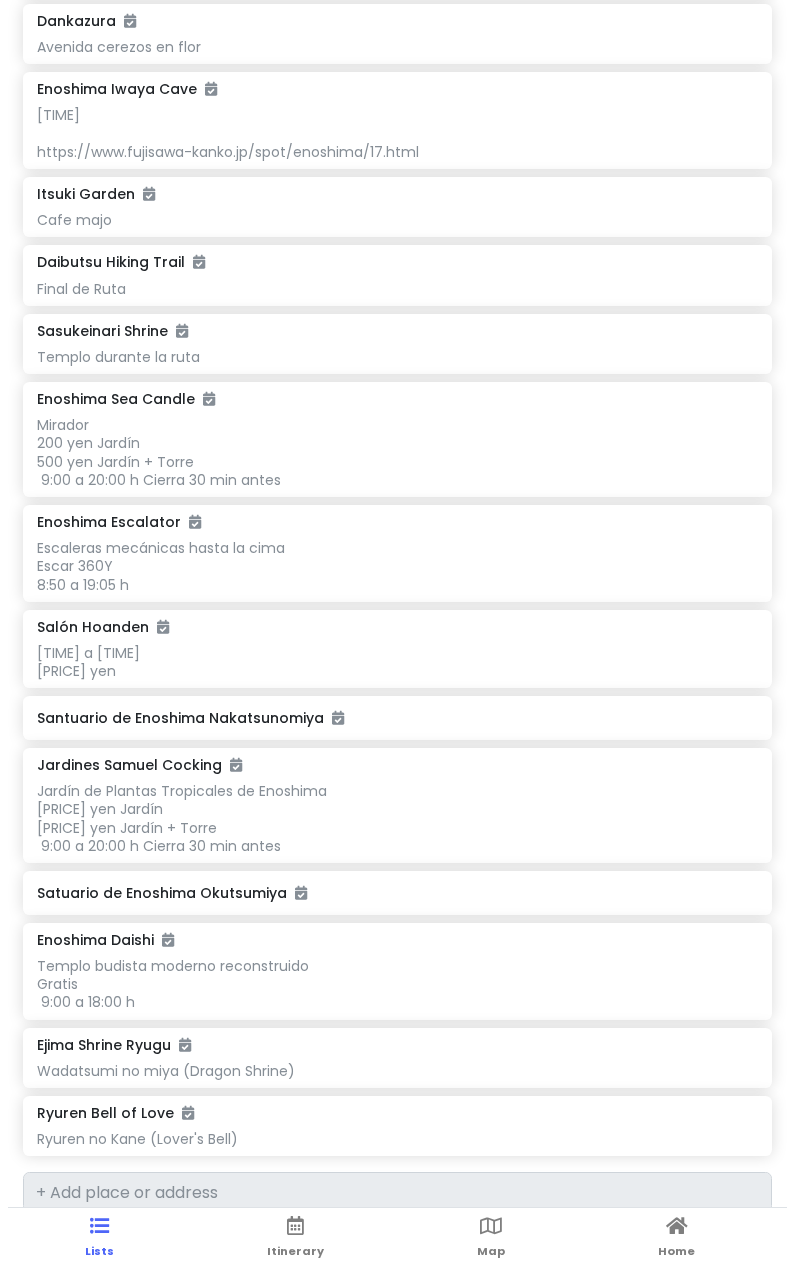scroll, scrollTop: 500, scrollLeft: 0, axis: vertical 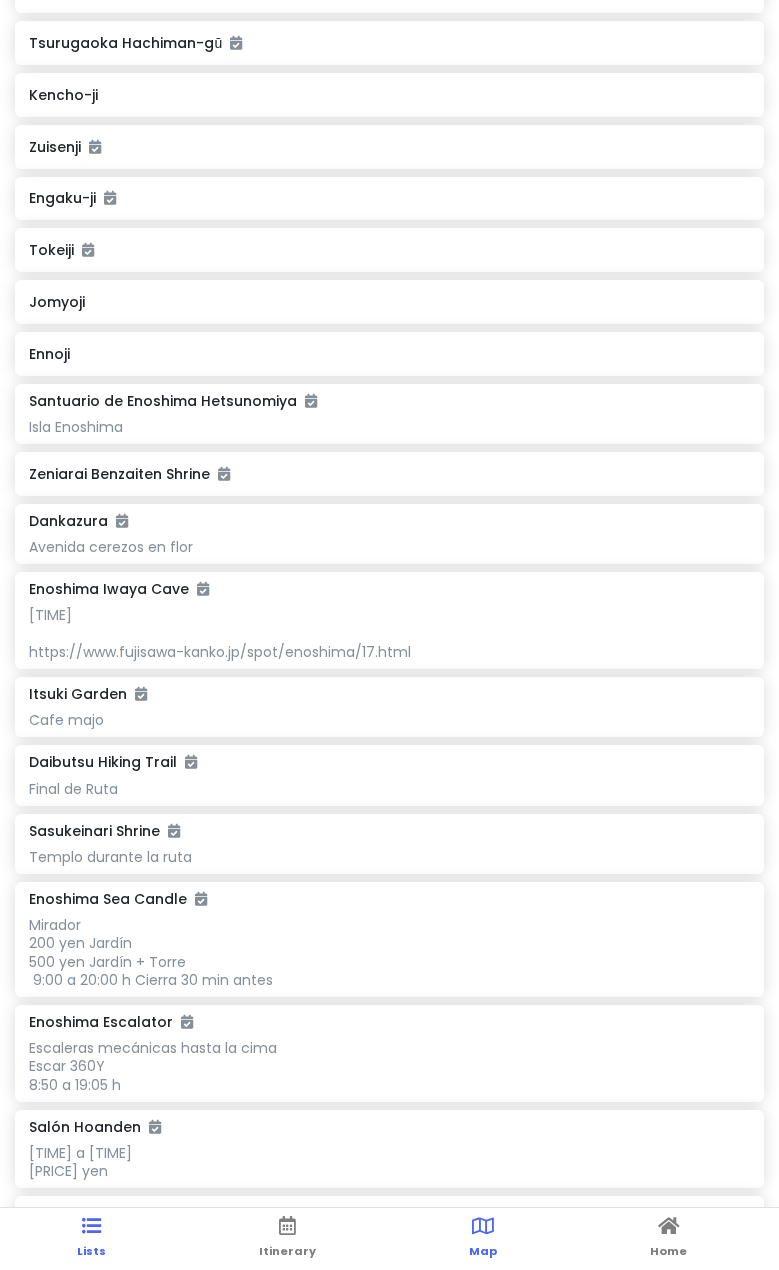 click on "Map" at bounding box center (483, 1239) 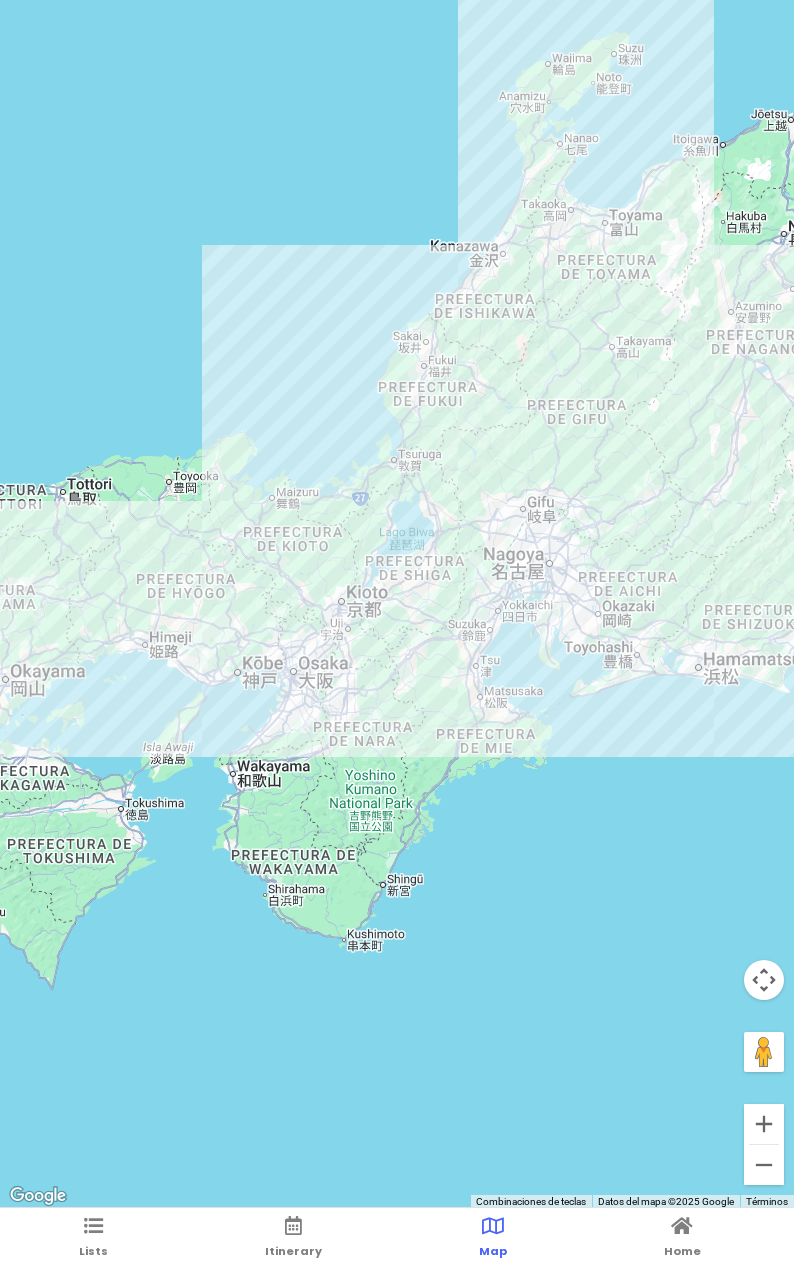 drag, startPoint x: 225, startPoint y: 636, endPoint x: 366, endPoint y: 525, distance: 179.44916 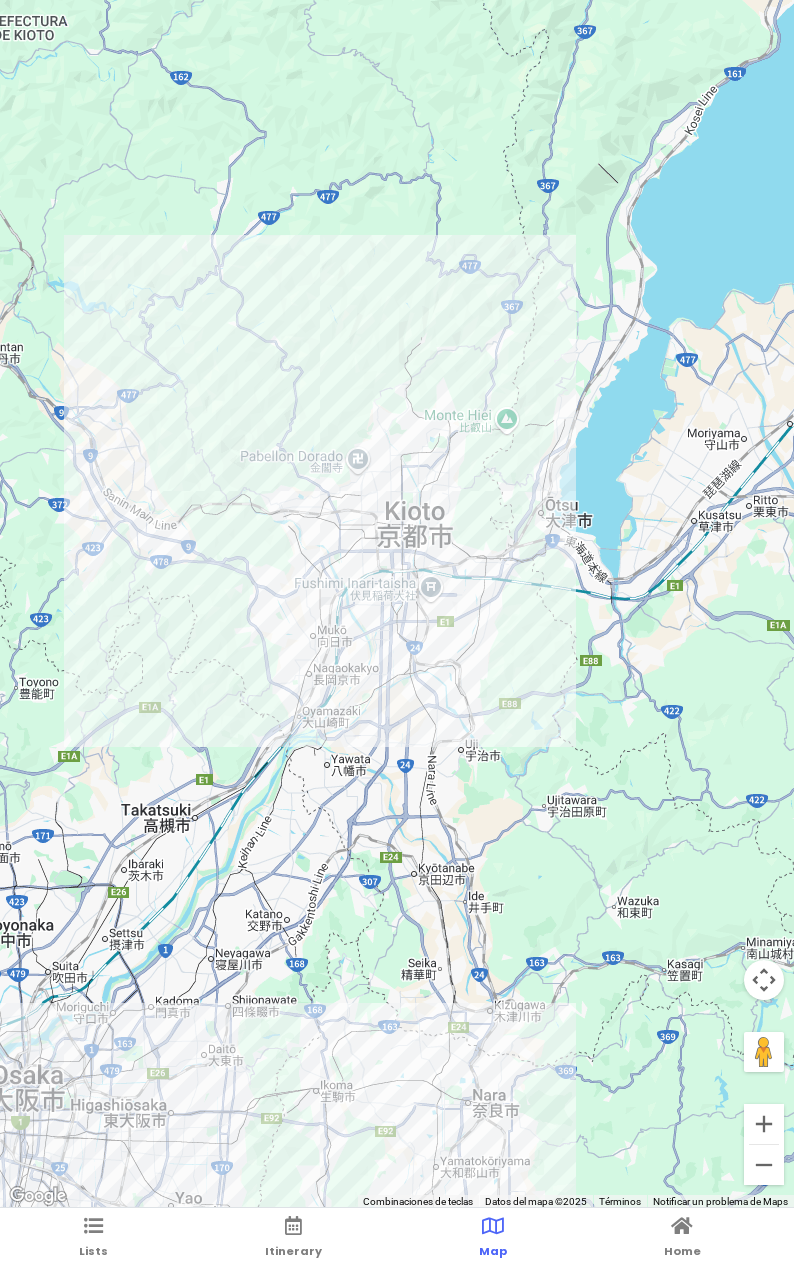 drag, startPoint x: 279, startPoint y: 756, endPoint x: 257, endPoint y: 663, distance: 95.566734 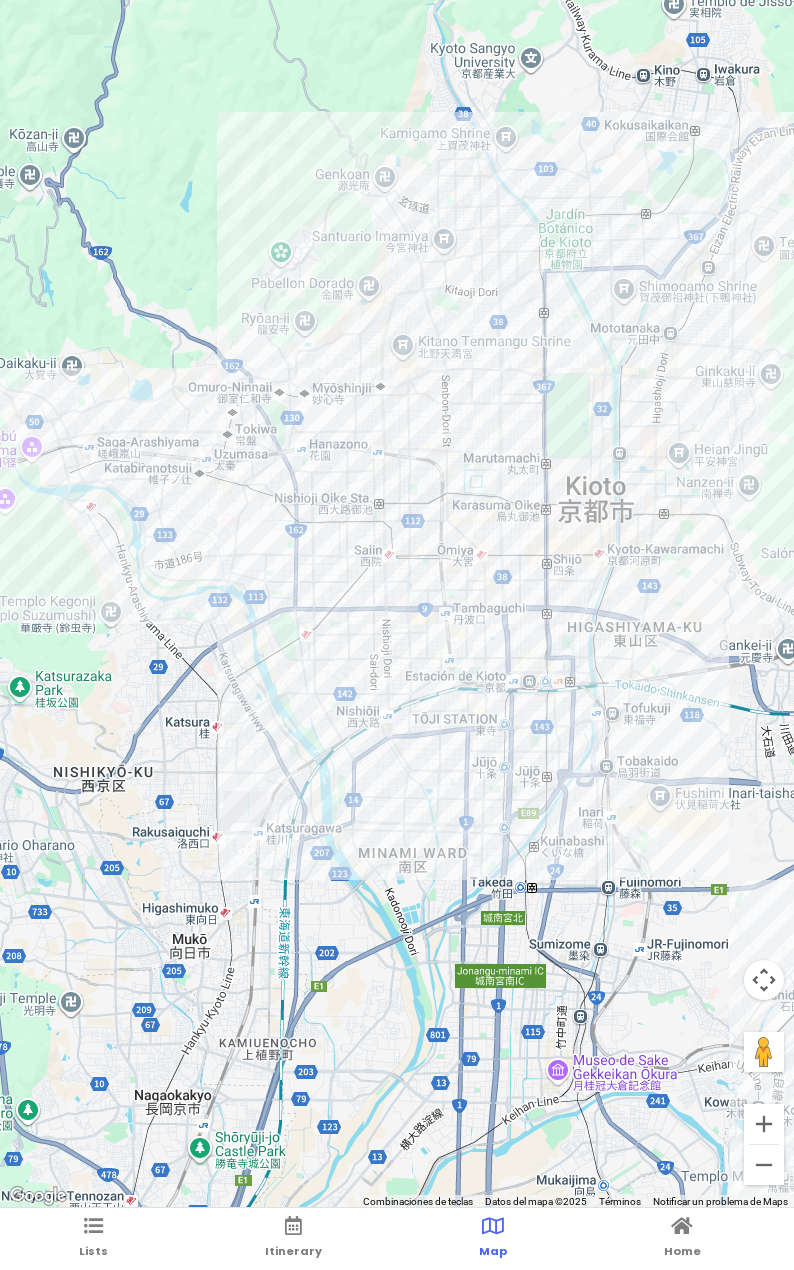 drag, startPoint x: 306, startPoint y: 502, endPoint x: 503, endPoint y: 512, distance: 197.25365 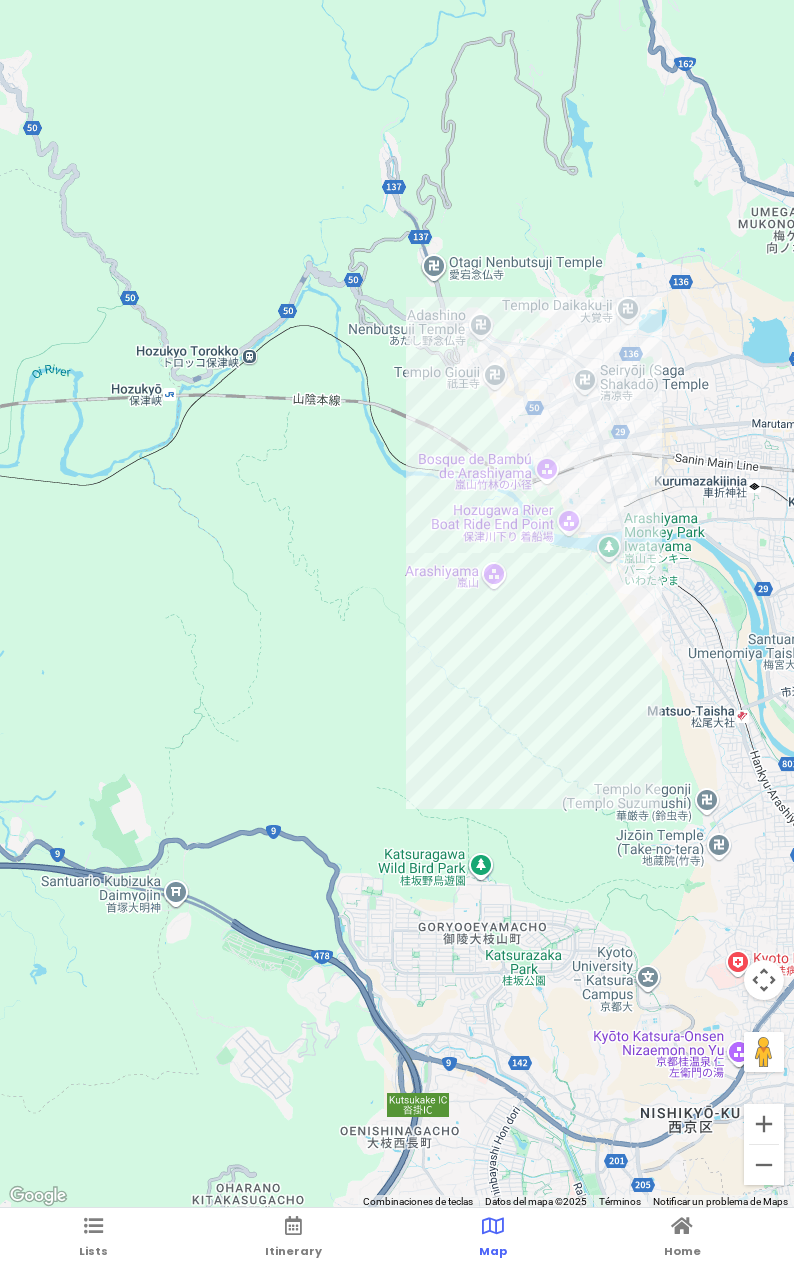 drag, startPoint x: 491, startPoint y: 602, endPoint x: 388, endPoint y: 600, distance: 103.01942 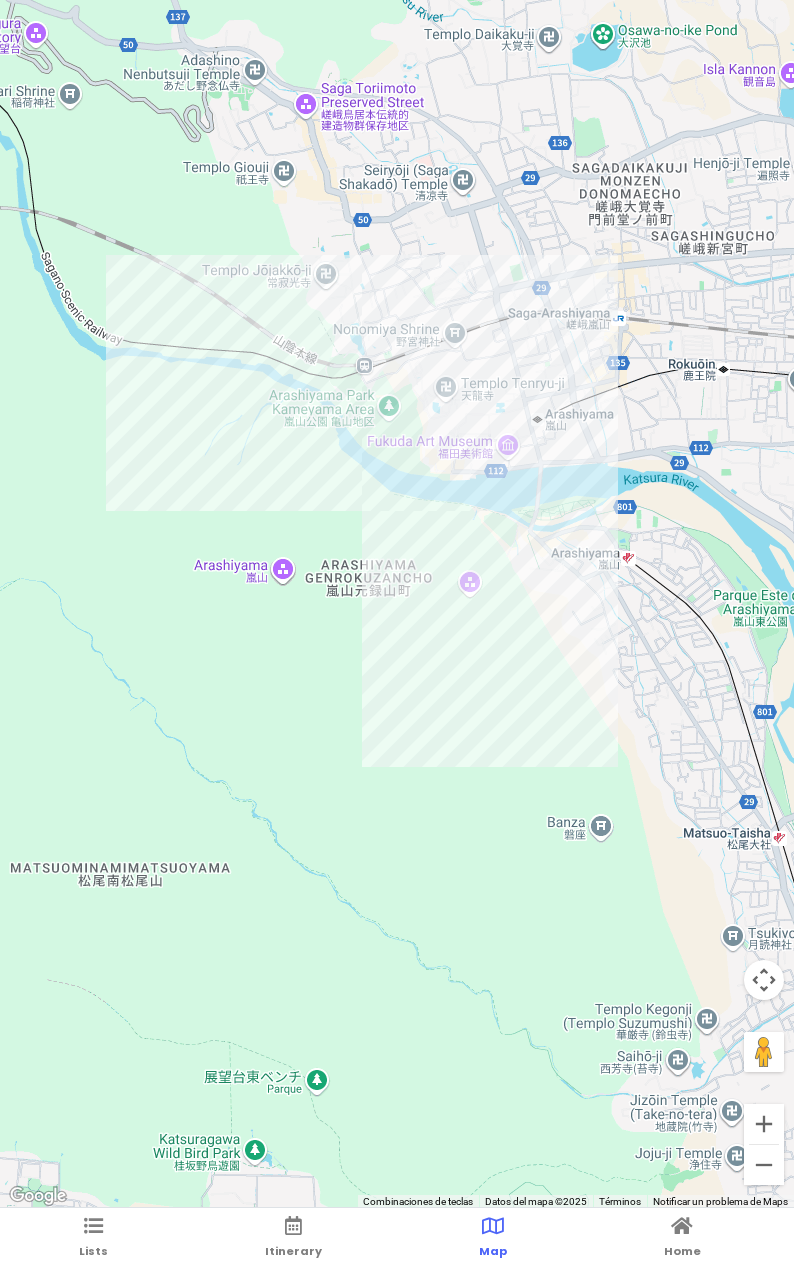 drag, startPoint x: 605, startPoint y: 646, endPoint x: 483, endPoint y: 721, distance: 143.20964 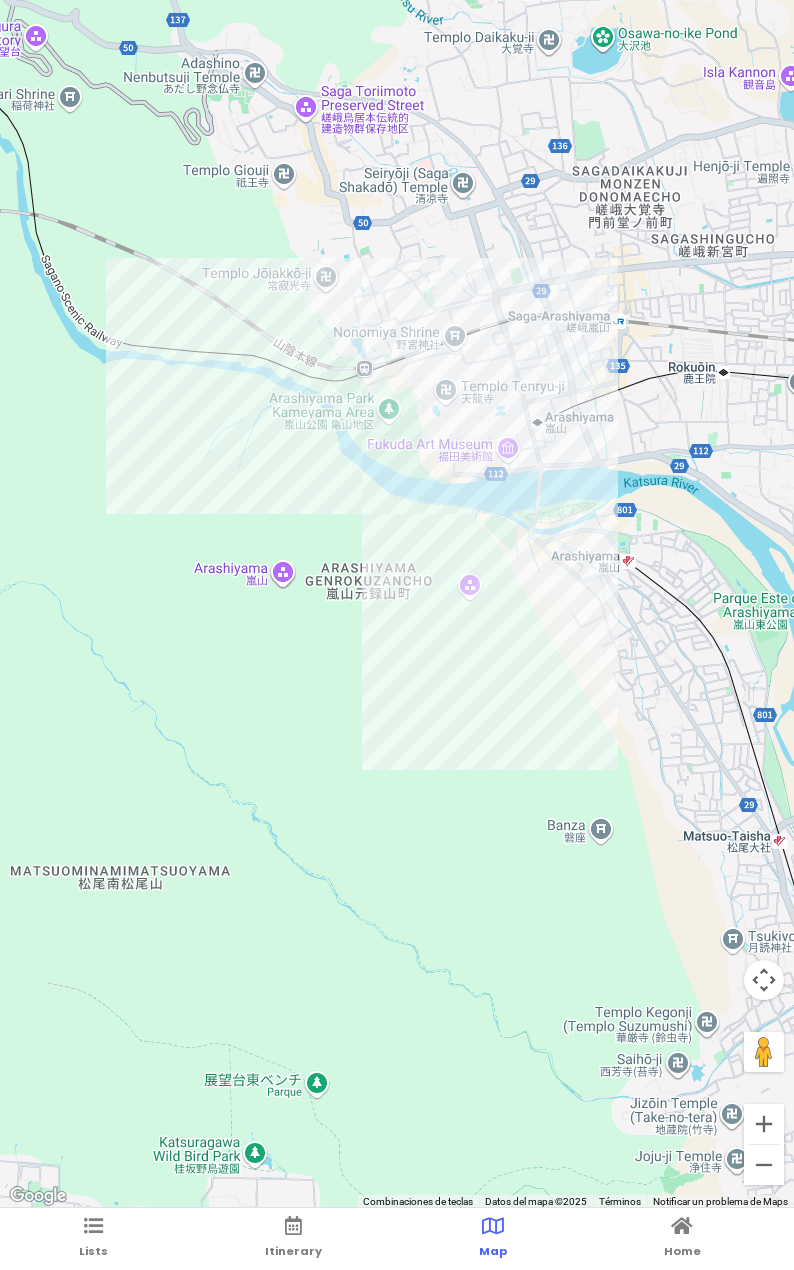 click at bounding box center [397, 604] 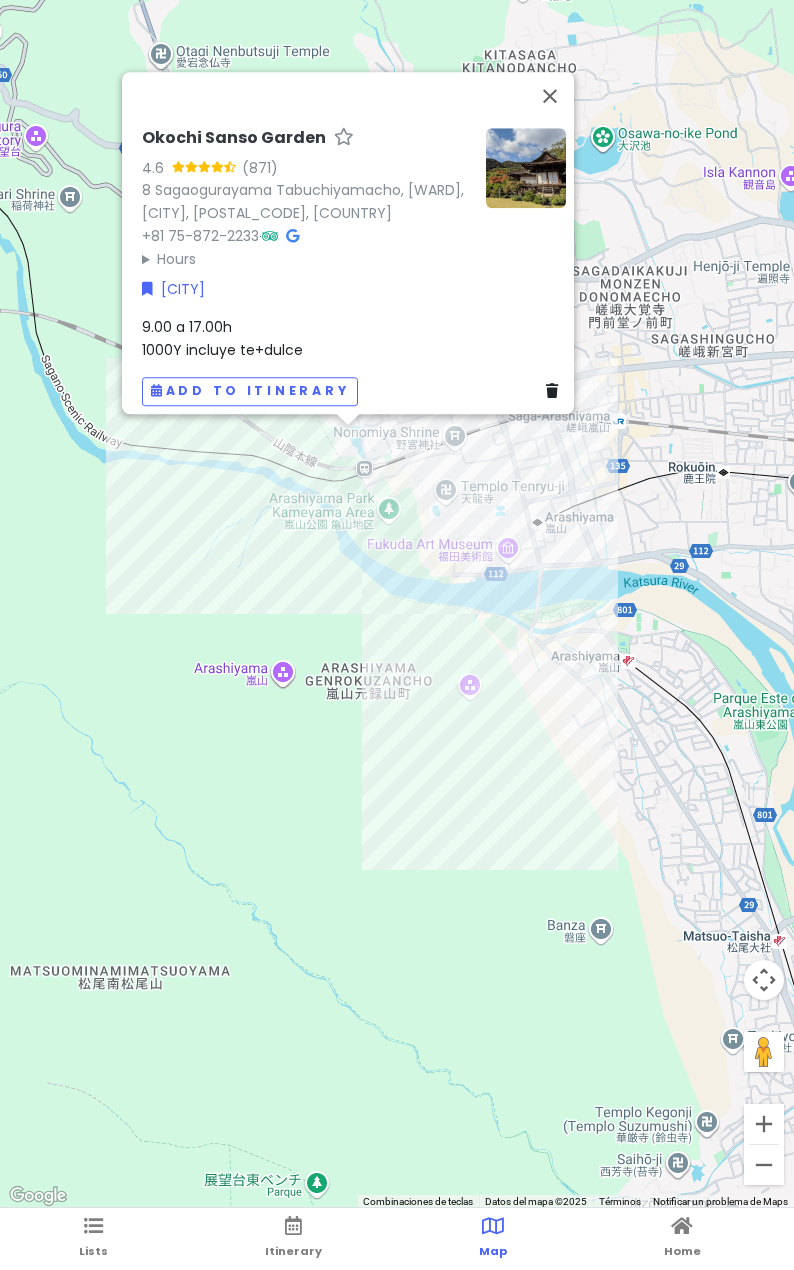 click on "Okochi Sanso Garden 4.6        ([PHONE_EXT]) [NUMBER] [STREET], Ukyo Ward, [CITY], [POSTAL_CODE], [COUNTRY] +[COUNTRY_CODE] [PHONE]   ·   Hours lunes  [TIME] martes  [TIME] miércoles  [TIME] jueves  [TIME] viernes  [TIME] sábado  [TIME] domingo  [TIME] [CITY] [TIME]
[PRICE] incluye te+dulce  Add to itinerary" at bounding box center [397, 604] 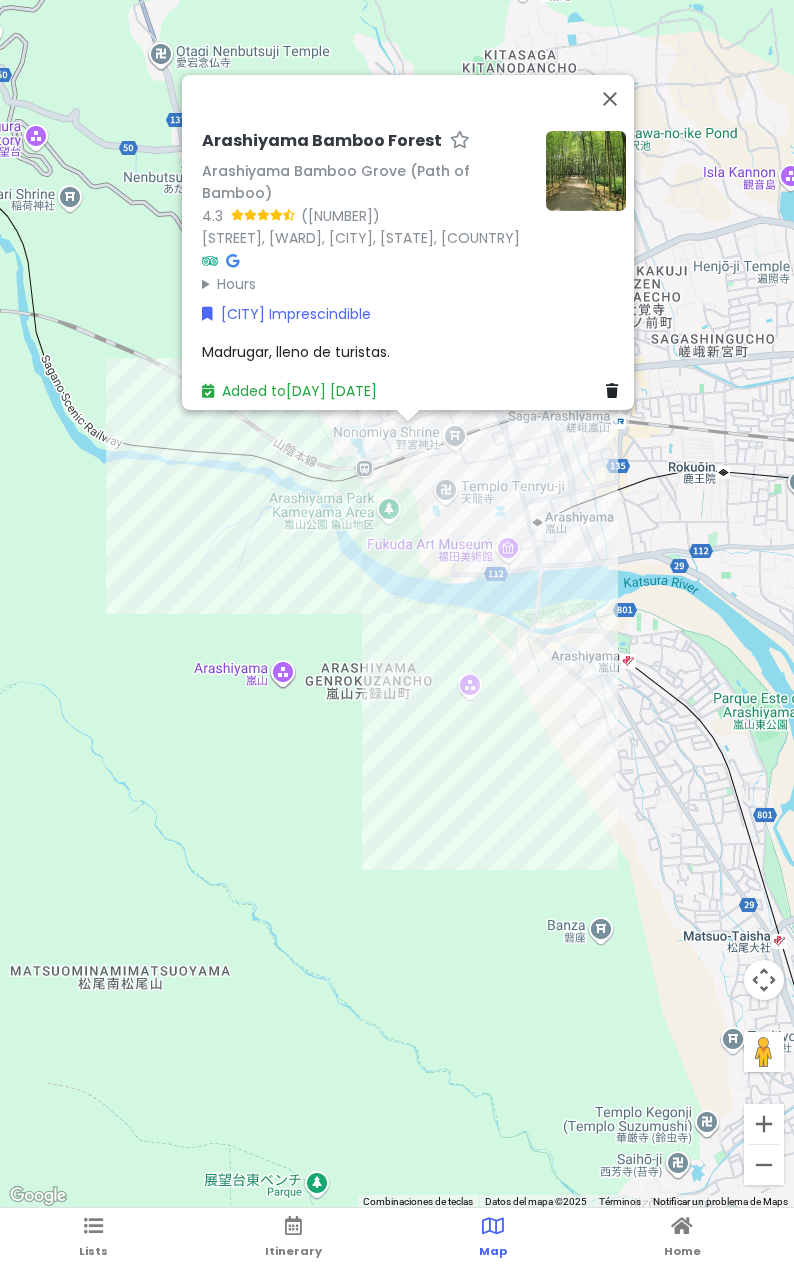 click on "Arashiyama Bamboo Forest Arashiyama Bamboo Grove (Path of Bamboo) 4.3        (134) [STREET], [WARD], [CITY], [STATE], [COUNTRY] Hours lunes  Abierto 24 horas martes  Abierto 24 horas miércoles  Abierto 24 horas jueves  Abierto 24 horas viernes  Abierto 24 horas sábado  Abierto 24 horas domingo  Abierto 24 horas [CITY] Imprescindible Madrugar, lleno de turistas. Added to  [DAY] [DATE]" at bounding box center (397, 604) 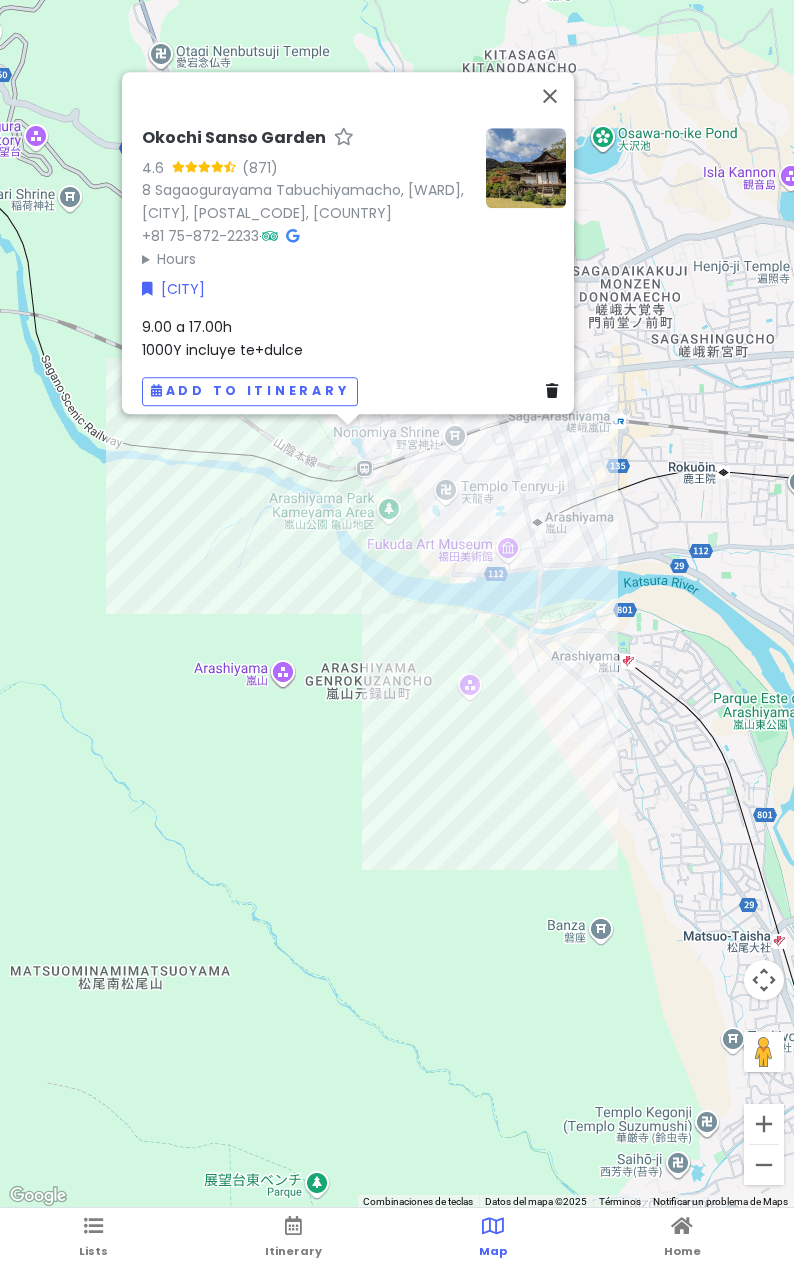 click on "Okochi Sanso Garden 4.6        ([PHONE_EXT]) [NUMBER] [STREET], Ukyo Ward, [CITY], [POSTAL_CODE], [COUNTRY] +[COUNTRY_CODE] [PHONE]   ·   Hours lunes  [TIME] martes  [TIME] miércoles  [TIME] jueves  [TIME] viernes  [TIME] sábado  [TIME] domingo  [TIME] [CITY] [TIME]
[PRICE] incluye te+dulce  Add to itinerary" at bounding box center [397, 604] 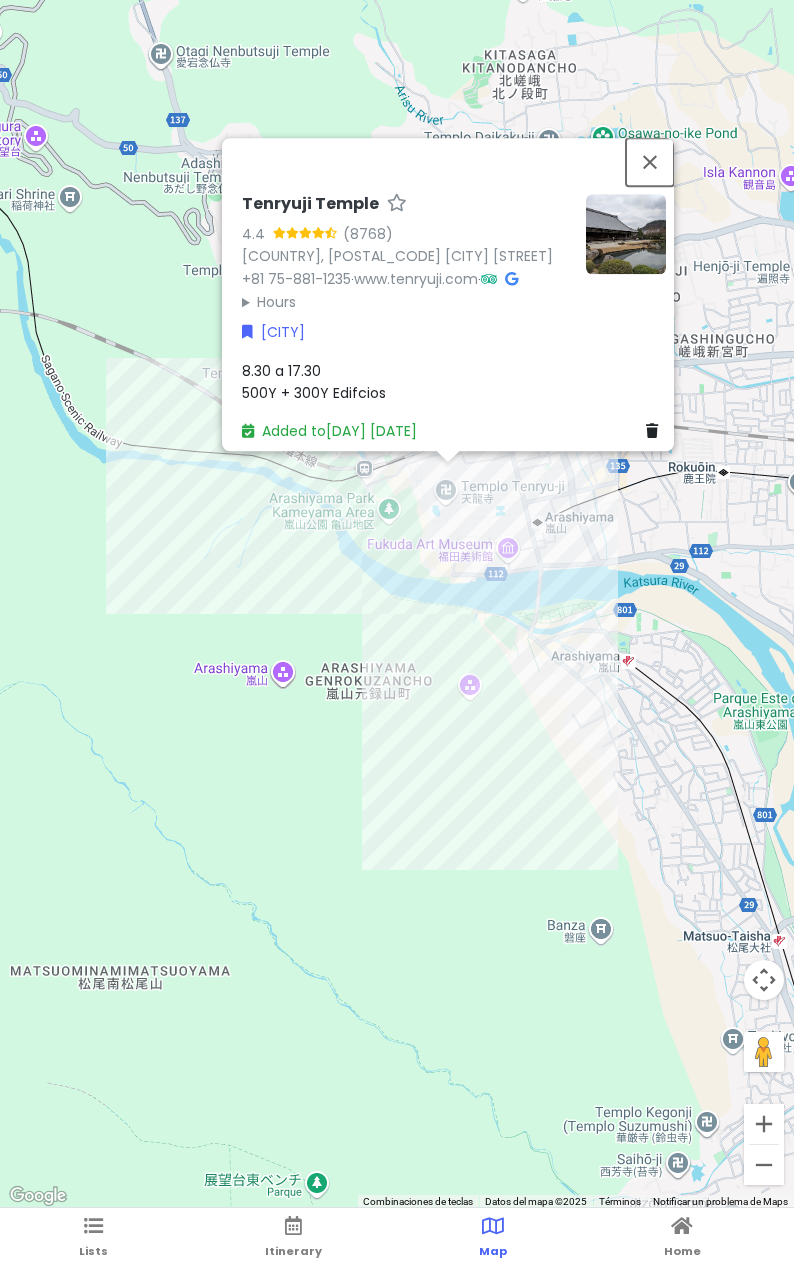 click at bounding box center (650, 162) 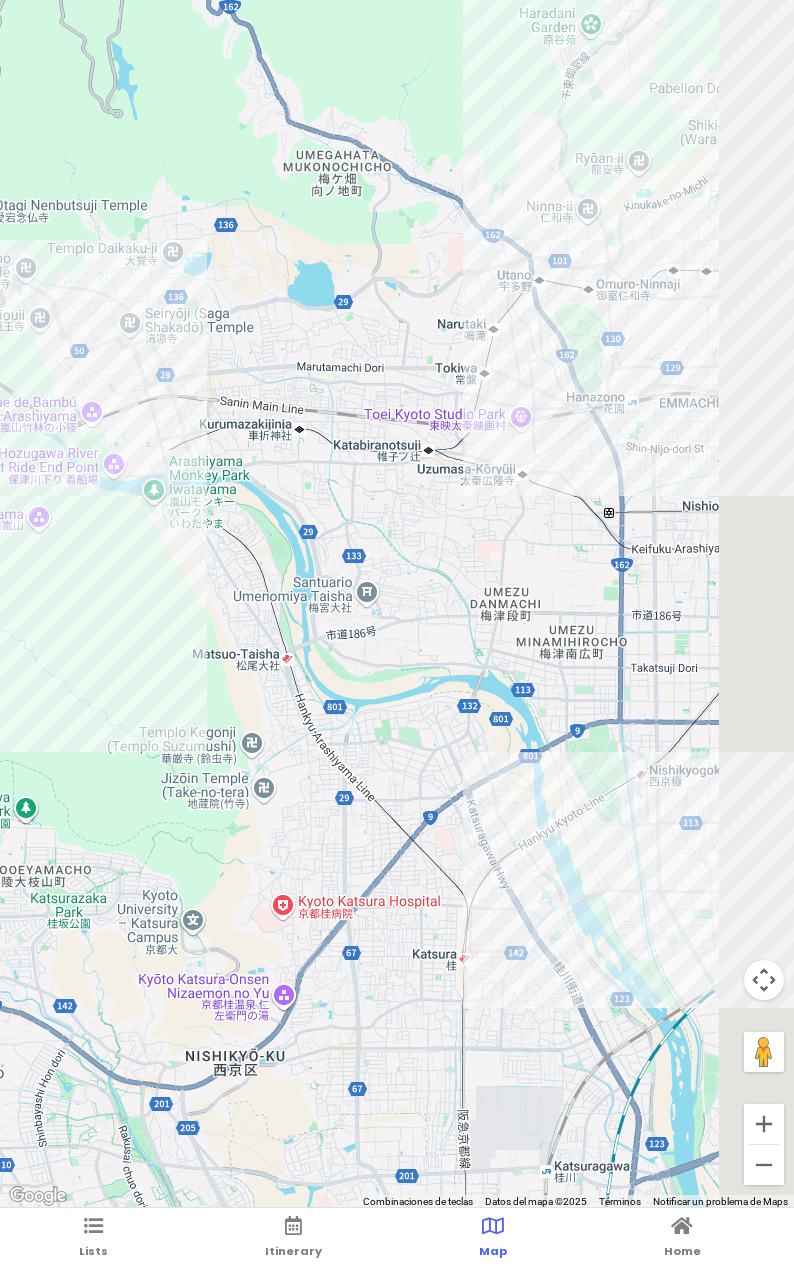drag, startPoint x: 285, startPoint y: 441, endPoint x: 209, endPoint y: 428, distance: 77.10383 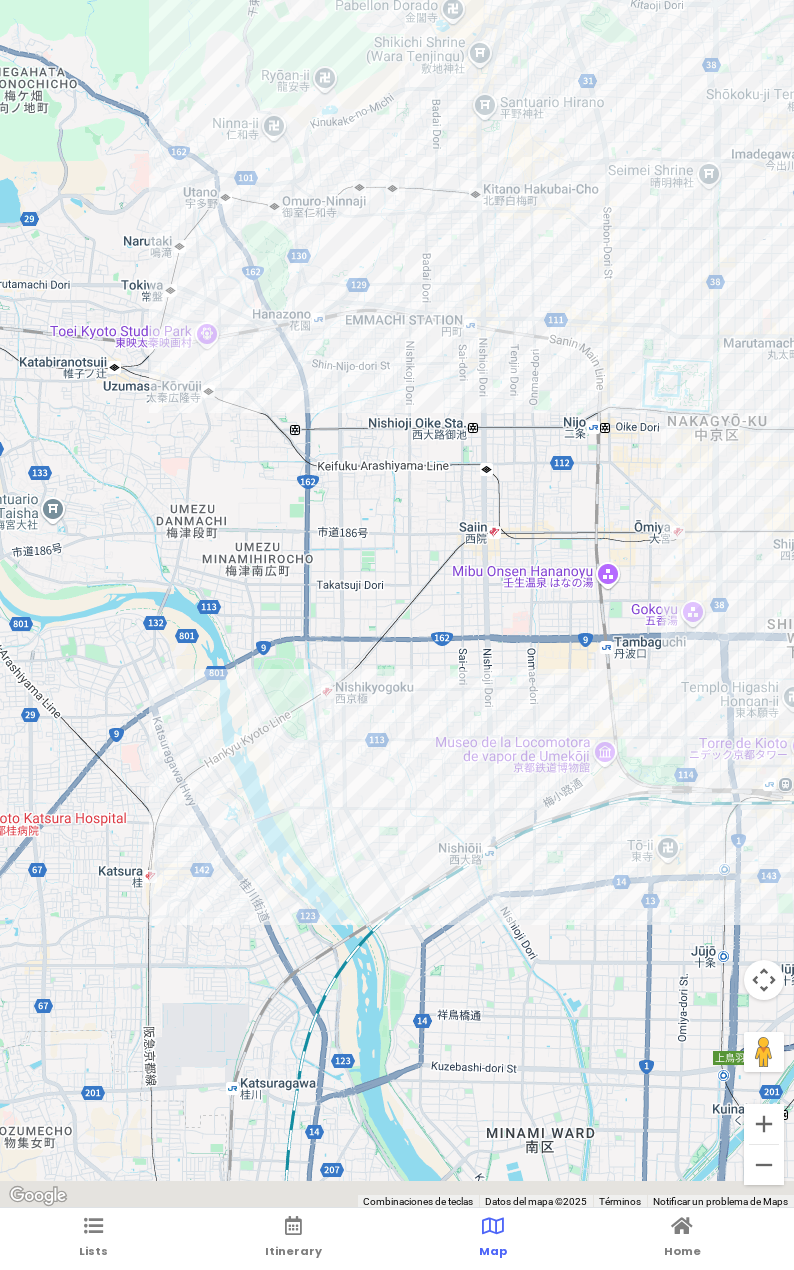 drag, startPoint x: 407, startPoint y: 392, endPoint x: 381, endPoint y: 367, distance: 36.069378 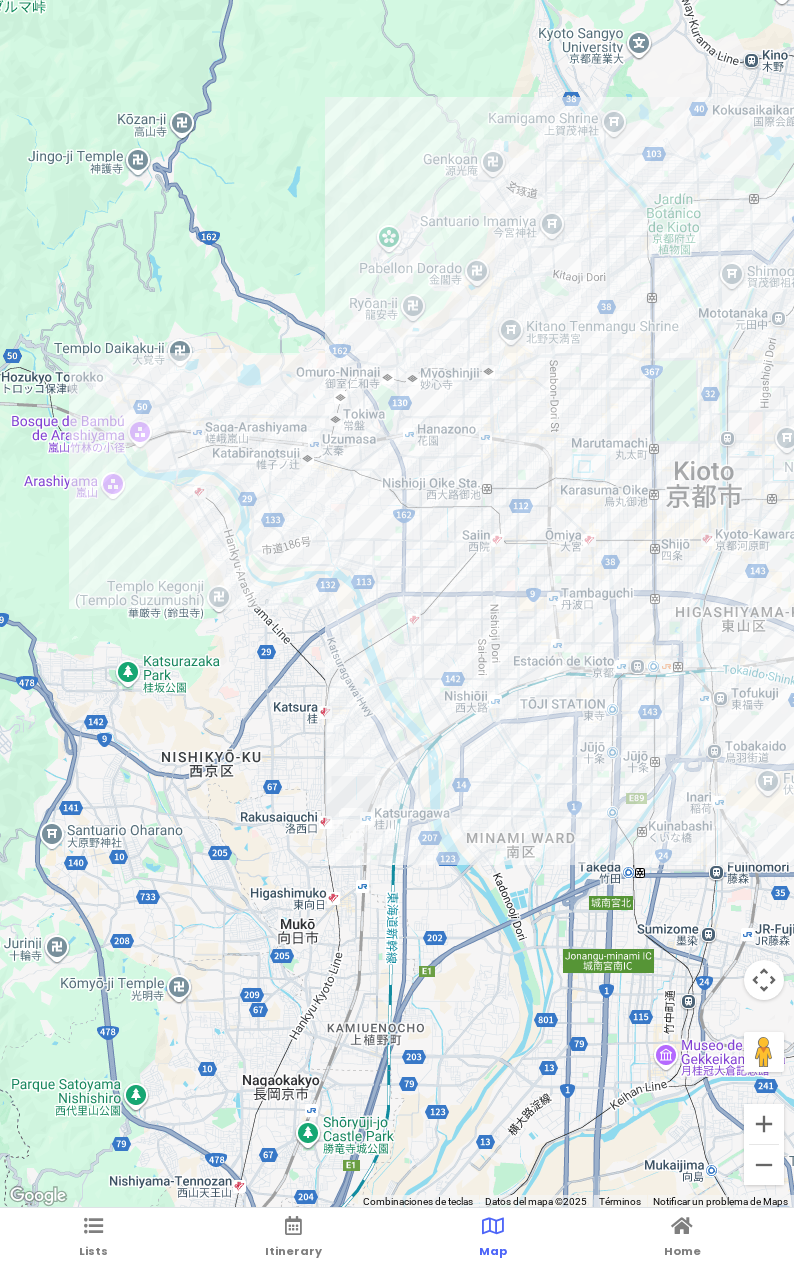 drag, startPoint x: 384, startPoint y: 383, endPoint x: 455, endPoint y: 501, distance: 137.71347 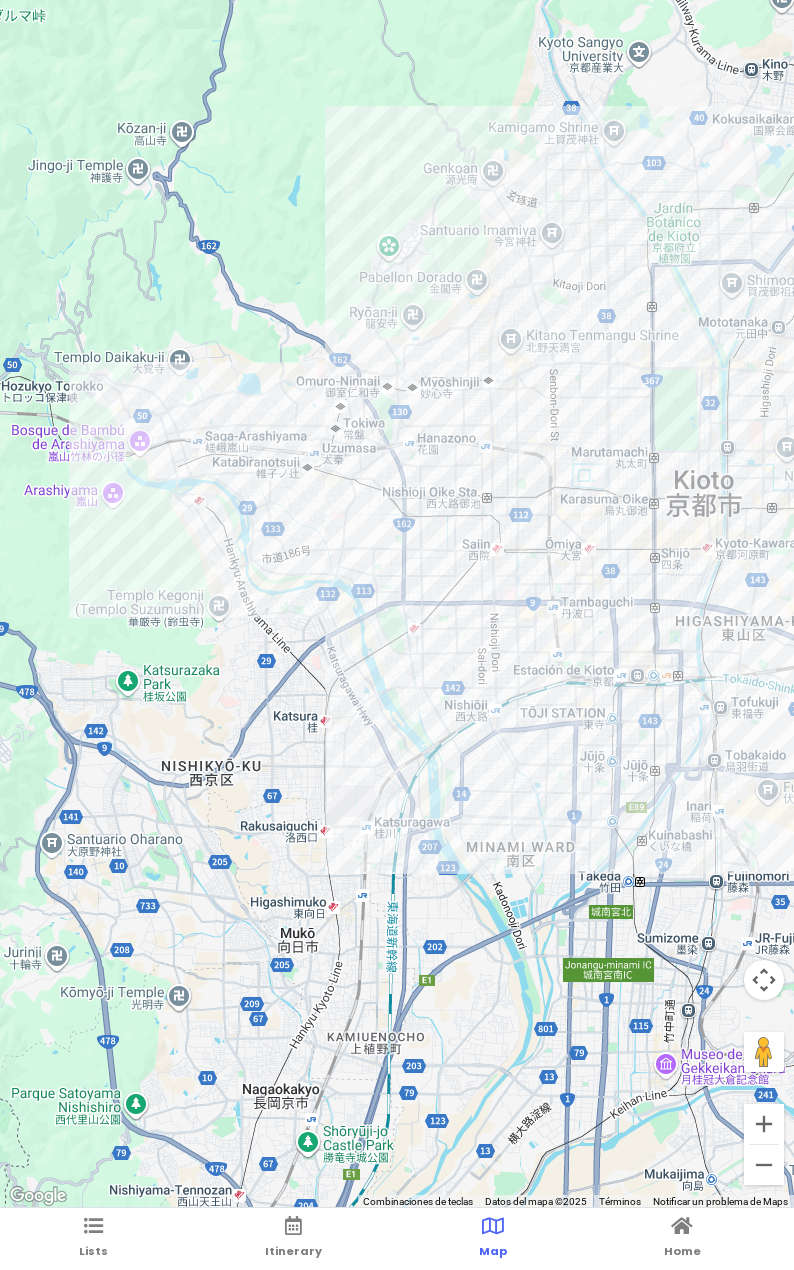 click at bounding box center (397, 604) 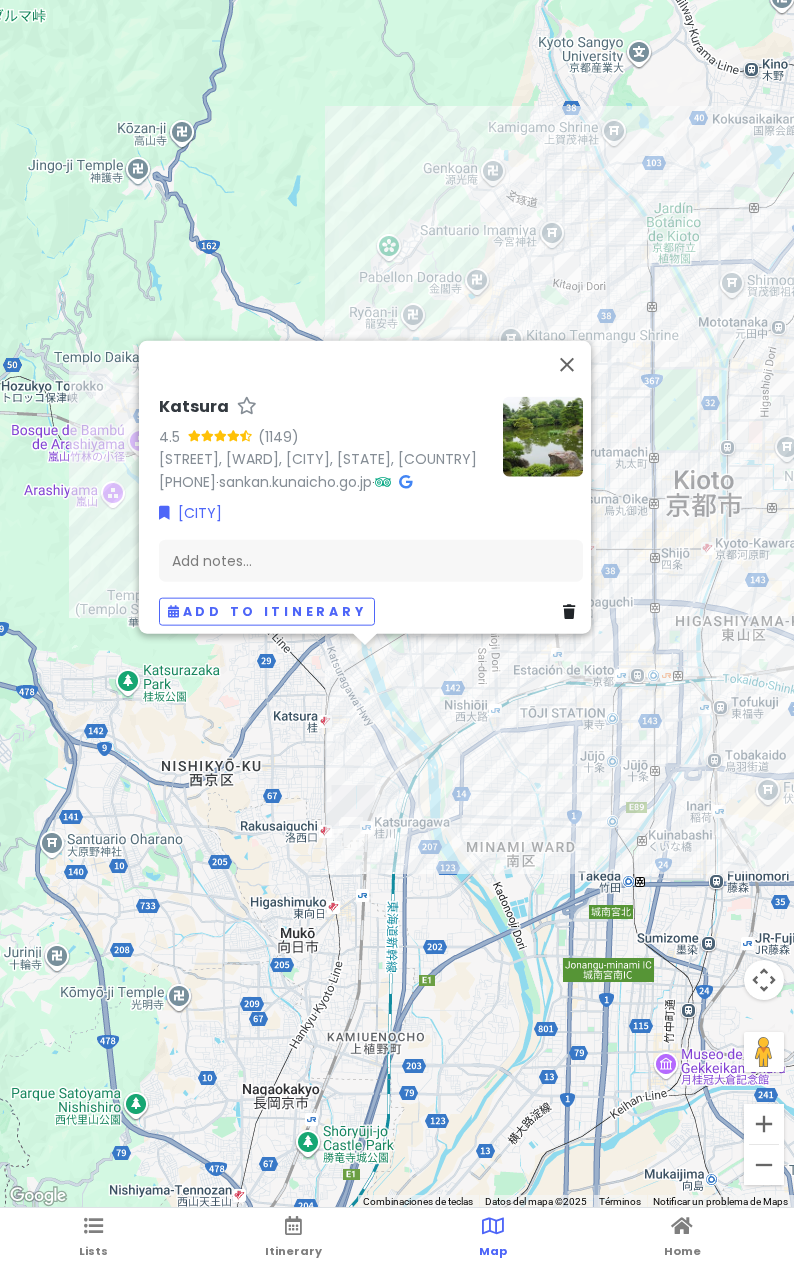 click on "Katsura 4.5        (1149) [STREET], [WARD], [CITY], [STATE], [COUNTRY] [PHONE]   ·   sankan.kunaicho.go.jp   ·   [CITY] Add notes...  Add to itinerary" at bounding box center (397, 604) 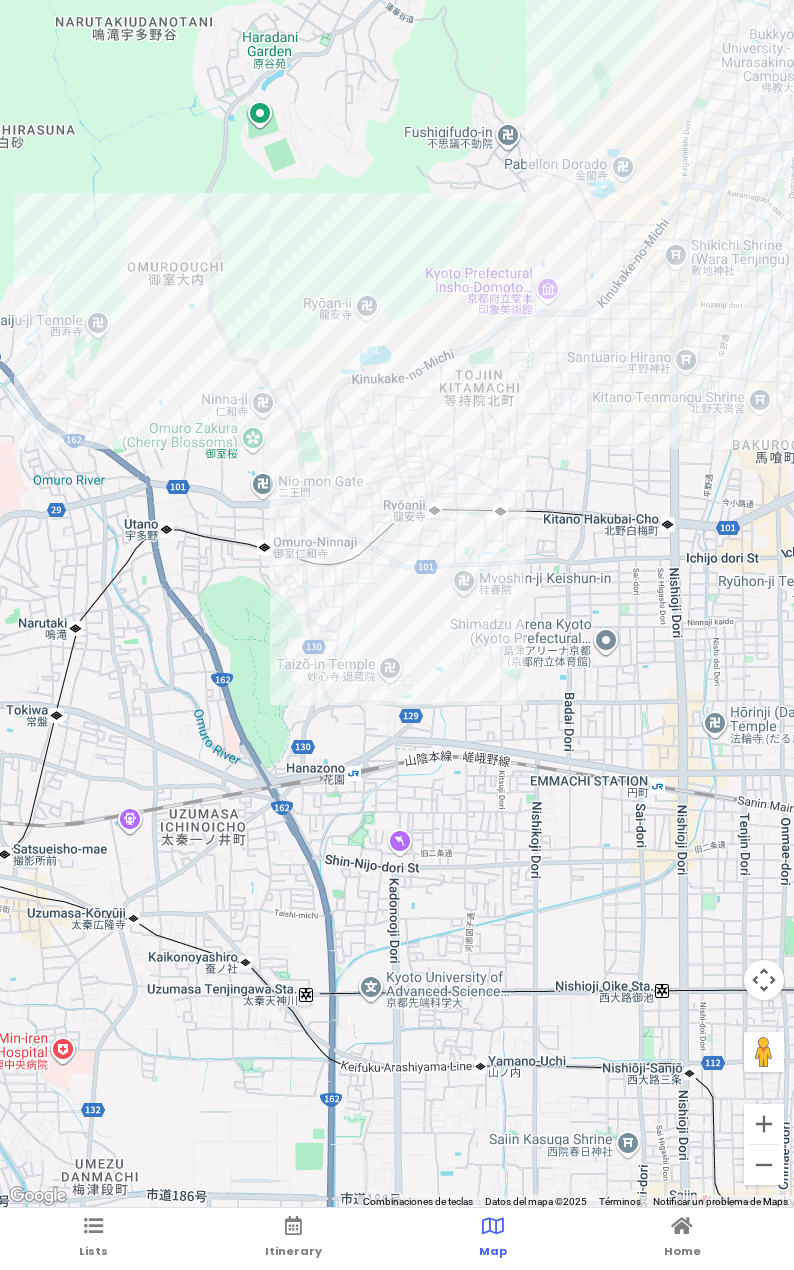 drag, startPoint x: 452, startPoint y: 435, endPoint x: 440, endPoint y: 441, distance: 13.416408 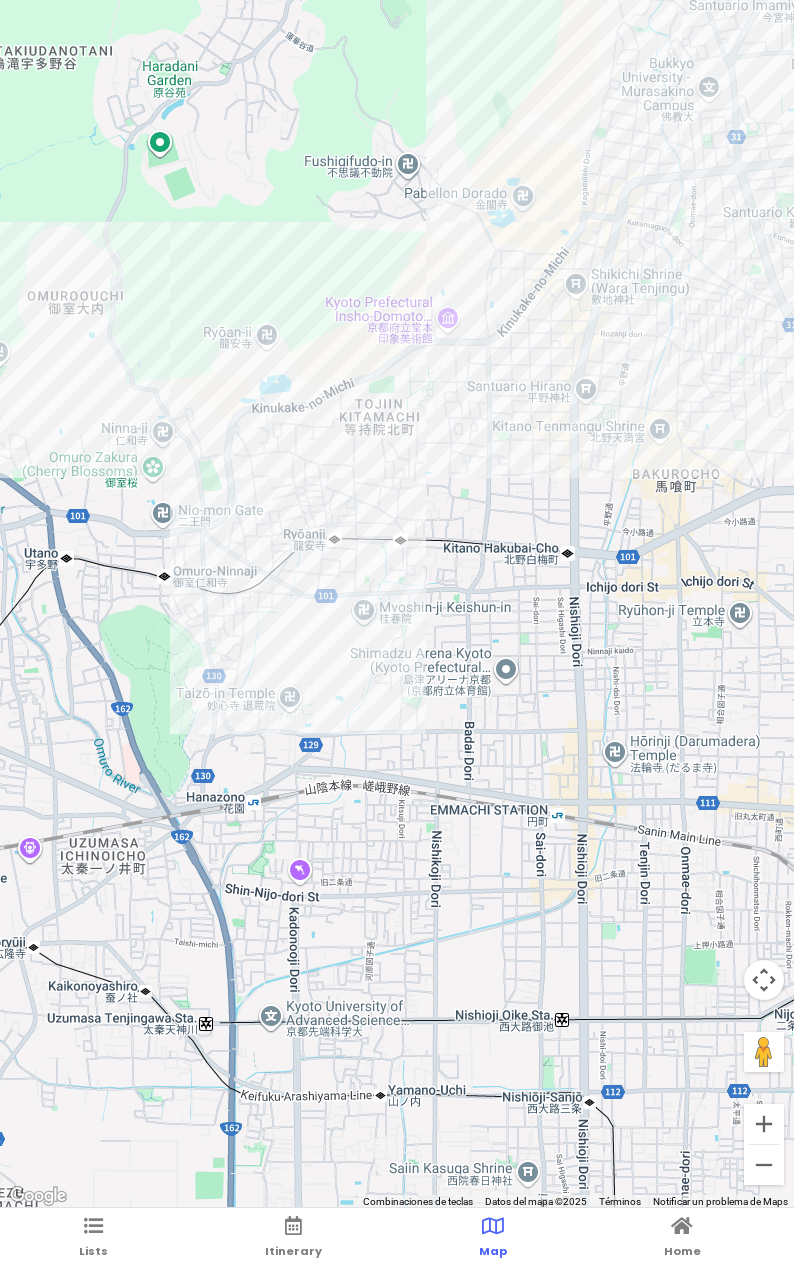 drag, startPoint x: 416, startPoint y: 453, endPoint x: 397, endPoint y: 465, distance: 22.472204 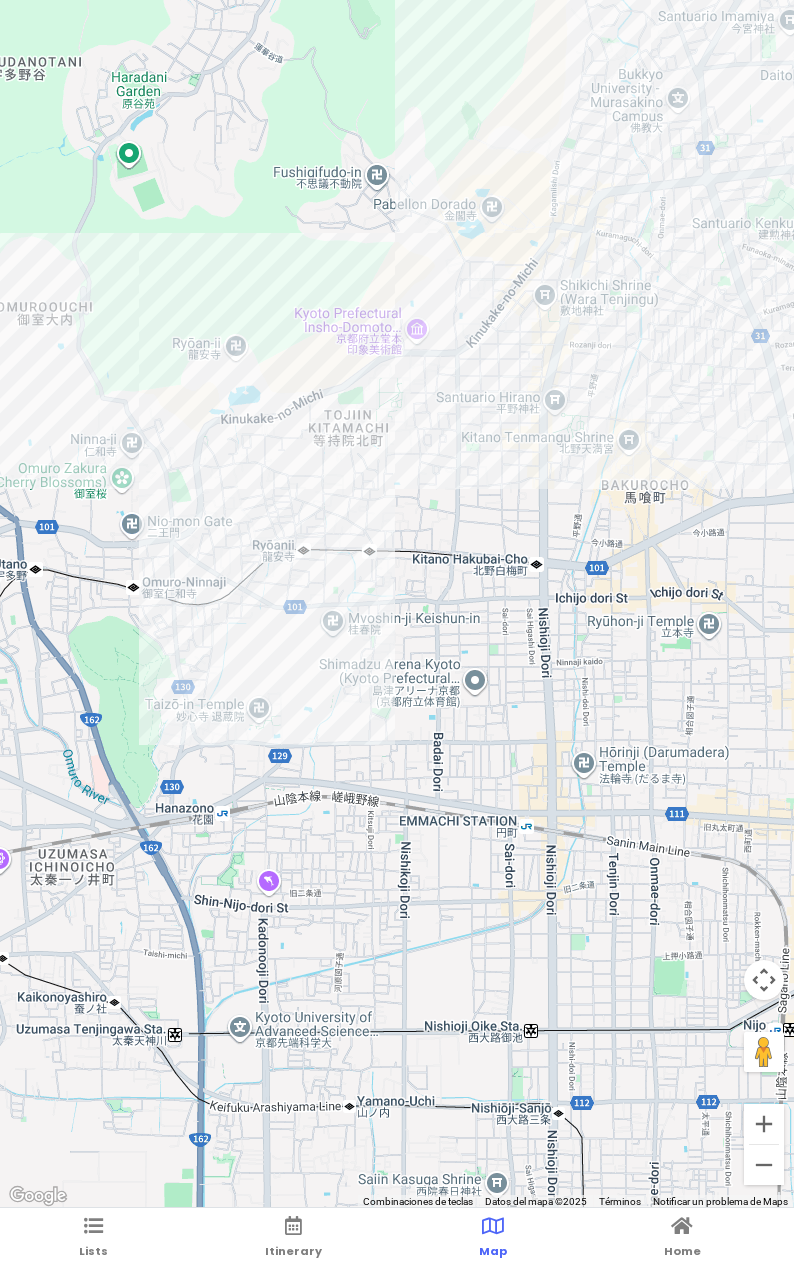 click at bounding box center (397, 604) 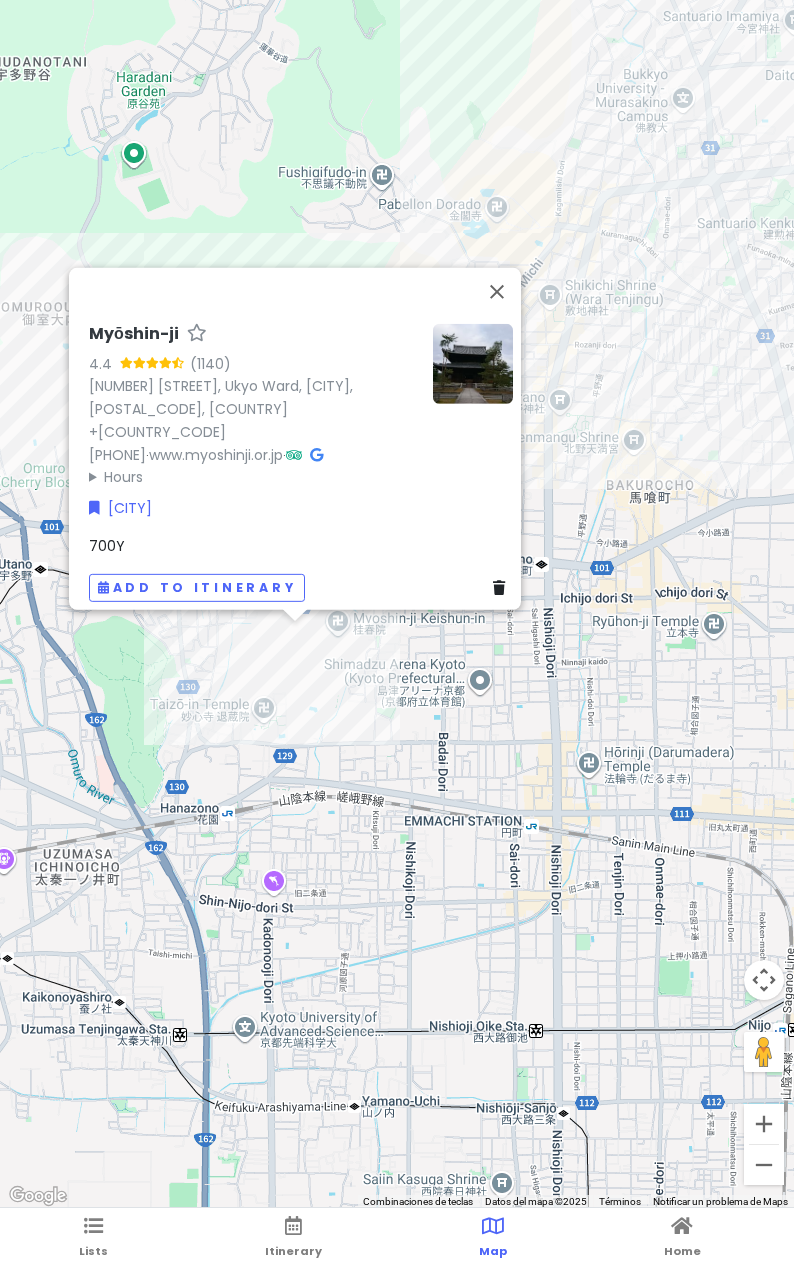 click on "Myōshin-ji 4.4        (1140) 64 Hanazonomyoshinjicho, [WARD], [CITY], [POSTAL_CODE], [COUNTRY] +[PHONE]   ·   www.myoshinji.or.jp   ·   Hours lunes  Abierto 24 horas martes  Abierto 24 horas miércoles  Abierto 24 horas jueves  Abierto 24 horas viernes  Abierto 24 horas sábado  Abierto 24 horas domingo  Abierto 24 horas [CITY] 700Y  Add to itinerary" at bounding box center (397, 604) 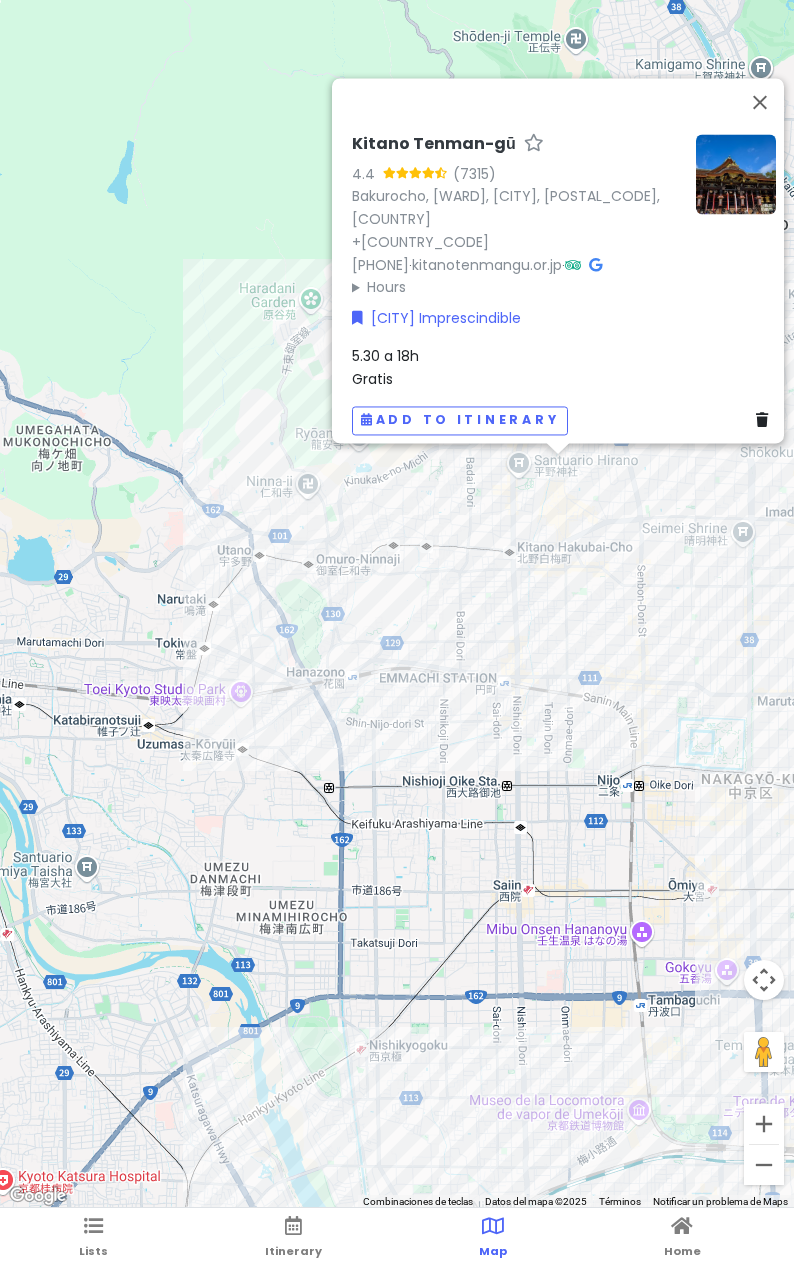 click on "Kitano Tenman-gū 4.4        ([NUMBER]) Bakurocho, Kamigyo Ward, [CITY], [POSTAL_CODE], Japón +[COUNTRY_CODE] [PHONE]   ·   kitanotenmangu.or.jp   ·   Hours lunes  [HOUR]–[HOUR] martes  [HOUR]–[HOUR] miércoles  [HOUR]–[HOUR] jueves  [HOUR]–[HOUR] viernes  [HOUR]–[HOUR] sábado  [HOUR]–[HOUR] domingo  [HOUR]–[HOUR] [CITY] Imprescindible [HOUR] a [HOUR]
Gratis  Add to itinerary" at bounding box center (397, 604) 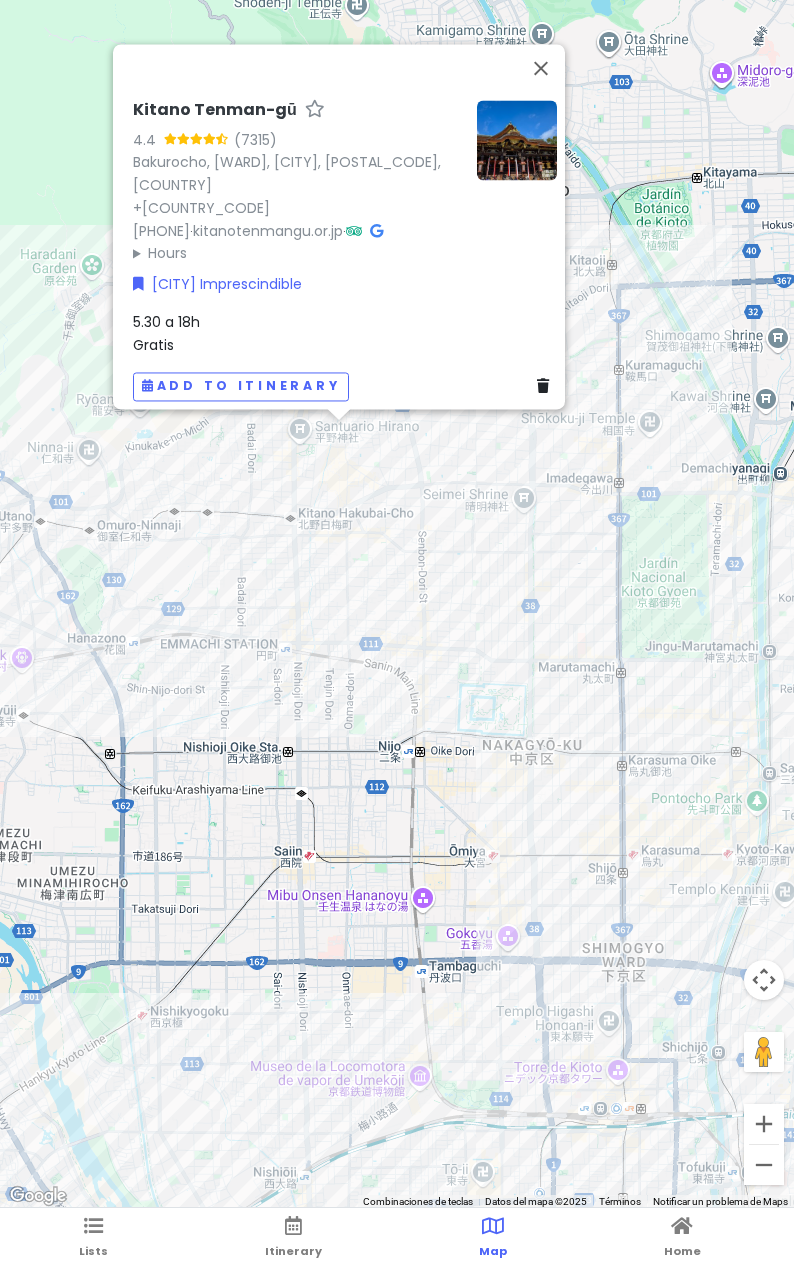 click on "Kitano Tenman-gū 4.4        ([NUMBER]) Bakurocho, Kamigyo Ward, [CITY], [POSTAL_CODE], Japón +[COUNTRY_CODE] [PHONE]   ·   kitanotenmangu.or.jp   ·   Hours lunes  [HOUR]–[HOUR] martes  [HOUR]–[HOUR] miércoles  [HOUR]–[HOUR] jueves  [HOUR]–[HOUR] viernes  [HOUR]–[HOUR] sábado  [HOUR]–[HOUR] domingo  [HOUR]–[HOUR] [CITY] Imprescindible [HOUR] a [HOUR]
Gratis  Add to itinerary" at bounding box center (397, 604) 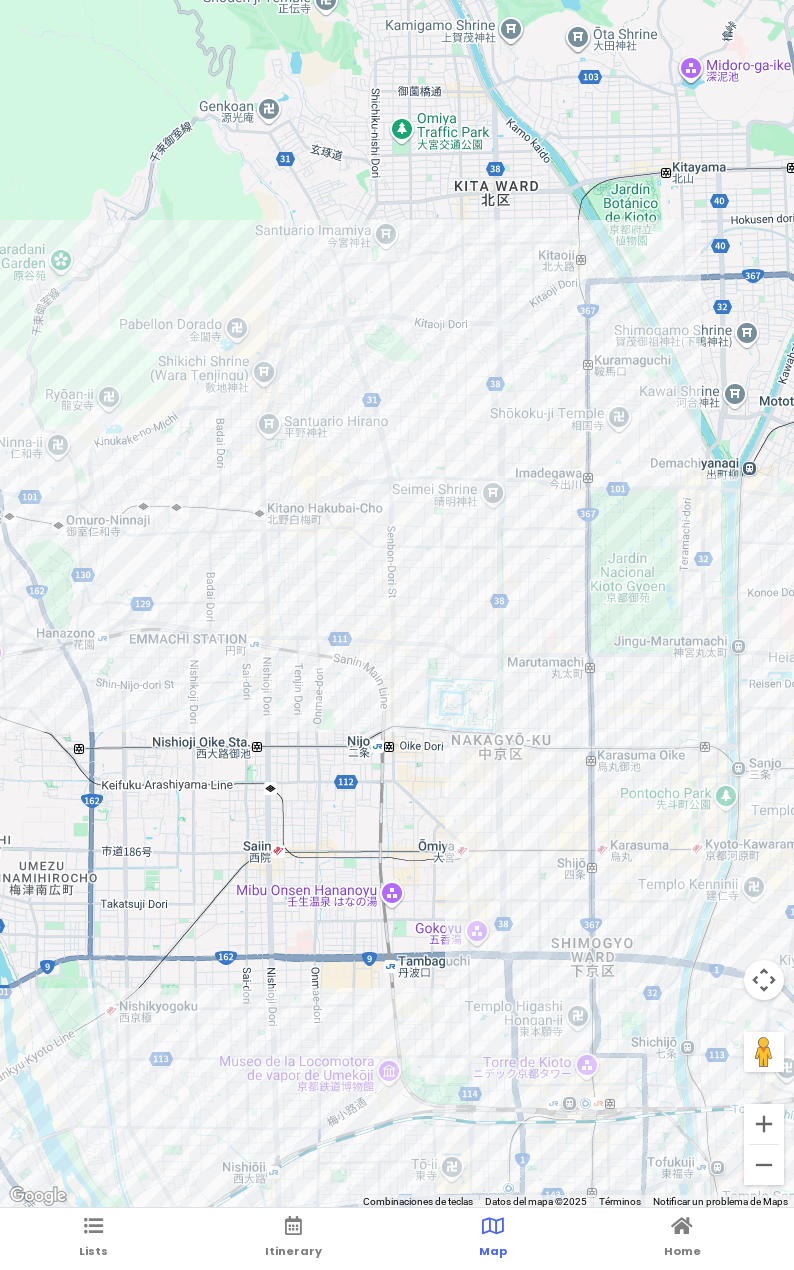 drag, startPoint x: 403, startPoint y: 540, endPoint x: 372, endPoint y: 537, distance: 31.144823 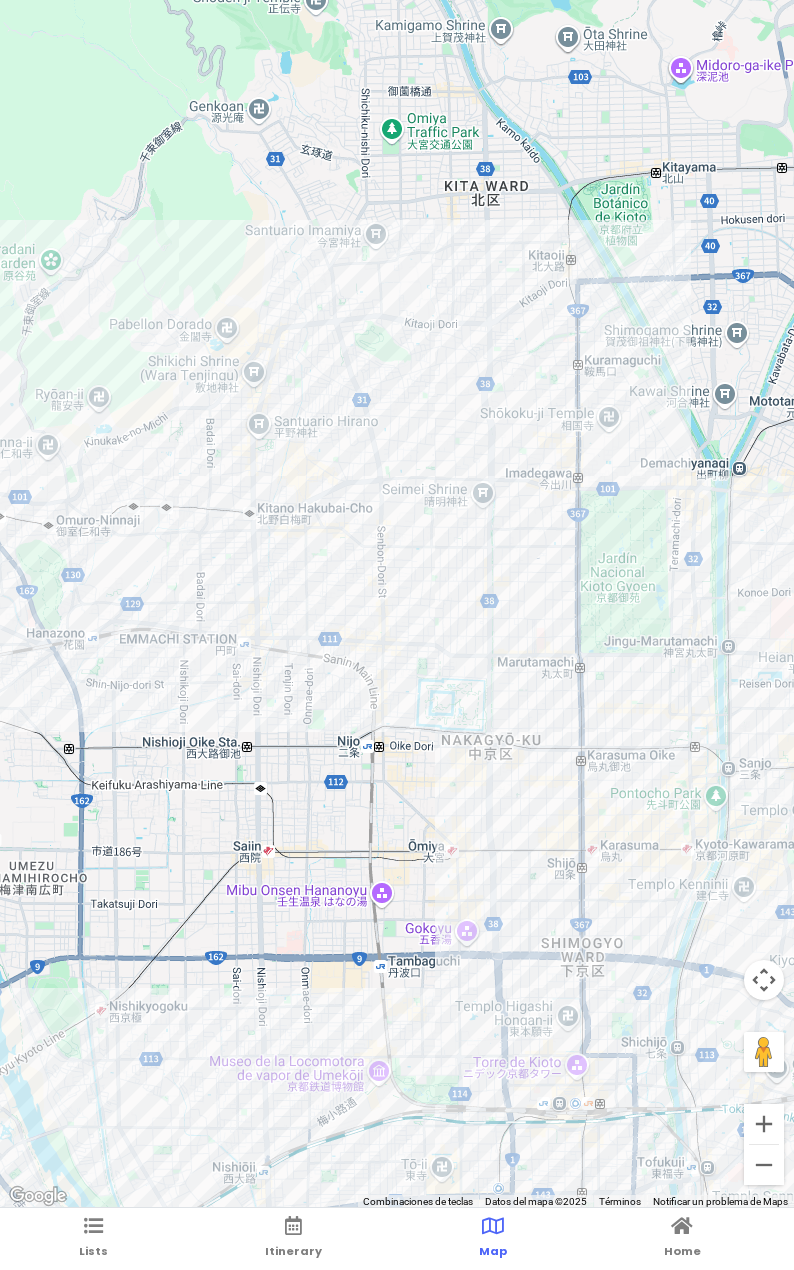 click at bounding box center [397, 604] 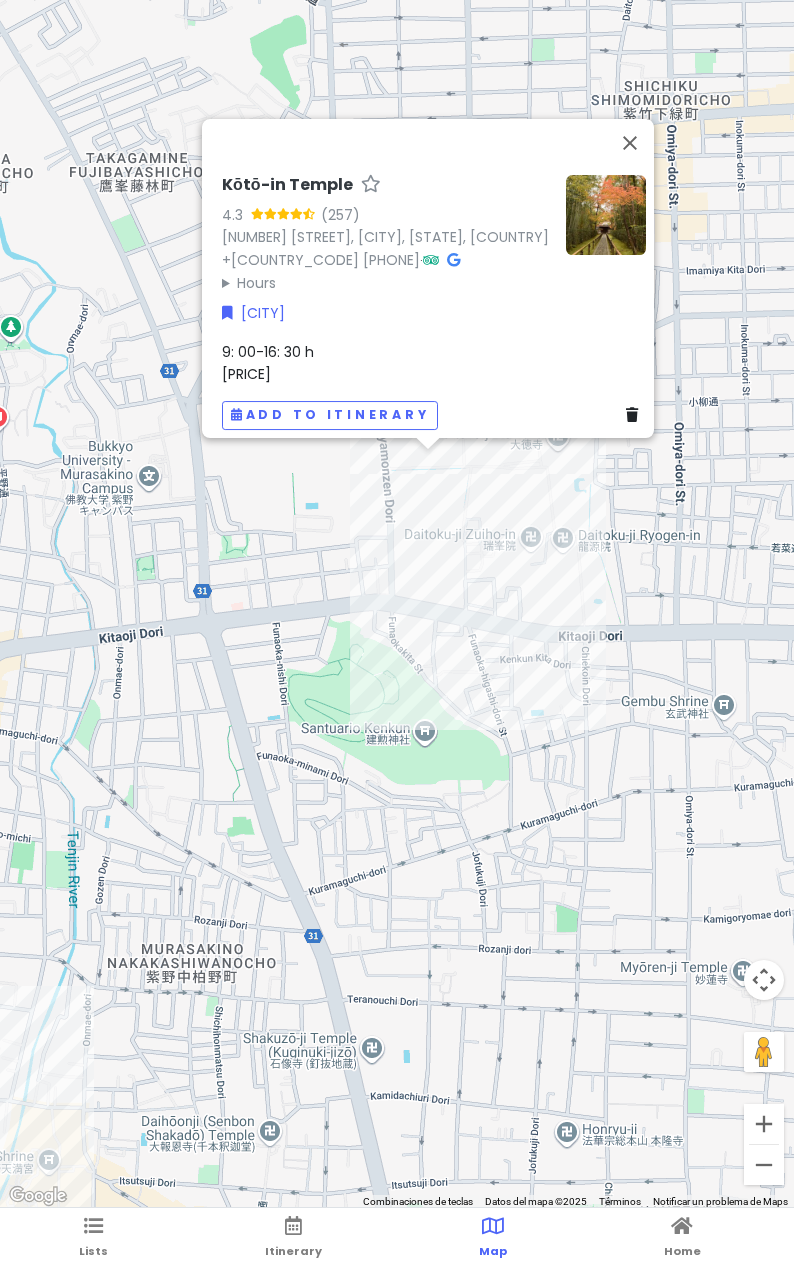 drag, startPoint x: 369, startPoint y: 399, endPoint x: 492, endPoint y: 551, distance: 195.53261 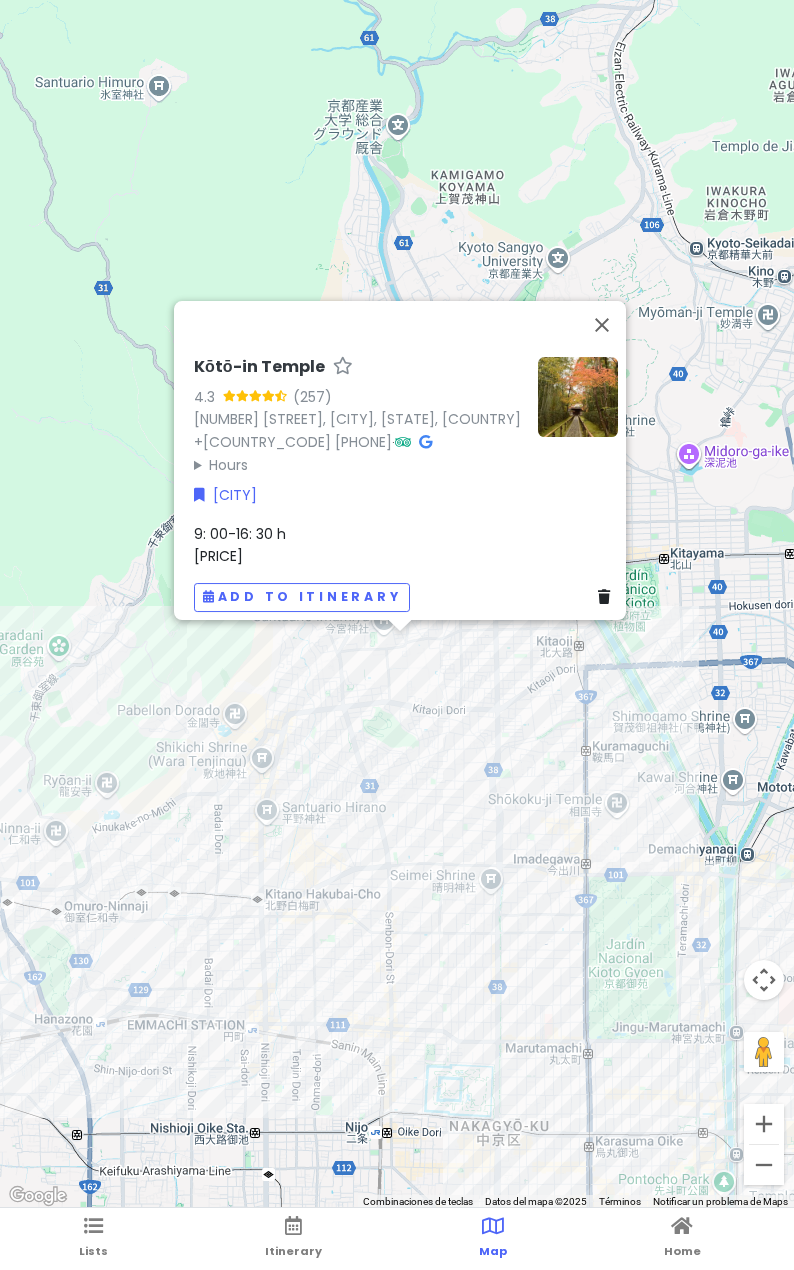 click on "Kōtō-in Temple [RATING]        ([REVIEWS]) [NUMBER] [STREET], [WARD], [CITY], [POSTAL_CODE], [COUNTRY] [PHONE]   ·   Hours lunes  [TIME] martes  [TIME] miércoles  [TIME] jueves  [TIME] viernes  [TIME] sábado  [TIME] domingo  [TIME] [CITY] [TIME]
[PRICE]  Add to itinerary" at bounding box center (397, 604) 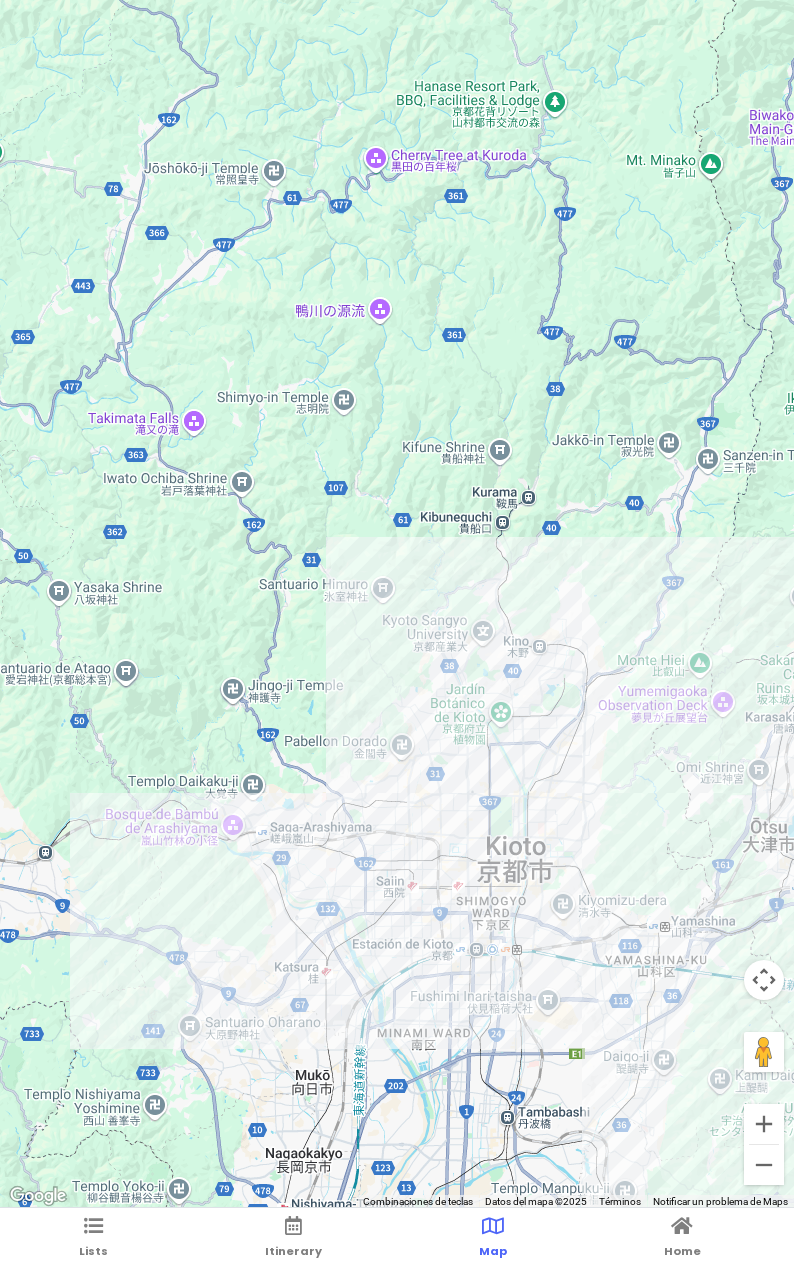 click at bounding box center [397, 604] 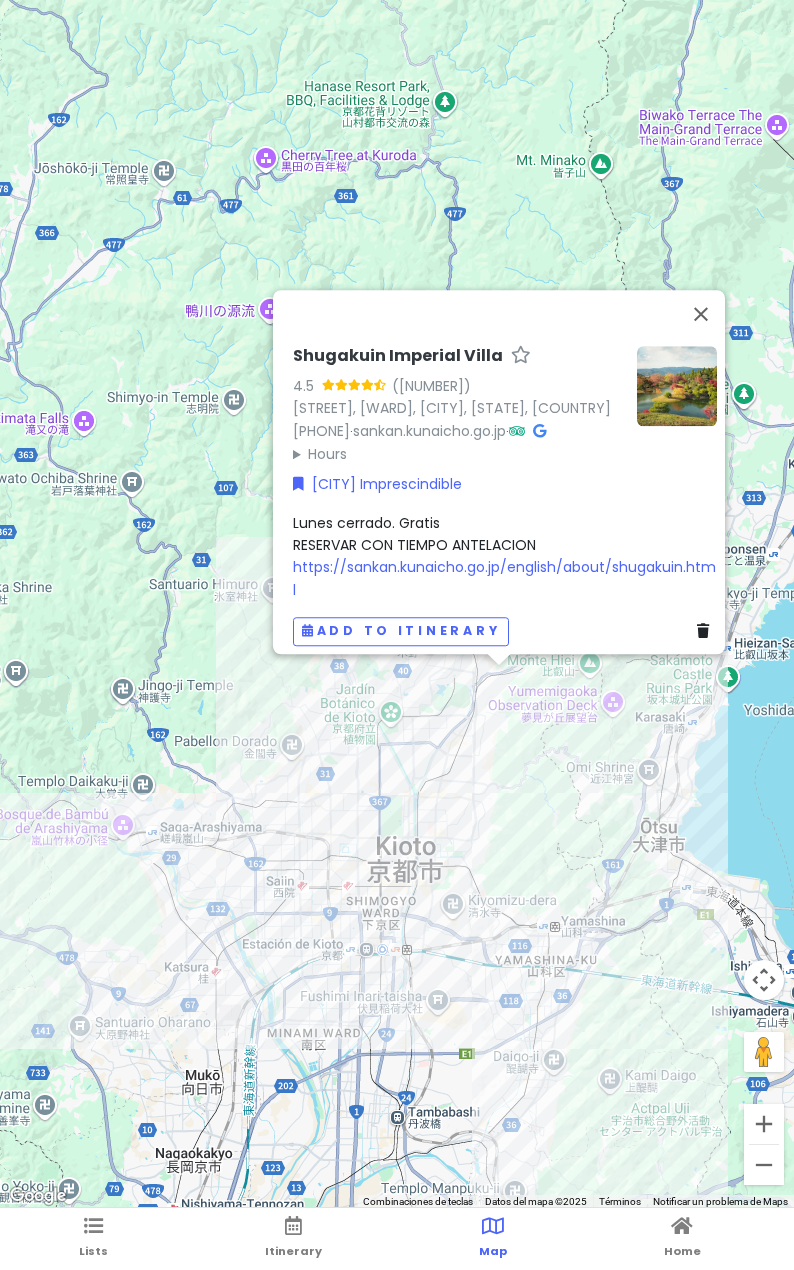 click on "Shugakuin Imperial Villa 4.5        ([NUMBER]) Shugakuin Yabusoe, Sakyo Ward, [CITY], [POSTAL_CODE], Japón +[COUNTRY_CODE] [PHONE]   ·   sankan.kunaicho.go.jp   ·   Hours lunes  Cerrado martes  [HOUR]–[HOUR] miércoles  [HOUR]–[HOUR] jueves  [HOUR]–[HOUR] viernes  [HOUR]–[HOUR] sábado  [HOUR]–[HOUR] domingo  [HOUR]–[HOUR] [CITY] Imprescindible Lunes cerrado. Gratis
RESERVAR CON TIEMPO ANTELACION
https://sankan.kunaicho.go.jp/english/about/shugakuin.html  Add to itinerary" at bounding box center [397, 604] 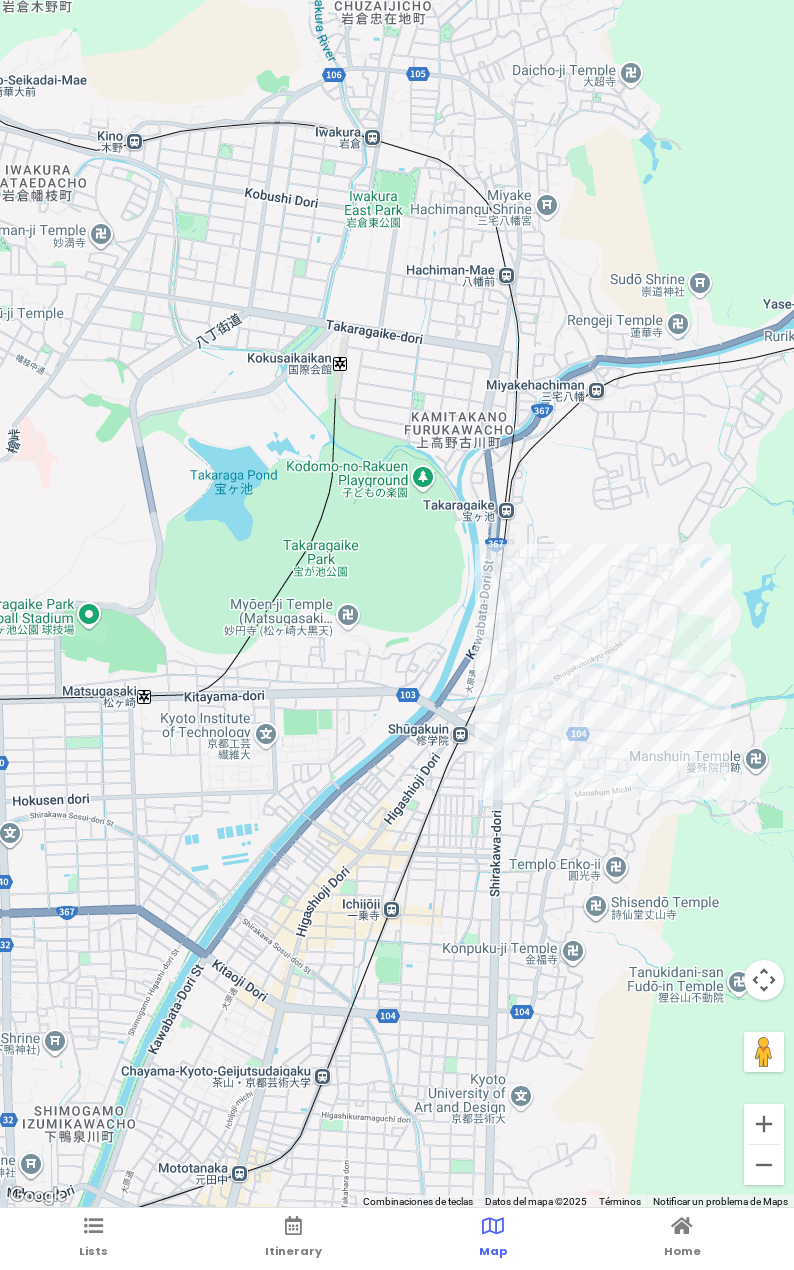 drag, startPoint x: 595, startPoint y: 765, endPoint x: 507, endPoint y: 749, distance: 89.44272 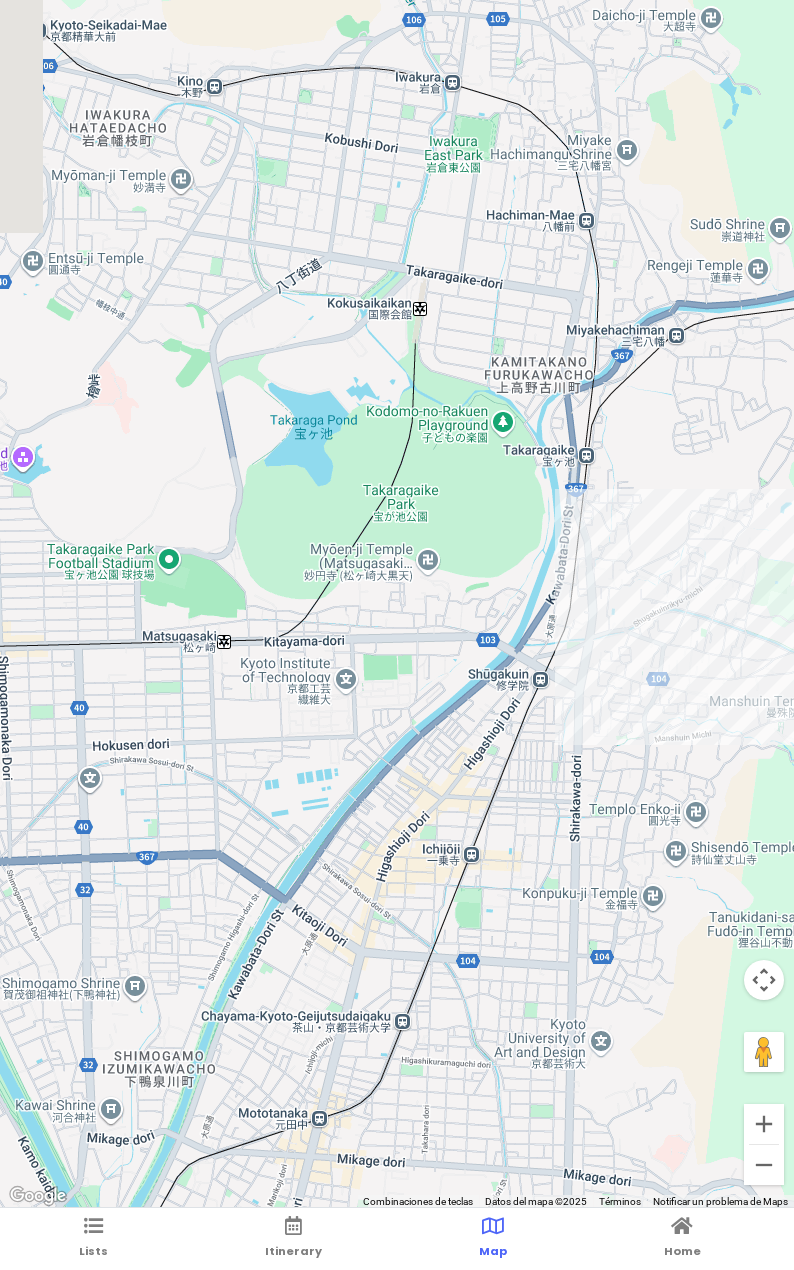 drag, startPoint x: 604, startPoint y: 500, endPoint x: 682, endPoint y: 473, distance: 82.5409 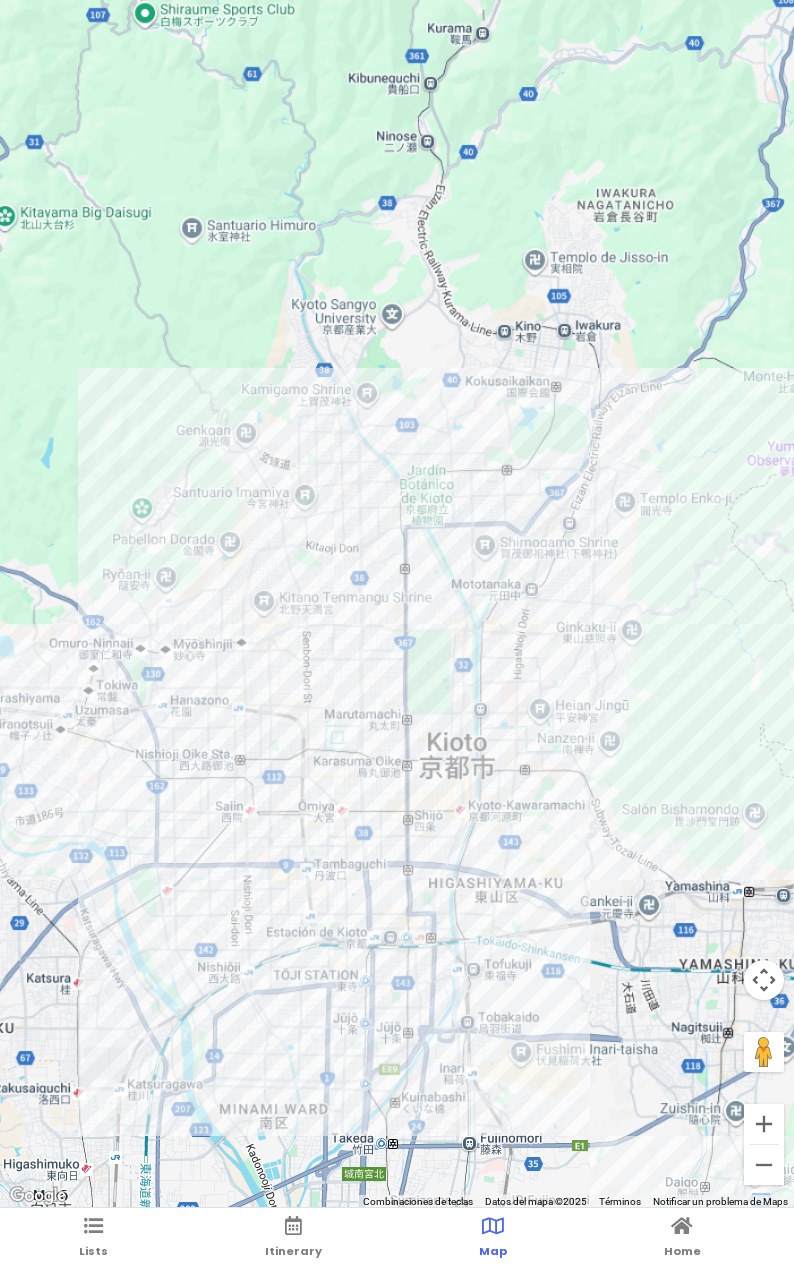 drag, startPoint x: 484, startPoint y: 566, endPoint x: 509, endPoint y: 432, distance: 136.31215 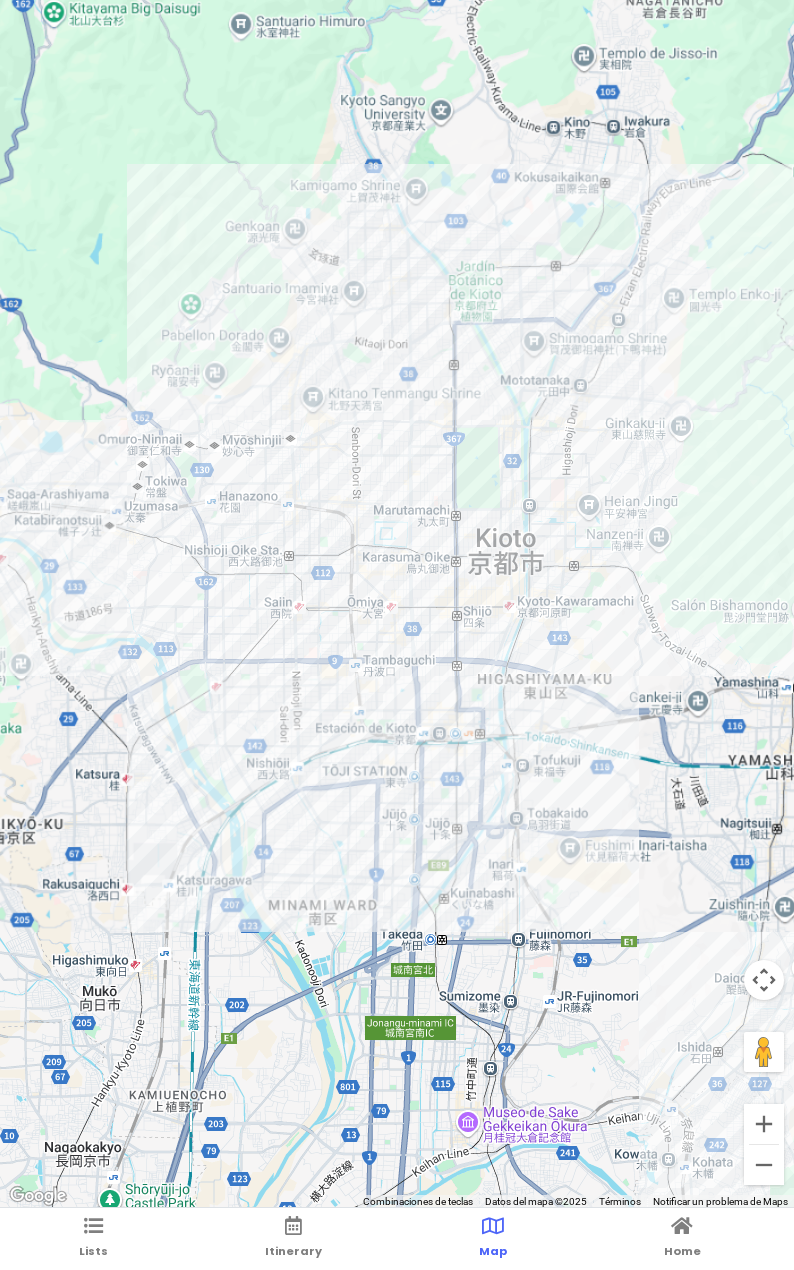 drag, startPoint x: 522, startPoint y: 412, endPoint x: 543, endPoint y: 337, distance: 77.88453 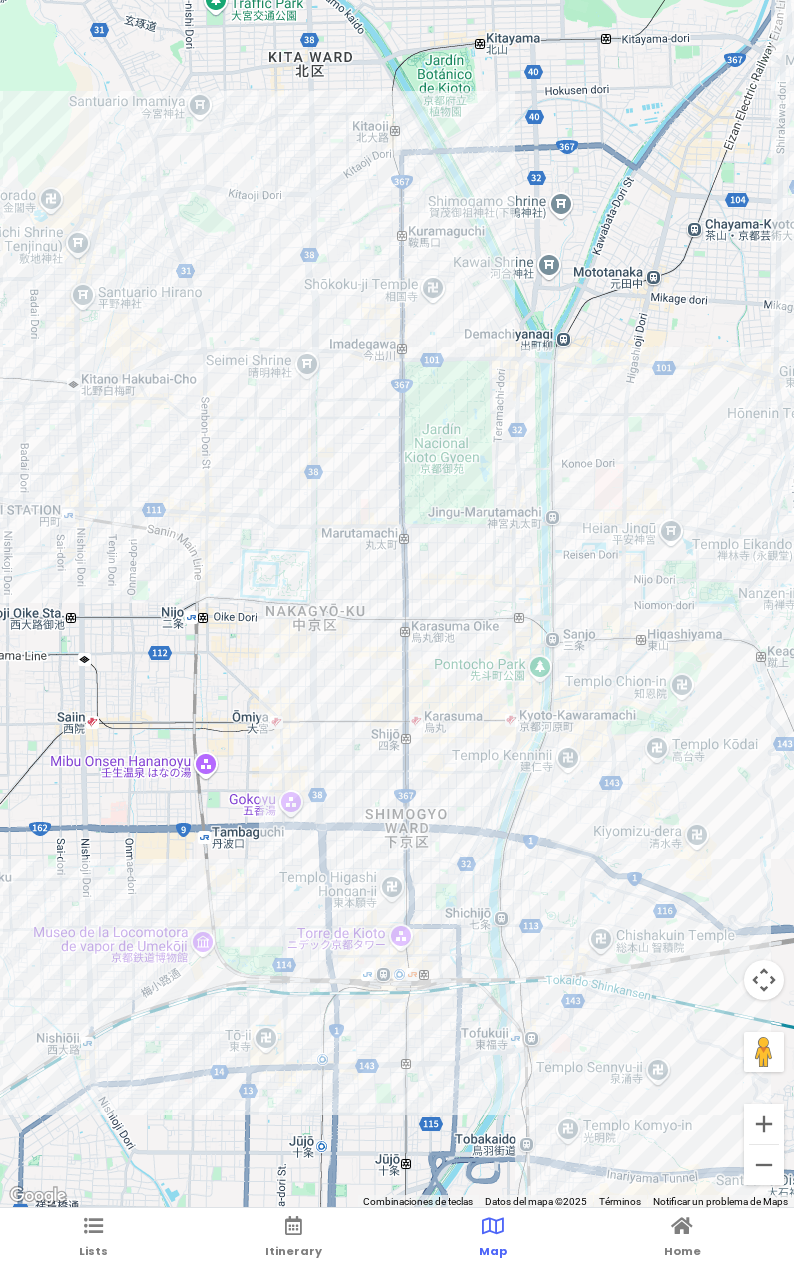 drag, startPoint x: 282, startPoint y: 472, endPoint x: 384, endPoint y: 413, distance: 117.83463 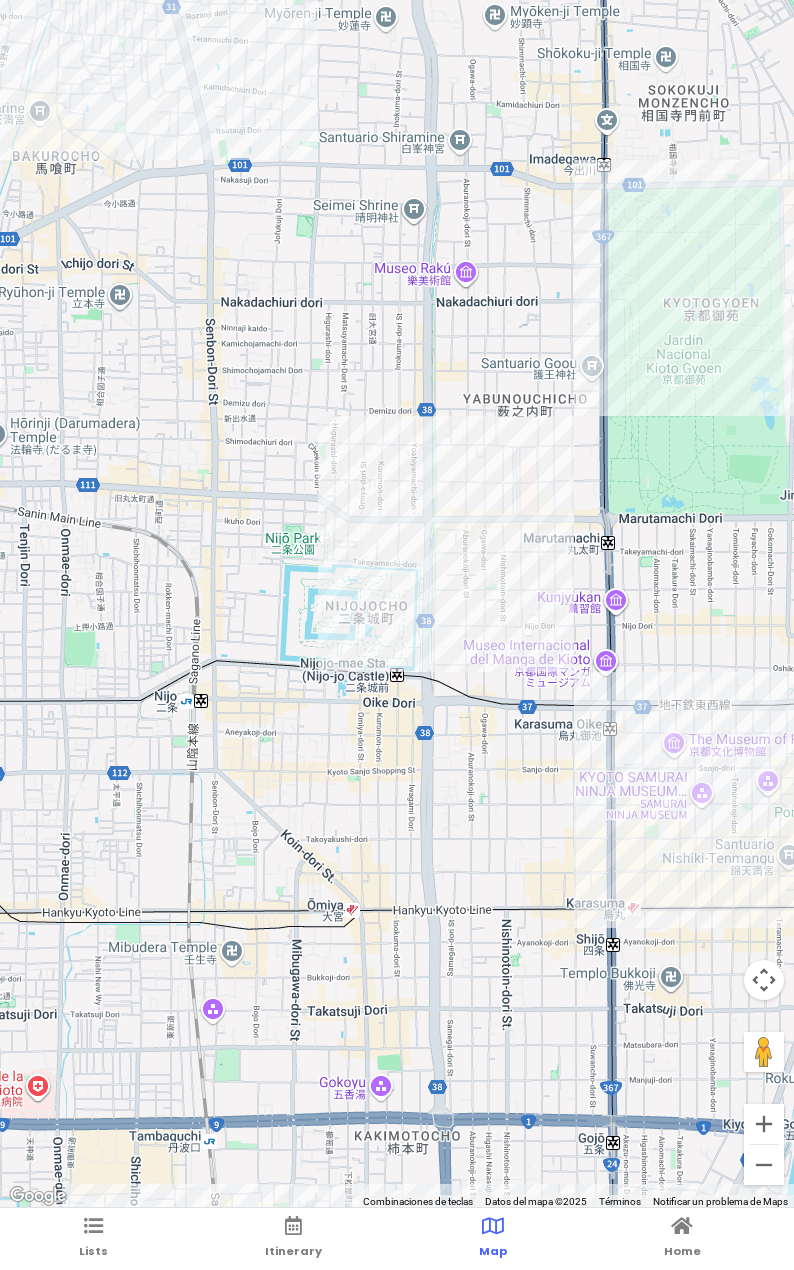 drag, startPoint x: 517, startPoint y: 409, endPoint x: 456, endPoint y: 409, distance: 61 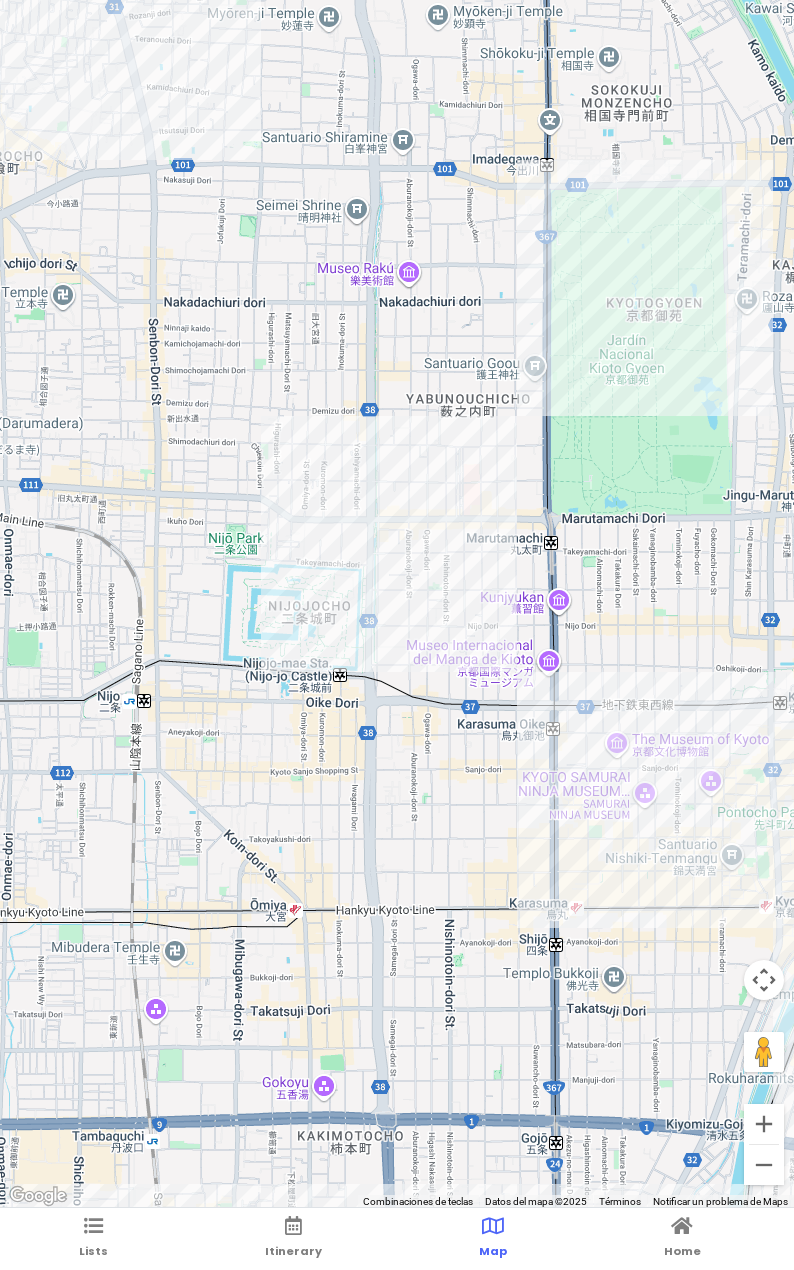 click at bounding box center [397, 604] 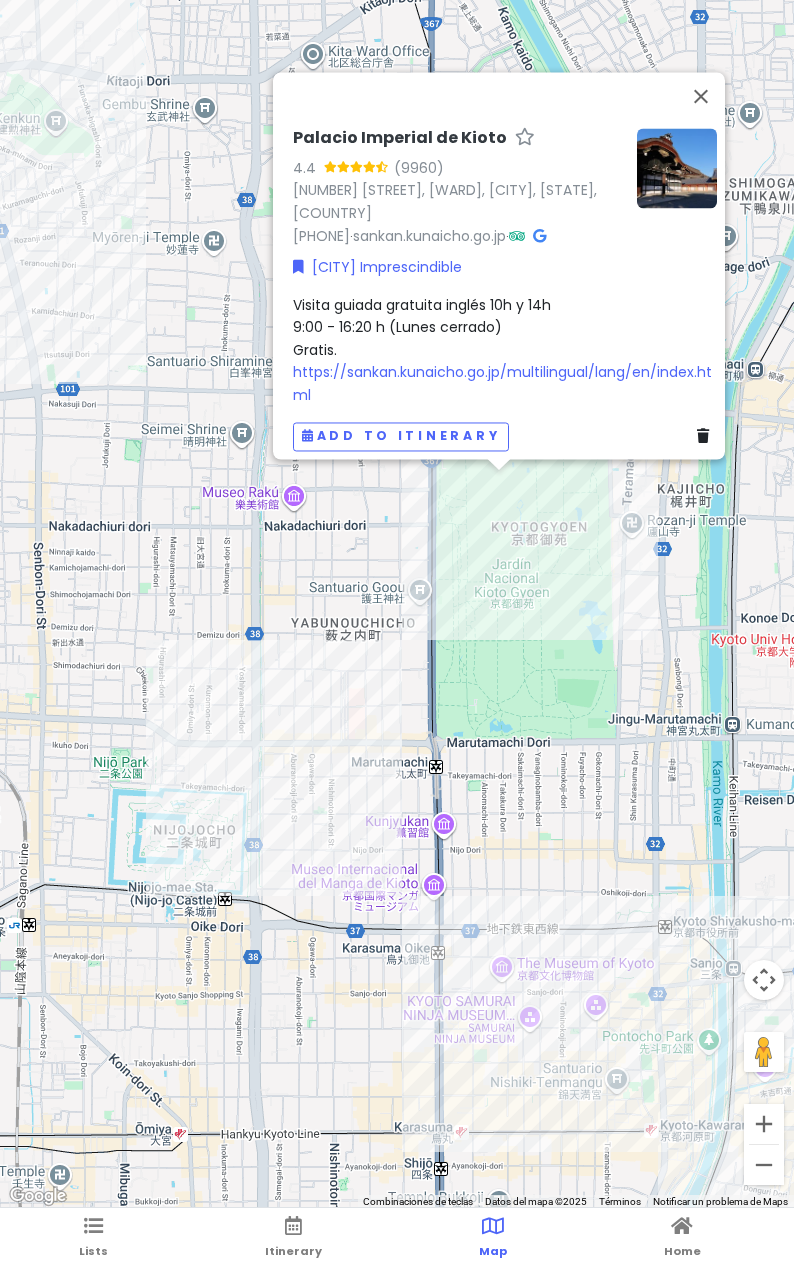click on "Palacio Imperial de Kioto 4.4        ([PHONE_EXT]) [NUMBER] [STREET], Kamigyō-ku, [CITY], [POSTAL_CODE], [COUNTRY] +[COUNTRY_CODE] [PHONE]   ·   sankan.kunaicho.go.jp   ·   [CITY] Visita guiada gratuita inglés [TIME] y [TIME]
[TIME] - [TIME] (Lunes cerrado)
Gratis.
https://sankan.kunaicho.go.jp/multilingual/lang/en/index.html  Add to itinerary" at bounding box center (397, 604) 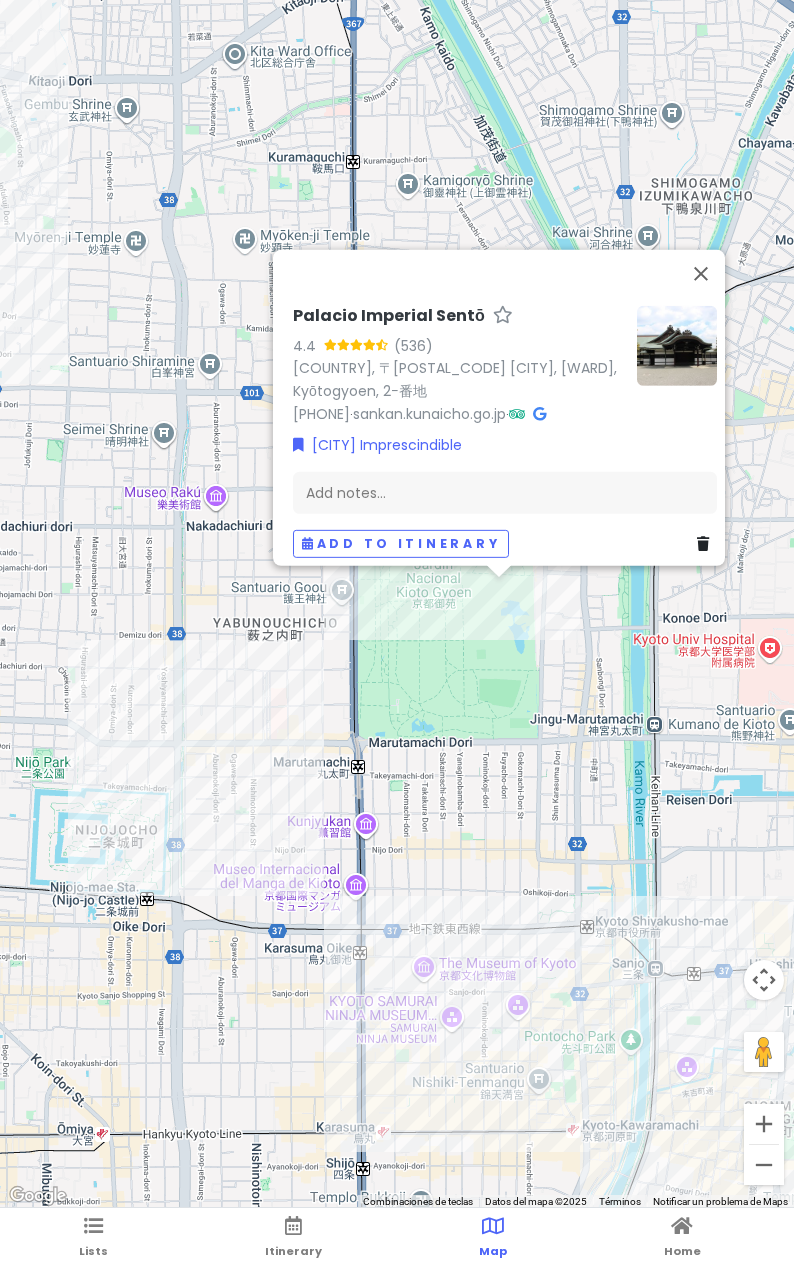 click on "Palacio Imperial Sentō 4.4        (536) [COUNTRY], 〒[POSTAL_CODE] [CITY], [WARD], Kyōtogyoen, 2−番地 +[PHONE]   ·   sankan.kunaicho.go.jp   ·   [CITY] Imprescindible Add notes...  Add to itinerary" at bounding box center (397, 604) 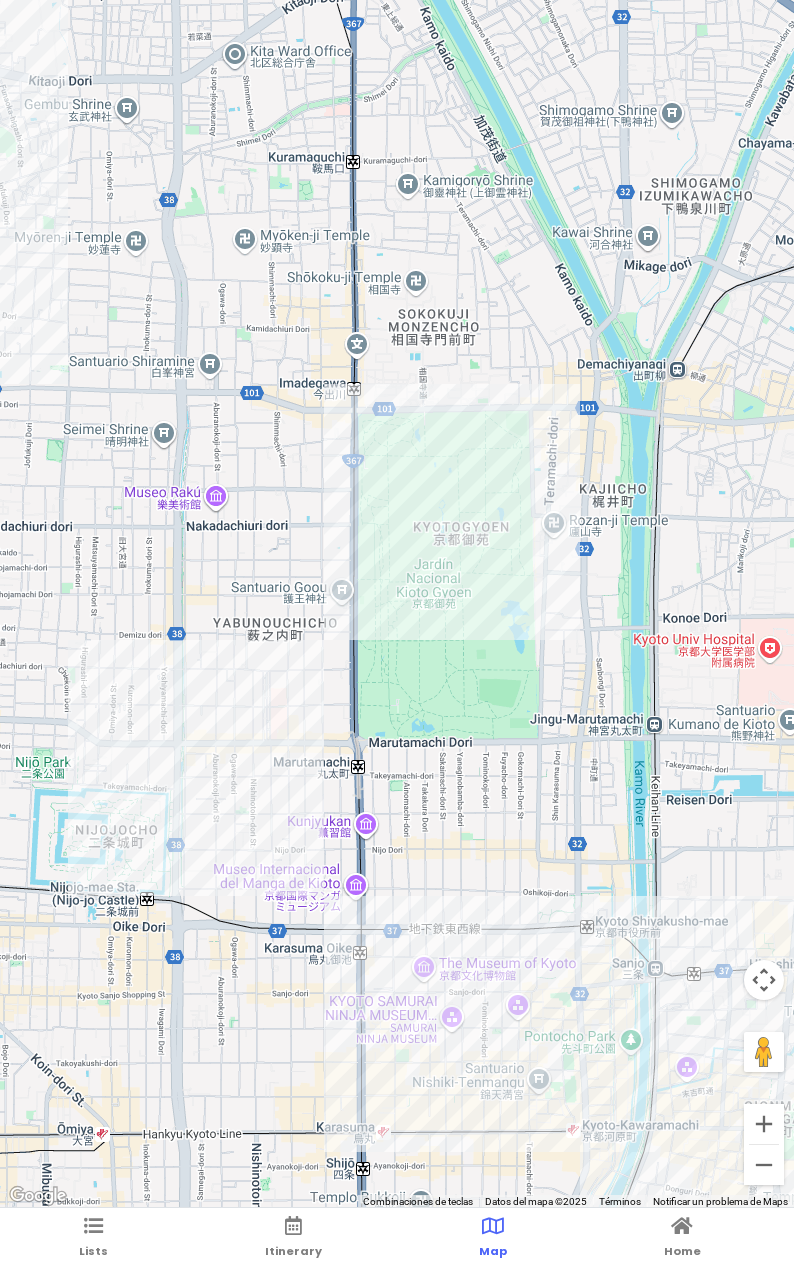 click at bounding box center [397, 604] 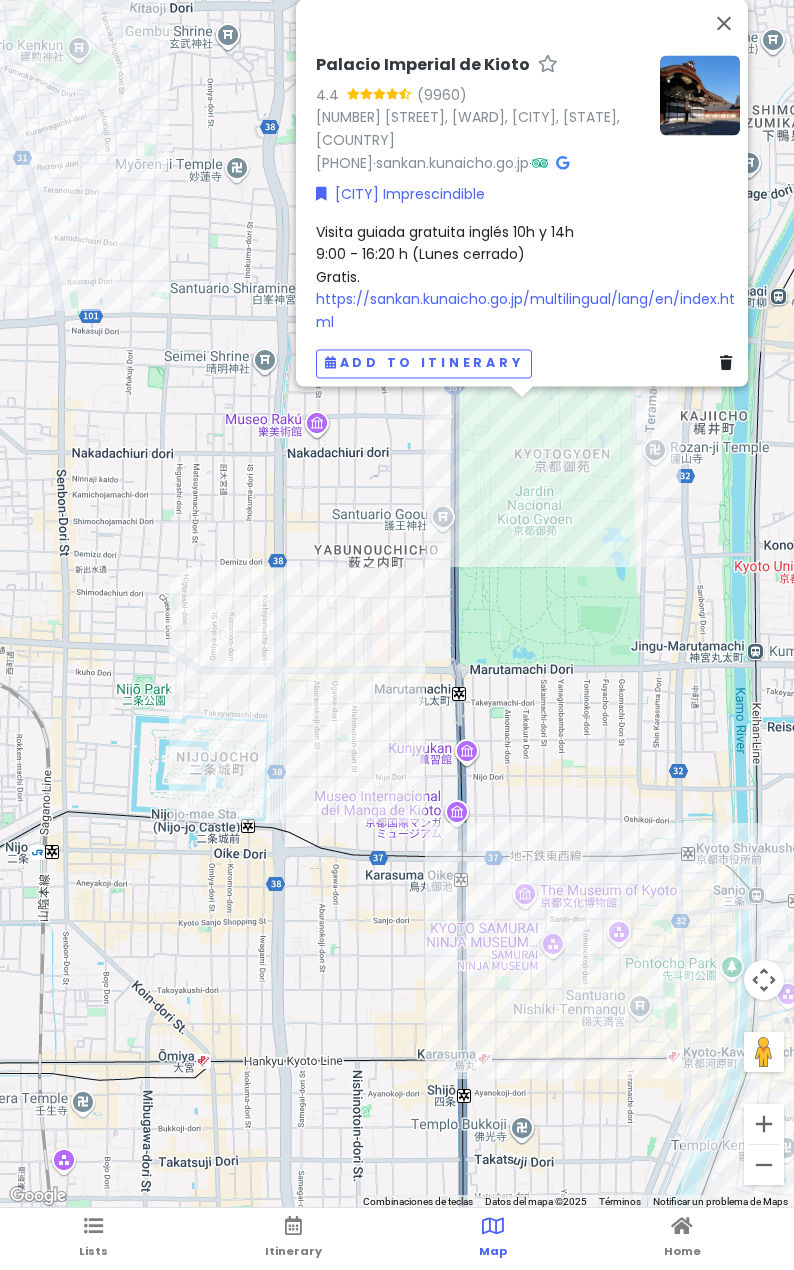 drag, startPoint x: 392, startPoint y: 645, endPoint x: 541, endPoint y: 535, distance: 185.20529 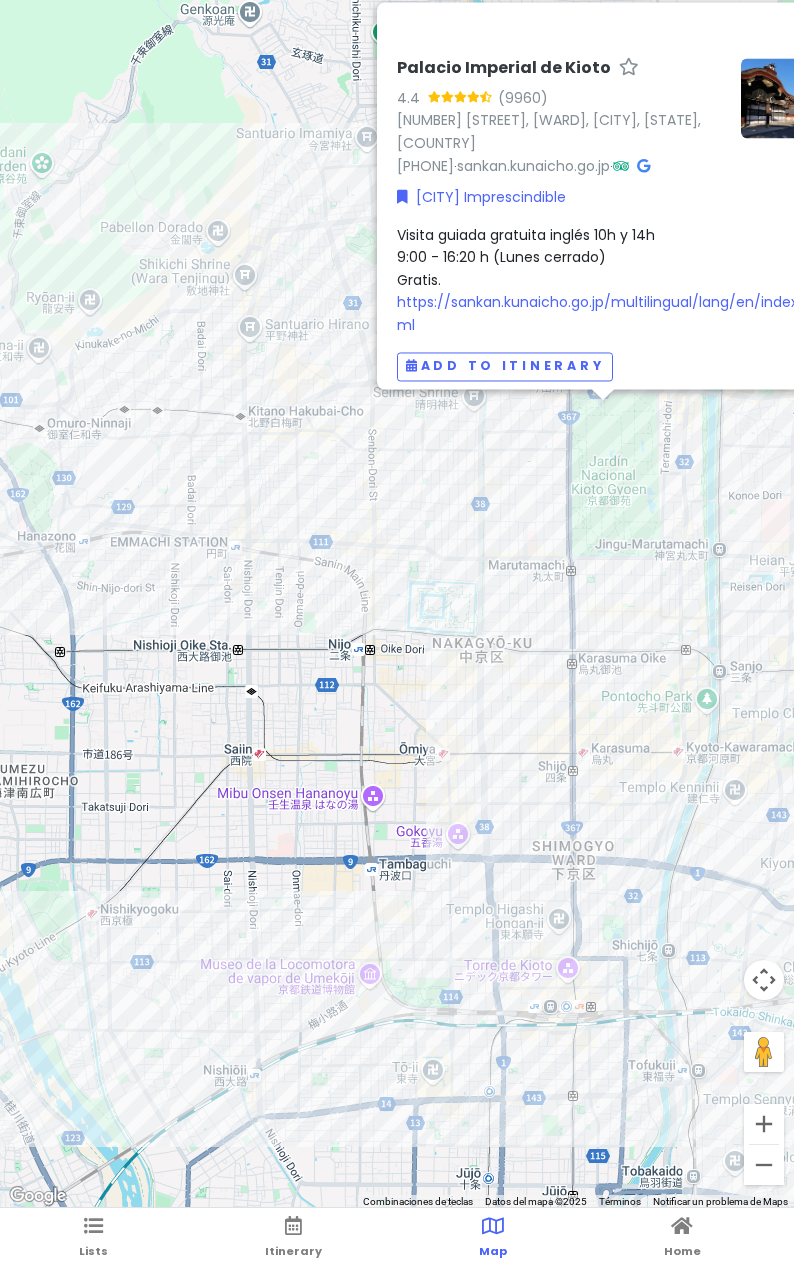drag, startPoint x: 452, startPoint y: 574, endPoint x: 416, endPoint y: 574, distance: 36 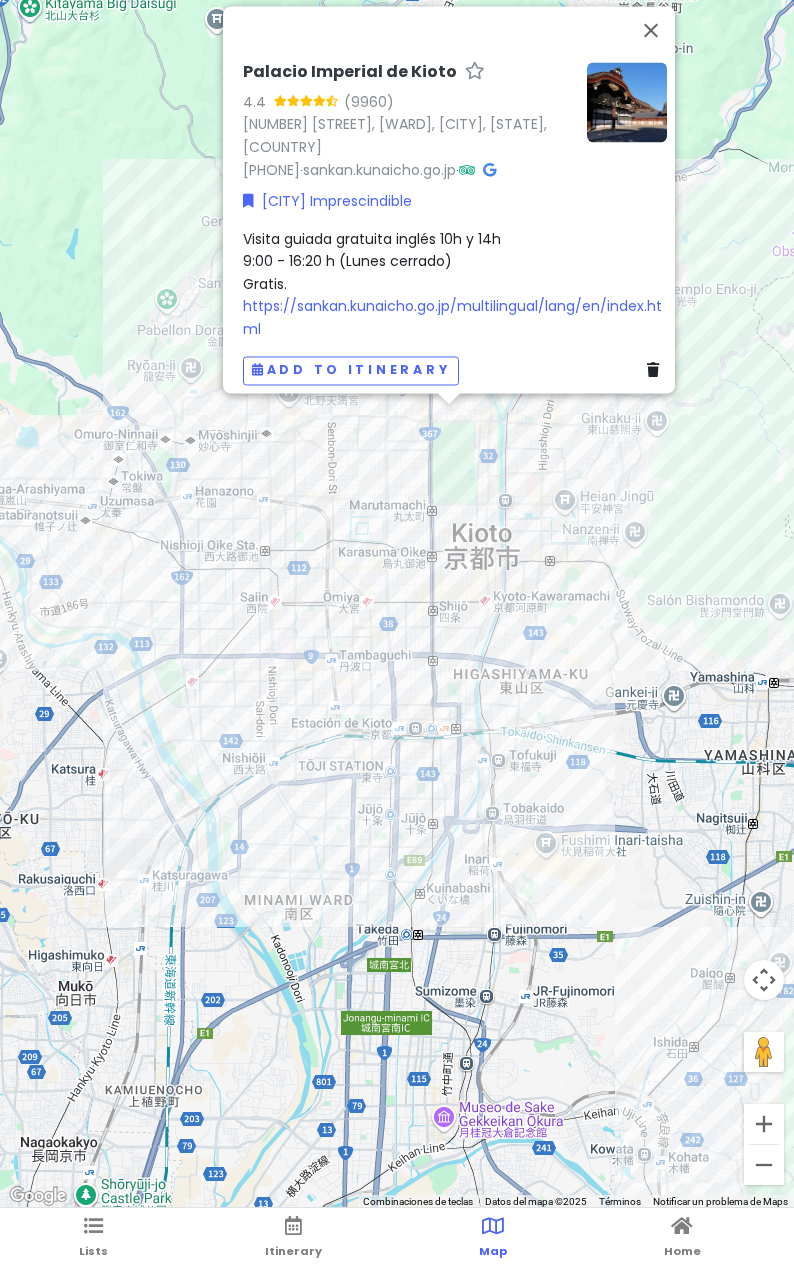 drag, startPoint x: 95, startPoint y: 594, endPoint x: 225, endPoint y: 559, distance: 134.62912 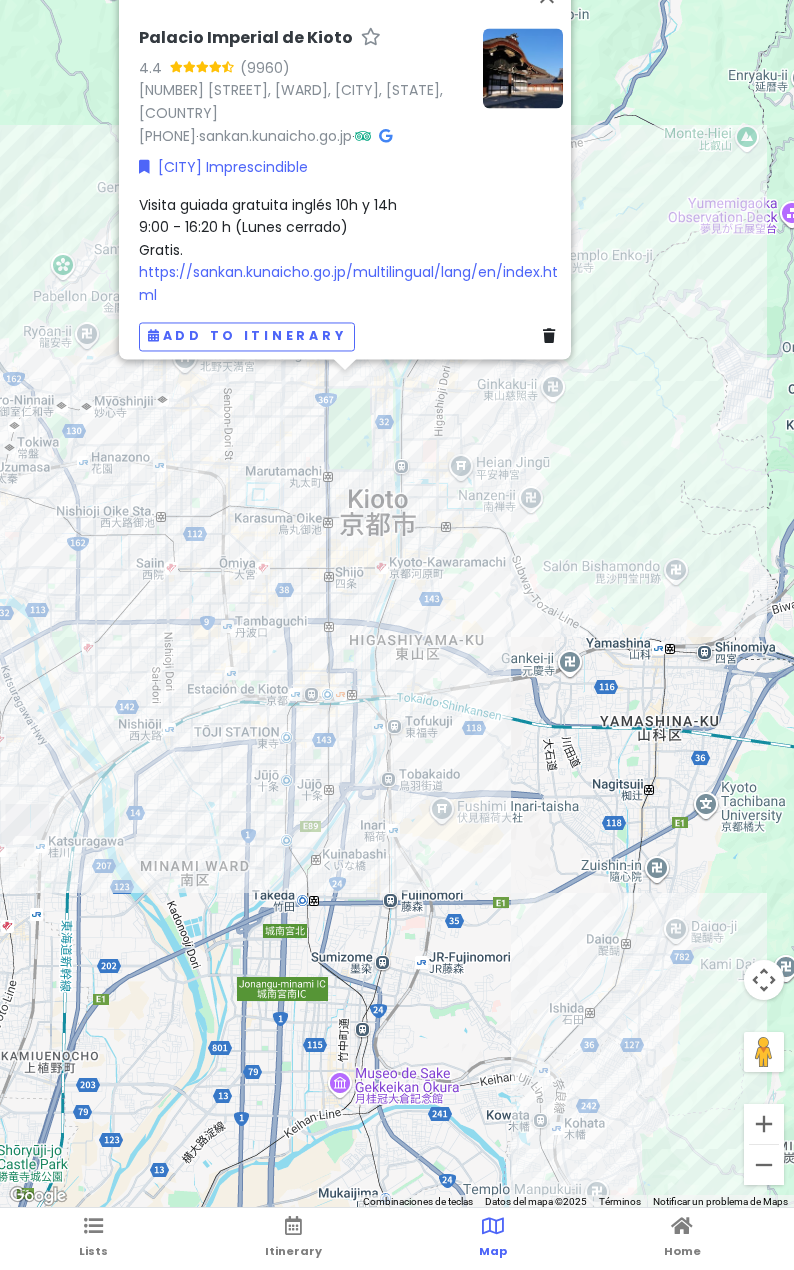 drag, startPoint x: 660, startPoint y: 945, endPoint x: 666, endPoint y: 932, distance: 14.3178215 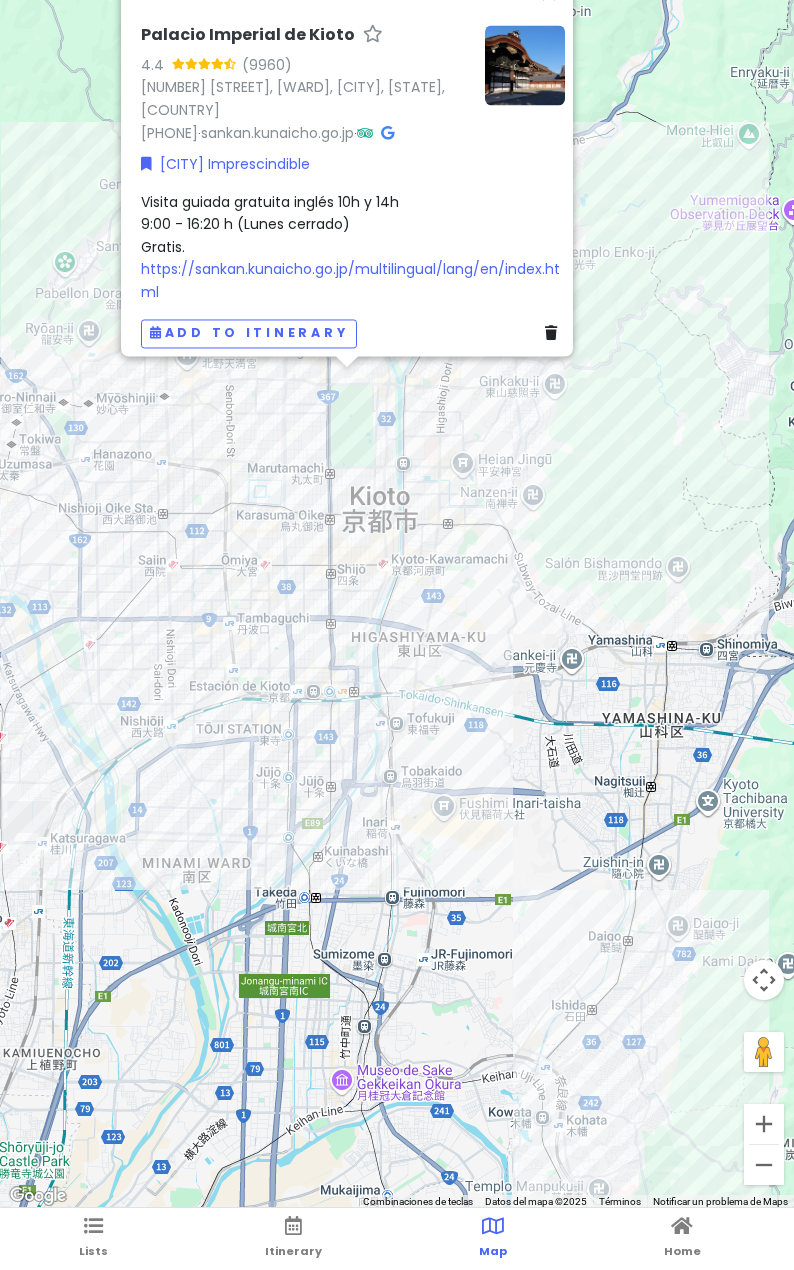click on "Palacio Imperial de Kioto 4.4        ([PHONE_EXT]) [NUMBER] [STREET], Kamigyō-ku, [CITY], [POSTAL_CODE], [COUNTRY] +[COUNTRY_CODE] [PHONE]   ·   sankan.kunaicho.go.jp   ·   [CITY] Visita guiada gratuita inglés [TIME] y [TIME]
[TIME] - [TIME] (Lunes cerrado)
Gratis.
https://sankan.kunaicho.go.jp/multilingual/lang/en/index.html  Add to itinerary" at bounding box center (397, 604) 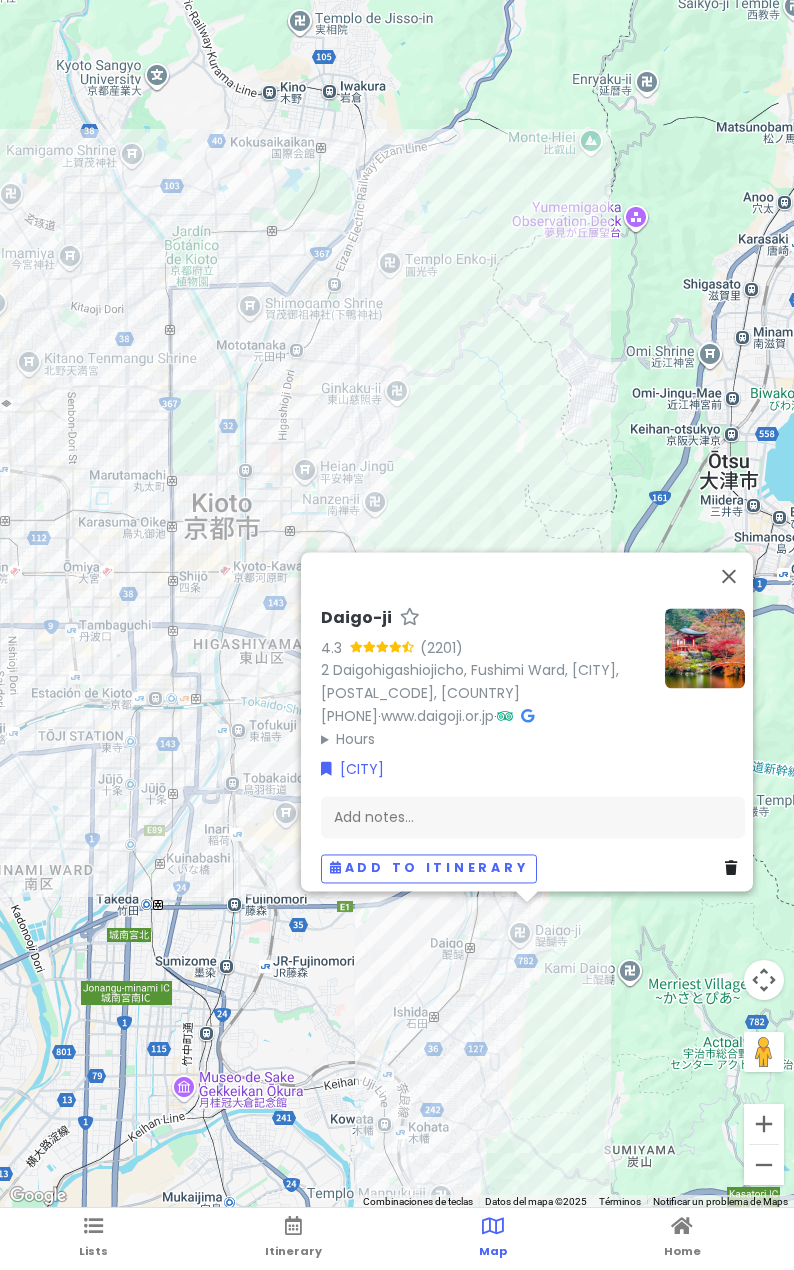 drag, startPoint x: 373, startPoint y: 955, endPoint x: 636, endPoint y: 962, distance: 263.09314 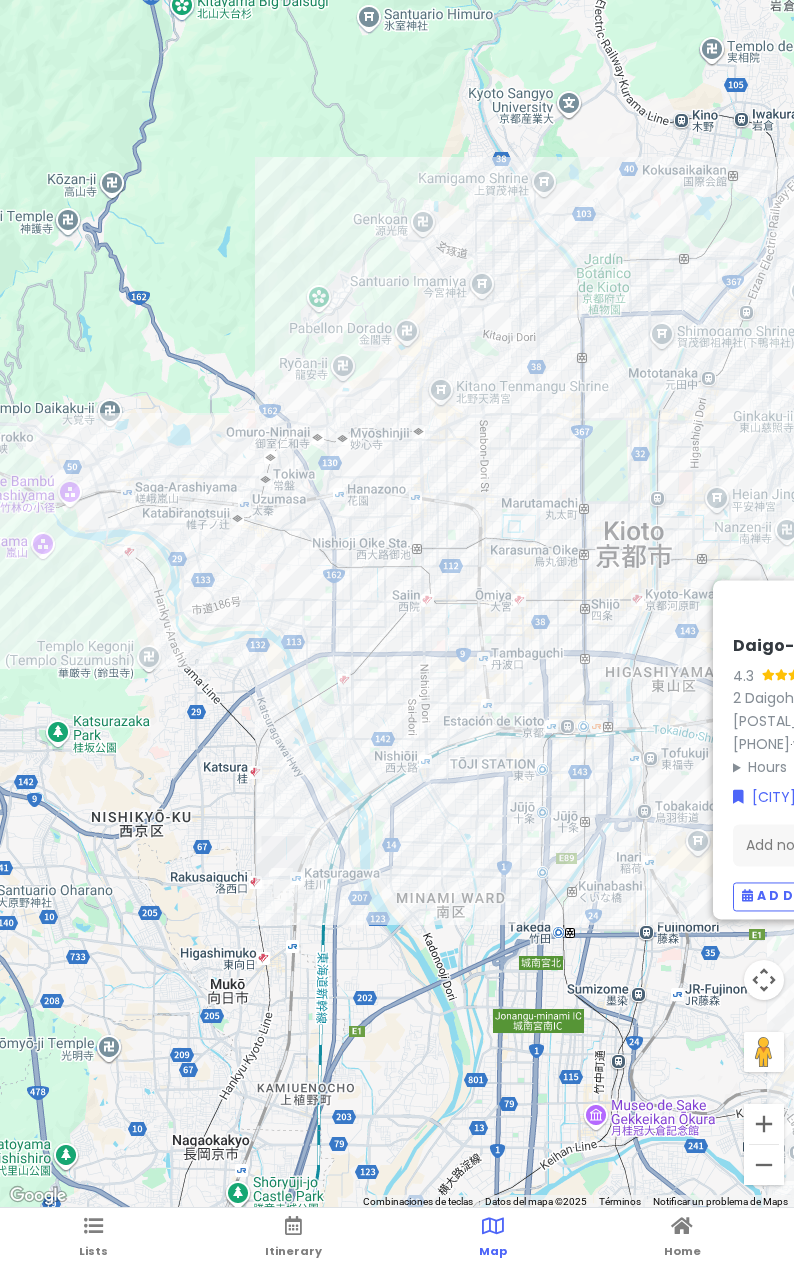click on "Daigo-ji [RATING]        ([REVIEWS]) [NUMBER] [STREET], [WARD], [CITY], [POSTAL_CODE], [COUNTRY] [PHONE]   ·   www.daigoji.or.jp   ·   Hours lunes  [TIME] martes  [TIME] miércoles  [TIME] jueves  [TIME] viernes  [TIME] sábado  [TIME] domingo  [TIME] [CITY] Add notes...  Add to itinerary" at bounding box center (397, 604) 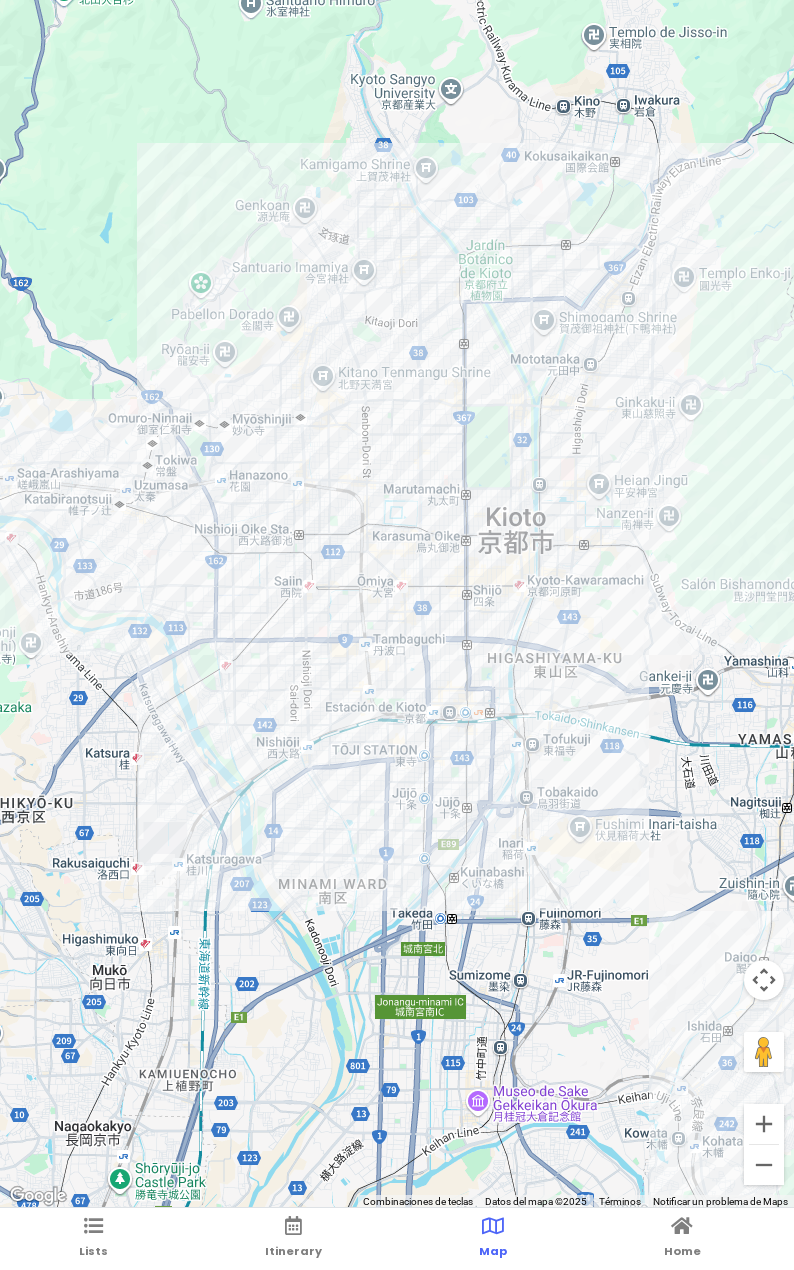 drag, startPoint x: 512, startPoint y: 592, endPoint x: 359, endPoint y: 567, distance: 155.02902 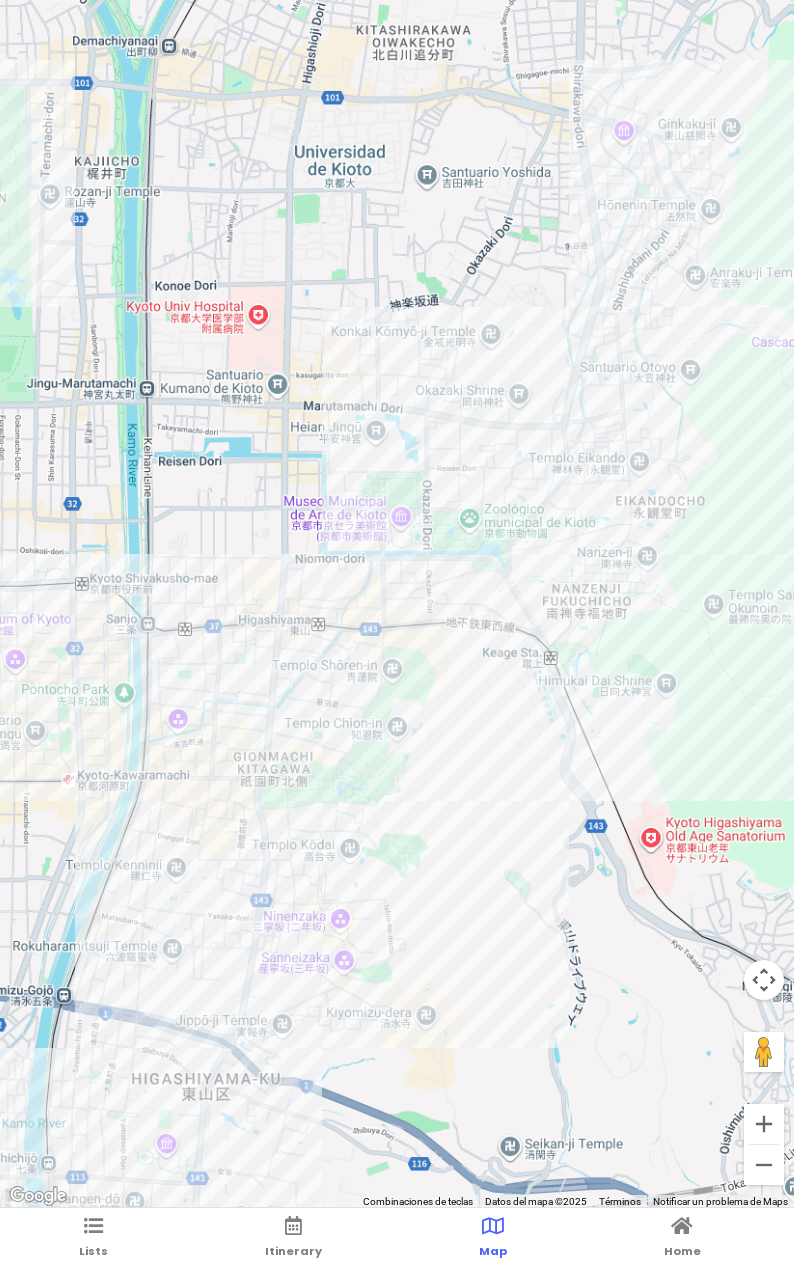 drag, startPoint x: 519, startPoint y: 552, endPoint x: 302, endPoint y: 667, distance: 245.58908 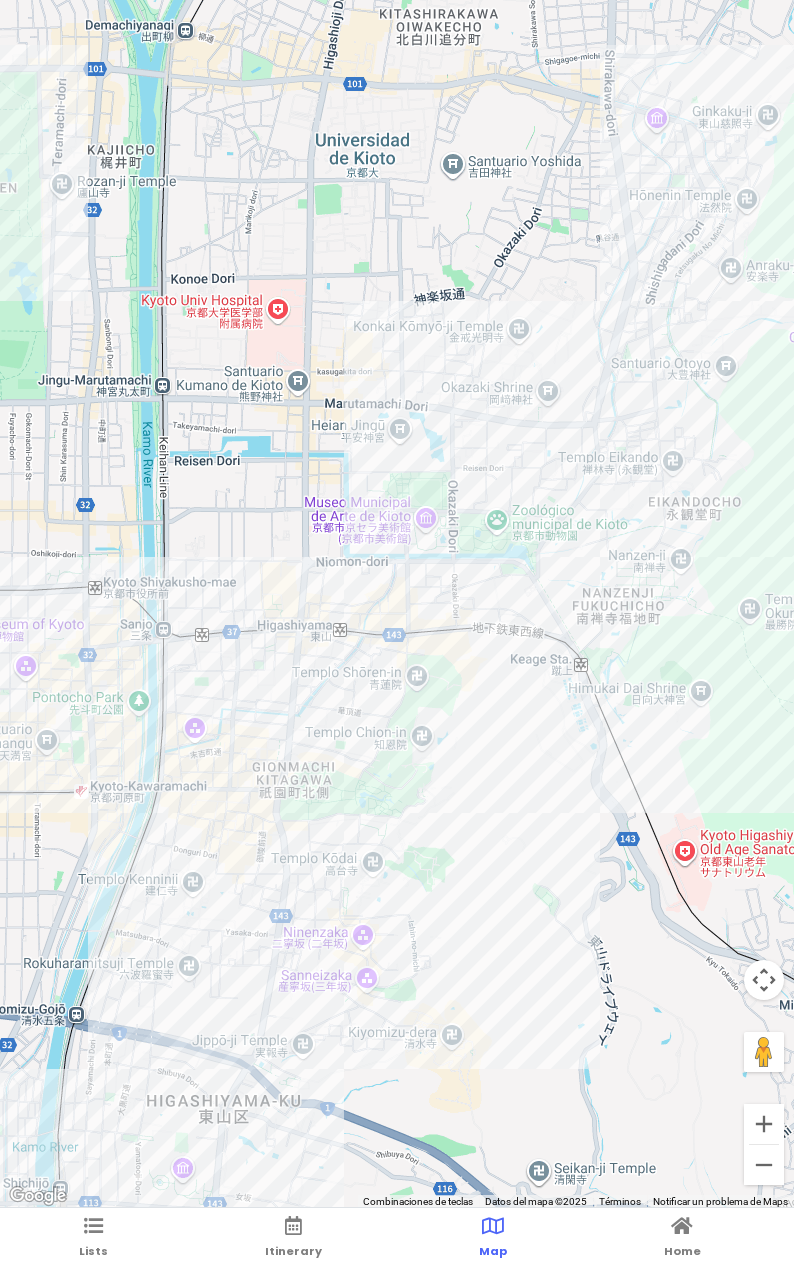 drag, startPoint x: 466, startPoint y: 533, endPoint x: 496, endPoint y: 534, distance: 30.016663 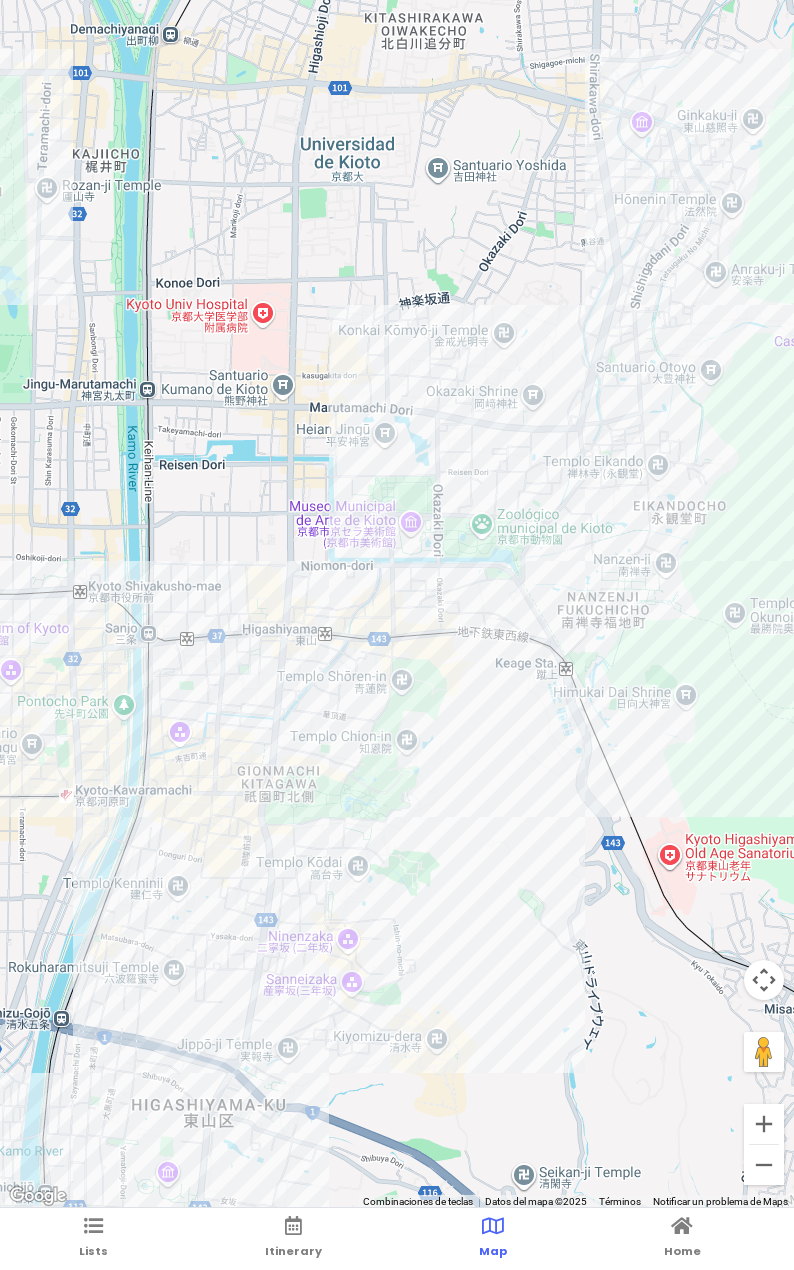 drag, startPoint x: 496, startPoint y: 534, endPoint x: 480, endPoint y: 540, distance: 17.088007 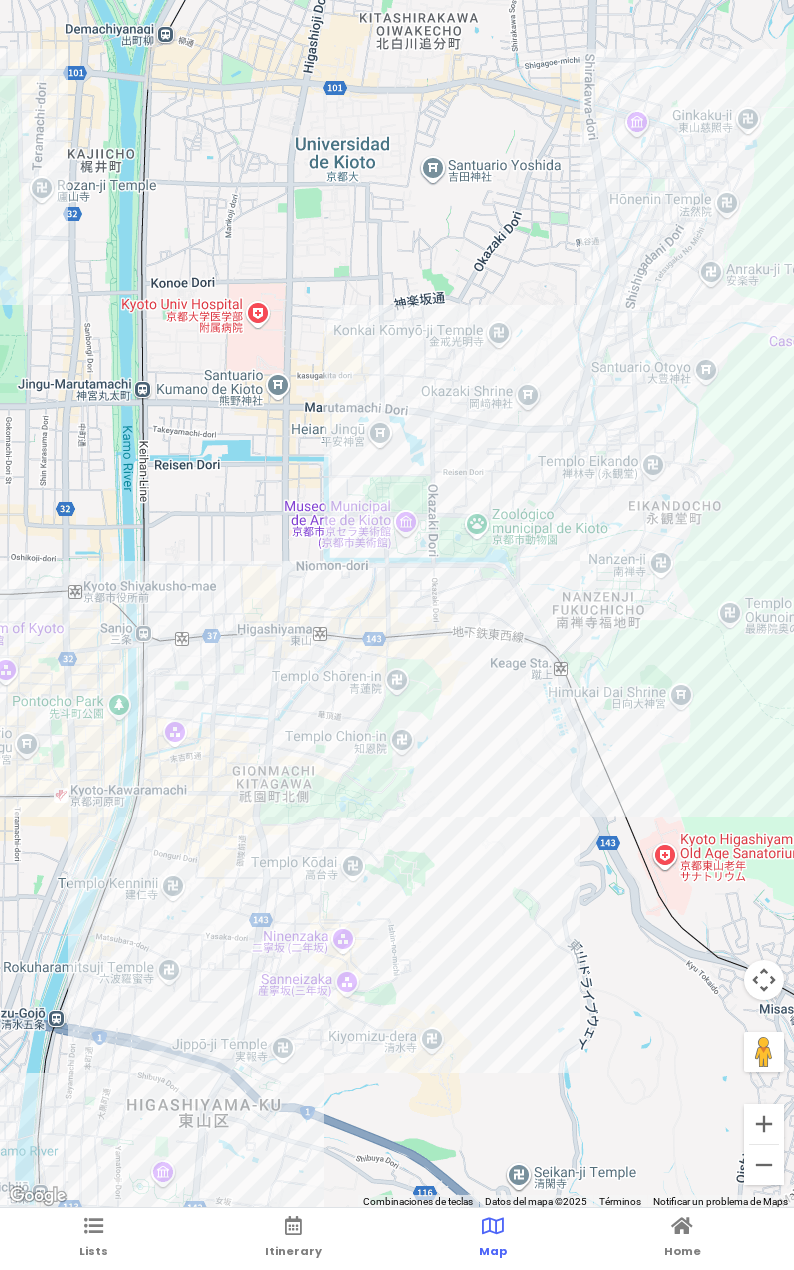 click at bounding box center (397, 604) 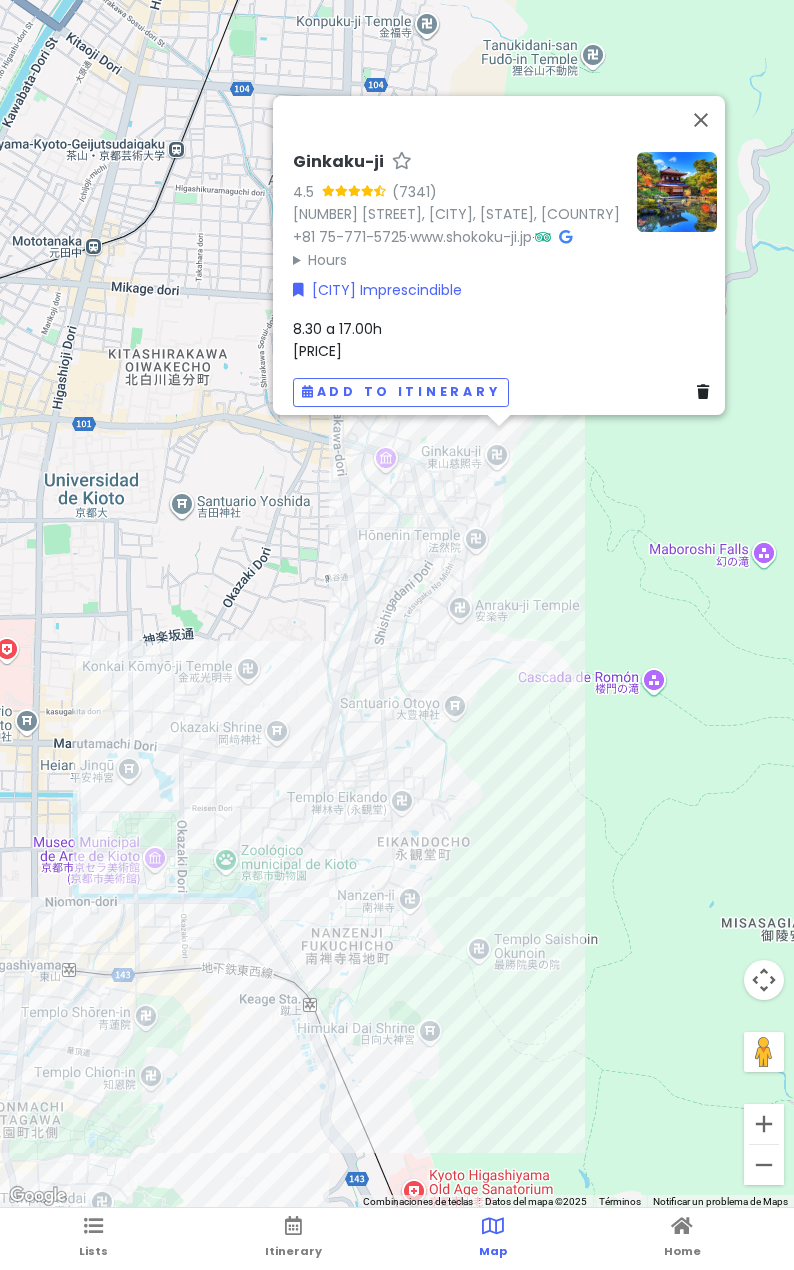 click on "Ginkaku-ji 4.5        (7341) 2Ginkakujichō, [WARD], [CITY], [POSTAL_CODE], [COUNTRY] +[PHONE]   ·   www.shokoku-ji.jp   ·   Hours lunes  8:30–17:00 martes  8:30–17:00 miércoles  8:30–17:00 jueves  8:30–17:00 viernes  8:30–17:00 sábado  8:30–17:00 domingo  8:30–17:00 [CITY] Imprescindible 8.30 a 17.00h
500Y  Add to itinerary" at bounding box center (397, 604) 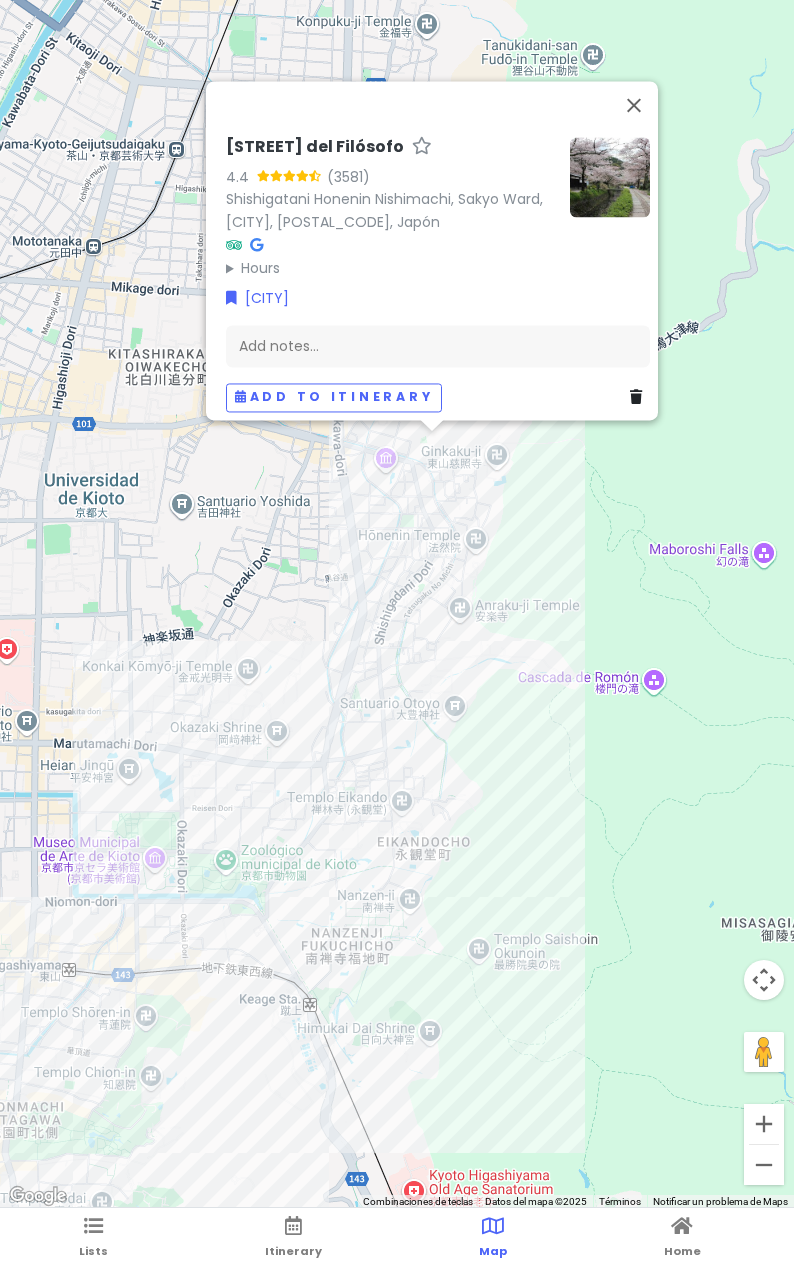 click on "Camino del Filósofo 4.4        (3581) Shishigatani Honenin Nishimachi, [WARD], [CITY], [POSTAL_CODE], [COUNTRY] Hours lunes  Abierto 24 horas martes  Abierto 24 horas miércoles  Abierto 24 horas jueves  Abierto 24 horas viernes  Abierto 24 horas sábado  Abierto 24 horas domingo  Abierto 24 horas [CITY] Add notes...  Add to itinerary" at bounding box center (397, 604) 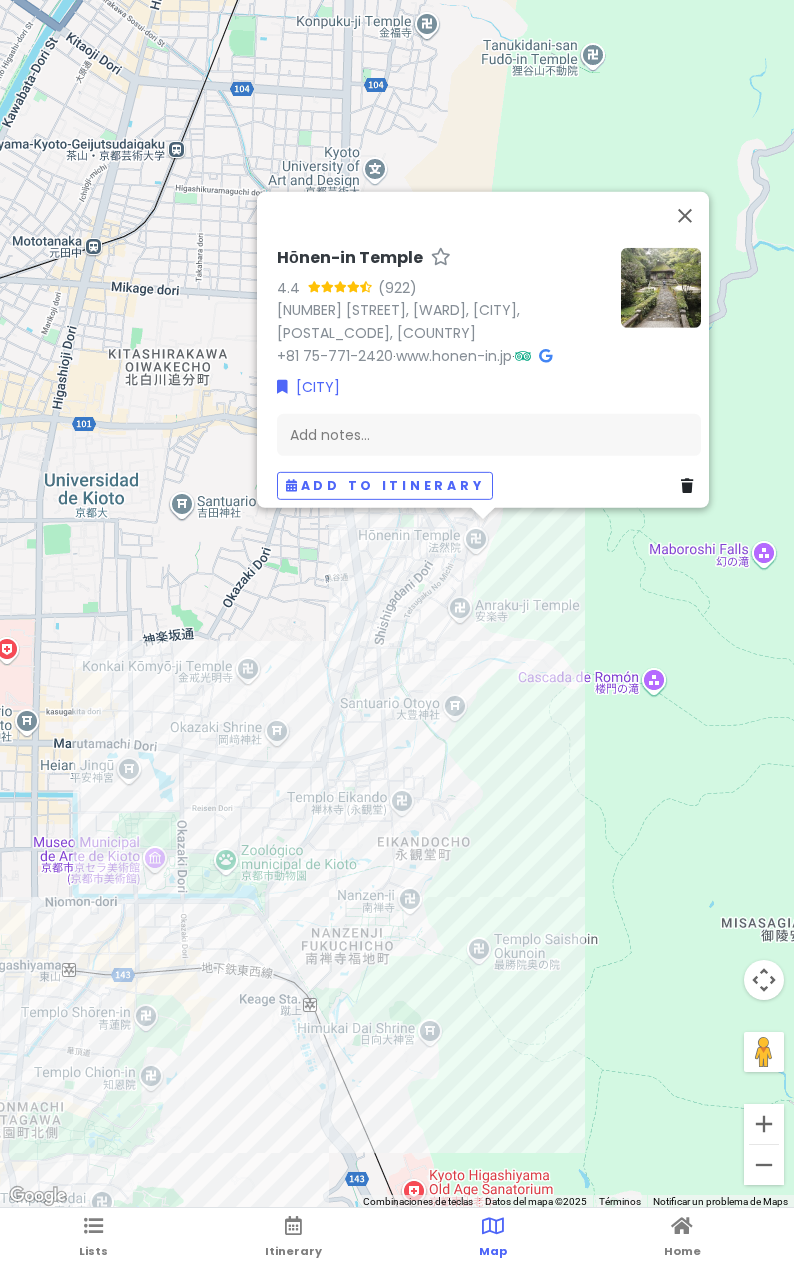 click on "Hōnen-in Temple 4.4        ([NUMBER]) [NUMBER]番地 Shishigatani Goshonodanchō, Sakyō-ku, [CITY], [POSTAL_CODE], Japón +[COUNTRY_CODE] [PHONE]   ·   www.honen-in.jp   ·   [CITY] Add notes...  Add to itinerary" at bounding box center (397, 604) 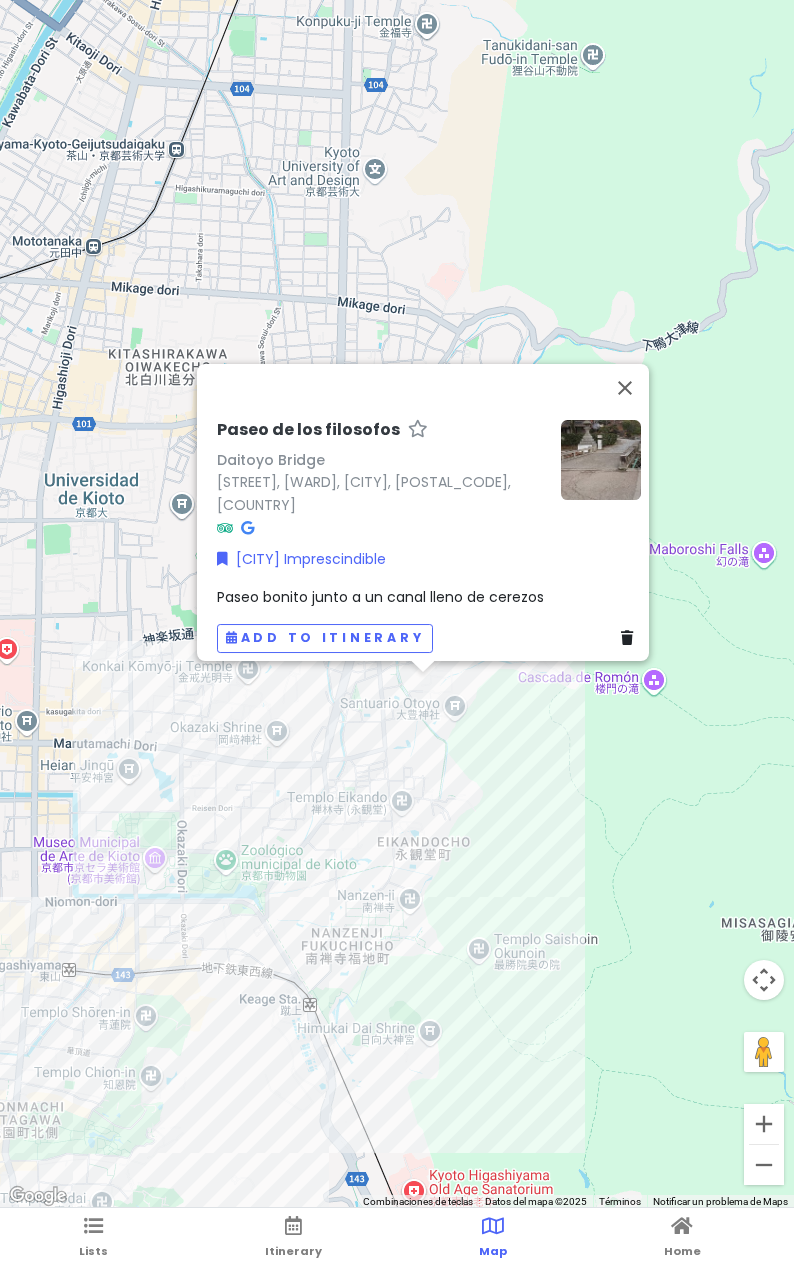 click on "Paseo de los filosofos Daitoyo Bridge Shishigatani Sakuradanicho, Sakyo Ward, [CITY], [POSTAL_CODE], [COUNTRY] [CITY] Imprescindible Paseo bonito junto a un canal lleno de cerezos  Add to itinerary" at bounding box center (397, 604) 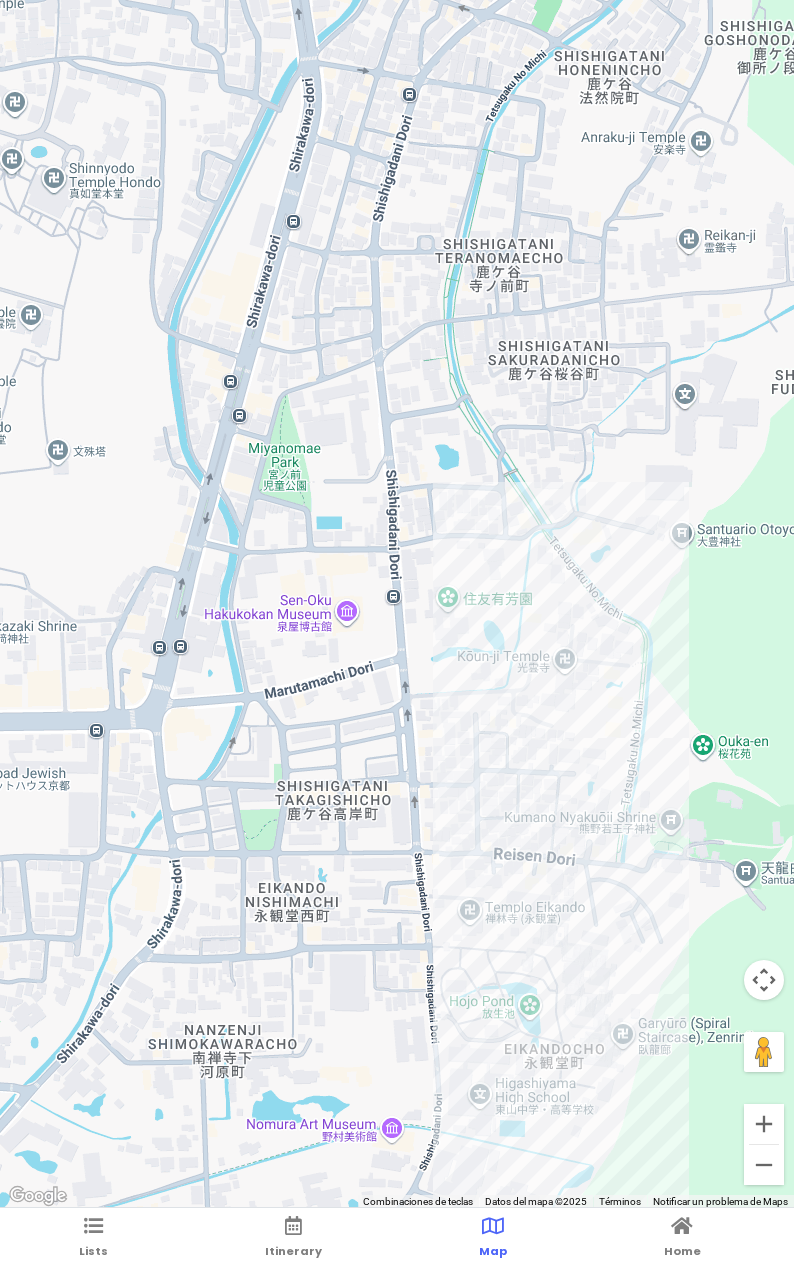 drag, startPoint x: 490, startPoint y: 786, endPoint x: 515, endPoint y: 736, distance: 55.9017 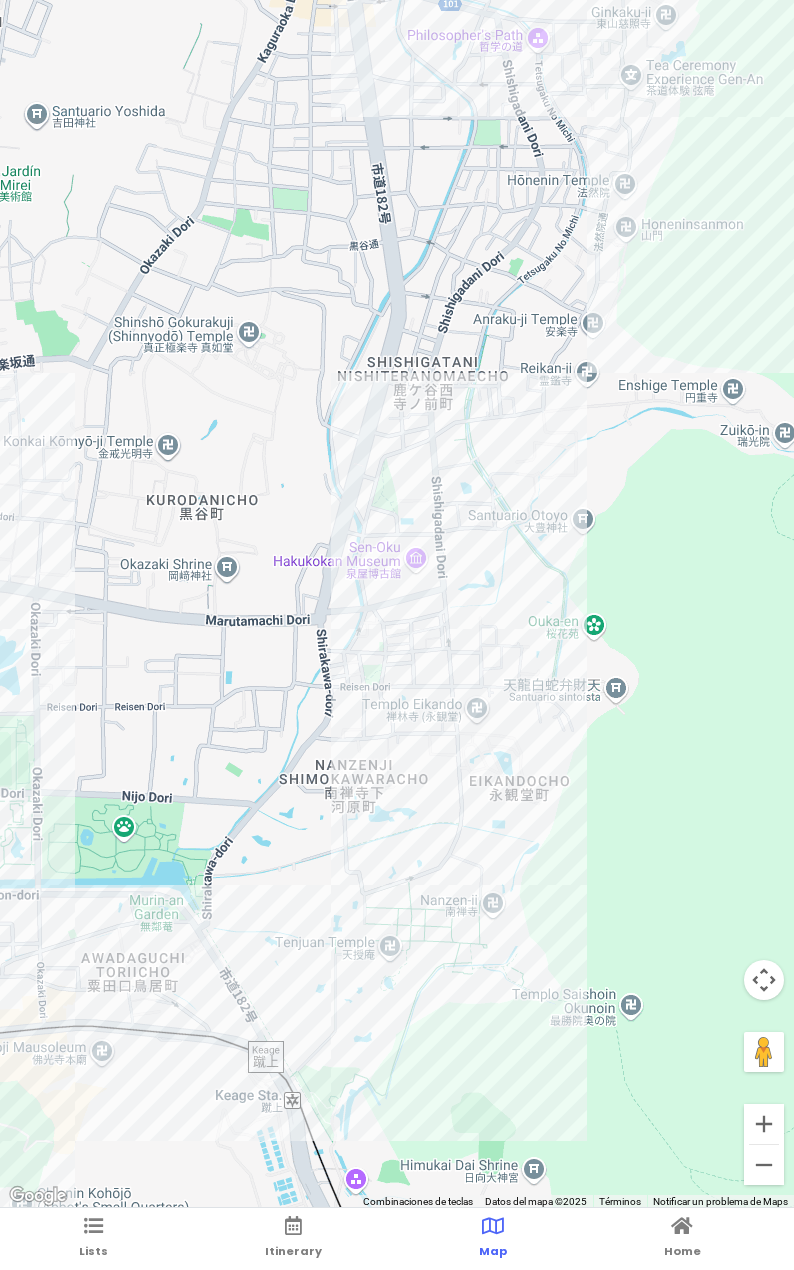 drag, startPoint x: 512, startPoint y: 698, endPoint x: 490, endPoint y: 630, distance: 71.470276 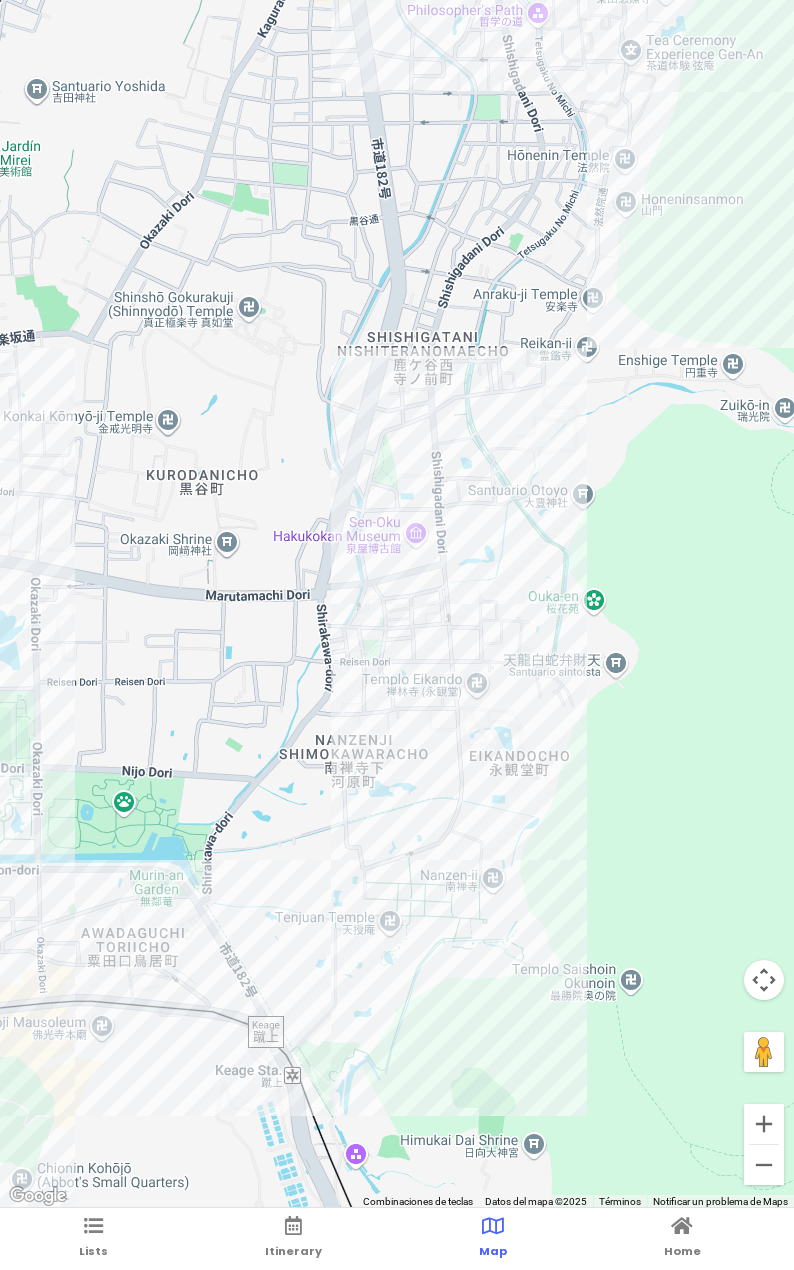 click at bounding box center [397, 604] 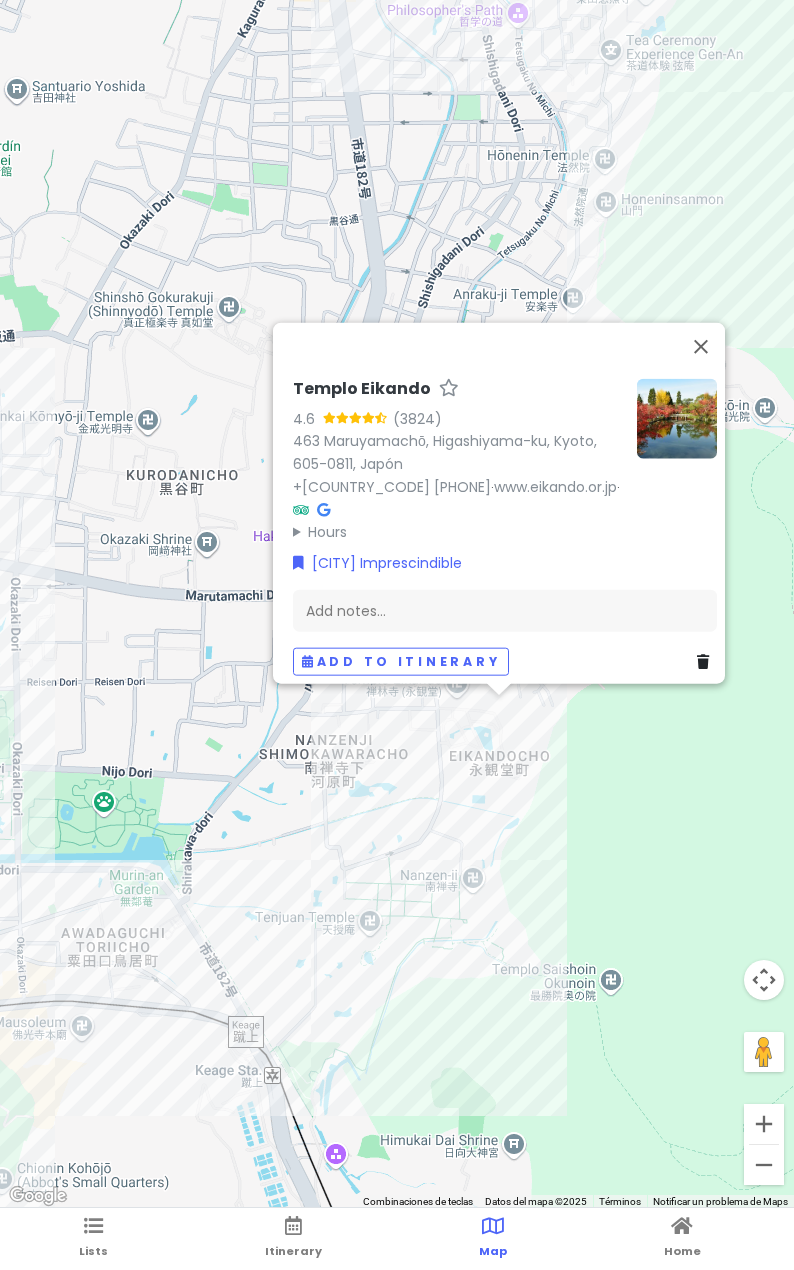 click on "Templo Eikando 4.6        (3824) [NUMBER] [STREET], [CITY], [STATE], [COUNTRY] [PHONE]   ·   www.eikando.or.jp   ·   Hours lunes  9:00–16:00 martes  9:00–16:00 miércoles  9:00–16:00 jueves  9:00–16:00 viernes  9:00–16:00 sábado  9:00–16:00 domingo  9:00–16:00 [CITY] Imprescindible Add notes...  Add to itinerary" at bounding box center [397, 604] 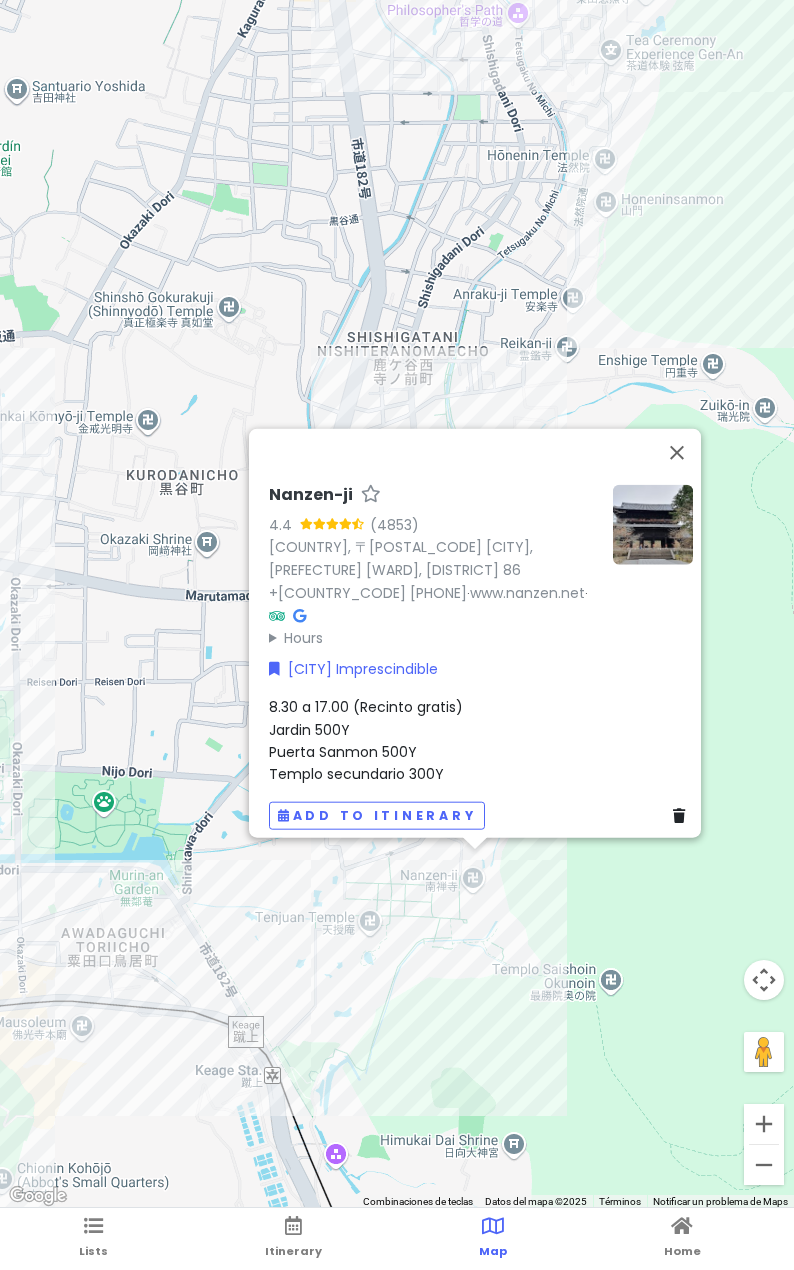 click on "Nanzen-ji 4.4        (4853) [COUNTRY], 〒[POSTAL_CODE] [PREFECTURE] [CITY] [WARD] 86 +[PHONE]   ·   www.nanzen.net   ·   Hours lunes  8:45–17:00 martes  8:45–17:00 miércoles  8:45–17:00 jueves  8:45–17:00 viernes  8:45–17:00 sábado  8:45–17:00 domingo  8:45–17:00 [CITY] Imprescindible 8.30 a 17.00 (Recinto gratis)
Jardin 500Y
Puerta Sanmon 500Y
Templo secundario 300Y  Add to itinerary" at bounding box center [397, 604] 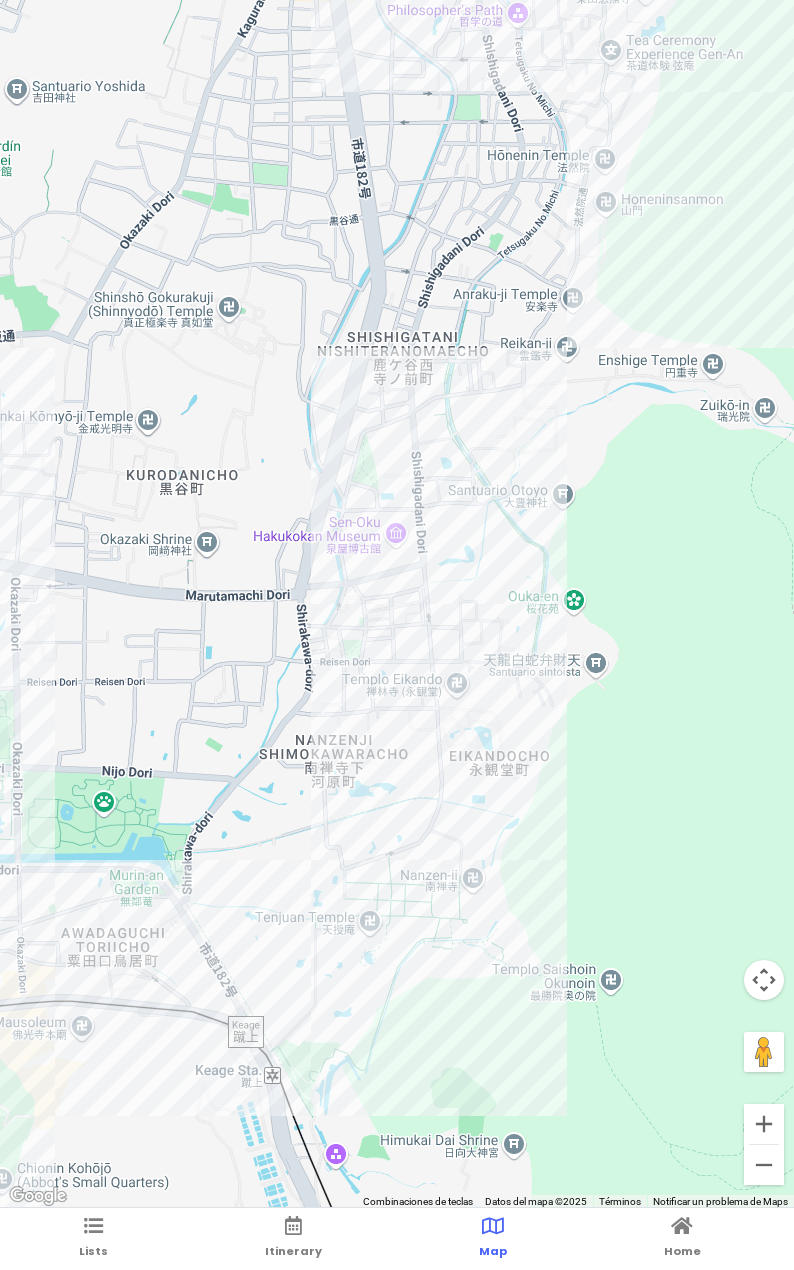 click at bounding box center (397, 604) 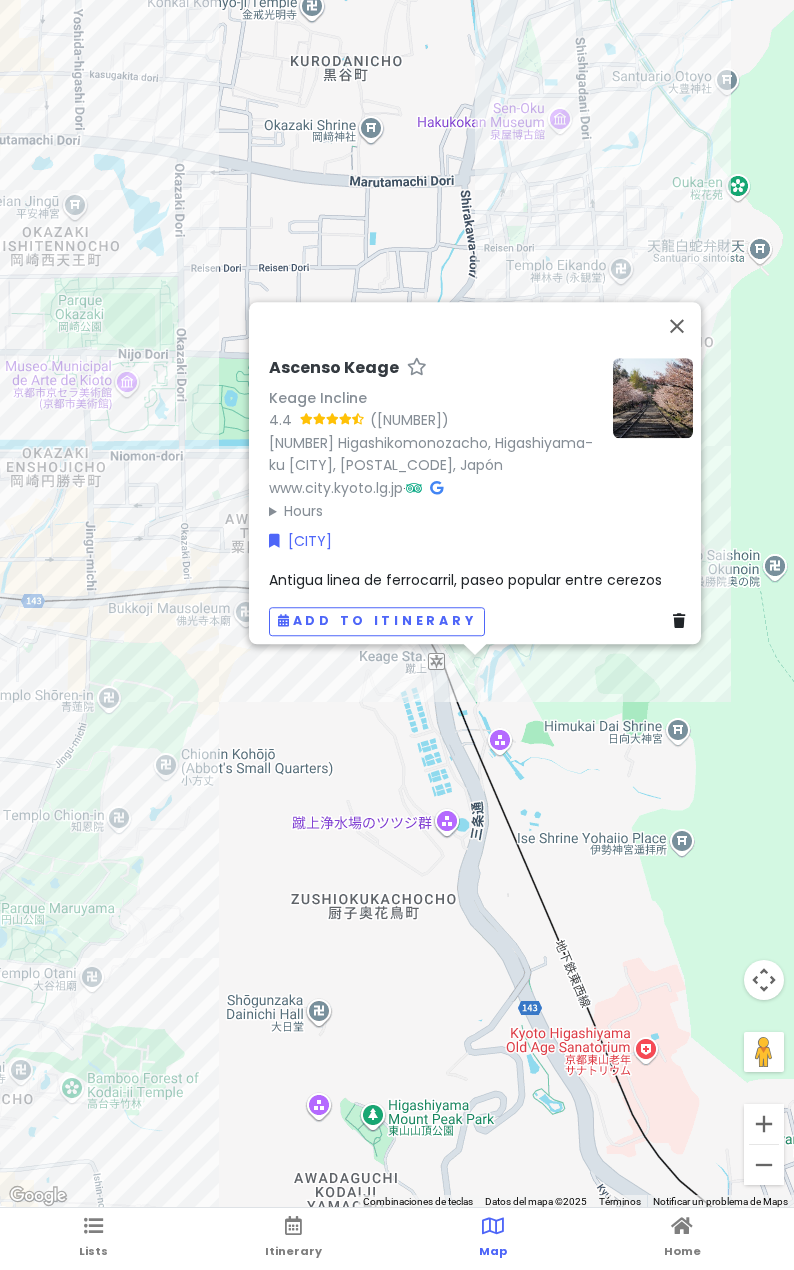 drag, startPoint x: 539, startPoint y: 1003, endPoint x: 572, endPoint y: 678, distance: 326.67108 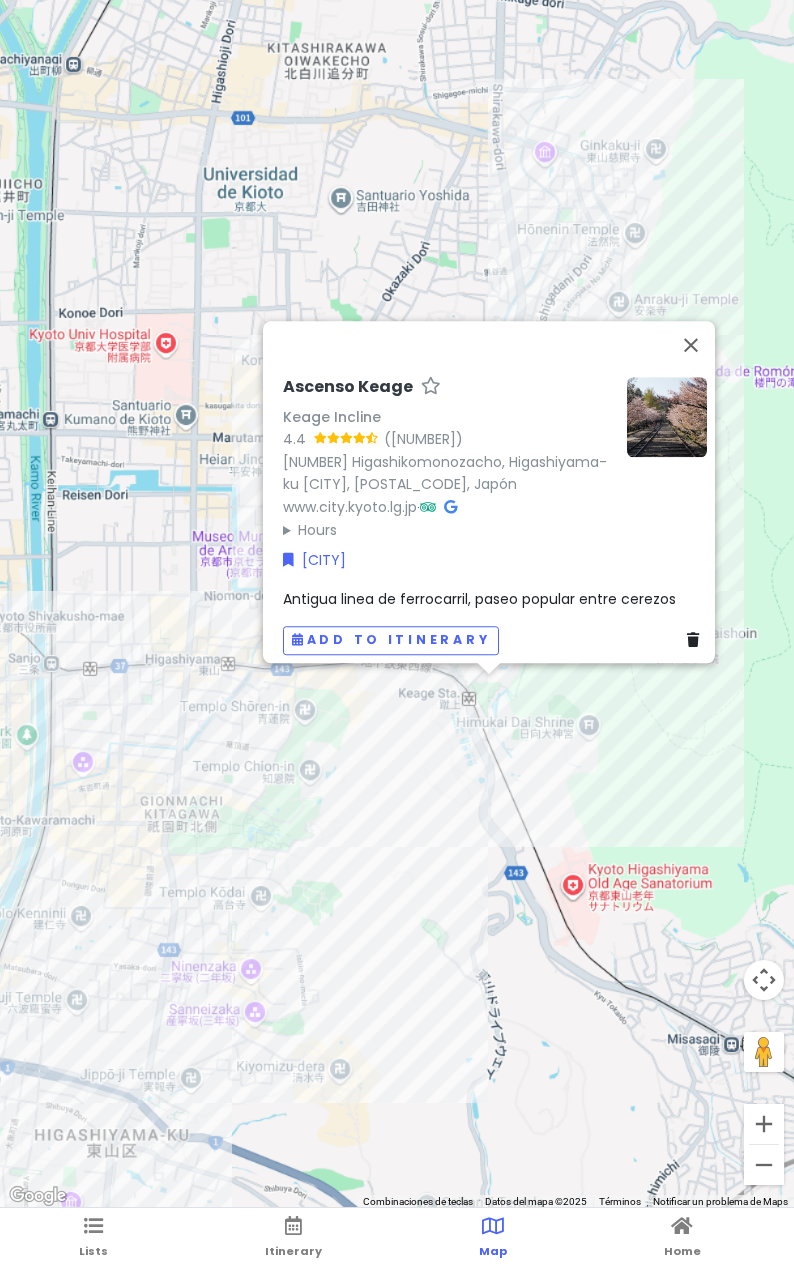 click on "Ascenso Keage Keage Incline 4.4        ([PHONE_EXT]) [NUMBER] [STREET], [CITY], [POSTAL_CODE], [COUNTRY] www.city.kyoto.lg.jp   ·   Hours lunes  Abierto 24 horas martes  Abierto 24 horas miércoles  Abierto 24 horas jueves  Abierto 24 horas viernes  Abierto 24 horas sábado  Abierto 24 horas domingo  Abierto 24 horas [CITY] Antigua linea de ferrocarril, paseo popular entre cerezos  Add to itinerary" at bounding box center [397, 604] 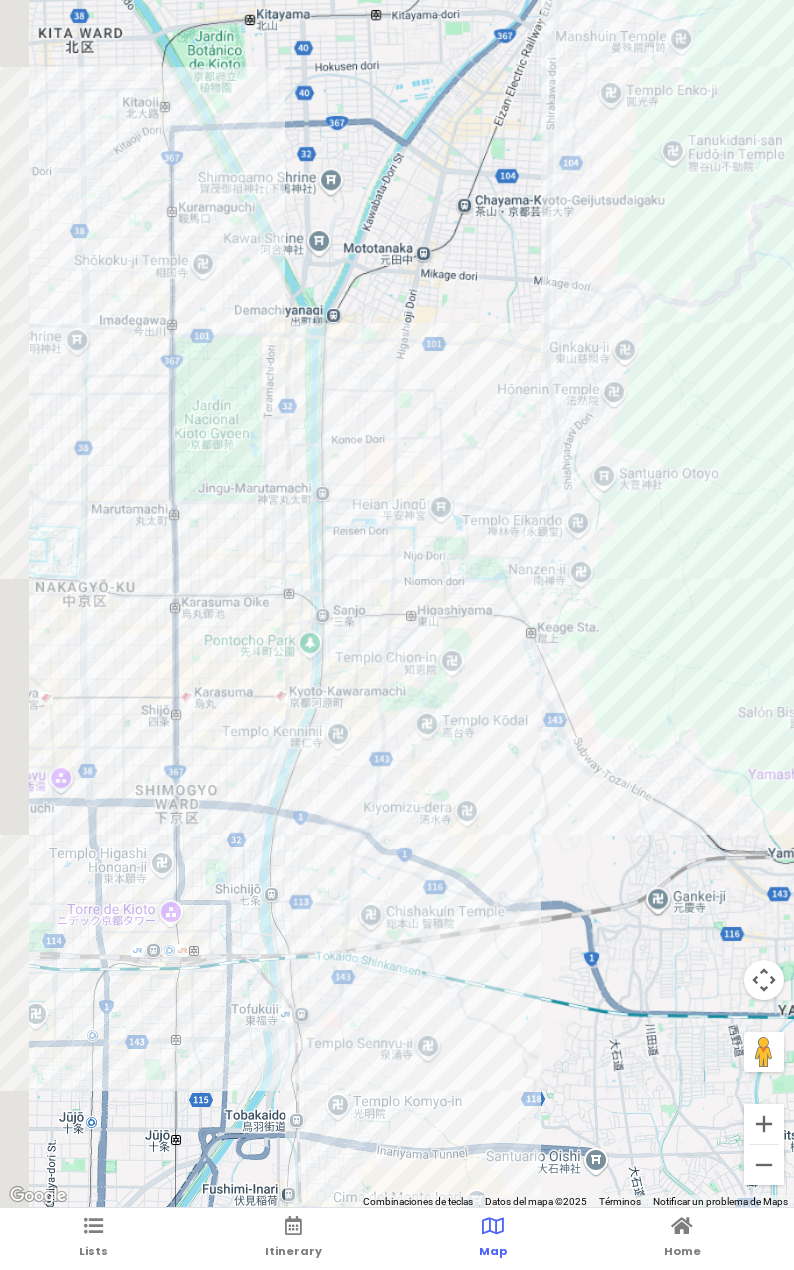 drag, startPoint x: 336, startPoint y: 949, endPoint x: 518, endPoint y: 672, distance: 331.4408 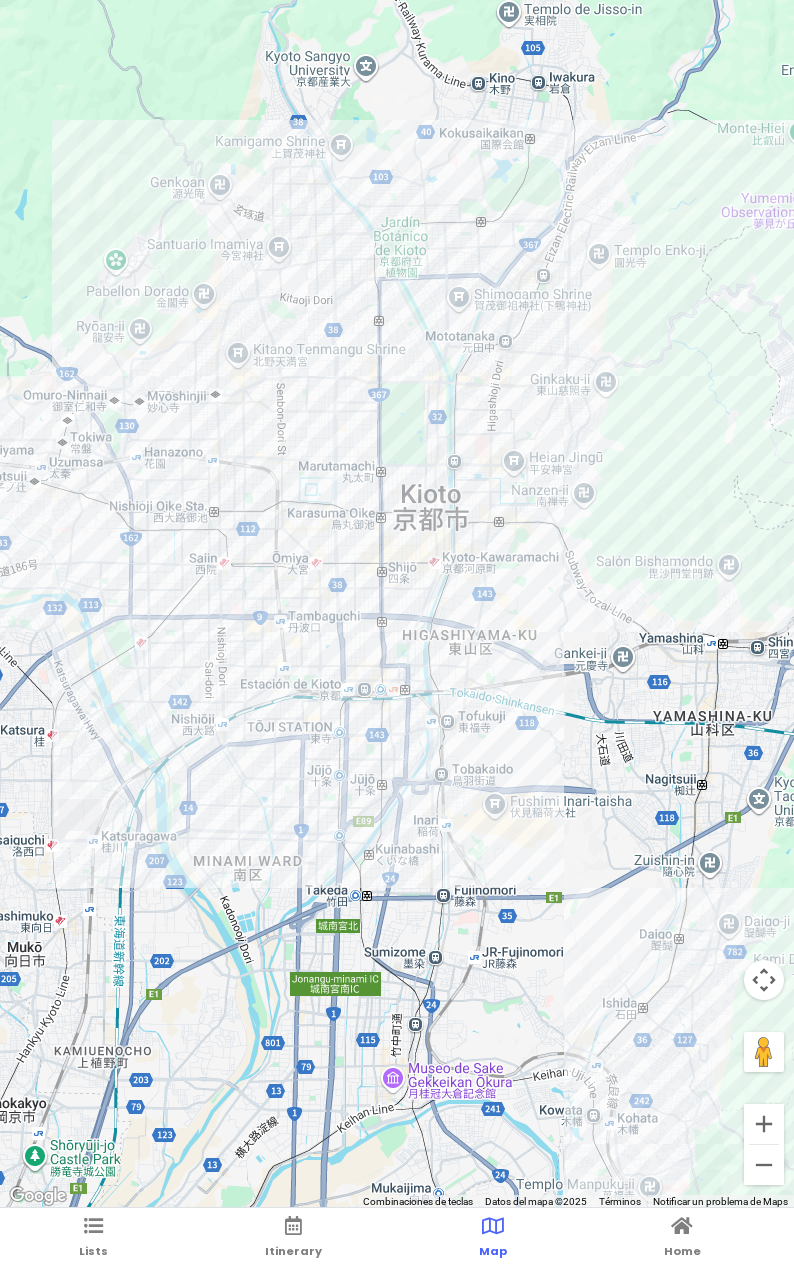 drag, startPoint x: 572, startPoint y: 845, endPoint x: 518, endPoint y: 780, distance: 84.50444 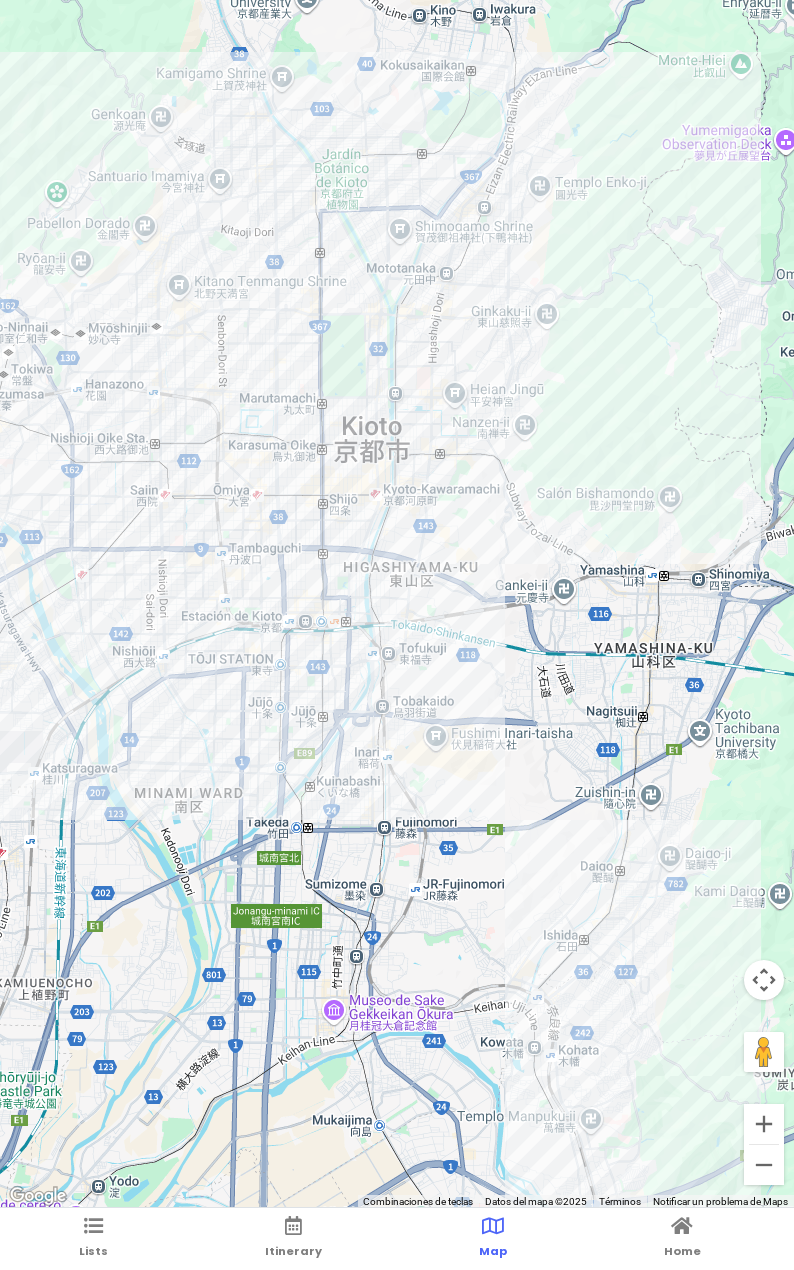 click at bounding box center (397, 604) 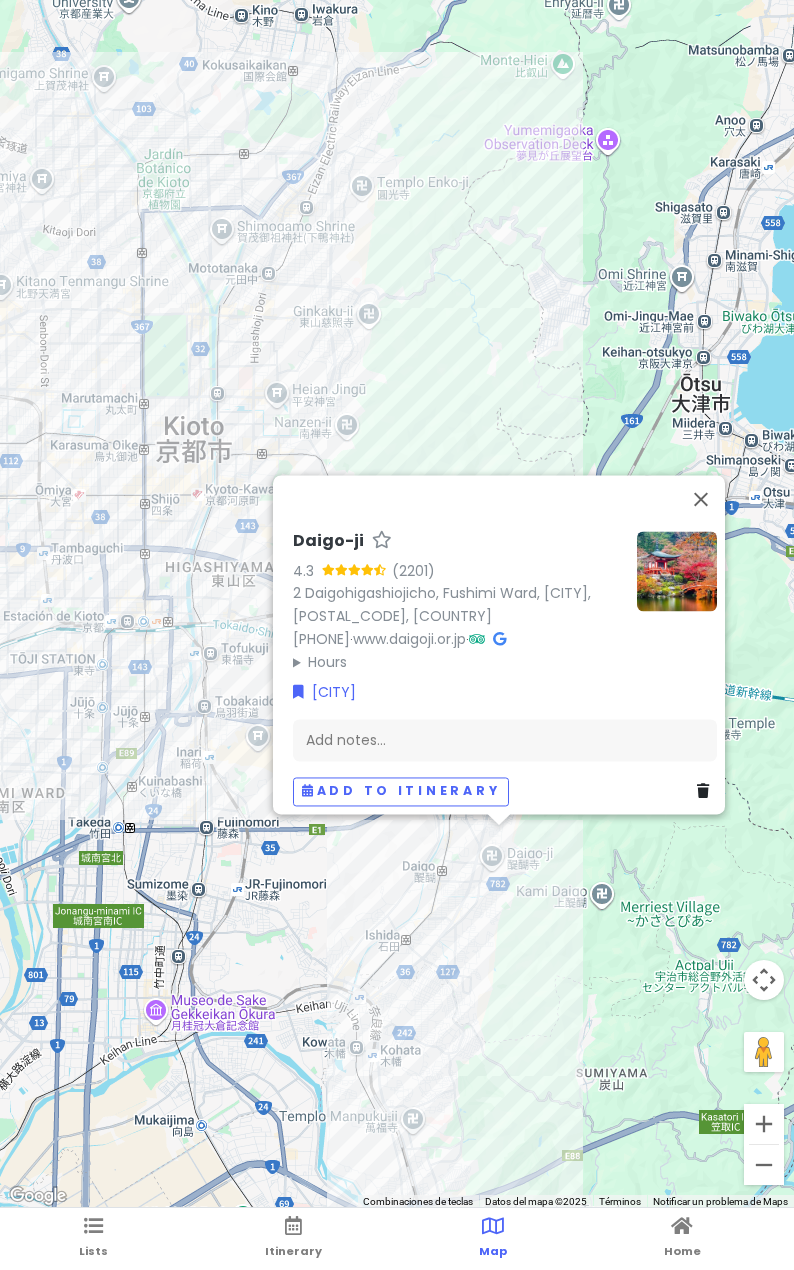 click on "Daigo-ji [RATING]        ([REVIEWS]) [NUMBER] [STREET], [WARD], [CITY], [POSTAL_CODE], [COUNTRY] [PHONE]   ·   www.daigoji.or.jp   ·   Hours lunes  [TIME] martes  [TIME] miércoles  [TIME] jueves  [TIME] viernes  [TIME] sábado  [TIME] domingo  [TIME] [CITY] Add notes...  Add to itinerary" at bounding box center (397, 604) 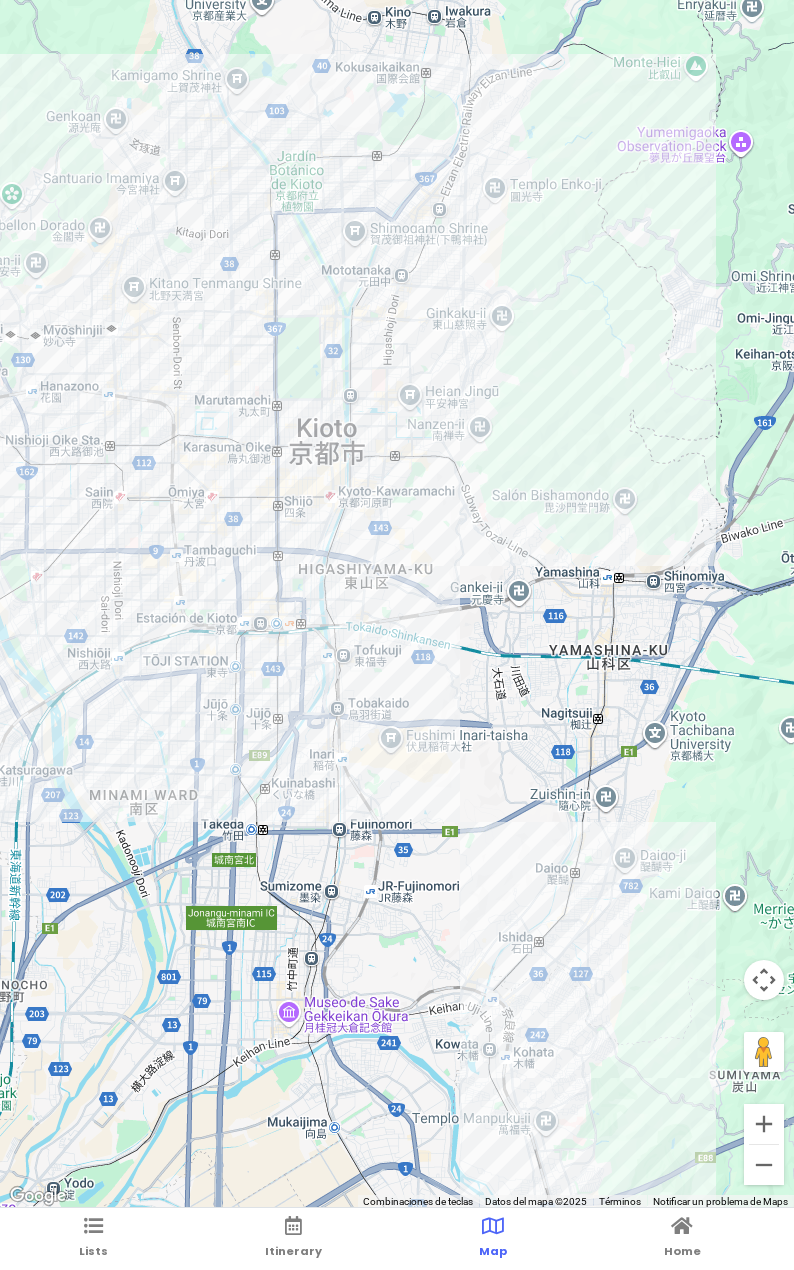 drag, startPoint x: 425, startPoint y: 857, endPoint x: 551, endPoint y: 854, distance: 126.035706 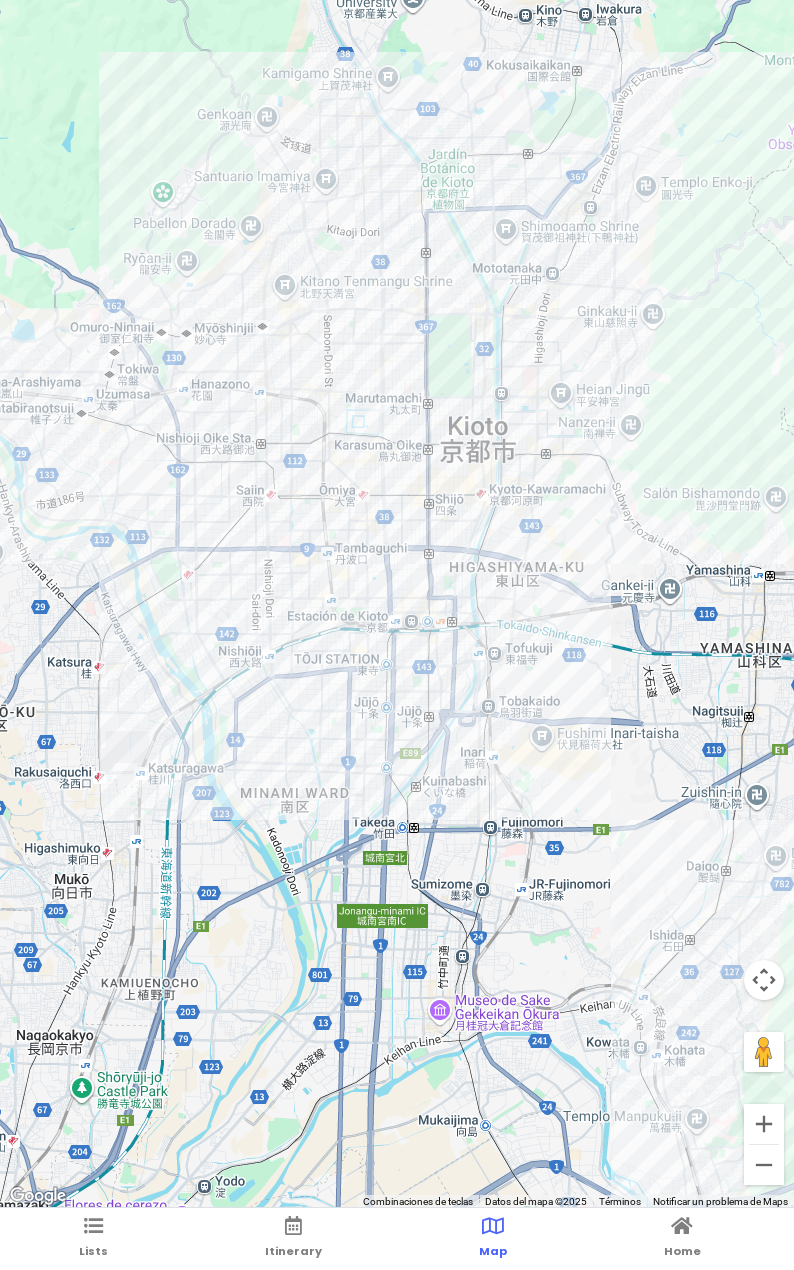 click at bounding box center [397, 604] 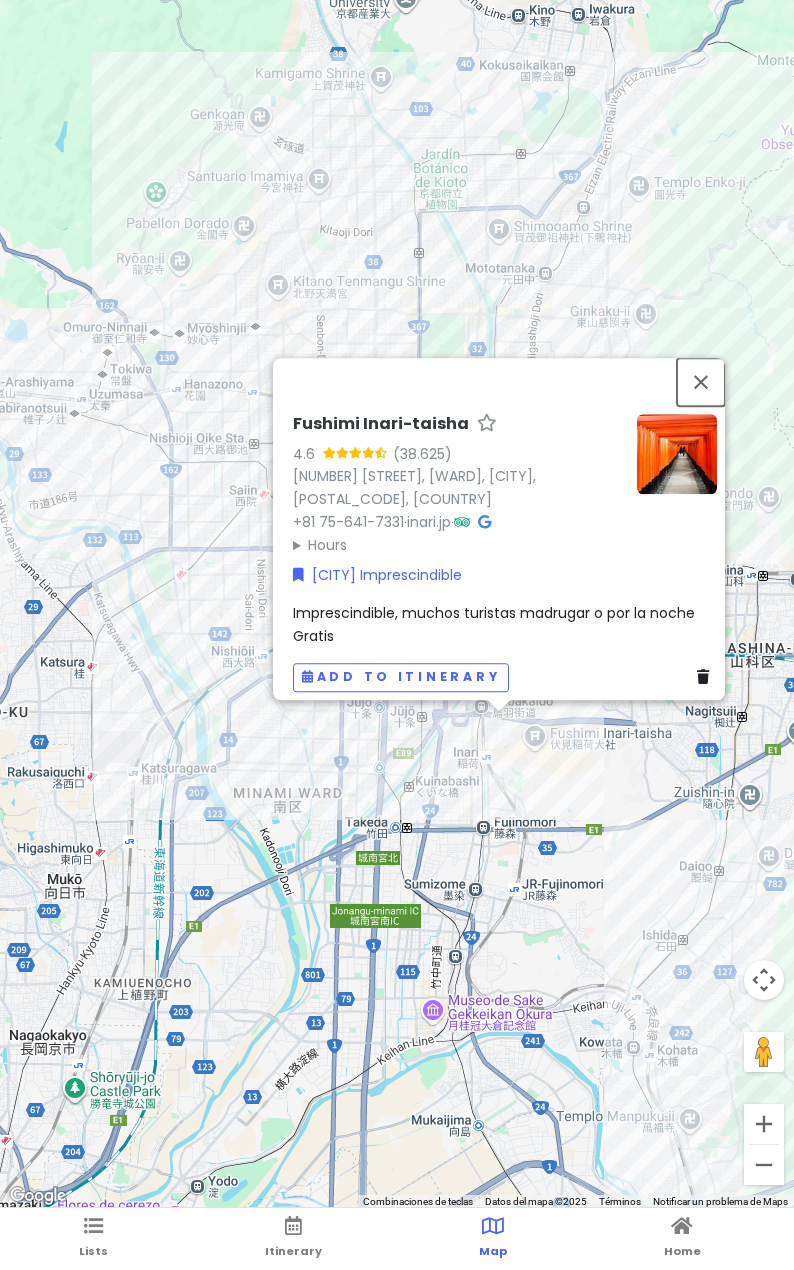 drag, startPoint x: 702, startPoint y: 361, endPoint x: 665, endPoint y: 388, distance: 45.80393 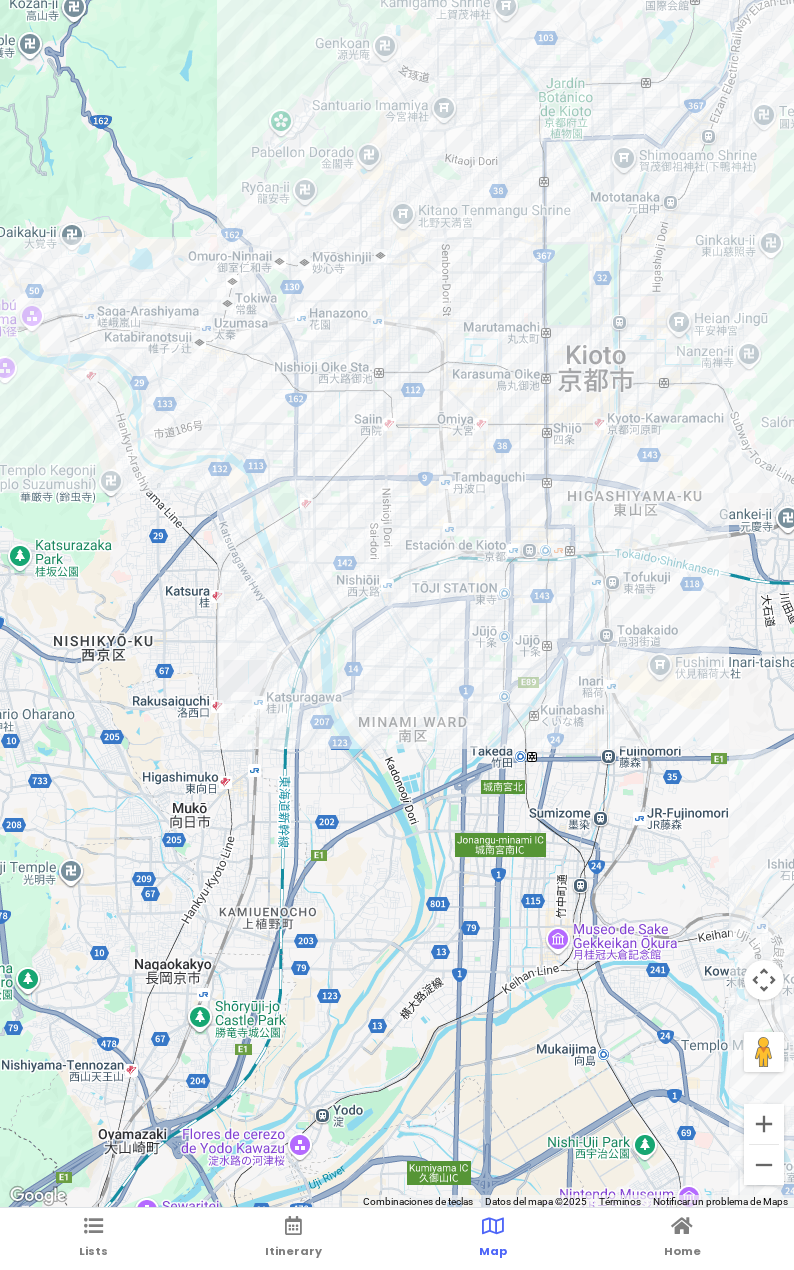 drag, startPoint x: 345, startPoint y: 632, endPoint x: 437, endPoint y: 570, distance: 110.94143 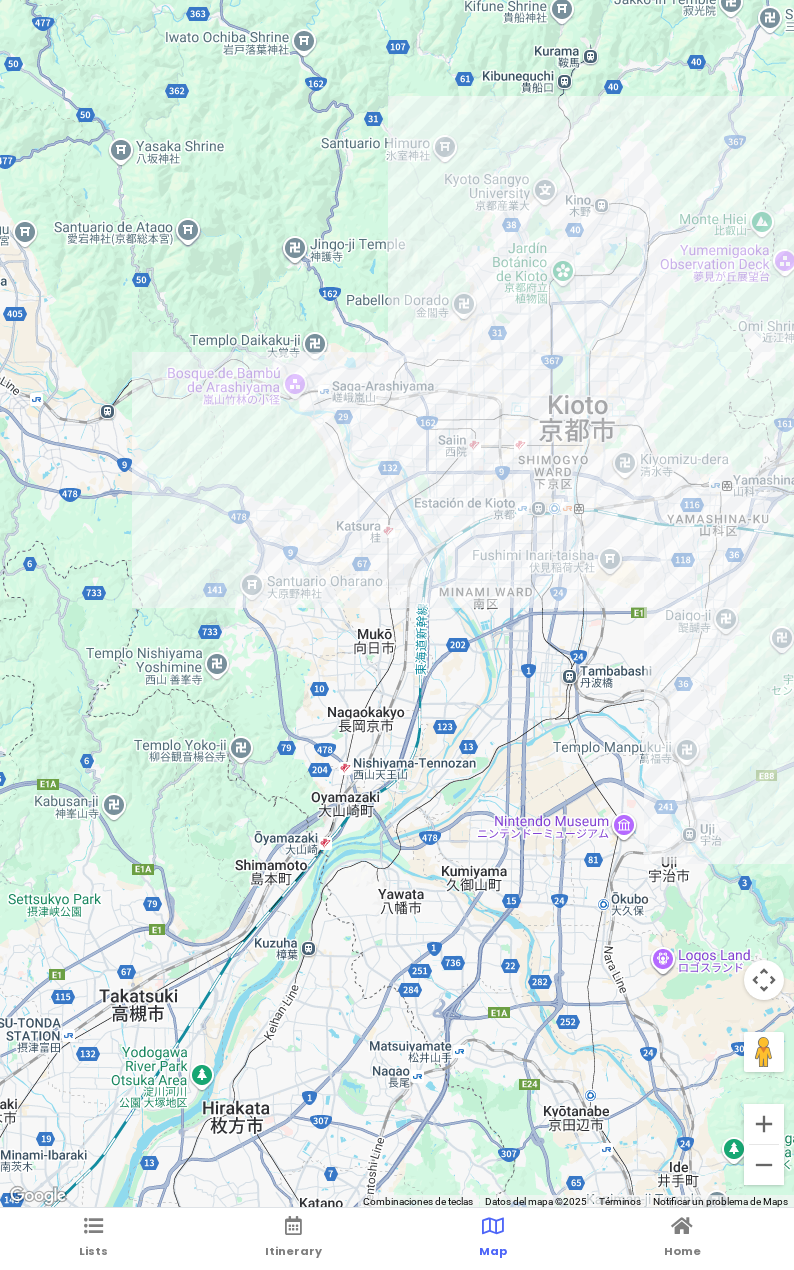 drag, startPoint x: 456, startPoint y: 638, endPoint x: 513, endPoint y: 596, distance: 70.80254 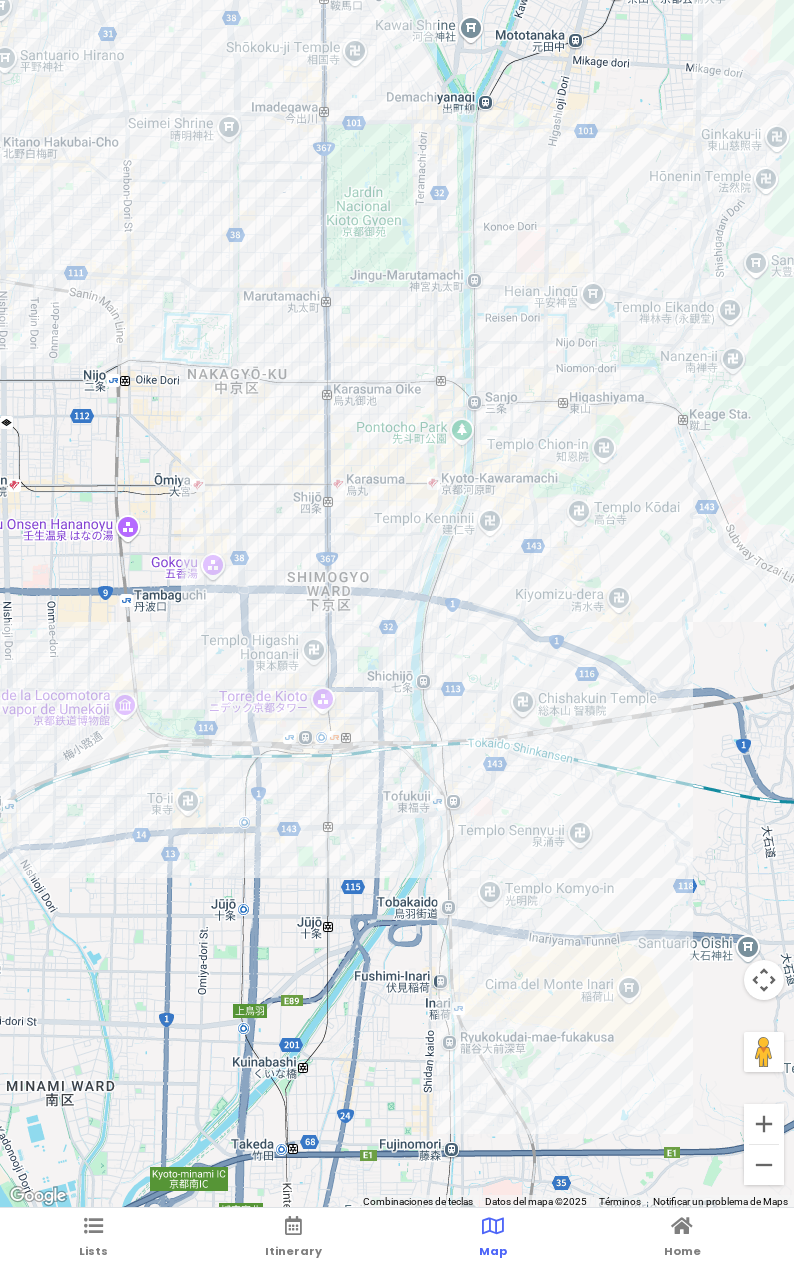 click at bounding box center (397, 604) 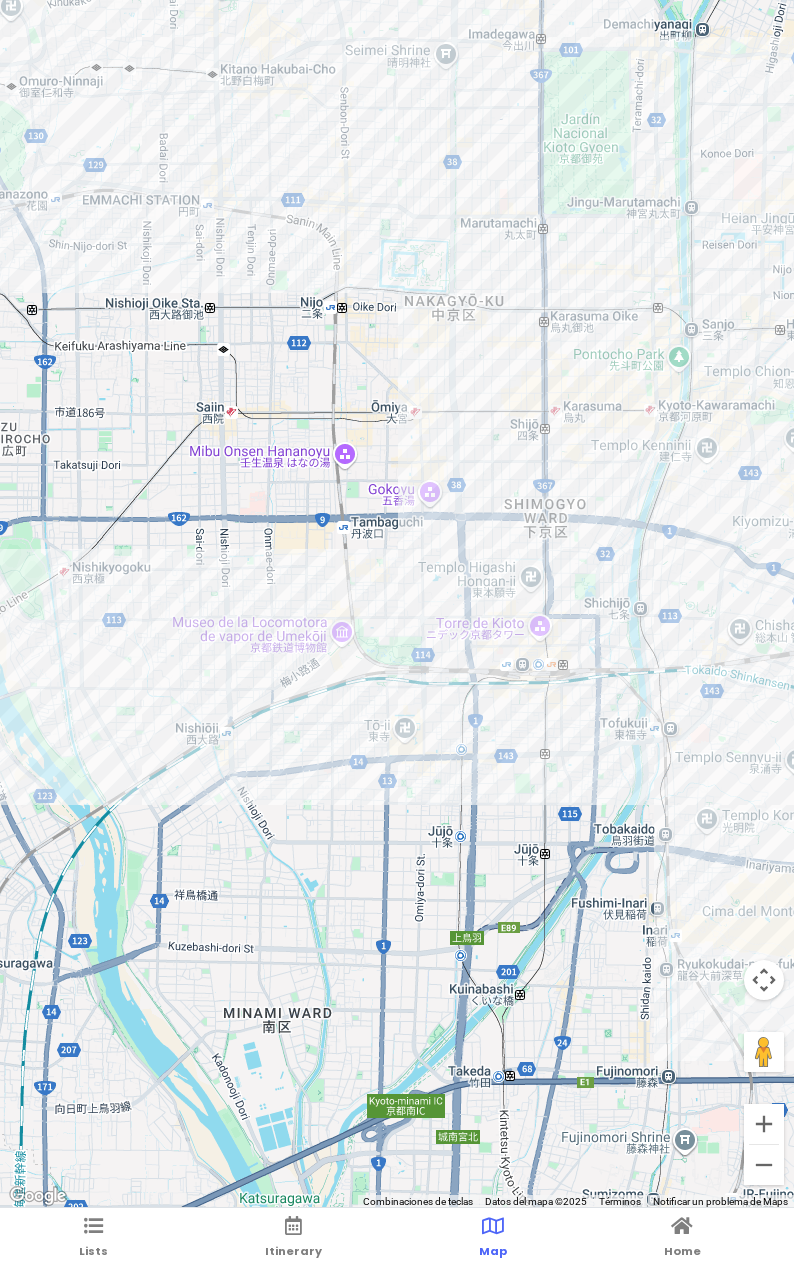 drag, startPoint x: 232, startPoint y: 763, endPoint x: 465, endPoint y: 709, distance: 239.17567 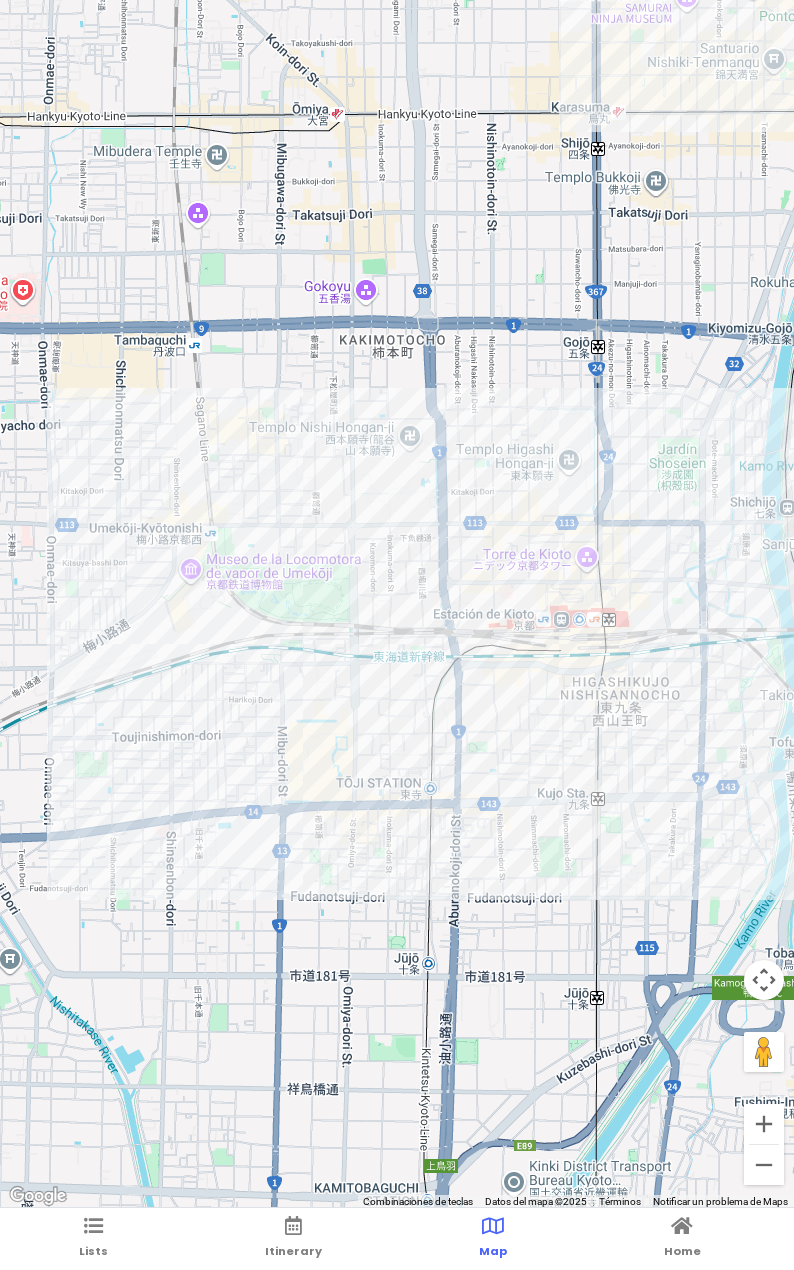 click at bounding box center (397, 604) 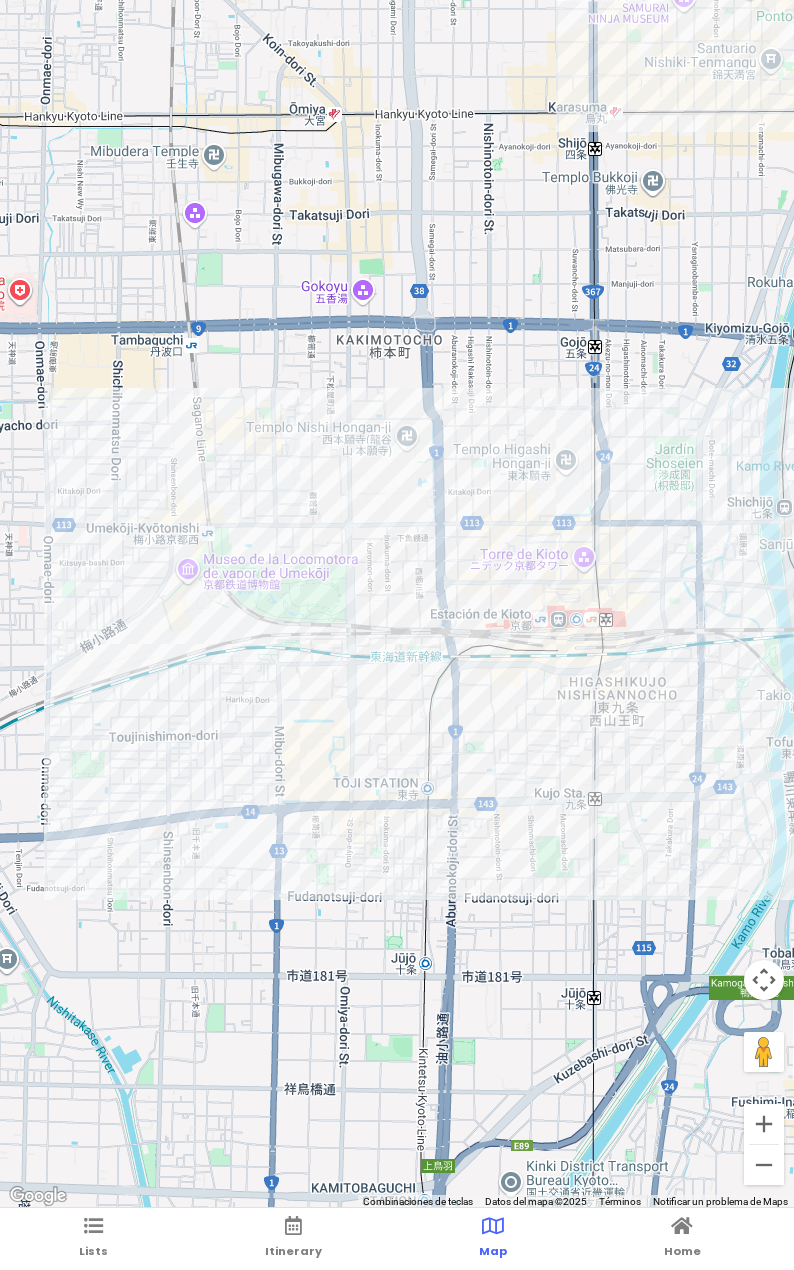 click at bounding box center (397, 604) 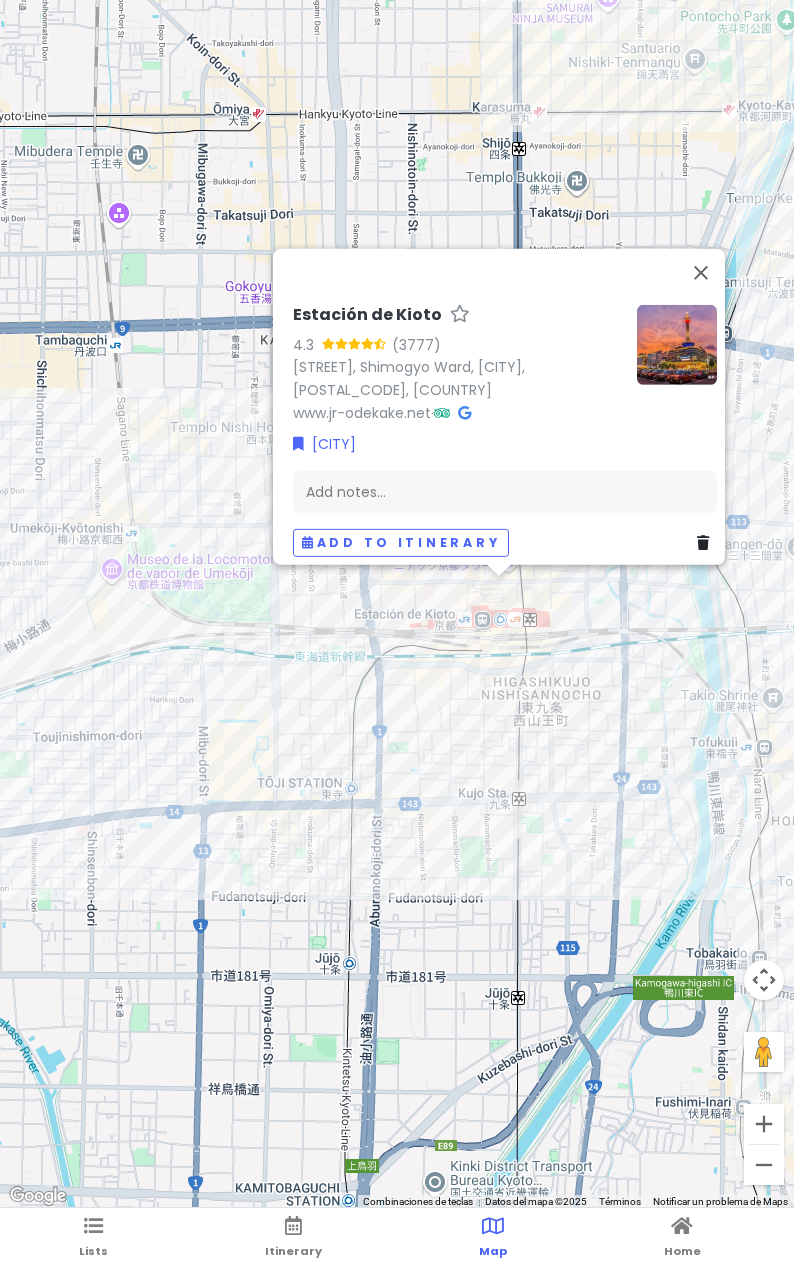 click on "Estación de Kioto [RATING]        ([REVIEWS]) [STREET], [WARD], [CITY], [POSTAL_CODE], [COUNTRY] www.jr-odekake.net   ·   [CITY] Add notes...  Add to itinerary" at bounding box center [397, 604] 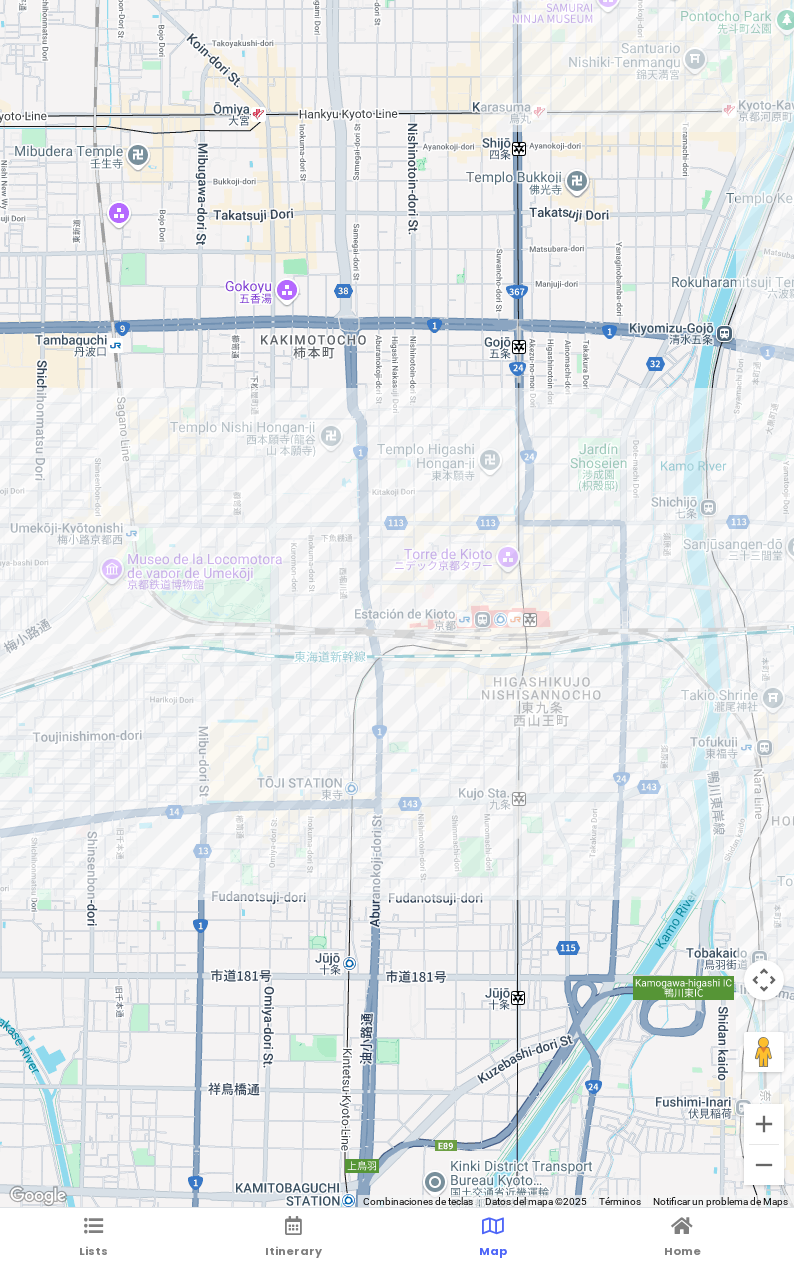 click at bounding box center [397, 604] 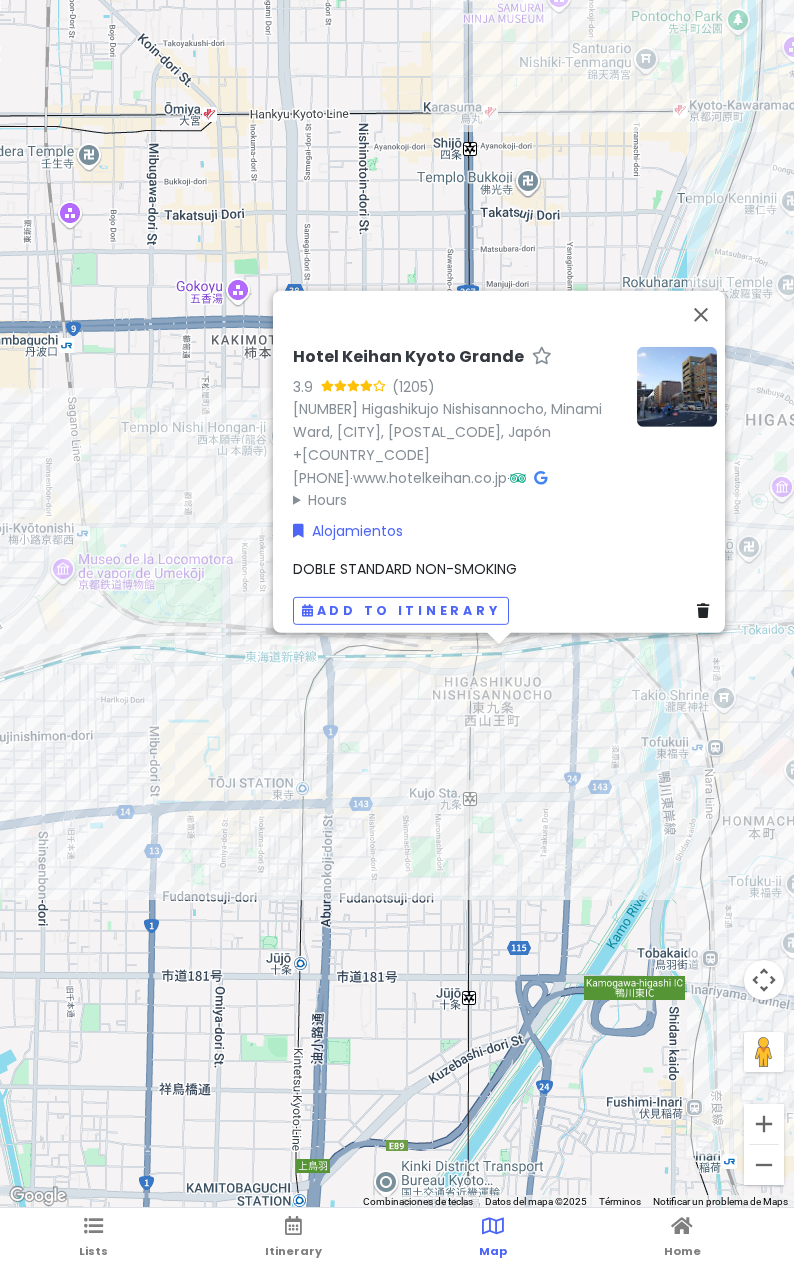 click on "Hotel Keihan [CITY] Grande 3.9        ([NUMBER]) [NUMBER] Higashikujo Nishisannocho, Minami Ward, [CITY], [POSTAL_CODE], Japón +[COUNTRY_CODE] [PHONE]   ·   www.hotelkeihan.co.jp   ·   Hours lunes  Abierto 24 horas martes  Abierto 24 horas miércoles  Abierto 24 horas jueves  Abierto 24 horas viernes  Abierto 24 horas sábado  Abierto 24 horas domingo  Abierto 24 horas Alojamientos DOBLE STANDARD NON-SMOKING  Add to itinerary" at bounding box center [397, 604] 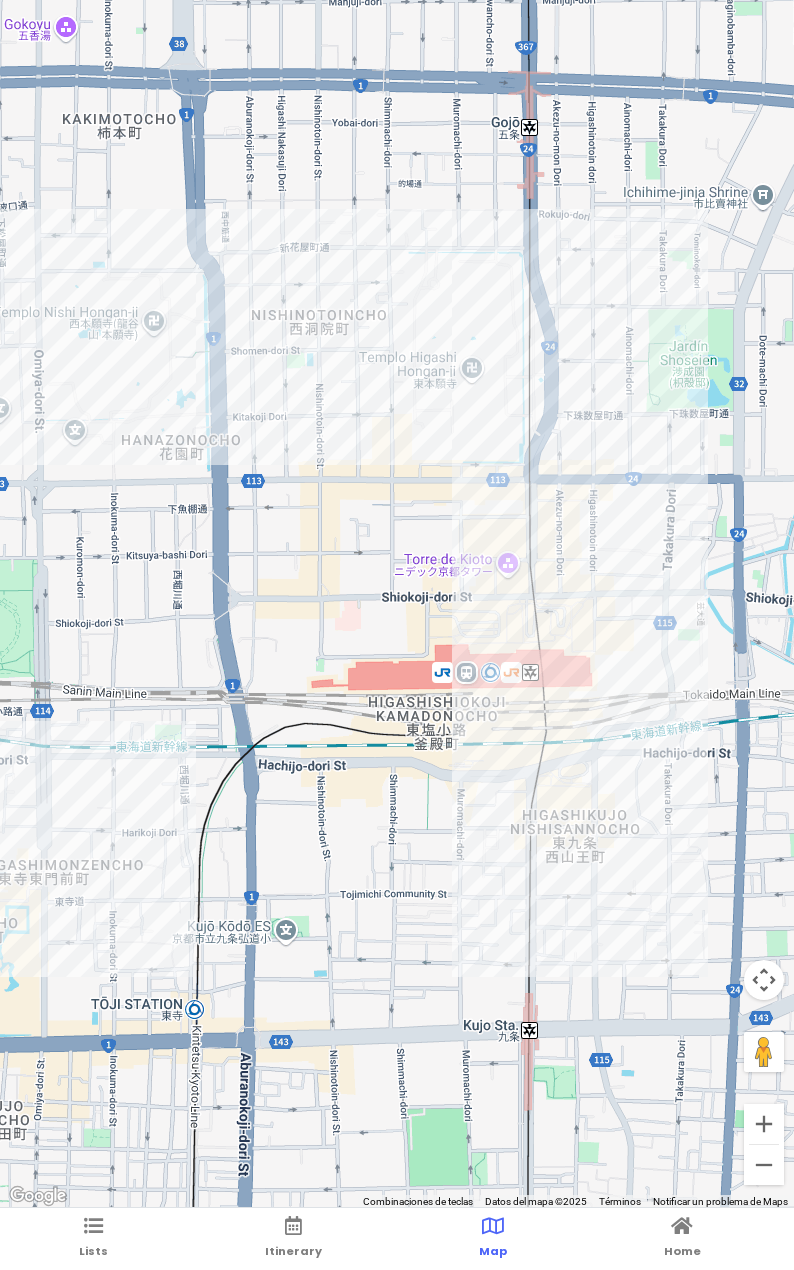 click at bounding box center [397, 604] 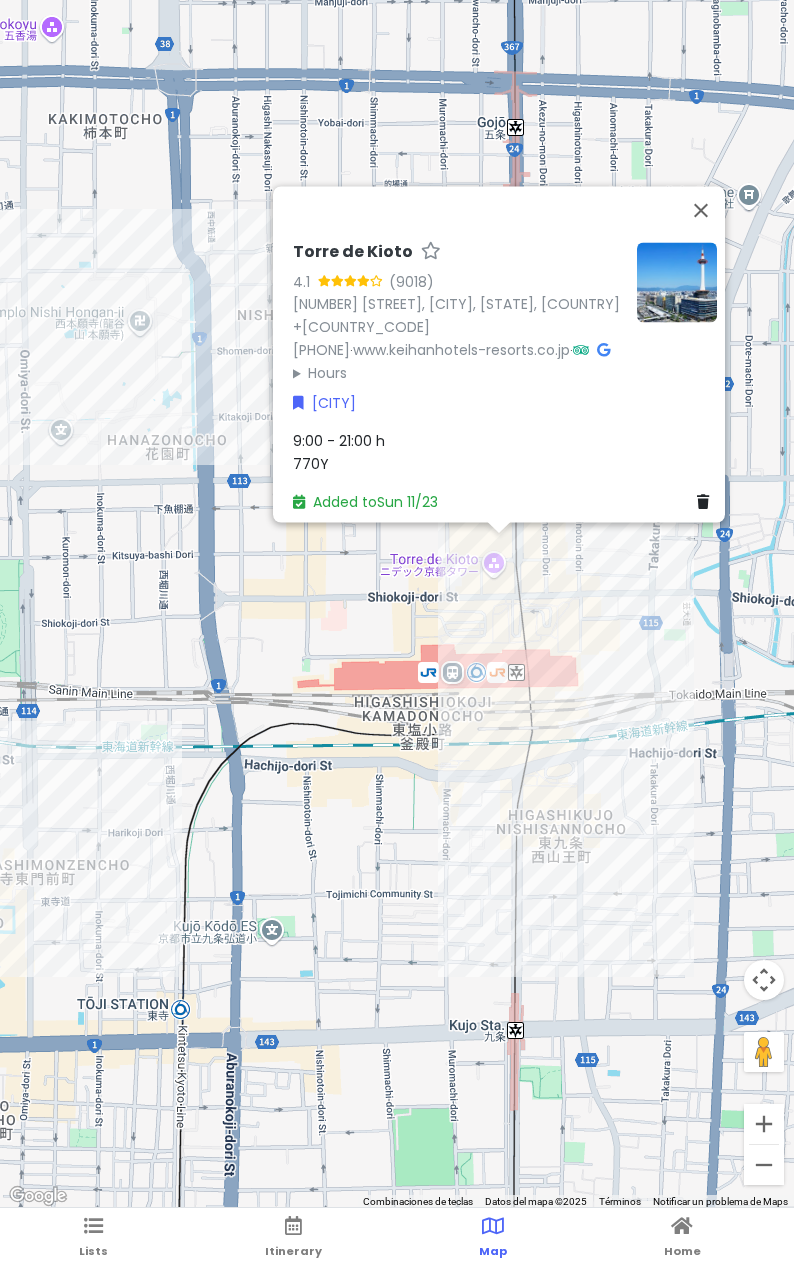 click on "Torre de Kioto 4.1        (9018) [NUMBER] [STREET], [CITY], [STATE], [COUNTRY] [PHONE]   ·   www.keihanhotels-resorts.co.jp   ·   Hours lunes  9:00–21:20 martes  9:00–21:20 miércoles  9:00–21:20 jueves  9:00–21:20 viernes  9:00–21:20 sábado  9:00–21:20 domingo  9:00–21:20 [CITY] [TIME]
[PRICE] Added to  [DAY] [DATE]" at bounding box center (397, 604) 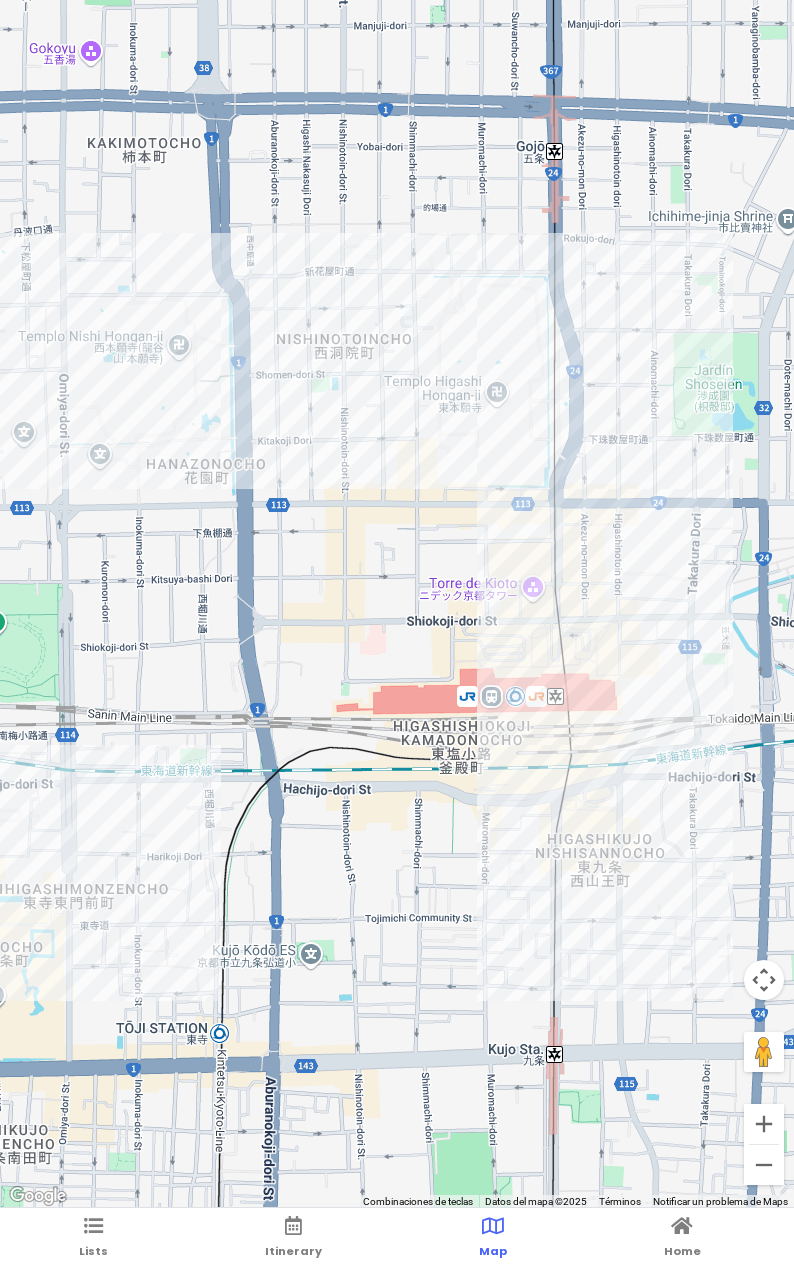 drag, startPoint x: 256, startPoint y: 514, endPoint x: 301, endPoint y: 513, distance: 45.01111 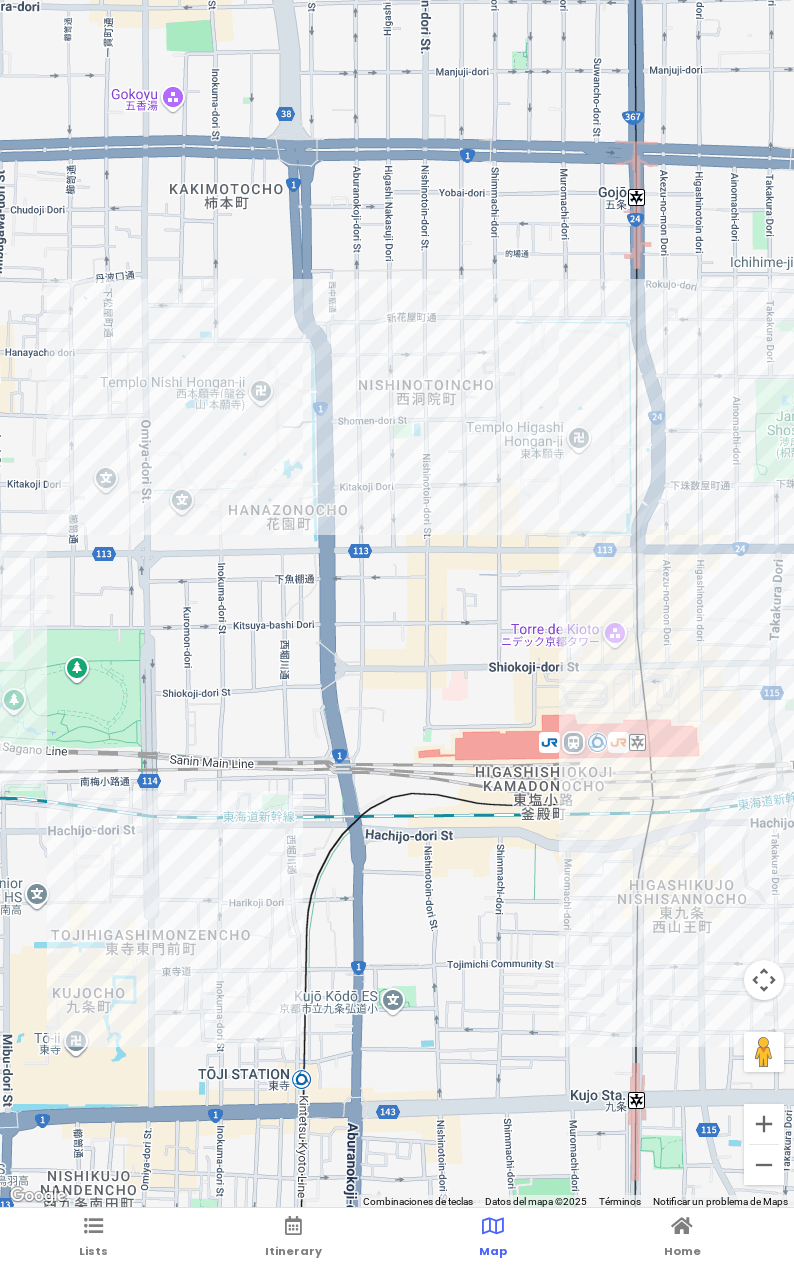 click at bounding box center [397, 604] 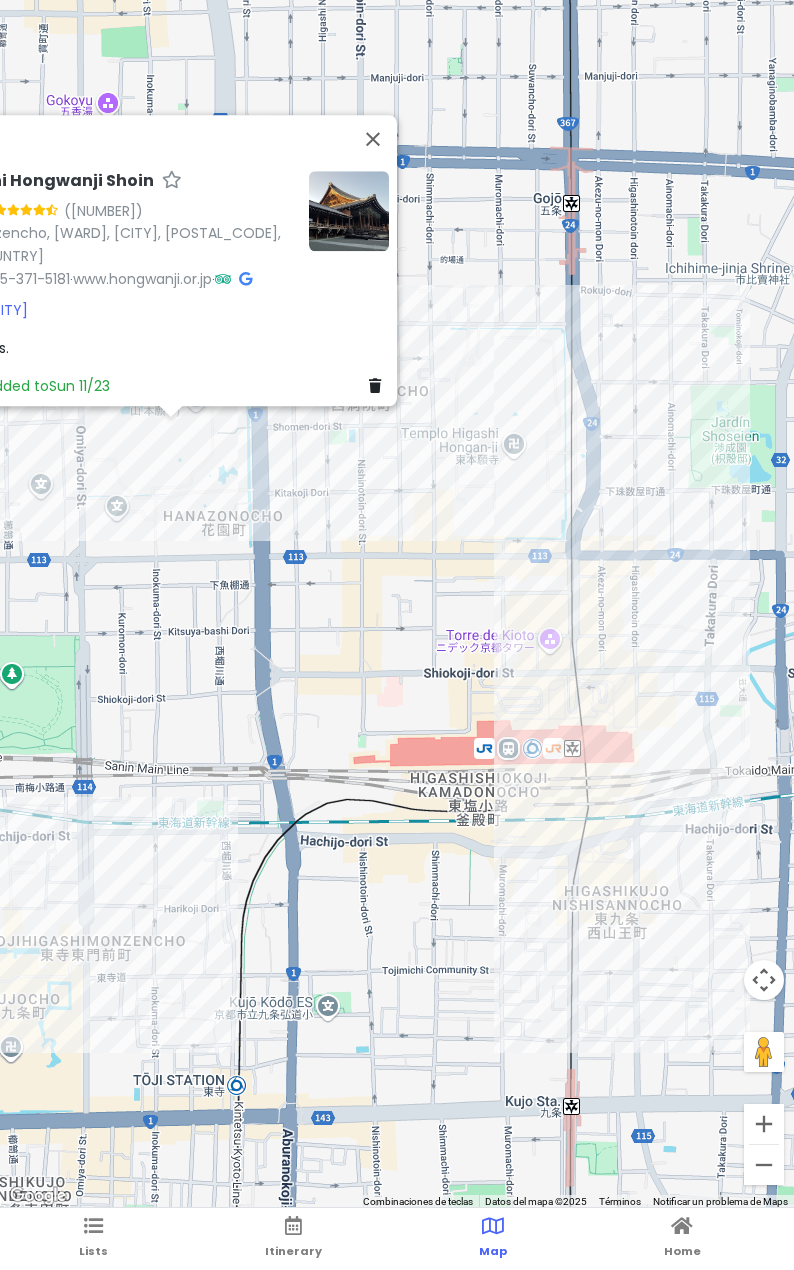 drag, startPoint x: 433, startPoint y: 513, endPoint x: 409, endPoint y: 522, distance: 25.632011 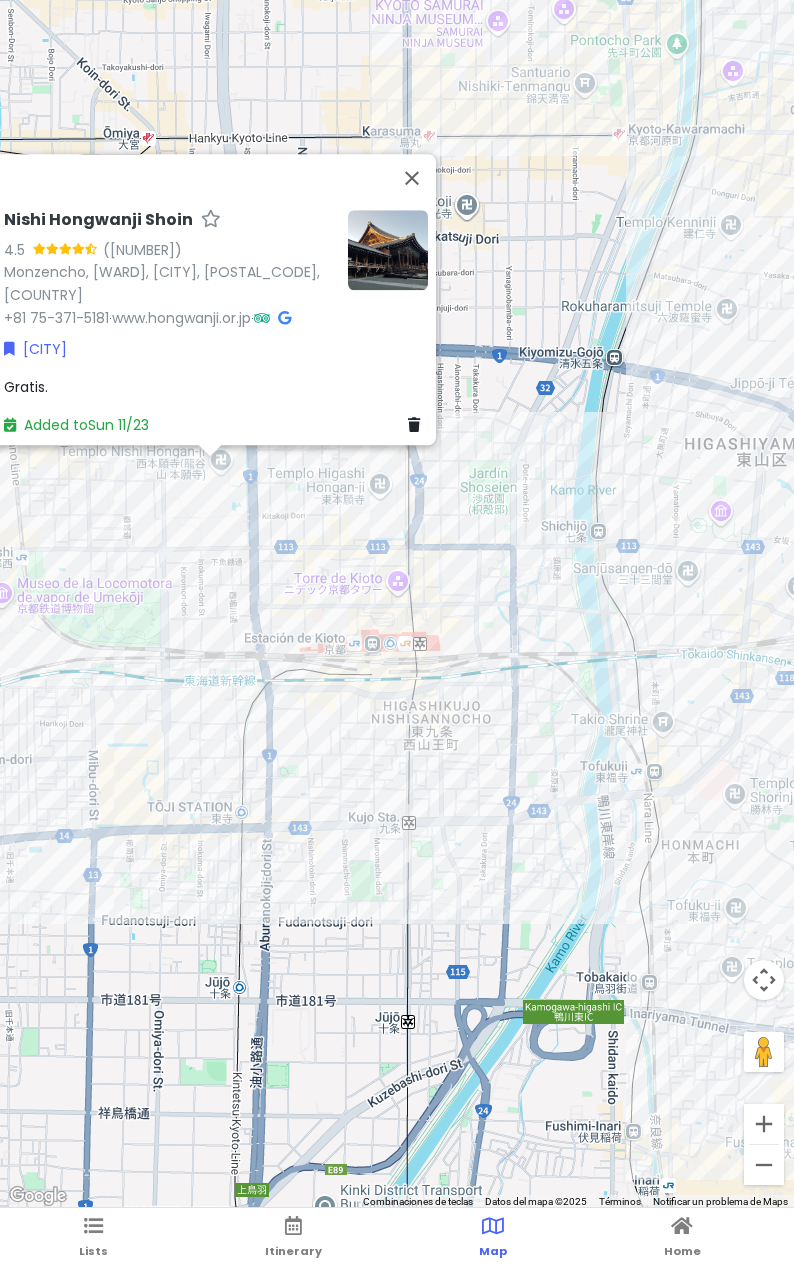 drag, startPoint x: 436, startPoint y: 514, endPoint x: 365, endPoint y: 521, distance: 71.34424 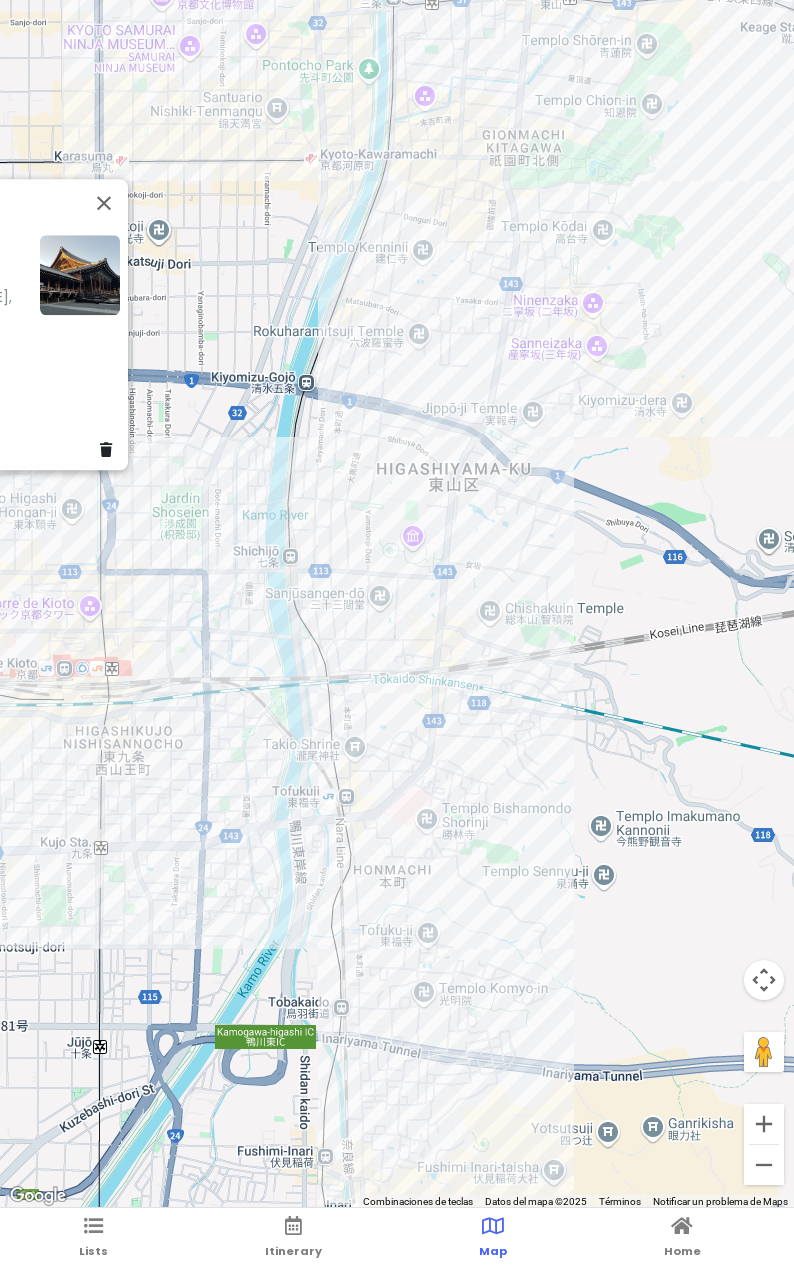 click on "Nishi Hongwanji Shoin 4.5        (21) Monzencho, [WARD], [CITY], [POSTAL_CODE], [COUNTRY] +[PHONE]   ·   www.hongwanji.or.jp   ·   [CITY] Gratis. Added to  Sun 11/23" at bounding box center [397, 604] 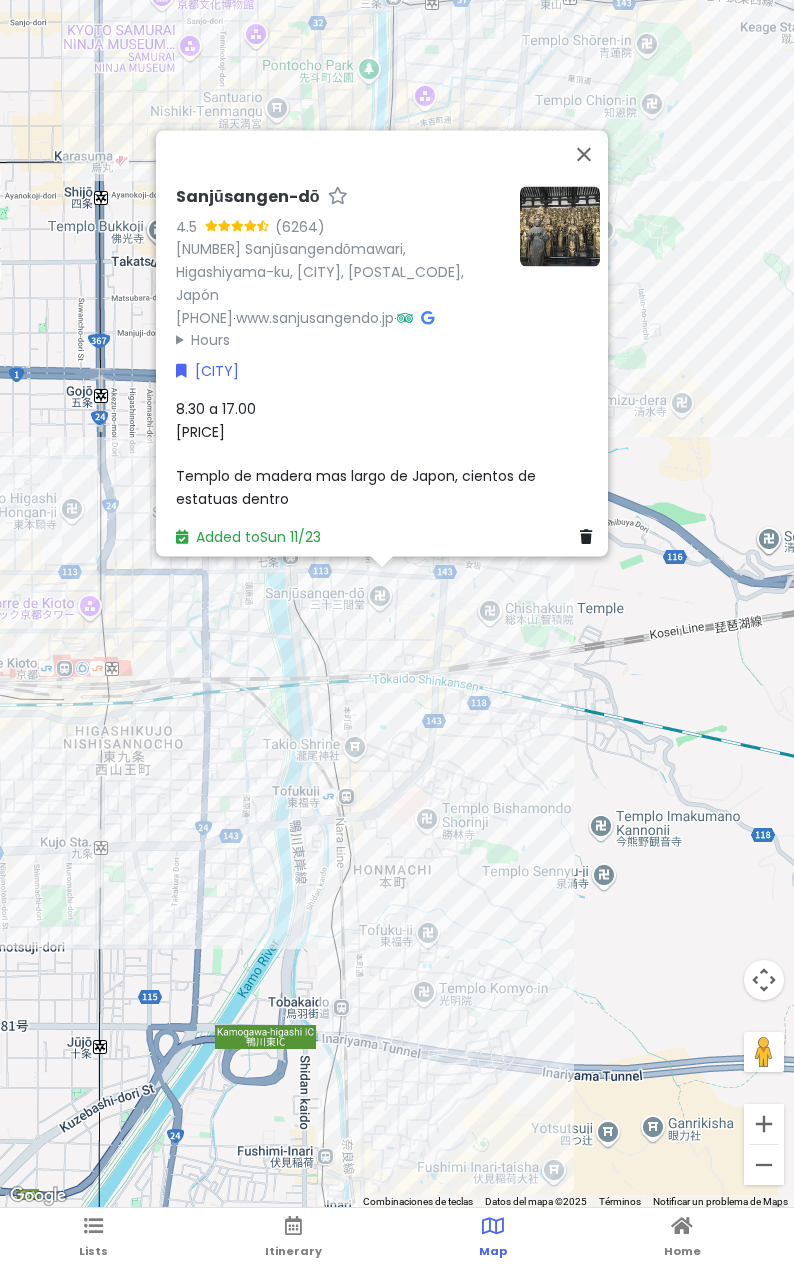 click on "Sanjūsangen-dō 4.5        (6264) 657 Sanjūsangendōmawari, [WARD], [CITY], [POSTAL_CODE], [COUNTRY] +[PHONE]   ·   www.sanjusangendo.jp   ·   Hours lunes  8:00–17:00 martes  8:00–17:00 miércoles  8:00–17:00 jueves  8:00–17:00 viernes  8:00–17:00 sábado  8:00–17:00 domingo  8:00–17:00 [CITY] 8.30 a 17.00
600Y
Templo de madera mas largo de Japon, cientos de estatuas dentro Added to  Sun 11/23" at bounding box center (397, 604) 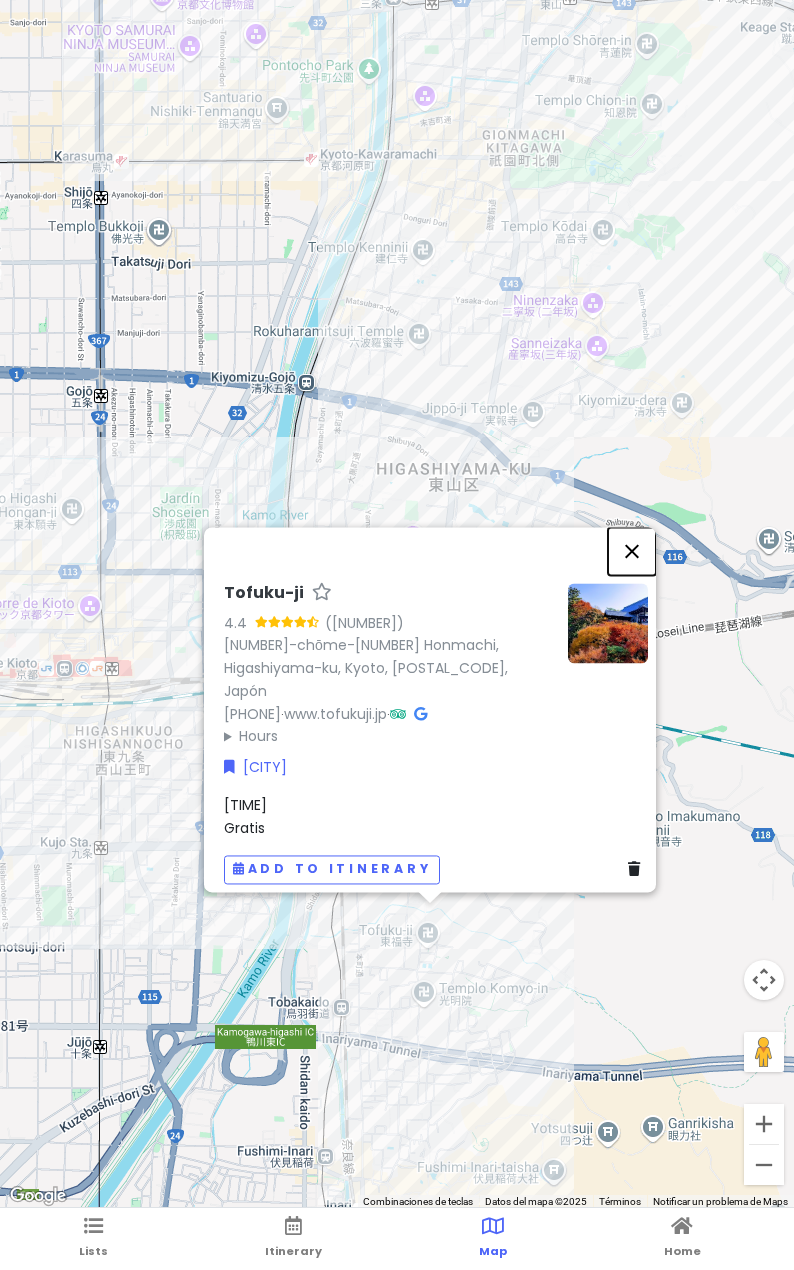 click at bounding box center (632, 551) 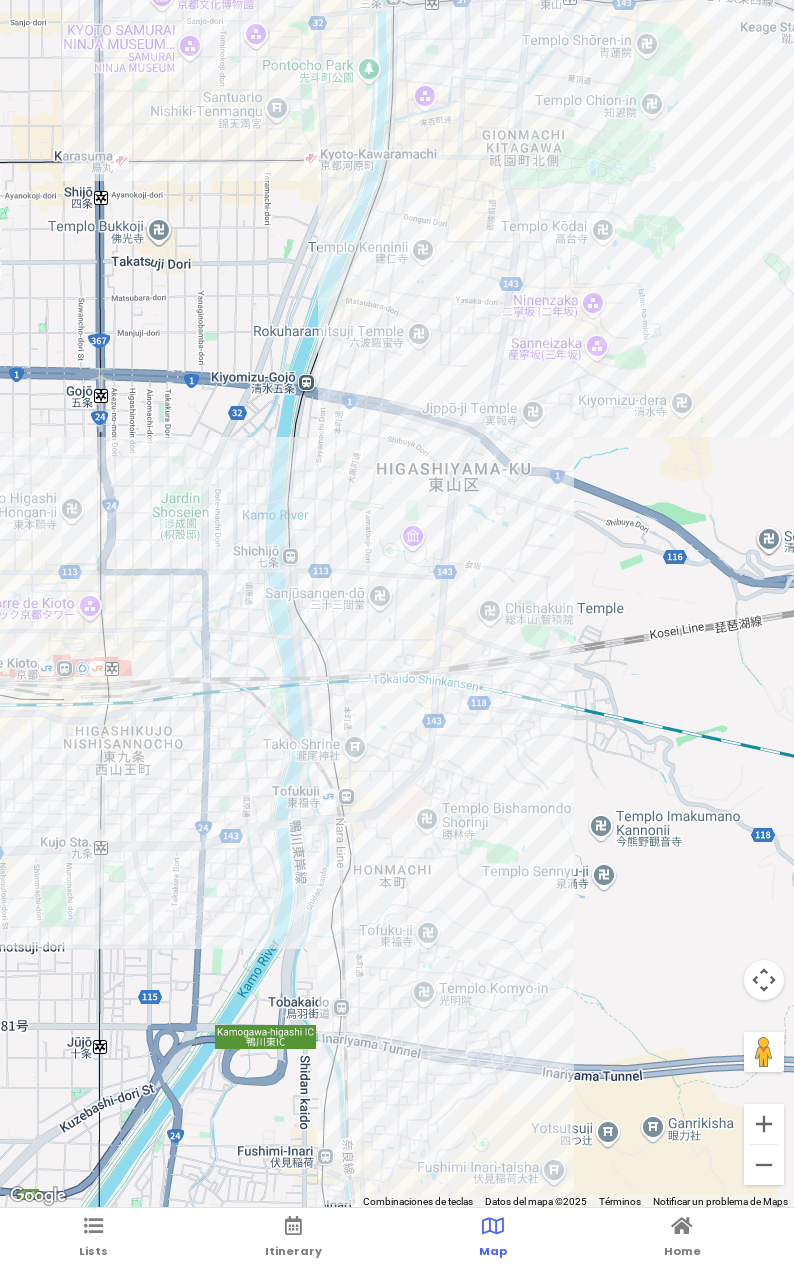 click at bounding box center (397, 604) 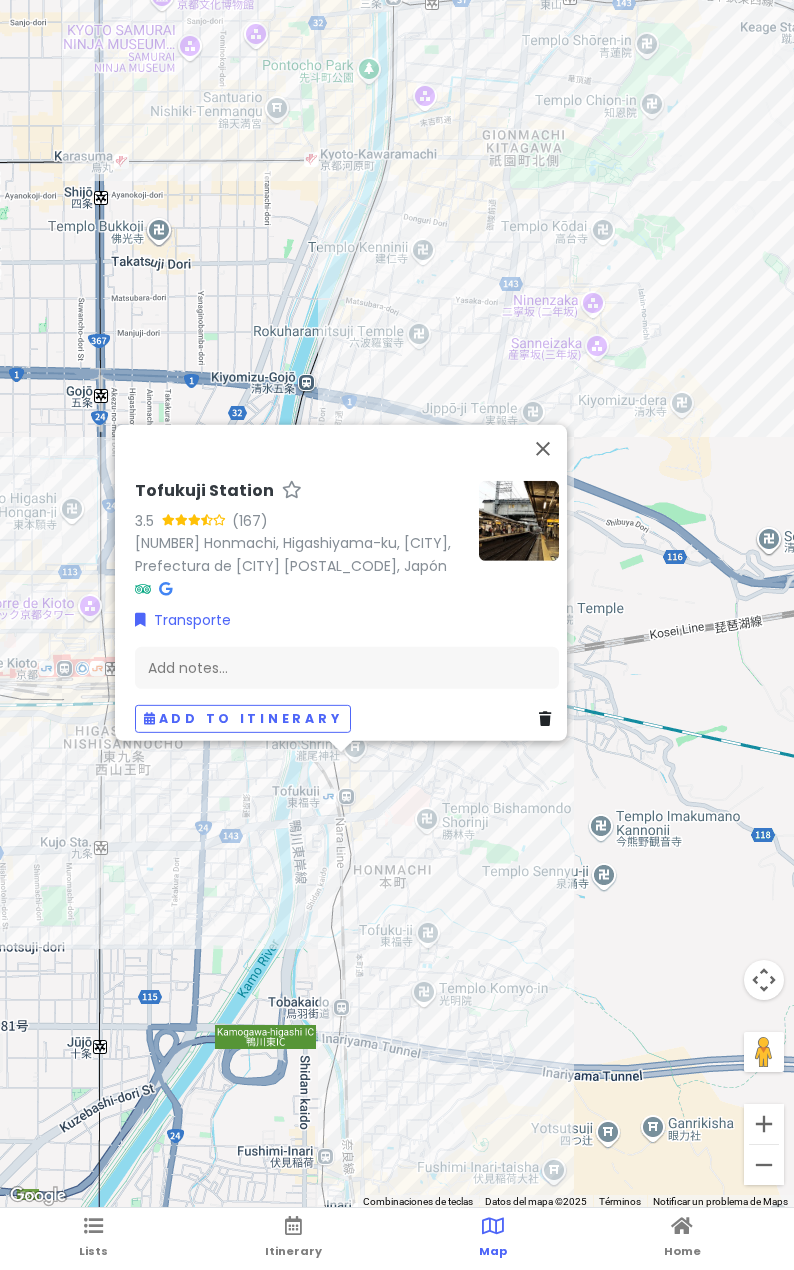 drag, startPoint x: 690, startPoint y: 676, endPoint x: 663, endPoint y: 683, distance: 27.89265 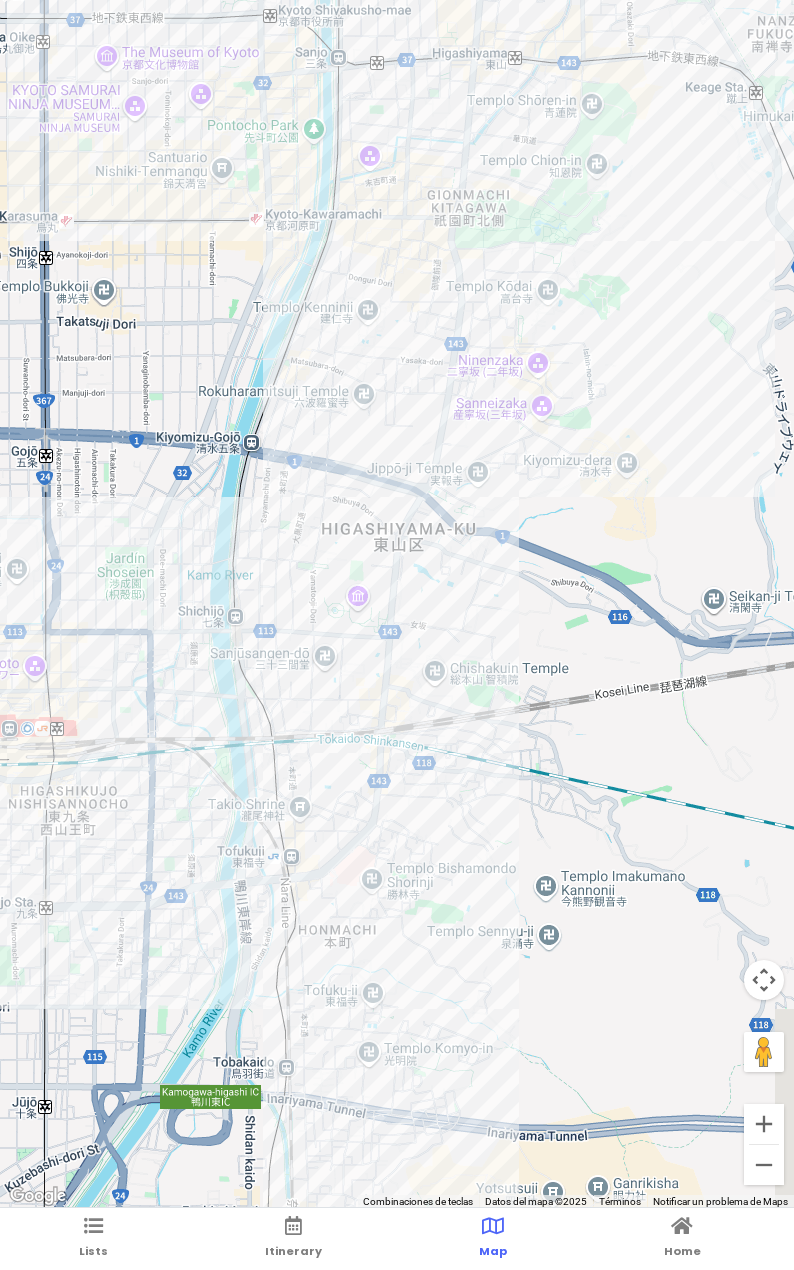 drag, startPoint x: 601, startPoint y: 587, endPoint x: 536, endPoint y: 683, distance: 115.935326 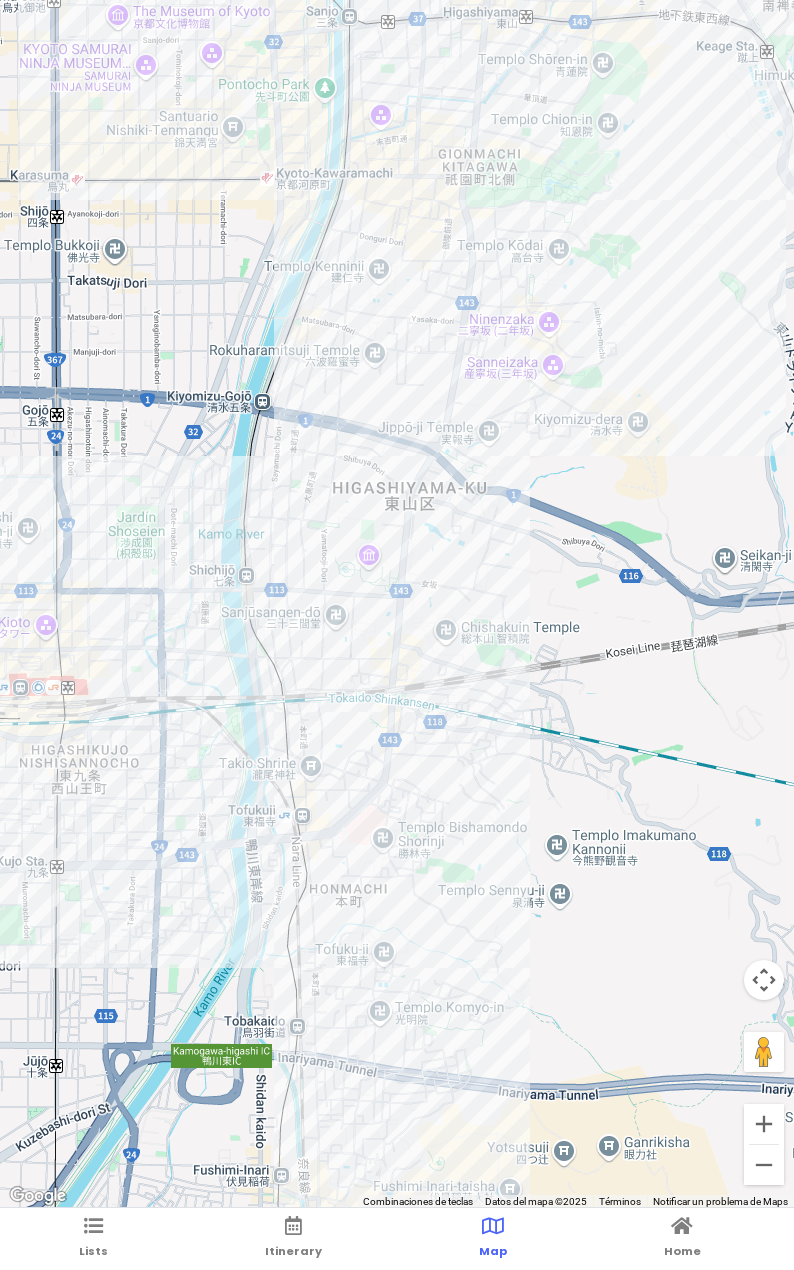 drag, startPoint x: 476, startPoint y: 688, endPoint x: 553, endPoint y: 402, distance: 296.18405 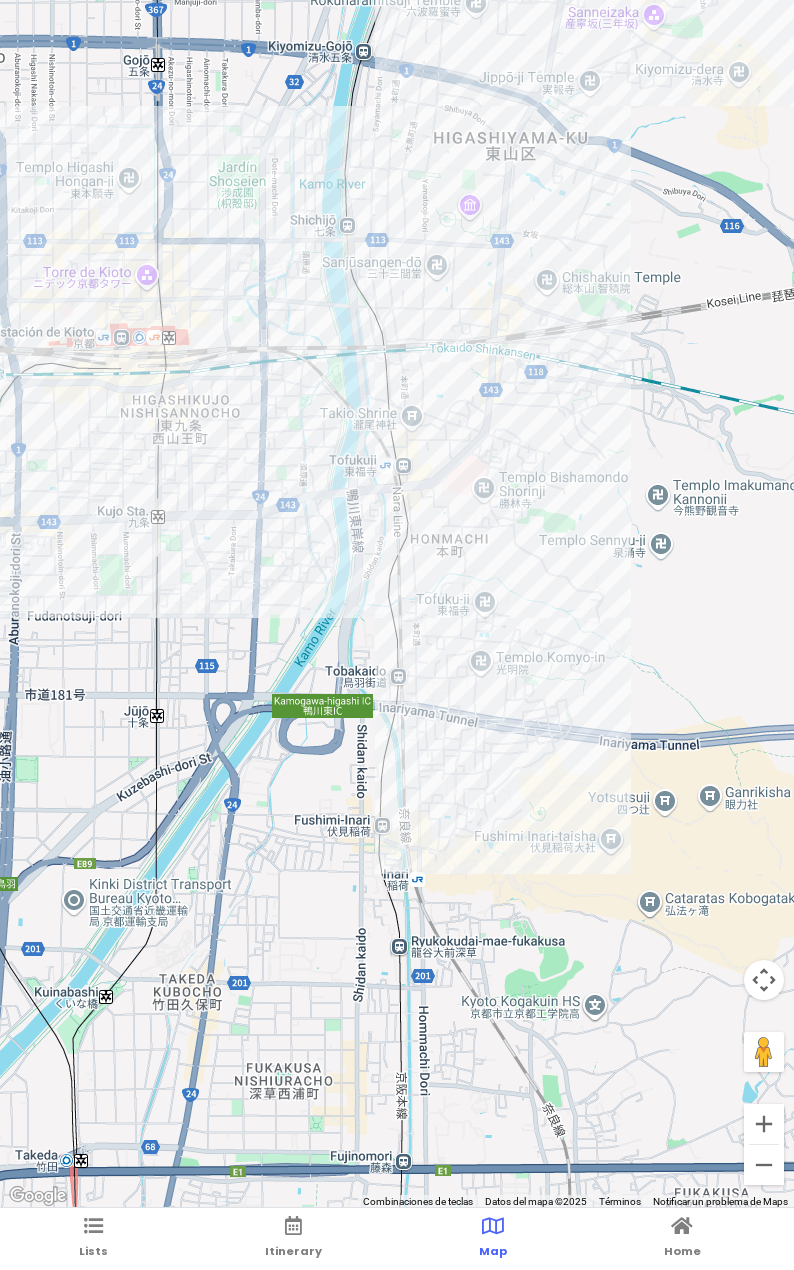 drag, startPoint x: 568, startPoint y: 293, endPoint x: 575, endPoint y: 173, distance: 120.203995 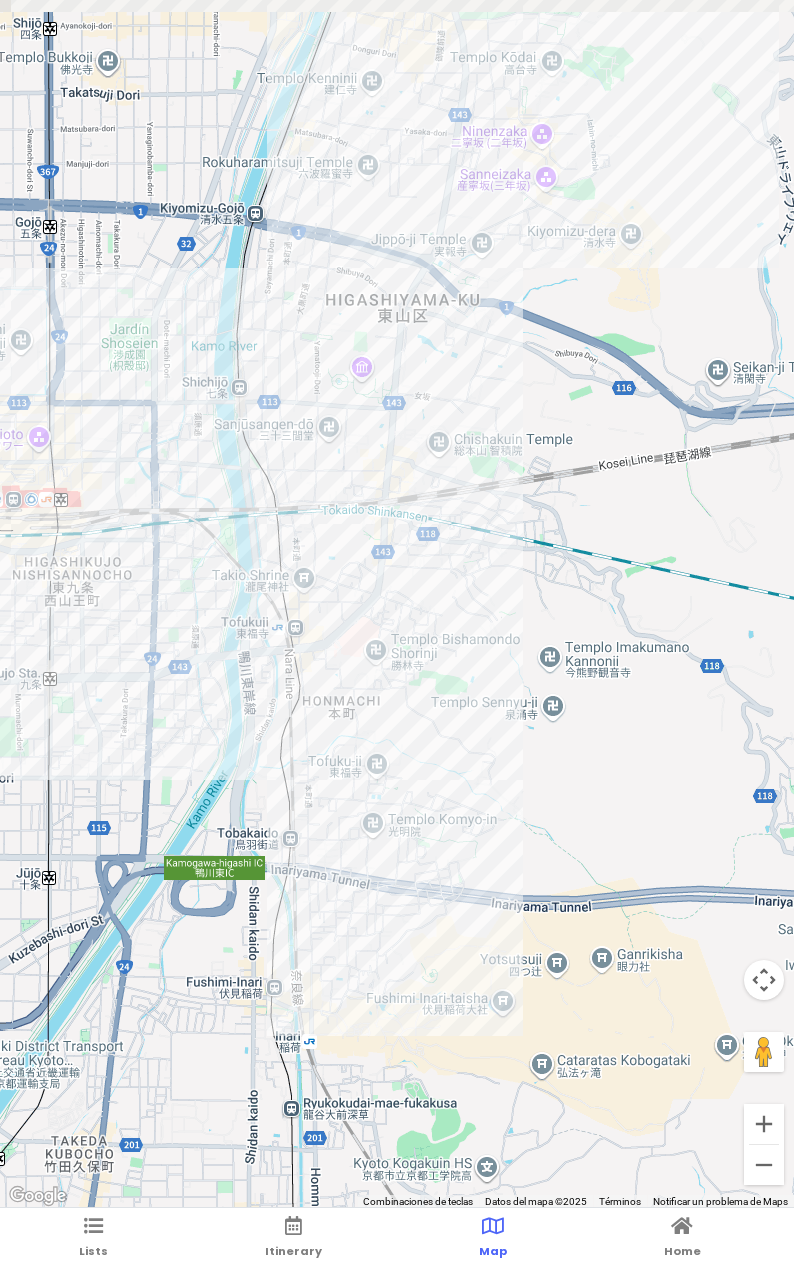 drag, startPoint x: 631, startPoint y: 244, endPoint x: 506, endPoint y: 602, distance: 379.1952 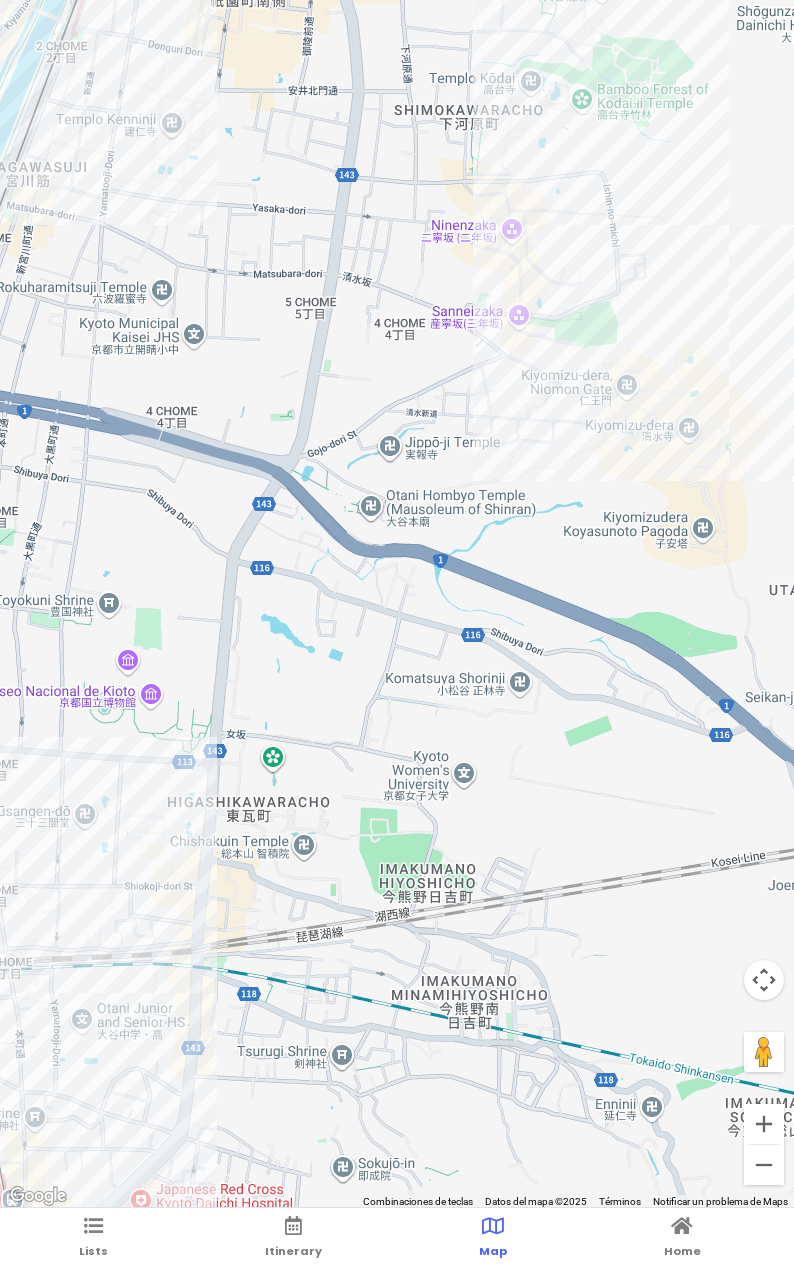drag, startPoint x: 505, startPoint y: 407, endPoint x: 477, endPoint y: 511, distance: 107.70329 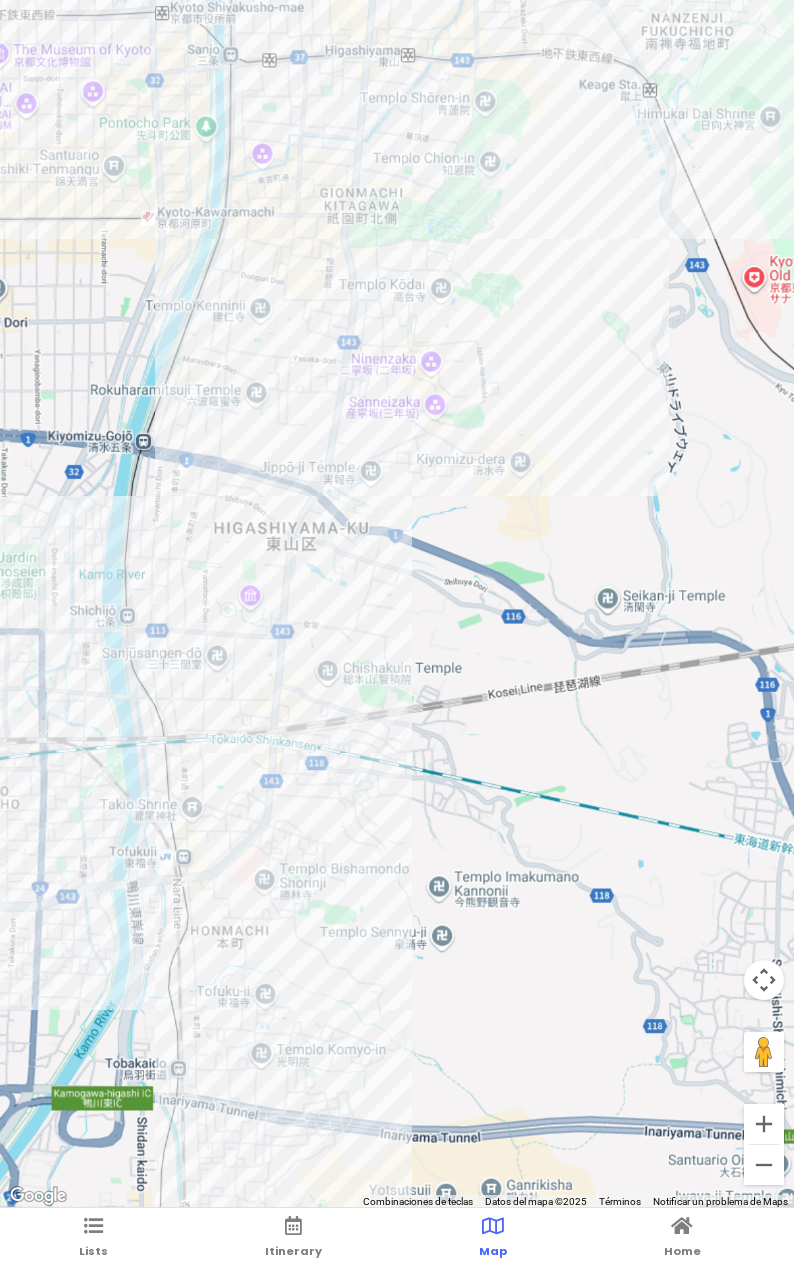 drag, startPoint x: 354, startPoint y: 417, endPoint x: 466, endPoint y: 564, distance: 184.8053 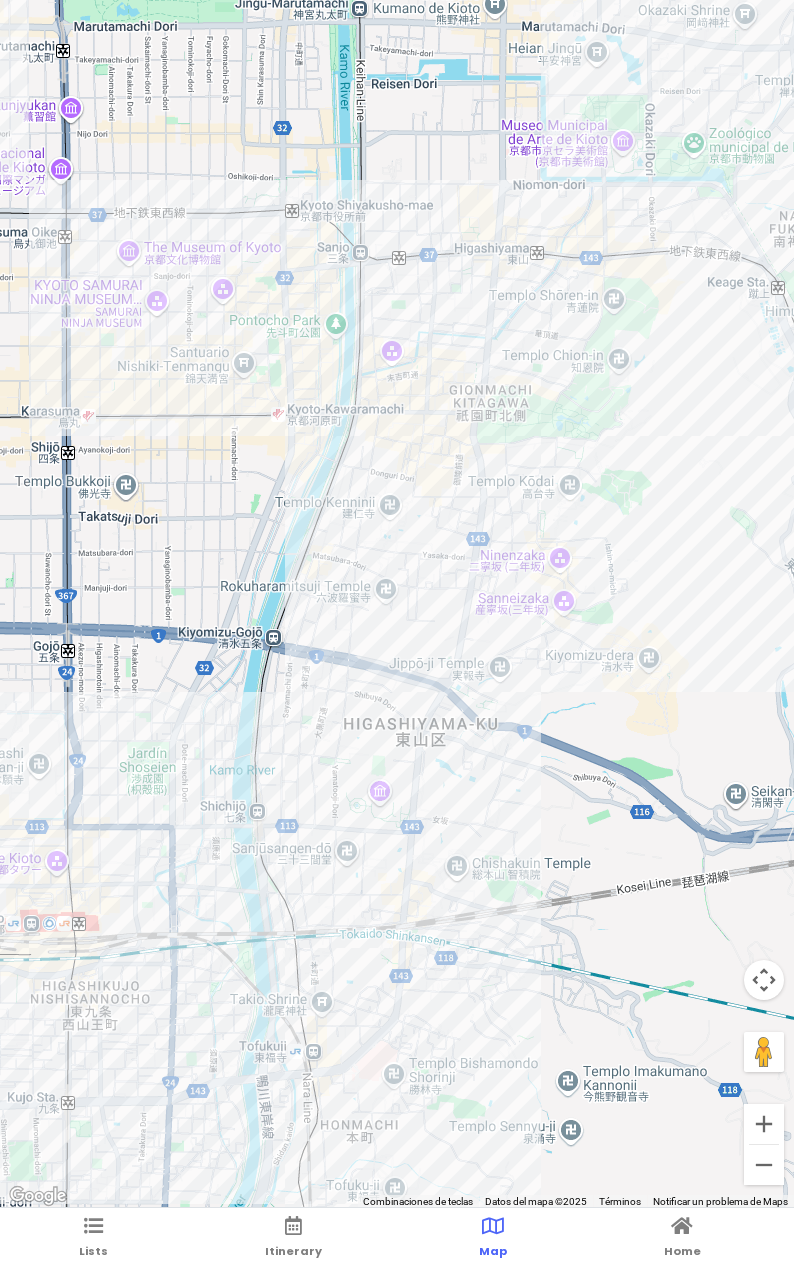 drag, startPoint x: 467, startPoint y: 570, endPoint x: 453, endPoint y: 574, distance: 14.56022 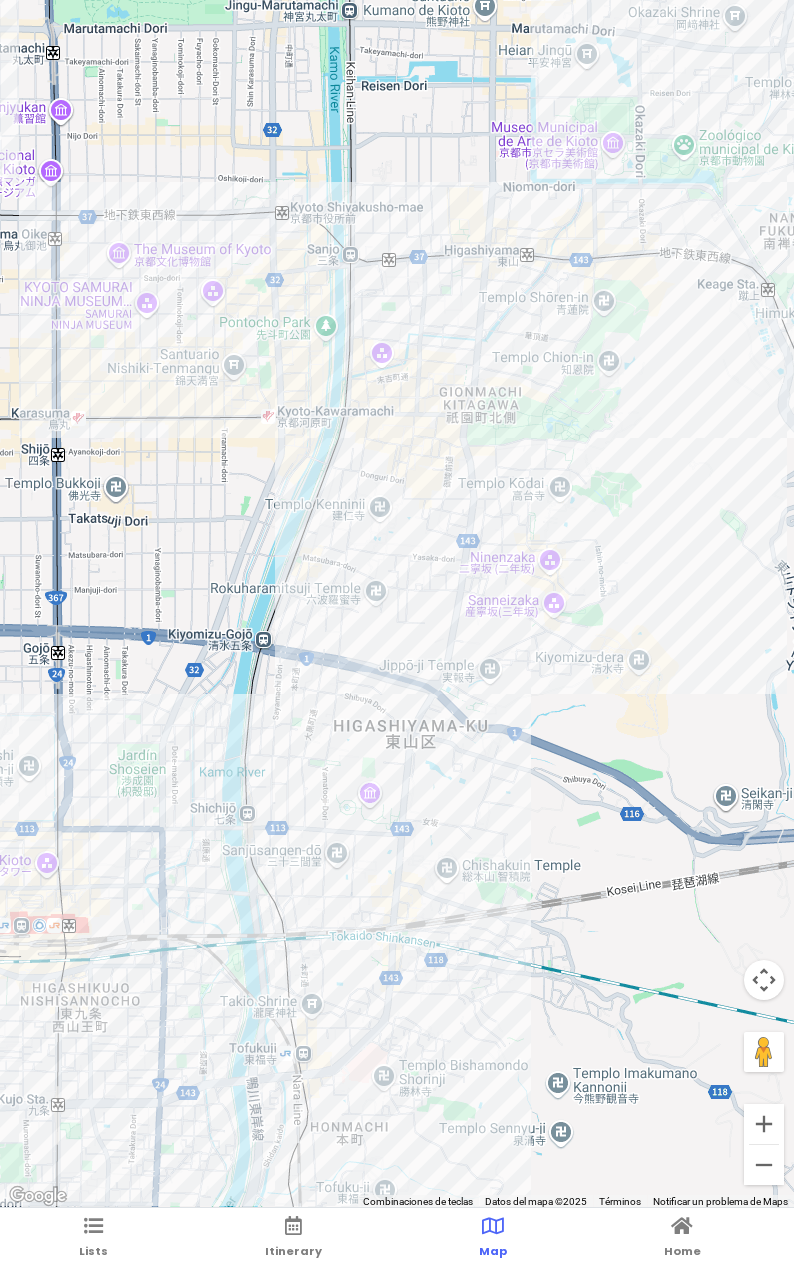 click at bounding box center (397, 604) 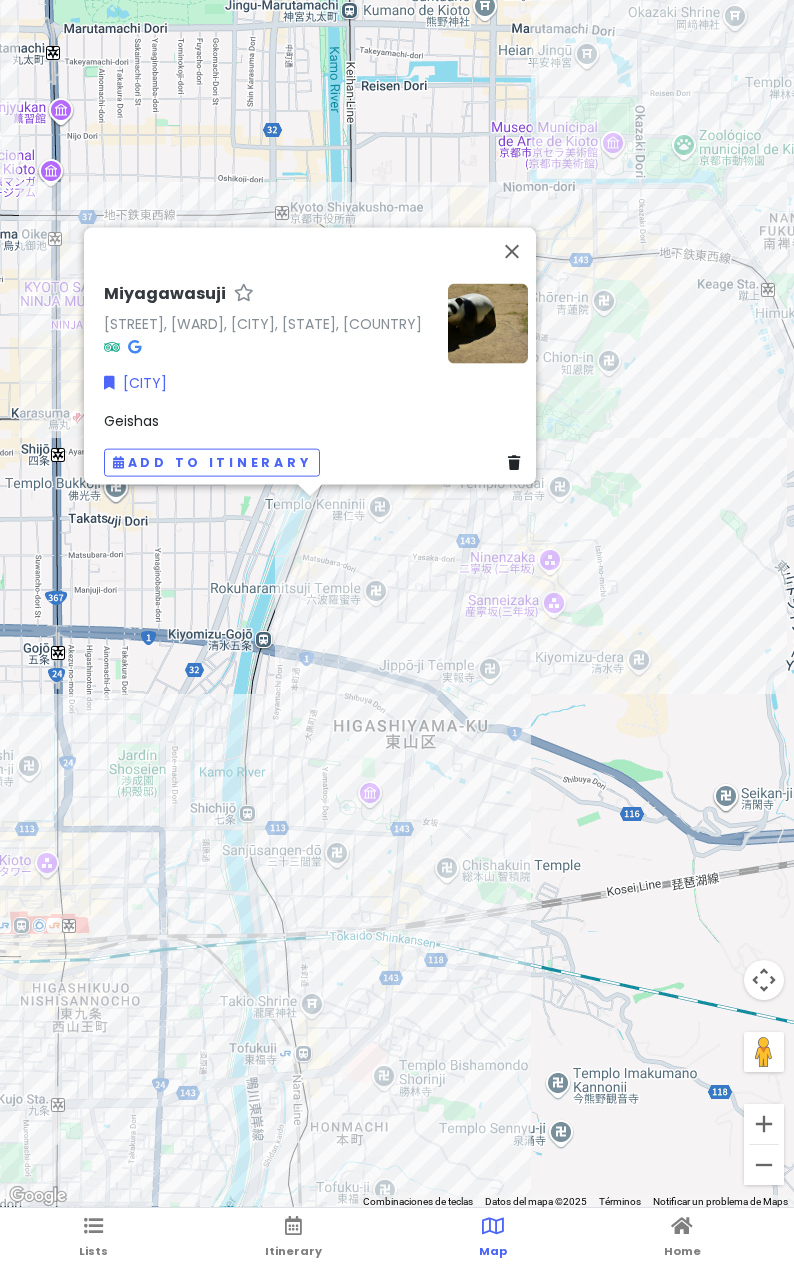 drag, startPoint x: 395, startPoint y: 557, endPoint x: 385, endPoint y: 561, distance: 10.770329 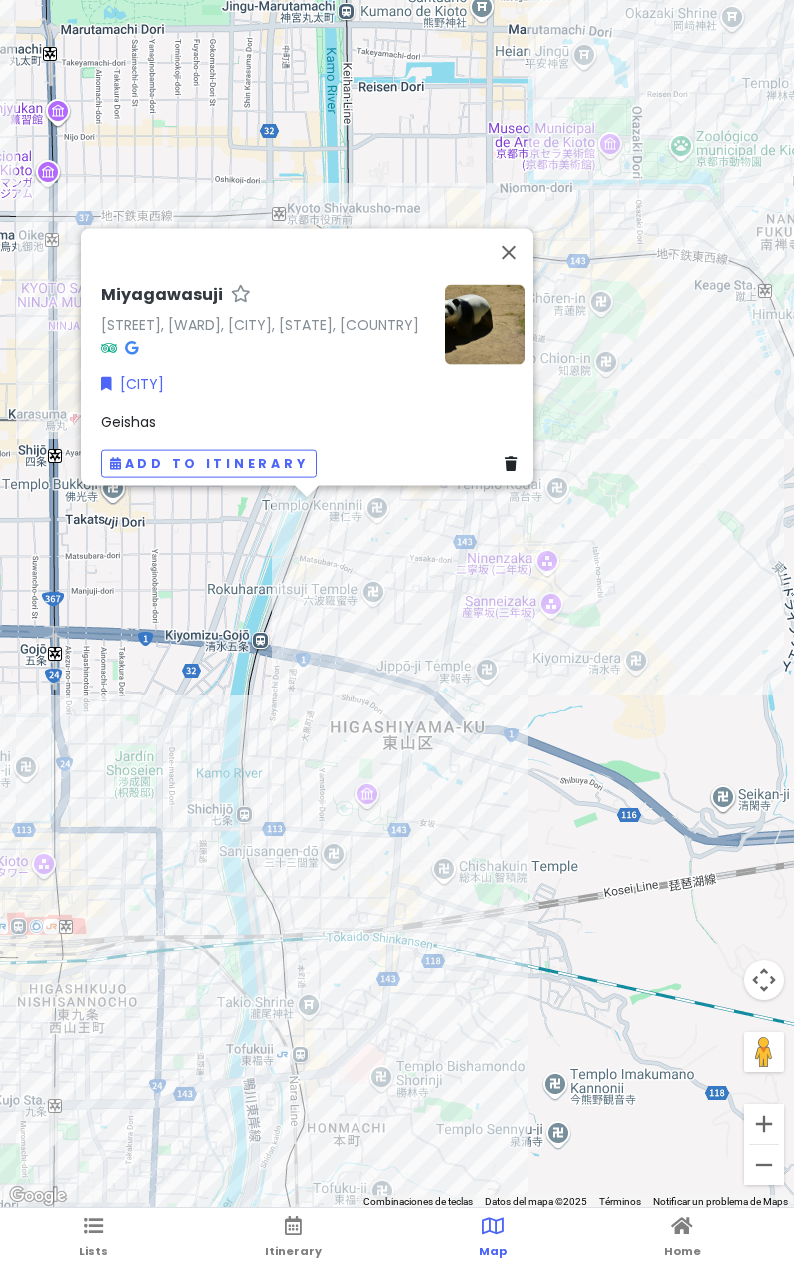 click on "Miyagawasuji Miyagawasuji, Higashiyama Ward, [CITY], [POSTAL_CODE], [COUNTRY] [CITY] Geishas  Add to itinerary" at bounding box center [397, 604] 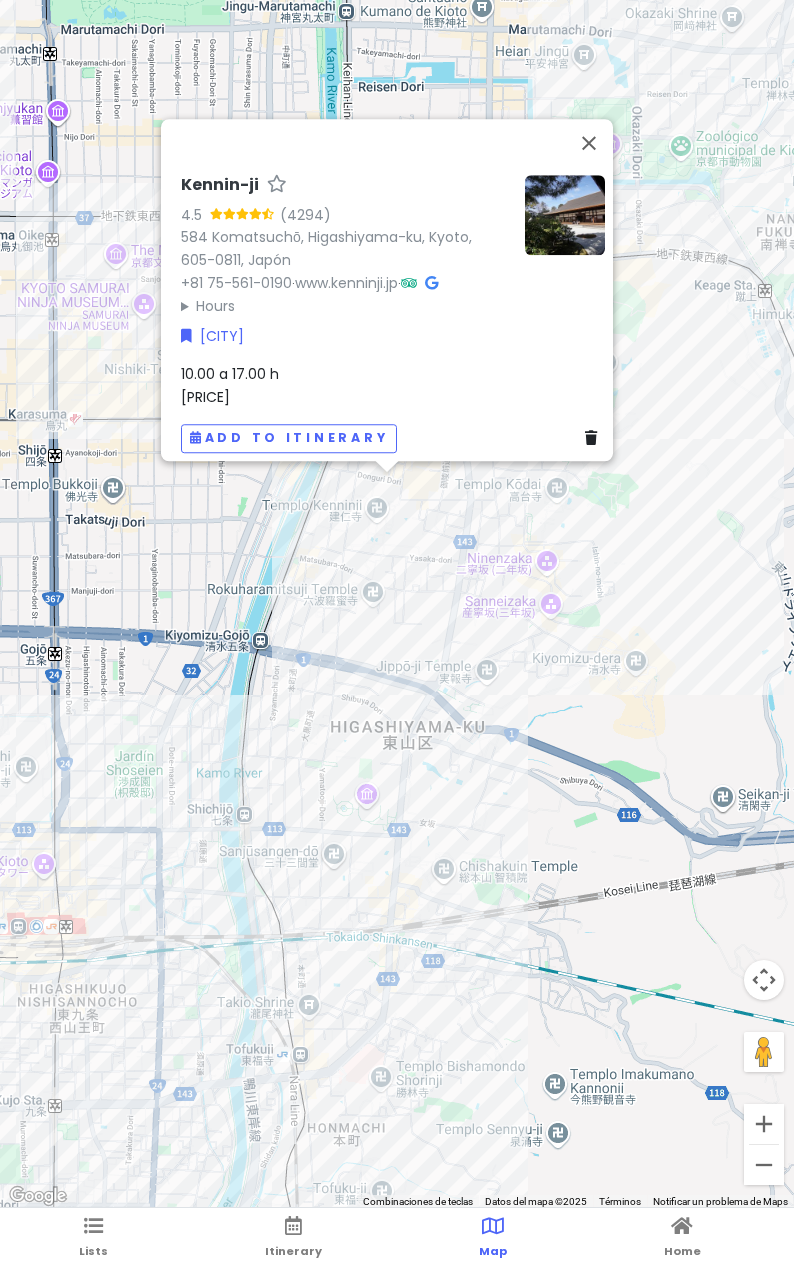 click at bounding box center [565, 215] 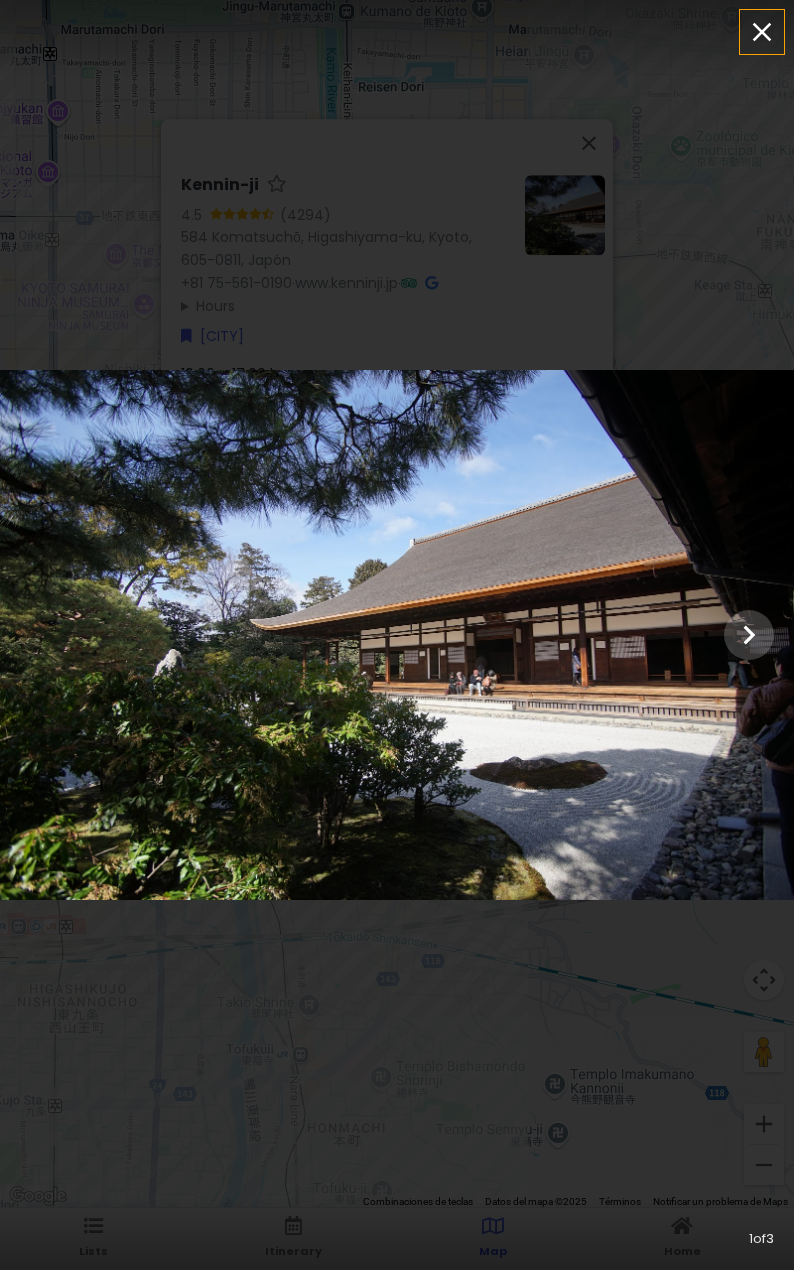 click 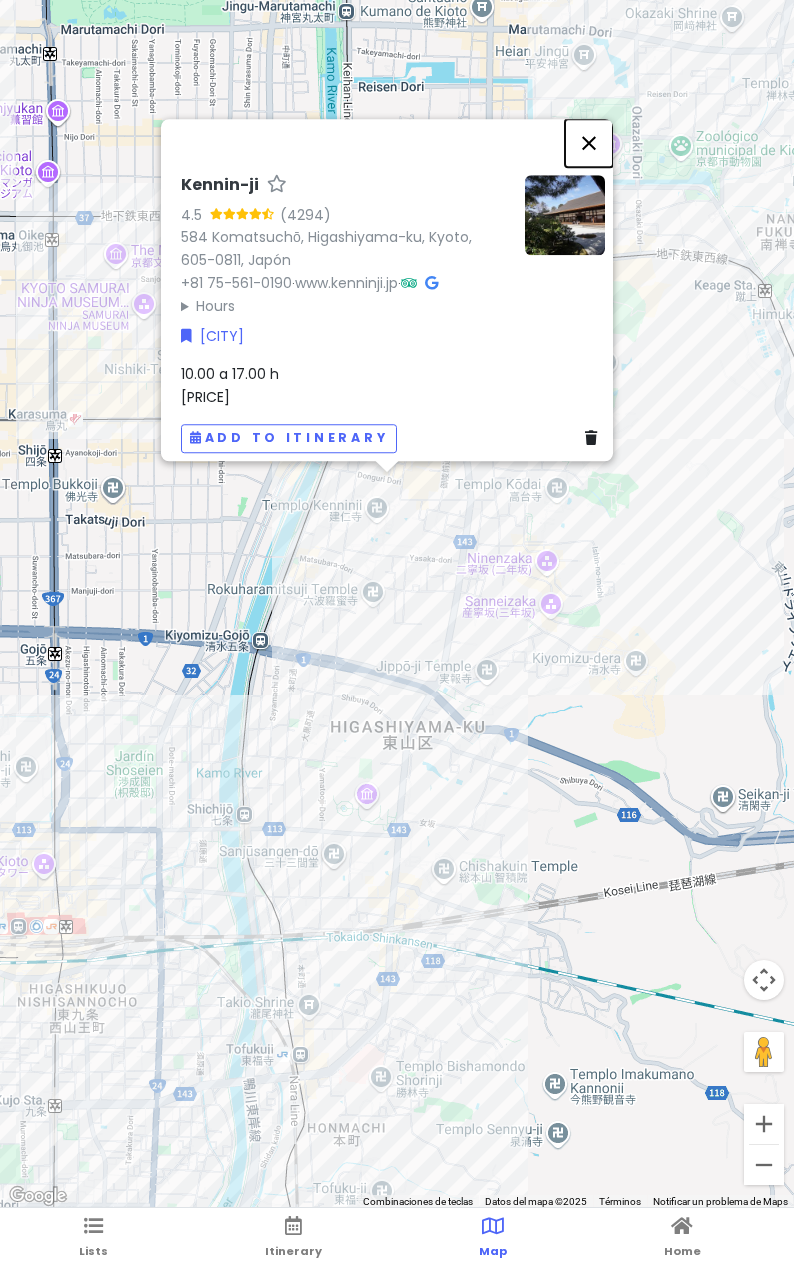click at bounding box center (589, 143) 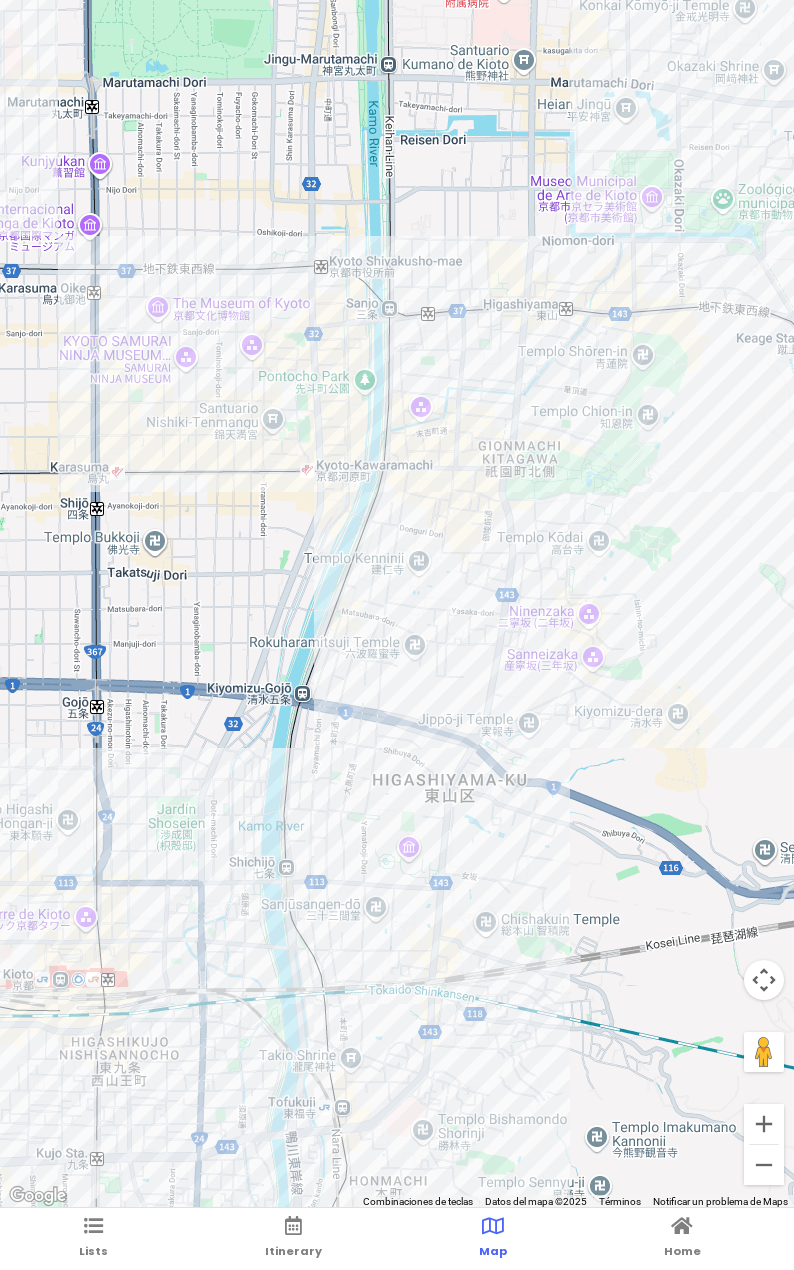 drag, startPoint x: 345, startPoint y: 424, endPoint x: 387, endPoint y: 466, distance: 59.39697 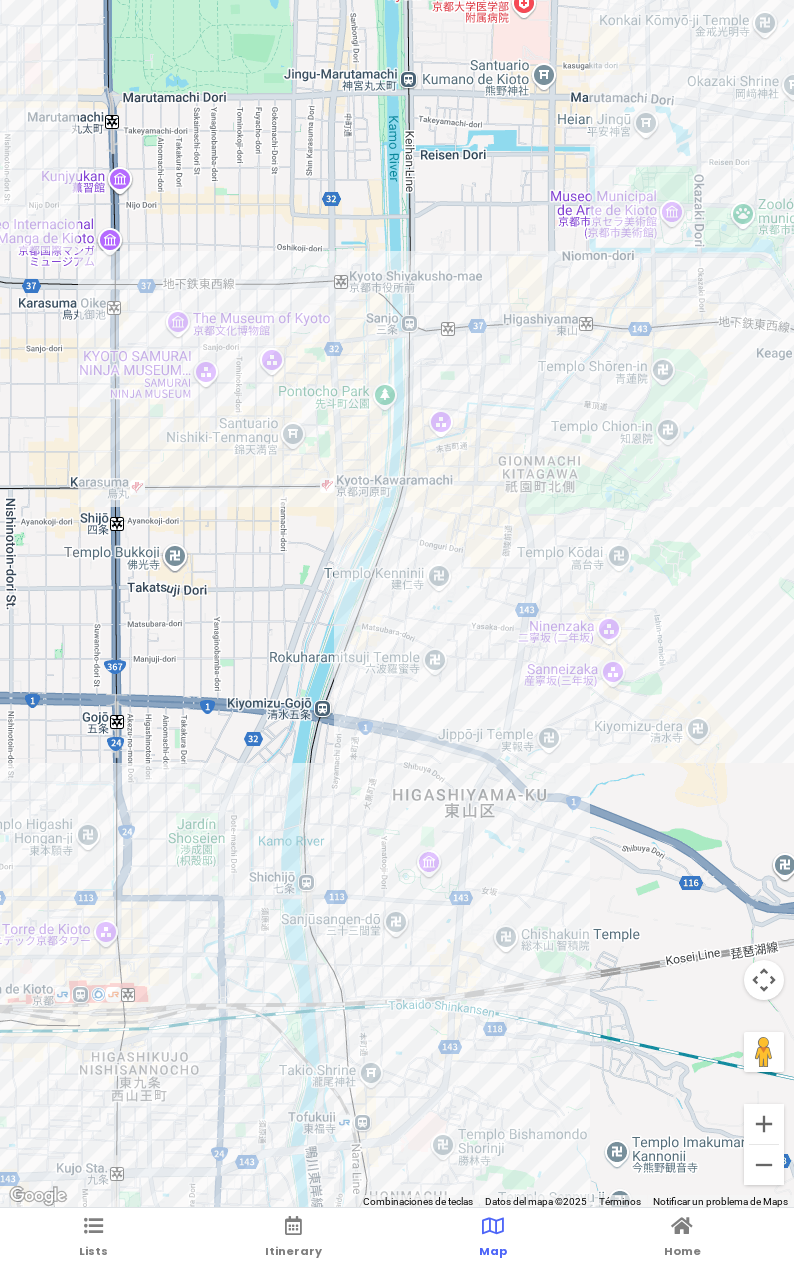 click at bounding box center (397, 604) 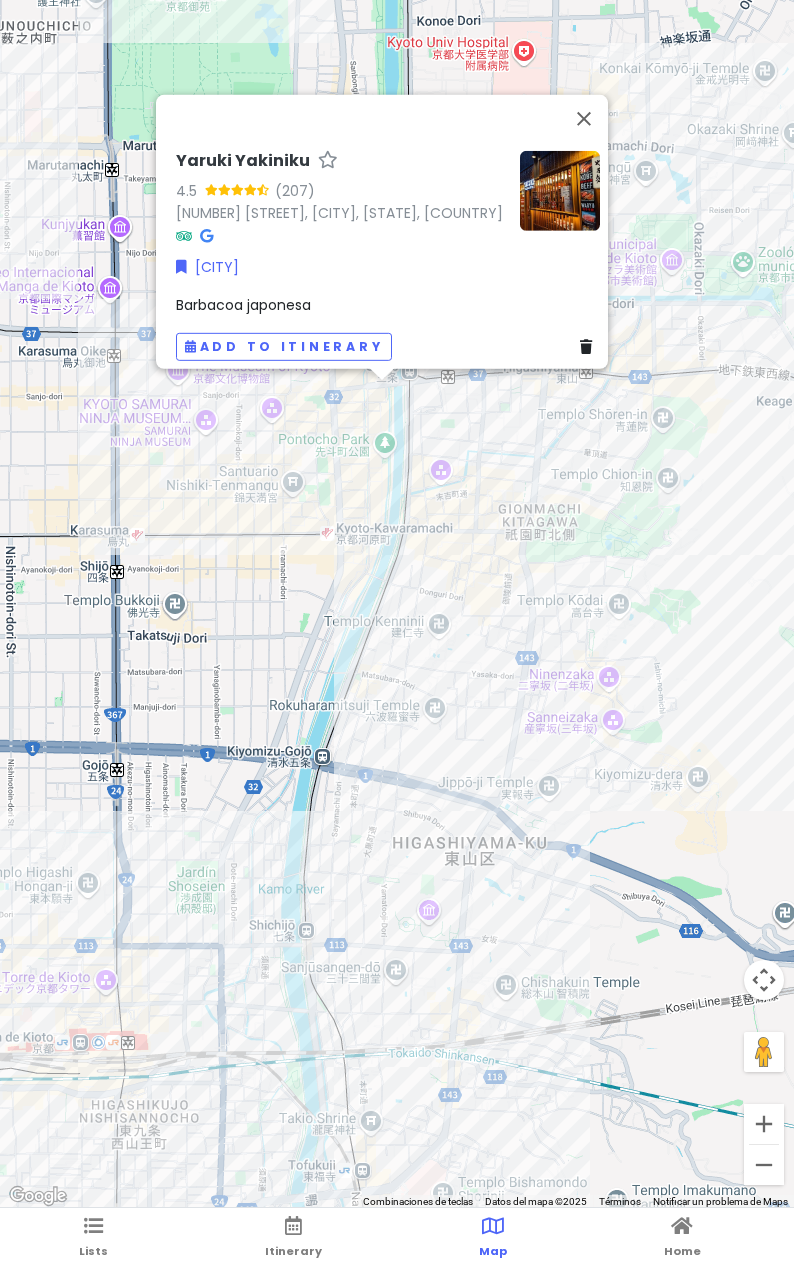 click at bounding box center (560, 190) 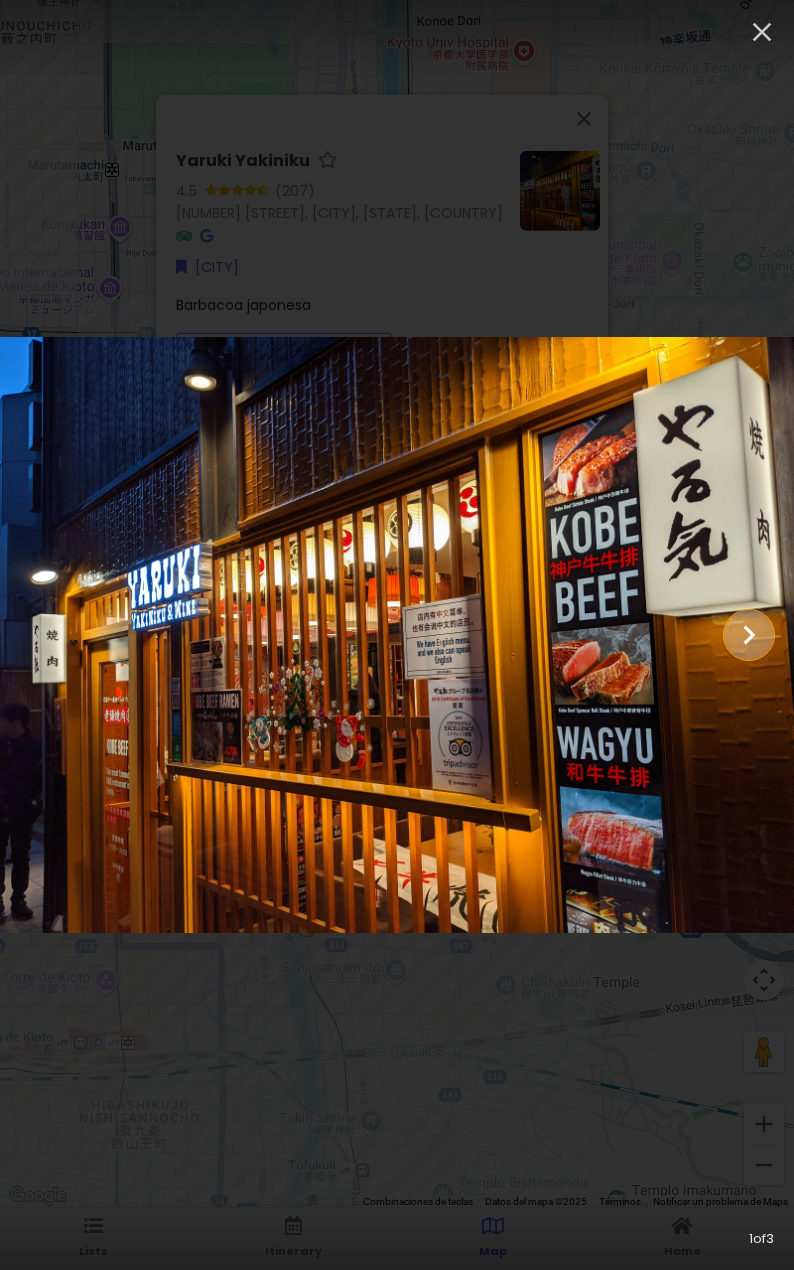 click 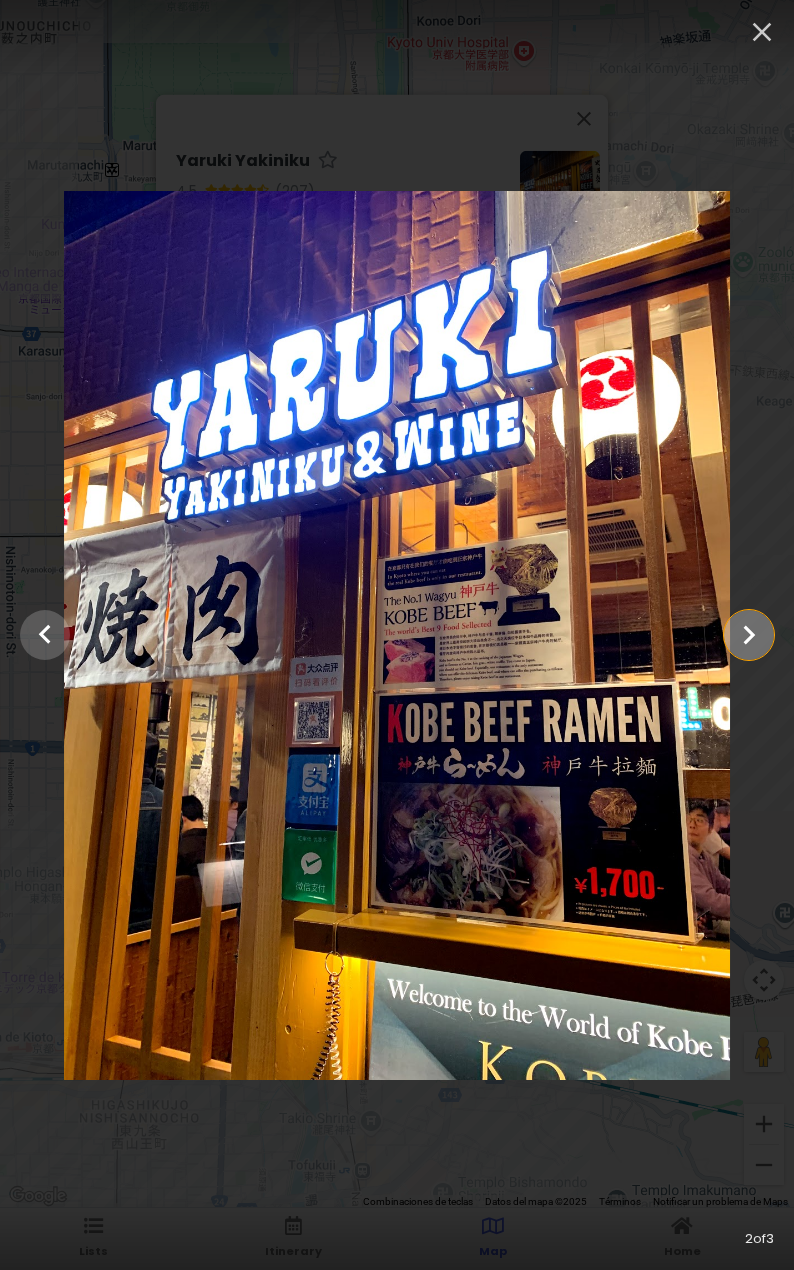 click 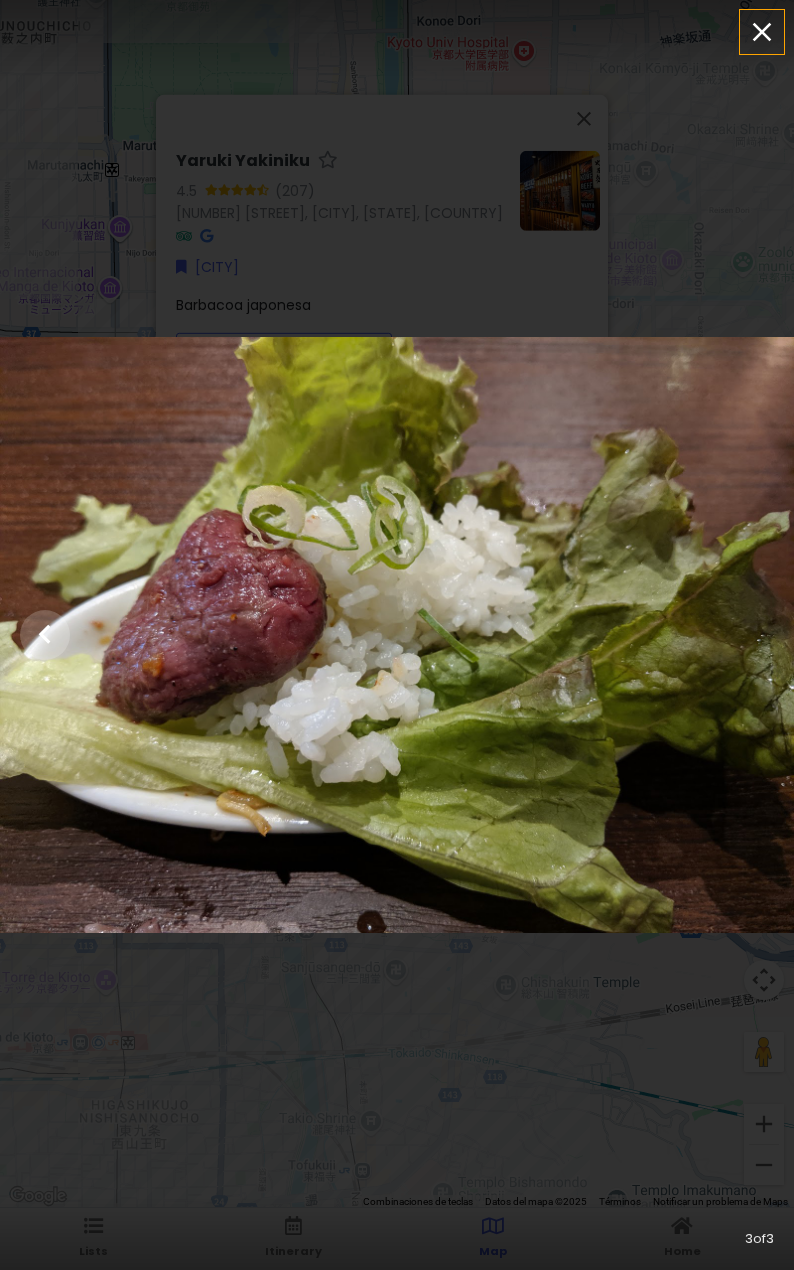 click 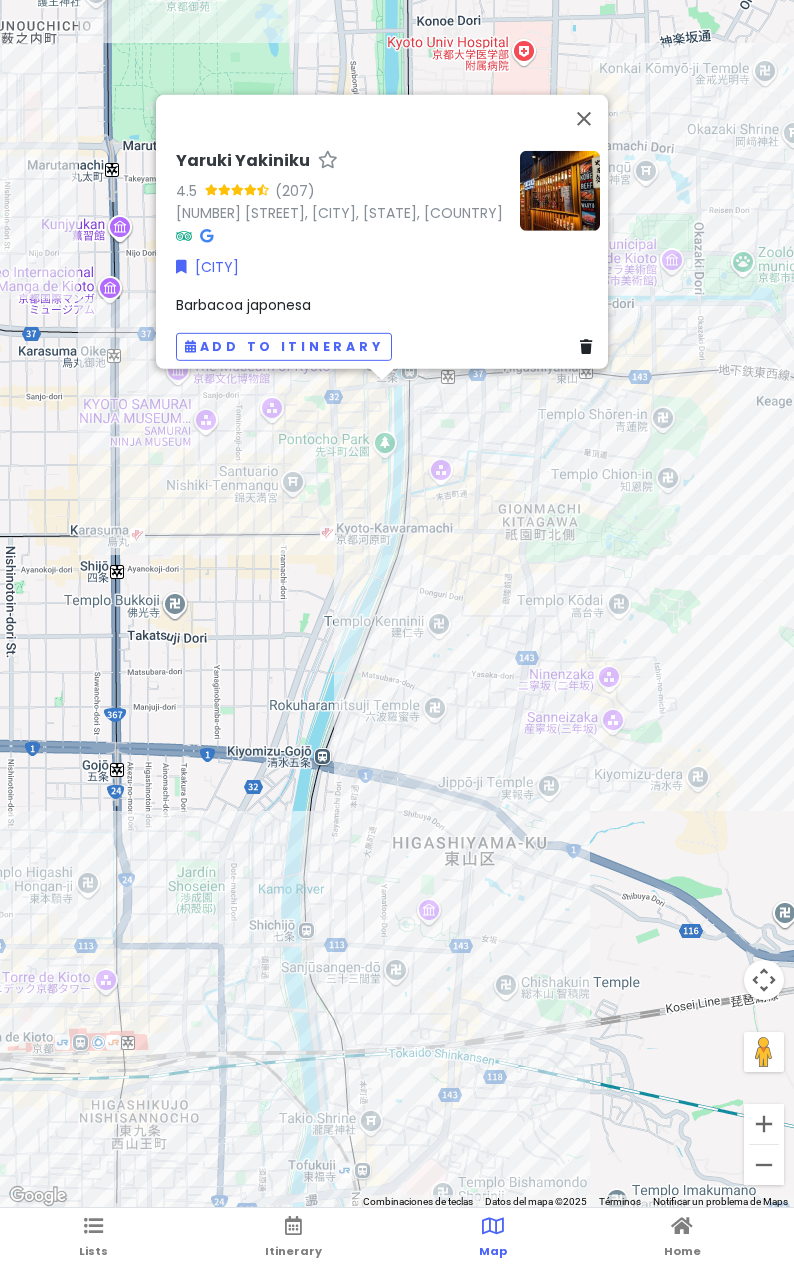 click at bounding box center (560, 190) 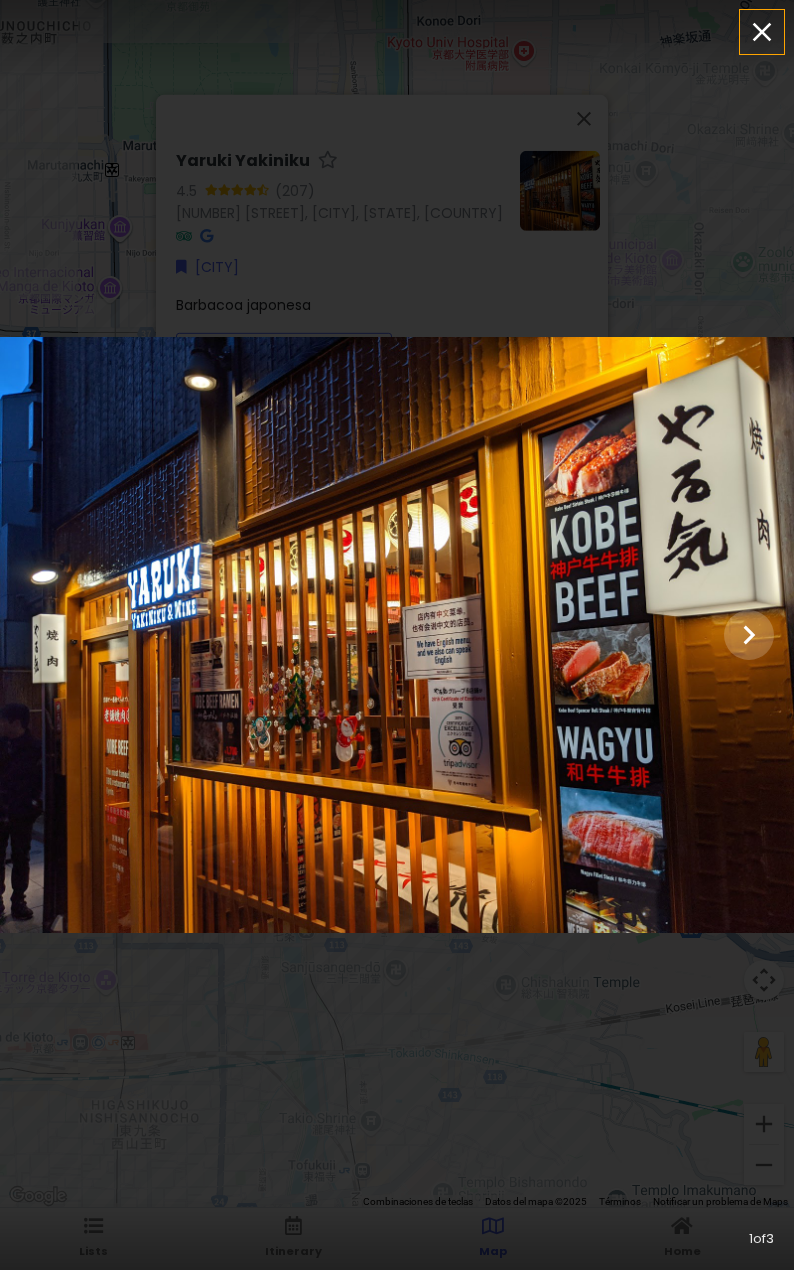click 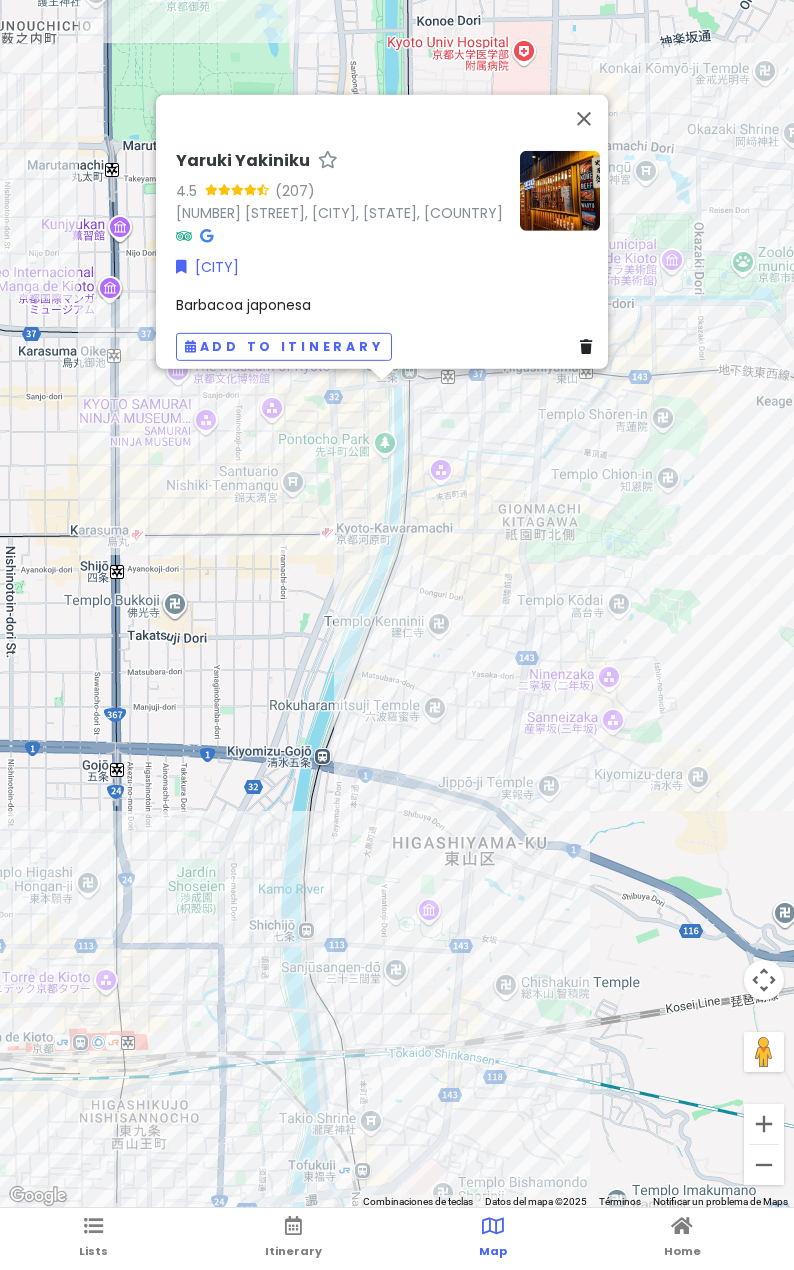 click on "Yaruki Yakiniku 4.5        ([PHONE_EXT]) [NUMBER] [STREET], Nakagyō-ku, [CITY], [POSTAL_CODE], [COUNTRY] [CITY] Barbacoa japonesa  Add to itinerary" at bounding box center [397, 604] 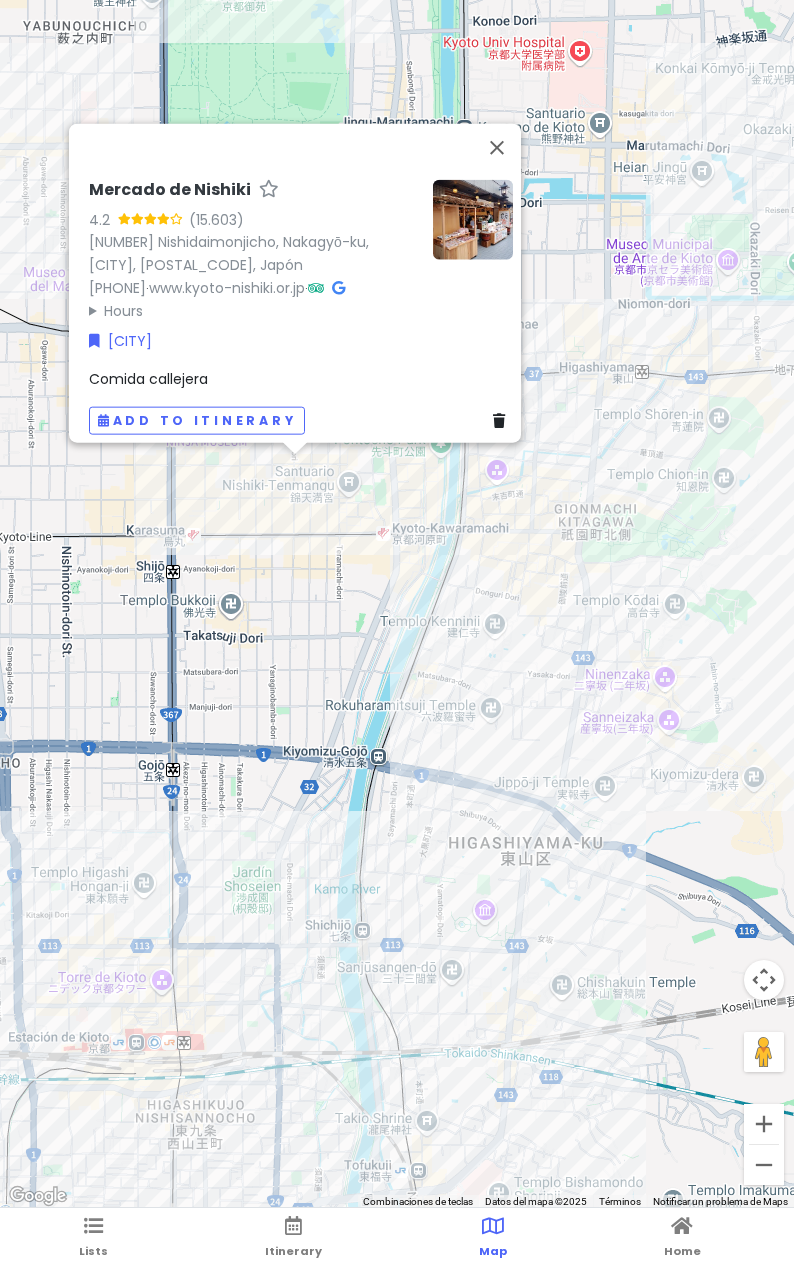 click on "Mercado de Nishiki [RATING]        ([REVIEWS]) [NUMBER] [STREET], [WARD], [CITY], [POSTAL_CODE], [COUNTRY] [PHONE]   ·   www.kyoto-nishiki.or.jp   ·   Hours lunes  [TIME] martes  [TIME] miércoles  [TIME] jueves  [TIME] viernes  [TIME] sábado  [TIME] domingo  [TIME] [CITY] Comida callejera  Add to itinerary" at bounding box center (397, 604) 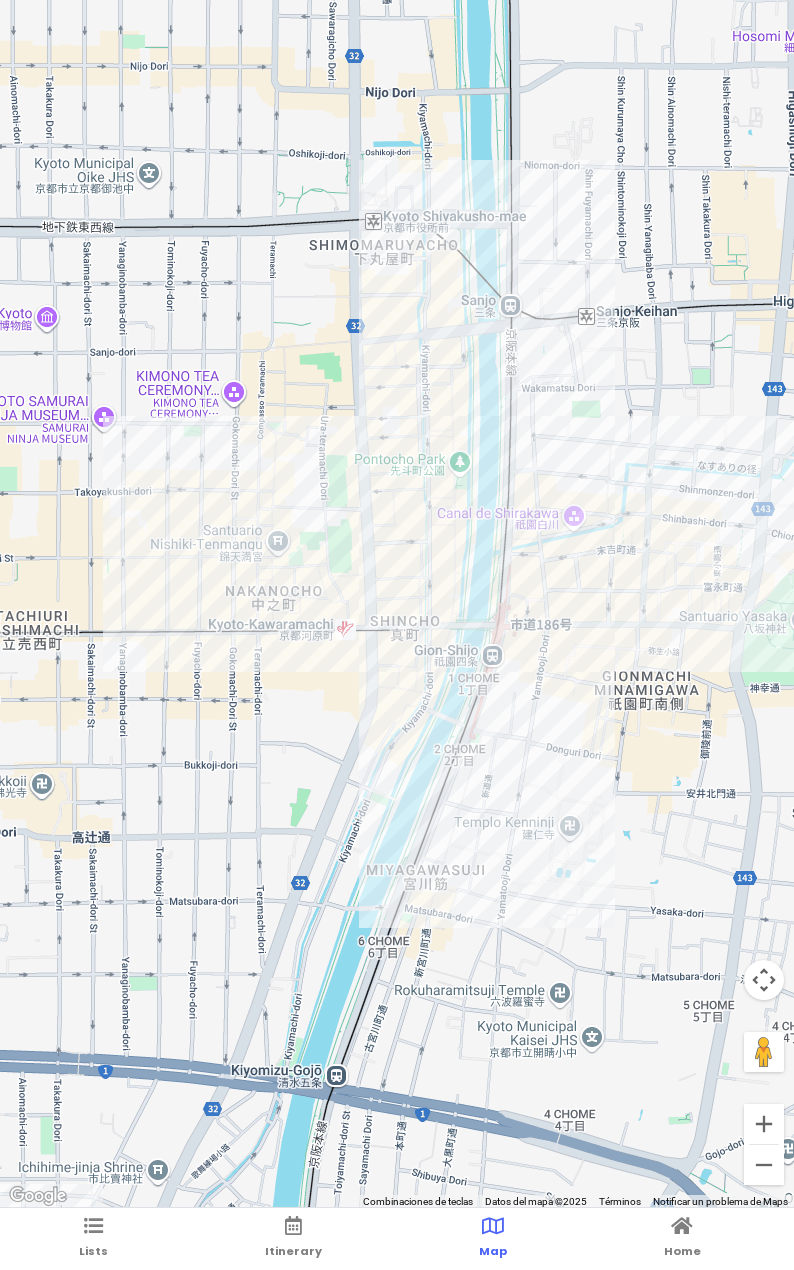 drag, startPoint x: 398, startPoint y: 556, endPoint x: 324, endPoint y: 604, distance: 88.20431 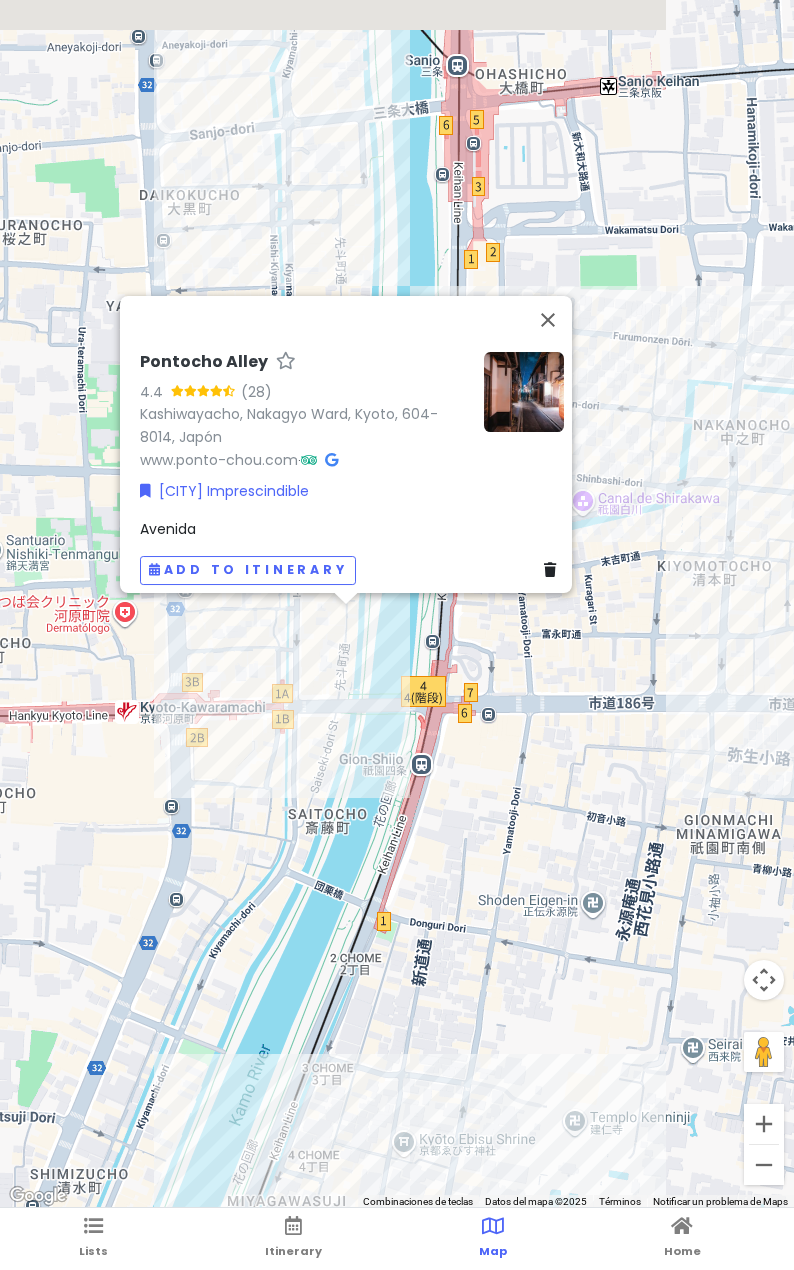 drag, startPoint x: 588, startPoint y: 615, endPoint x: 563, endPoint y: 631, distance: 29.681644 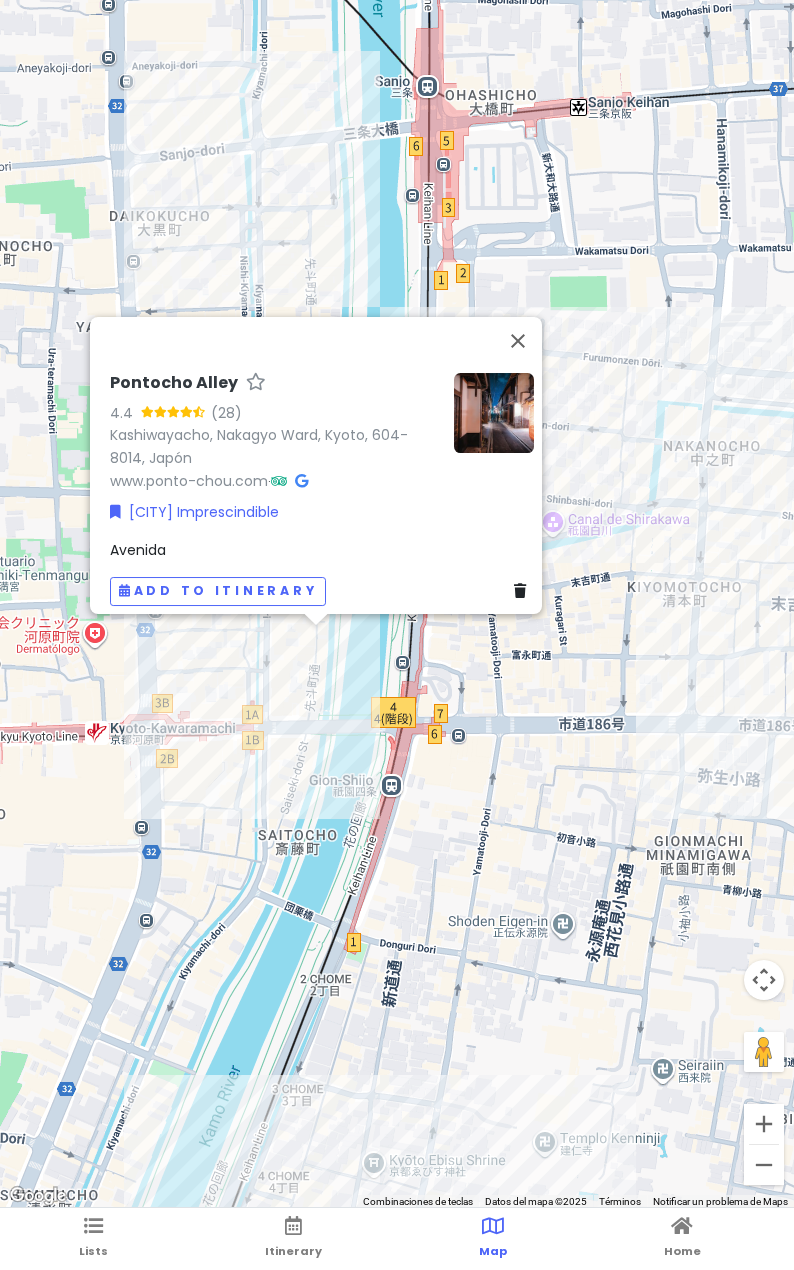 click on "Pontocho Alley 4.4        (28) [STREET], [WARD], [CITY], [STATE], [COUNTRY] www.ponto-chou.com   ·   [CITY] Imprescindible Avenida  Add to itinerary" at bounding box center (397, 604) 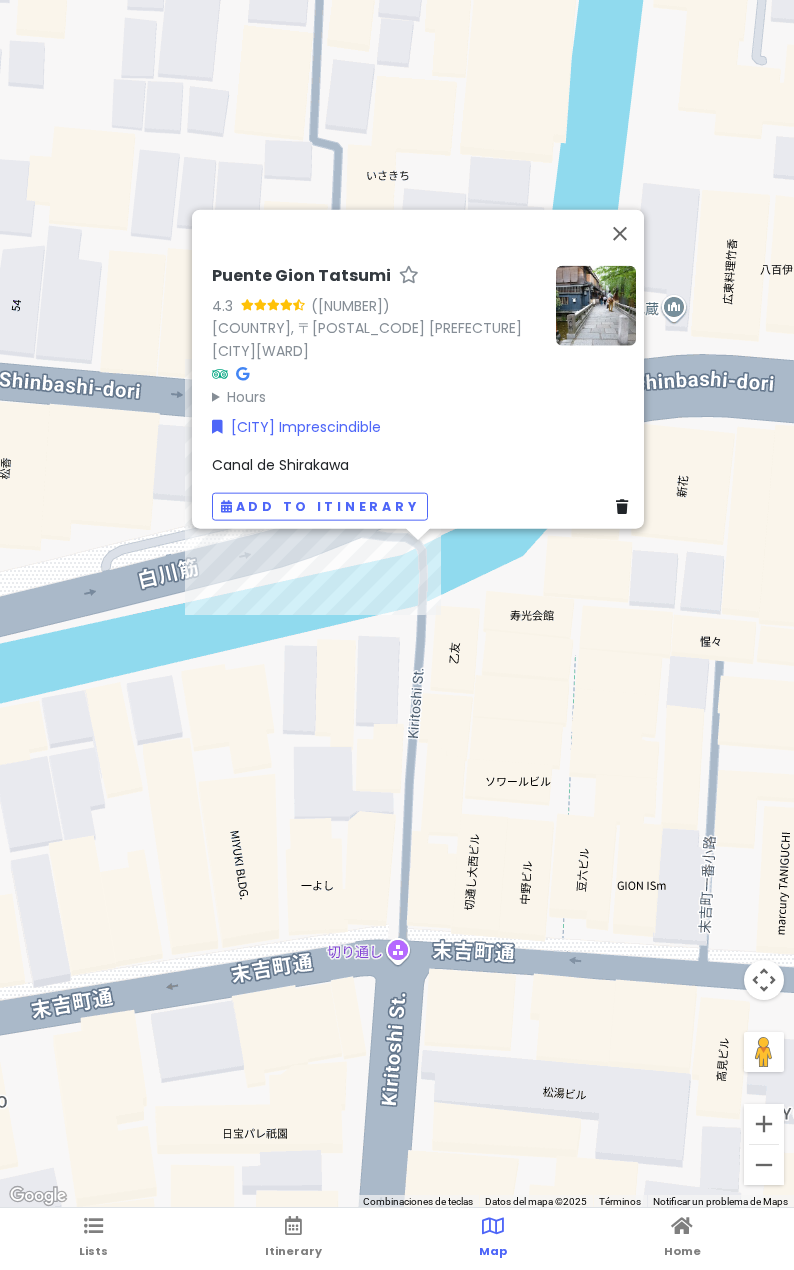 drag, startPoint x: 518, startPoint y: 537, endPoint x: 459, endPoint y: 679, distance: 153.7693 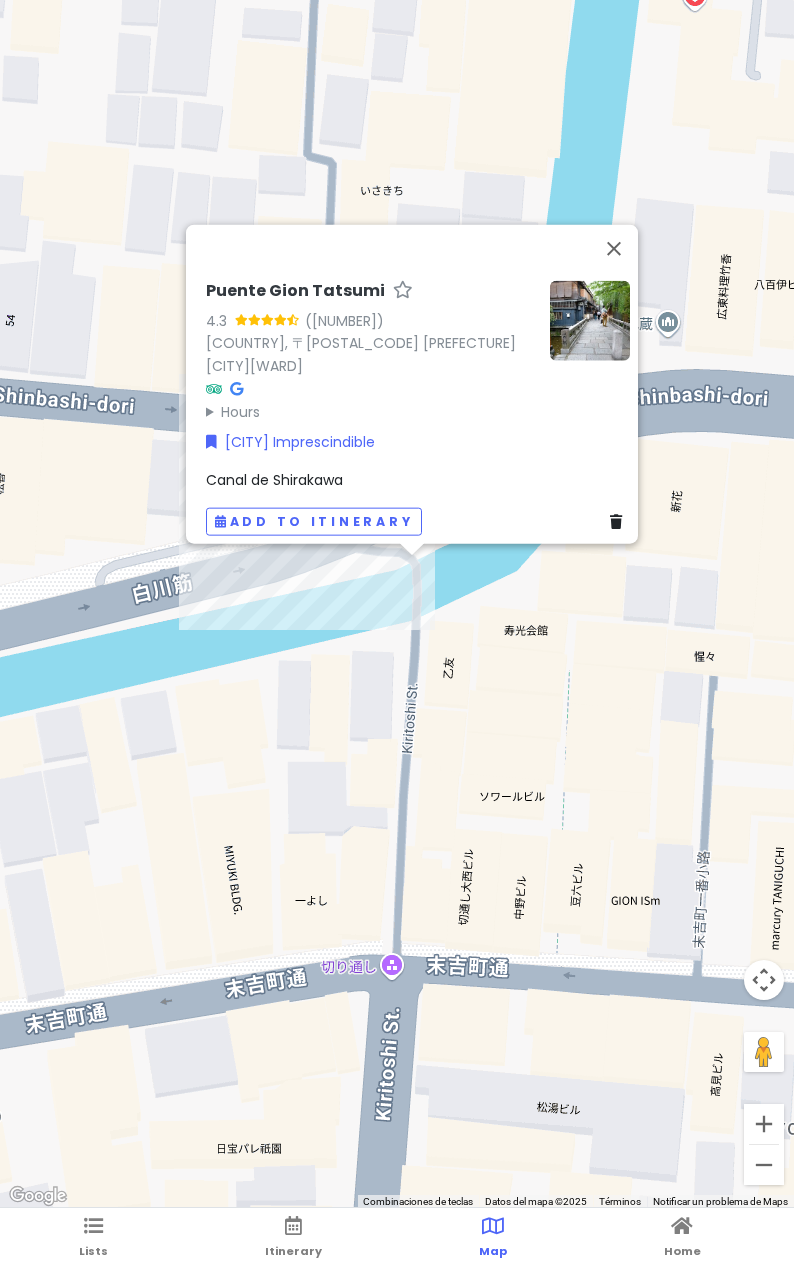 click on "Puente Gion Tatsumi [RATING]        ([REVIEWS]) [COUNTRY], [POSTAL_CODE] [STATE] [CITY] [WARD] [CITY] Hours lunes  Abierto 24 horas martes  Abierto 24 horas miércoles  Abierto 24 horas jueves  Abierto 24 horas viernes  Abierto 24 horas sábado  Abierto 24 horas domingo  Abierto 24 horas [CITY] Imprescindible Canal de Shirakawa  Add to itinerary" at bounding box center (397, 604) 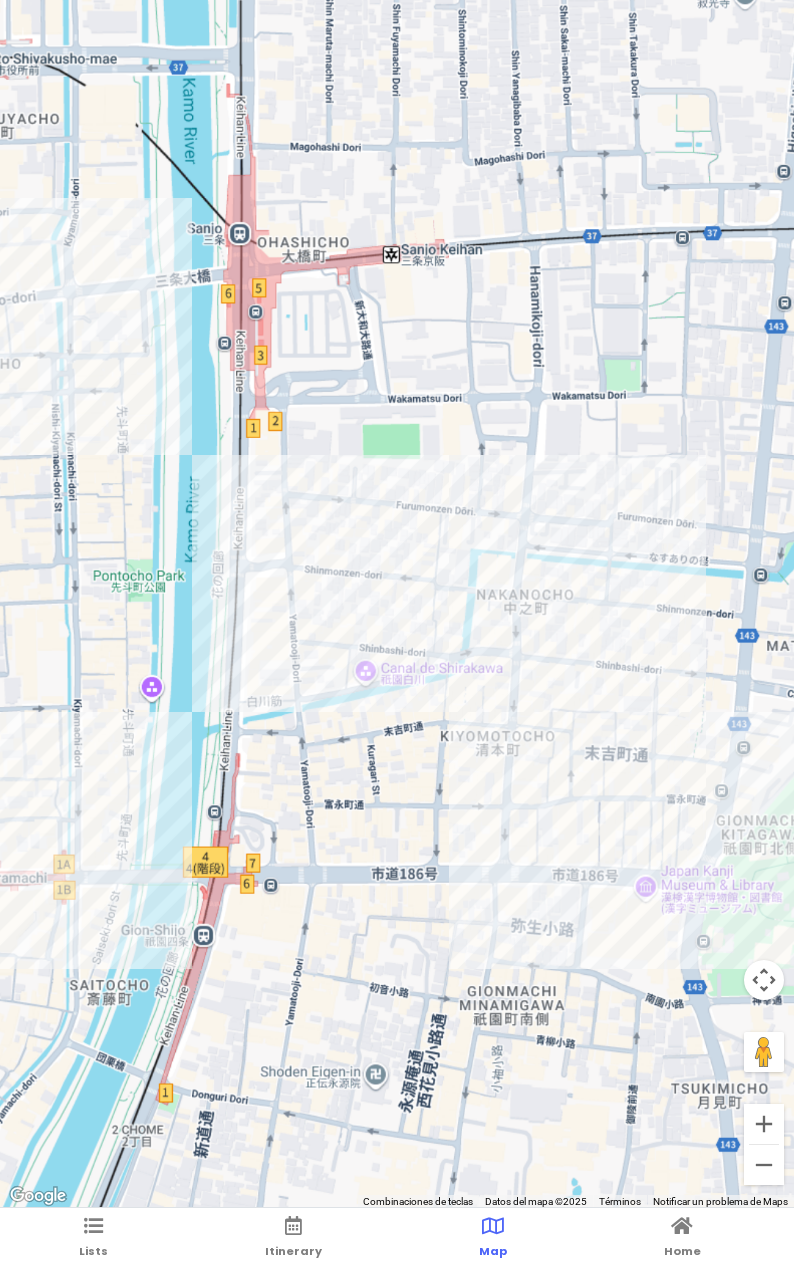 drag, startPoint x: 585, startPoint y: 688, endPoint x: 468, endPoint y: 669, distance: 118.5327 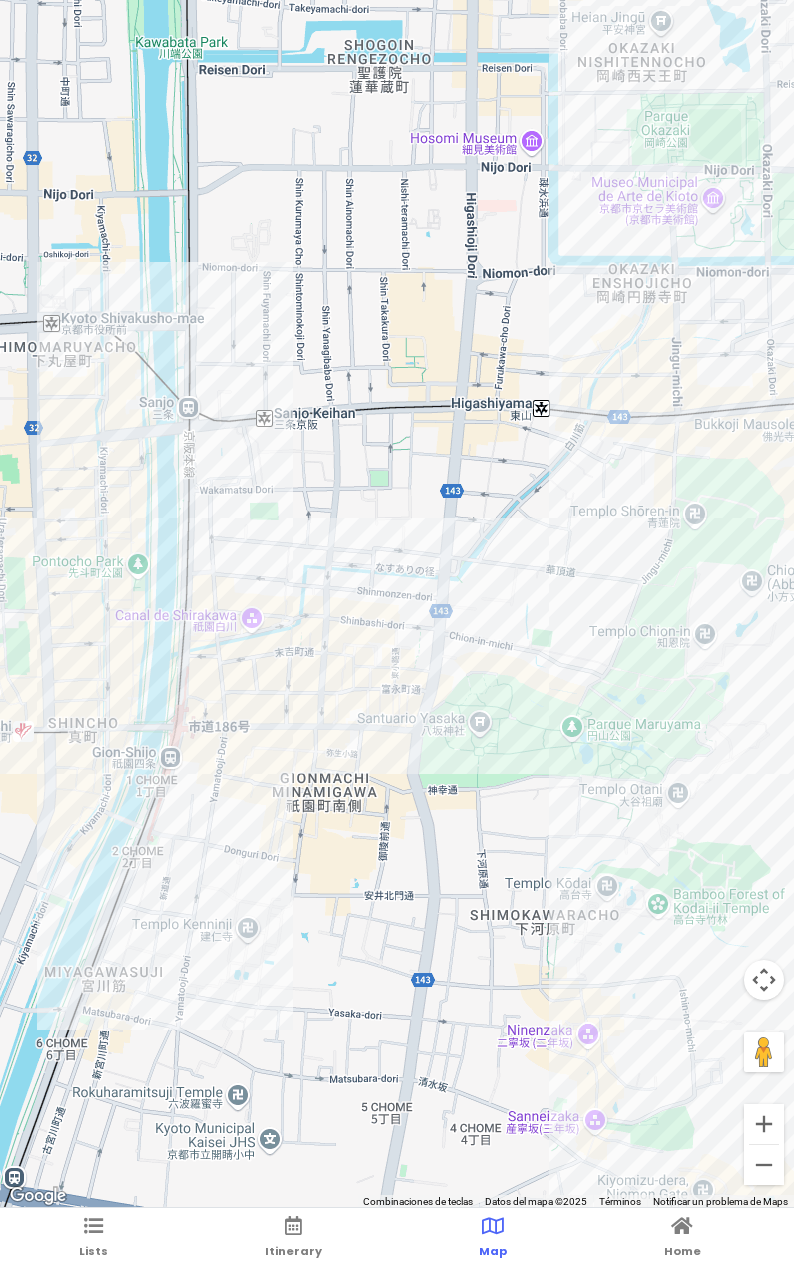 drag, startPoint x: 517, startPoint y: 638, endPoint x: 459, endPoint y: 599, distance: 69.89278 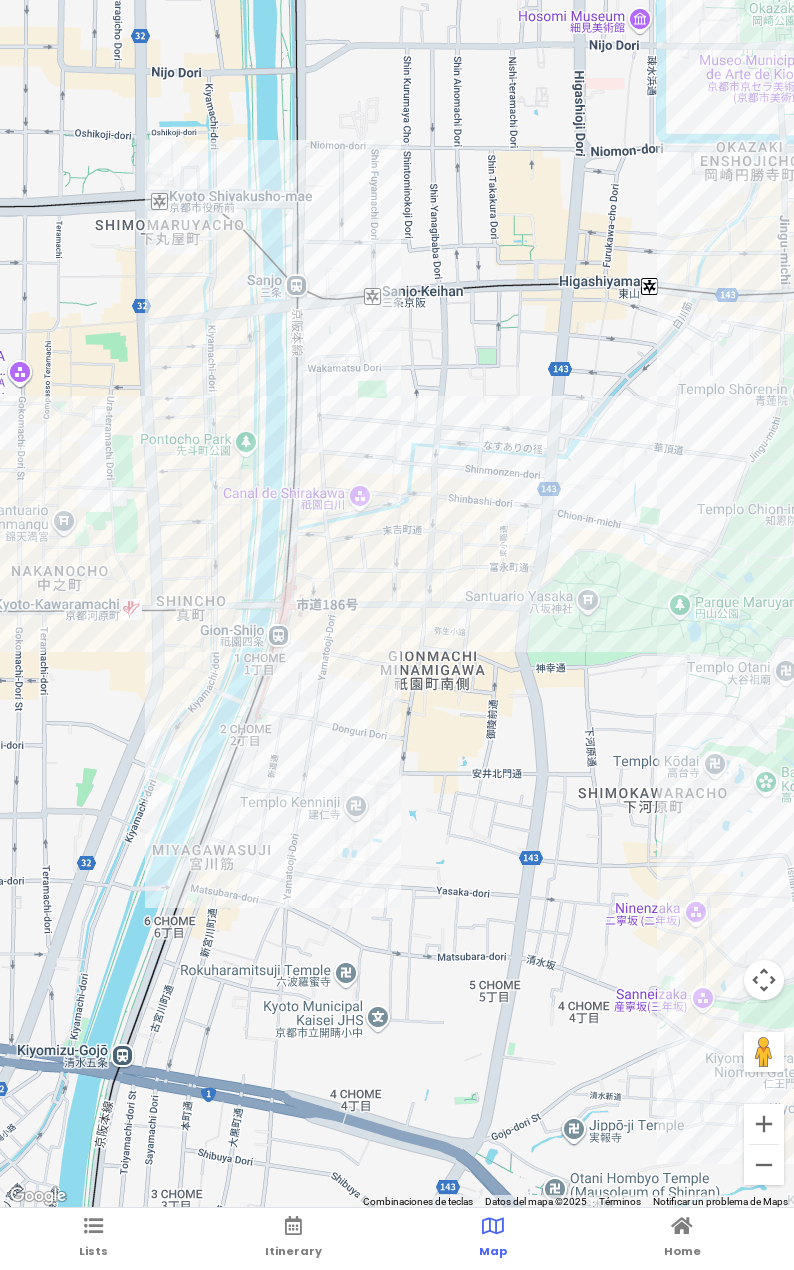 drag, startPoint x: 319, startPoint y: 636, endPoint x: 418, endPoint y: 630, distance: 99.18165 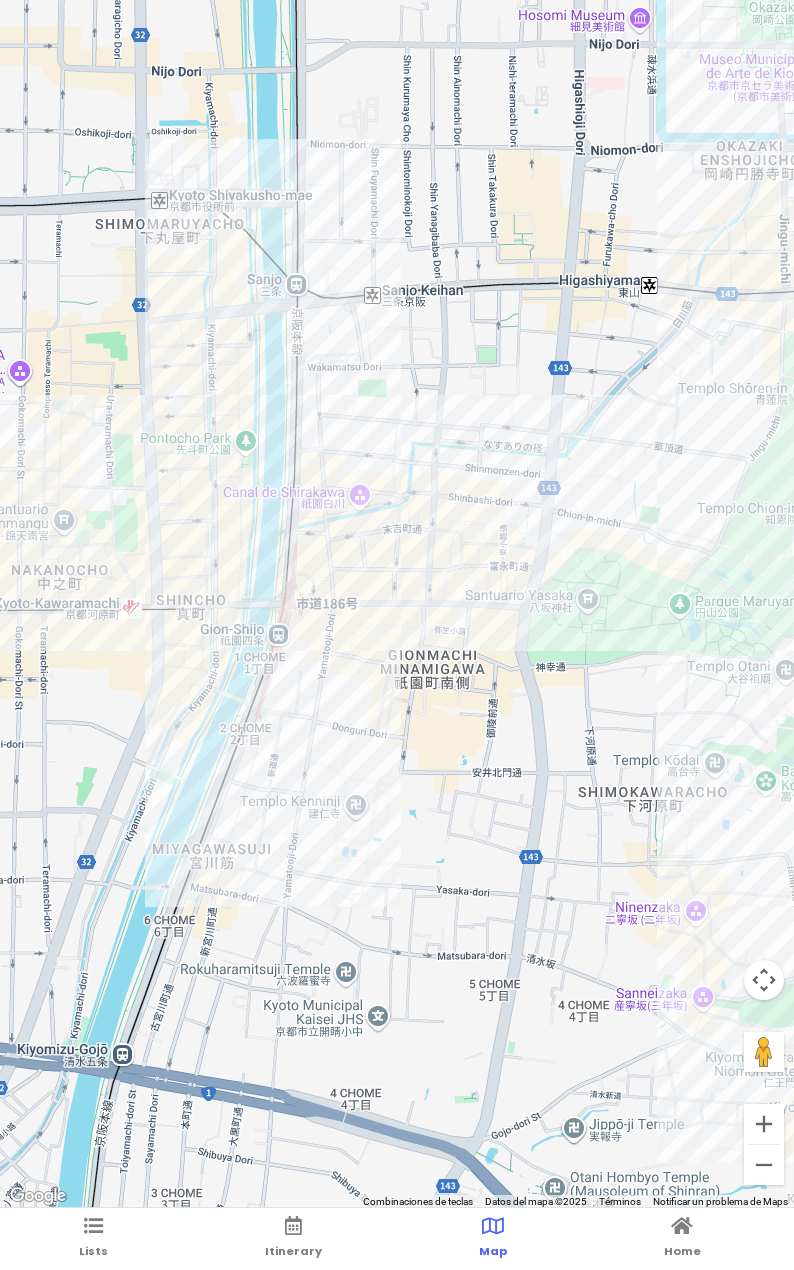 click at bounding box center (397, 604) 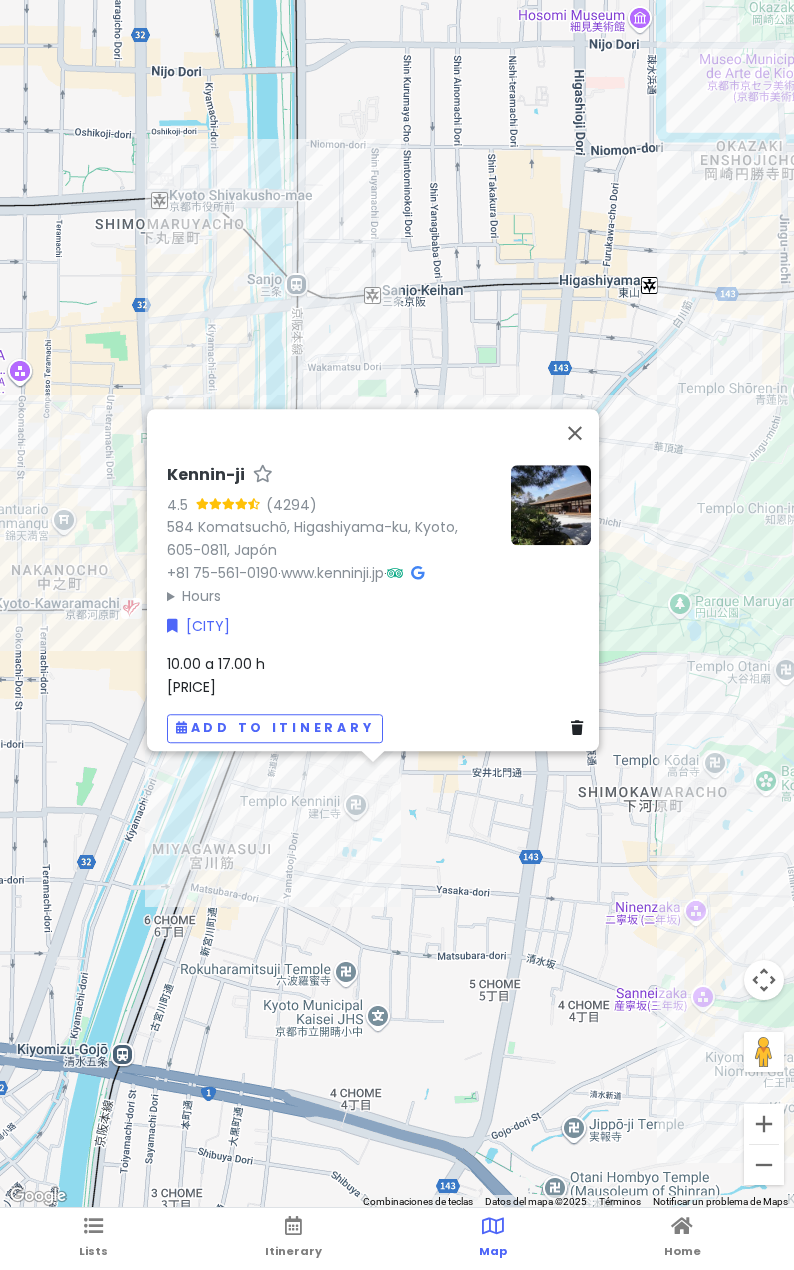 click on "Kennin-ji 4.5        ([NUMBER]) [NUMBER] Komatsuchō, Higashiyama-ku, [CITY], [POSTAL_CODE], Japón +[COUNTRY_CODE] [PHONE]   ·   www.kenninji.jp   ·   Hours lunes  [HOUR]–[HOUR] martes  [HOUR]–[HOUR] miércoles  [HOUR]–[HOUR] jueves  [HOUR]–[HOUR] viernes  [HOUR]–[HOUR] sábado  [HOUR]–[HOUR] domingo  [HOUR]–[HOUR] [CITY] [HOUR] [HOUR]
[PRICE]  Add to itinerary" at bounding box center [397, 604] 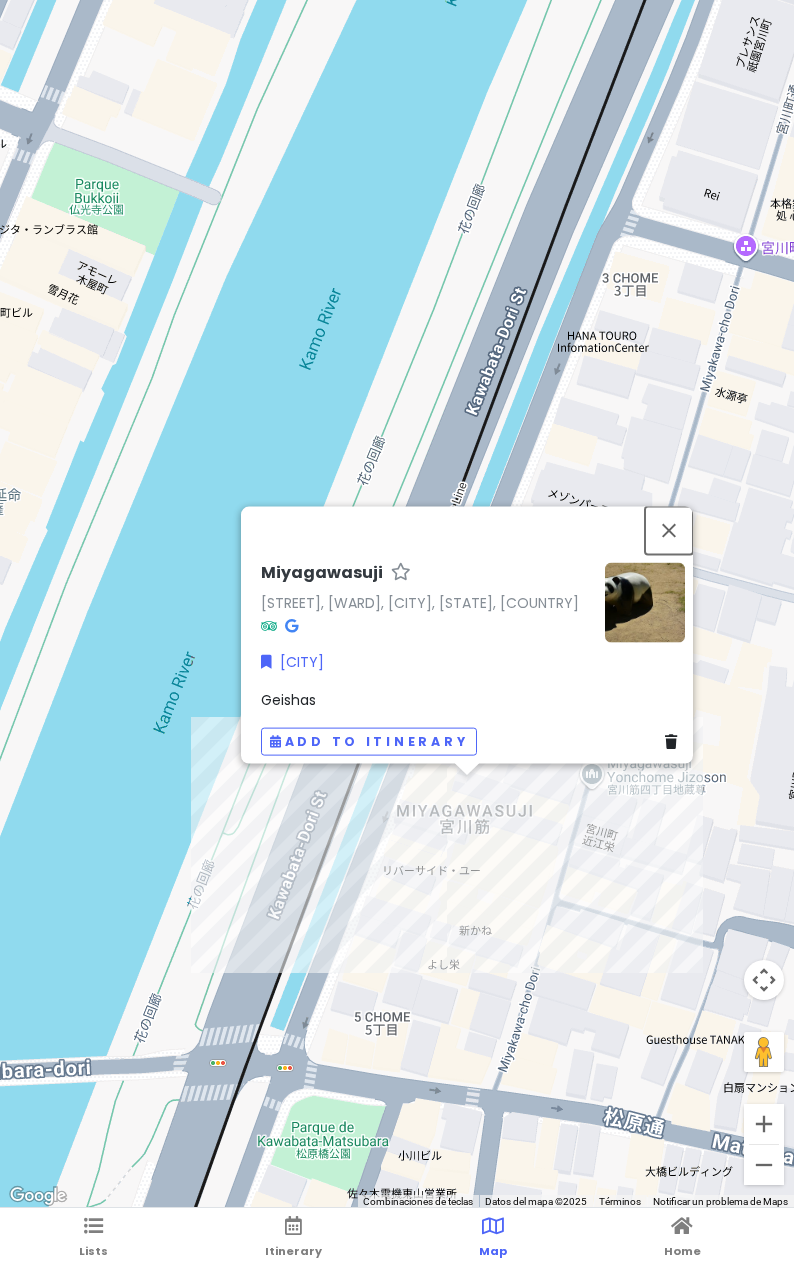 click at bounding box center (669, 530) 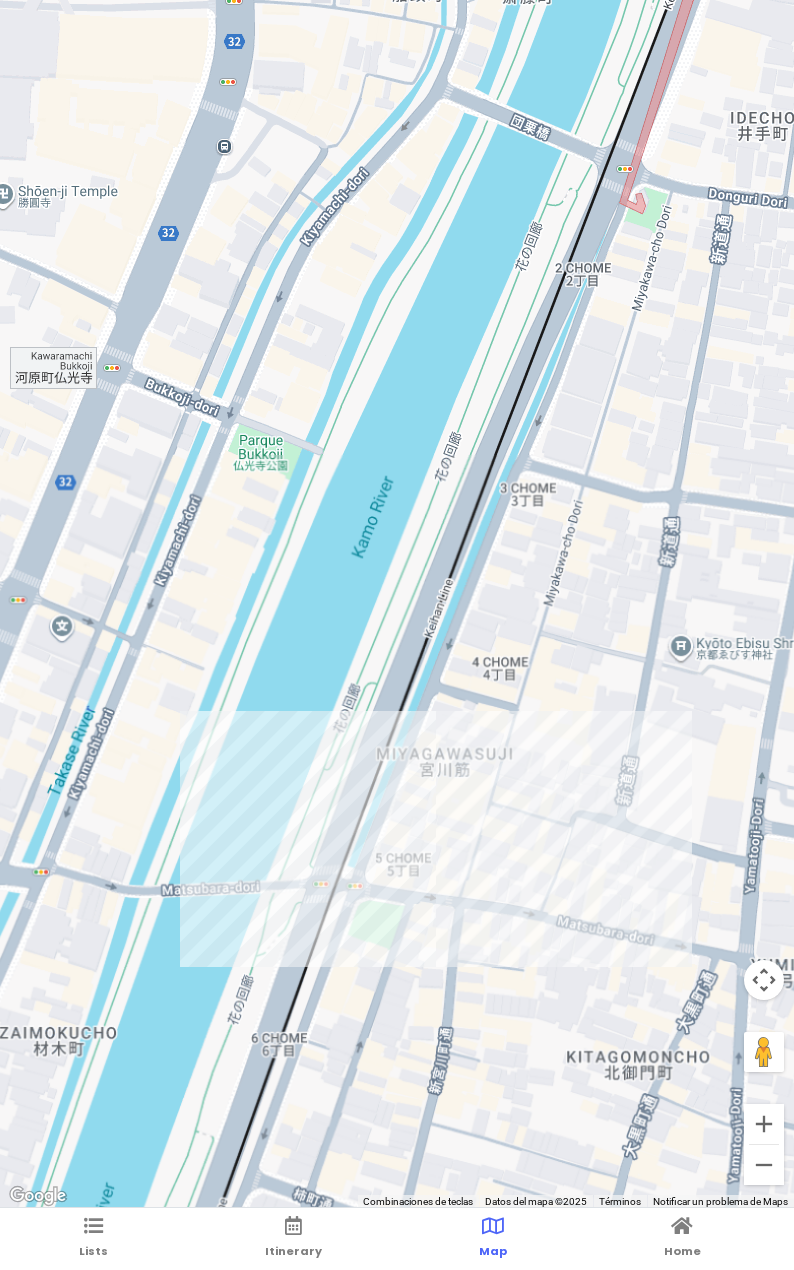 drag, startPoint x: 603, startPoint y: 578, endPoint x: 493, endPoint y: 640, distance: 126.269554 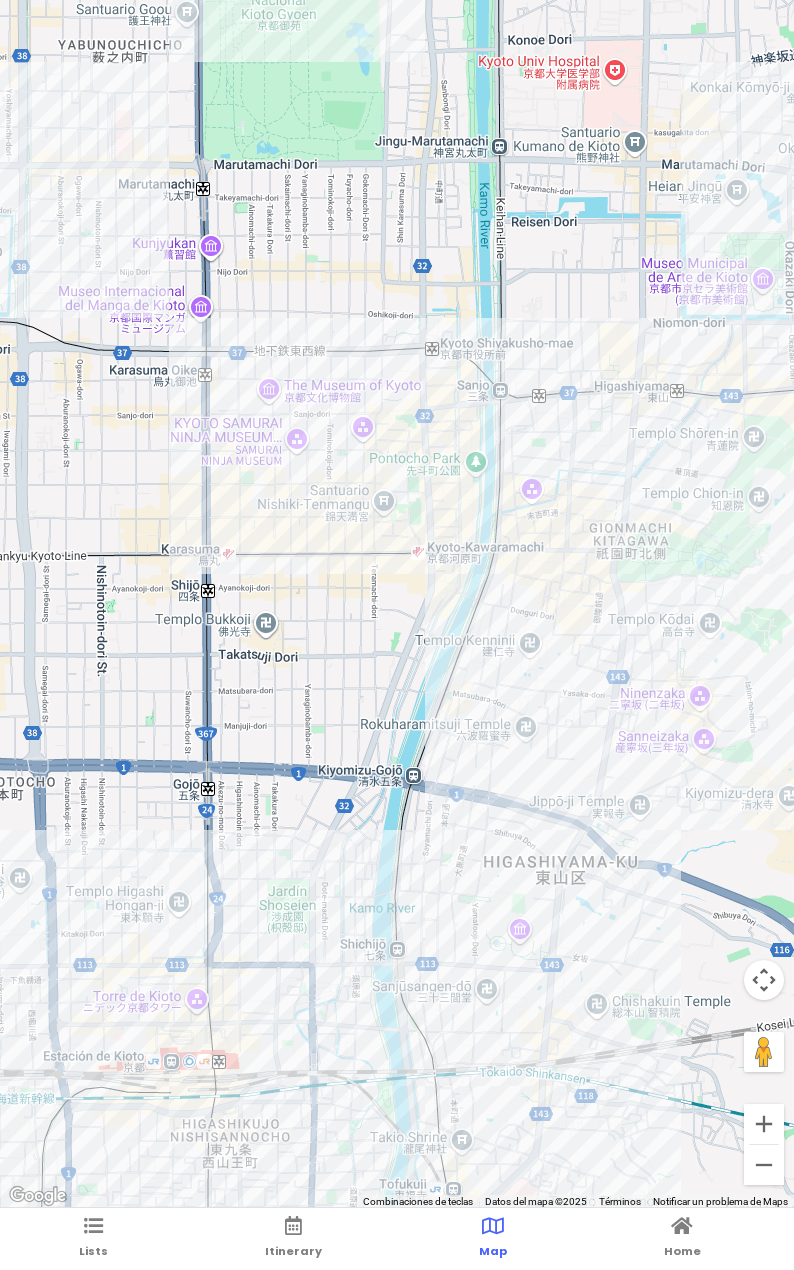 click at bounding box center (397, 604) 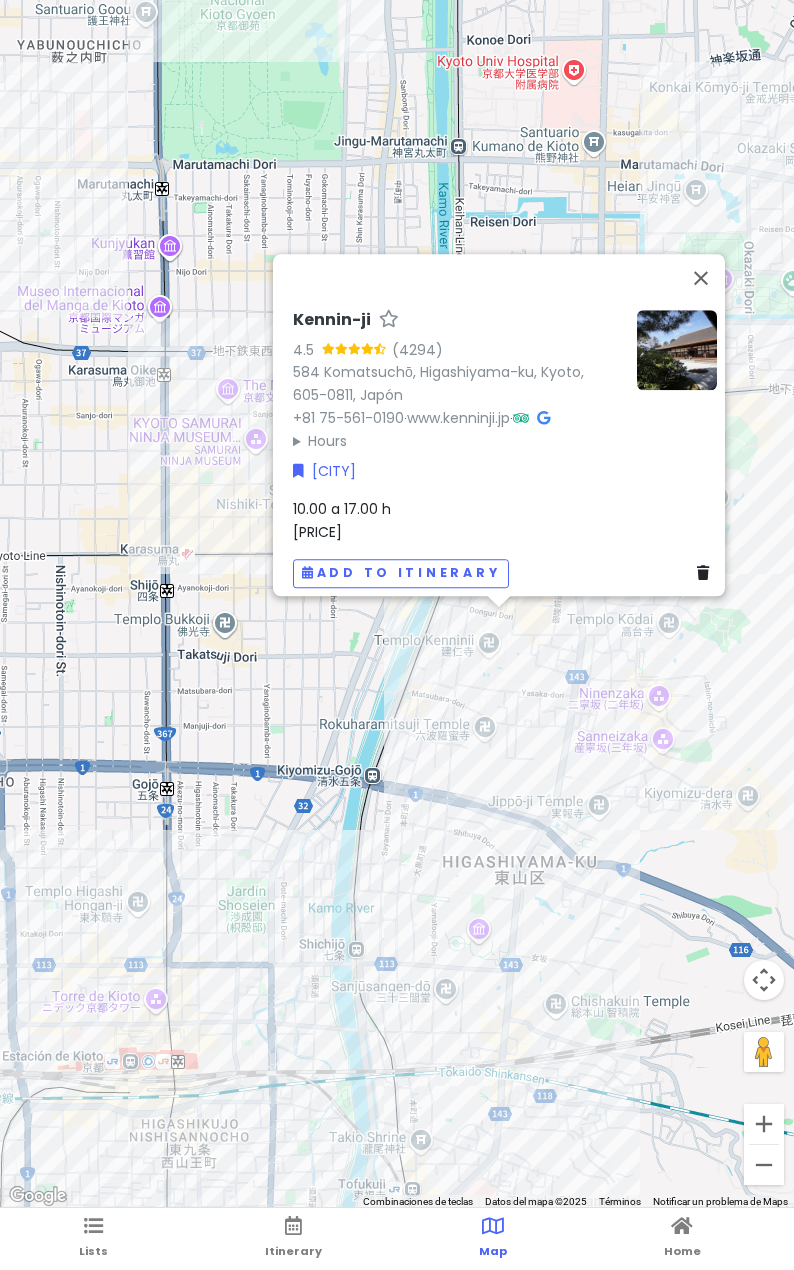 click on "Kennin-ji 4.5        ([NUMBER]) [NUMBER] Komatsuchō, Higashiyama-ku, [CITY], [POSTAL_CODE], Japón +[COUNTRY_CODE] [PHONE]   ·   www.kenninji.jp   ·   Hours lunes  [HOUR]–[HOUR] martes  [HOUR]–[HOUR] miércoles  [HOUR]–[HOUR] jueves  [HOUR]–[HOUR] viernes  [HOUR]–[HOUR] sábado  [HOUR]–[HOUR] domingo  [HOUR]–[HOUR] [CITY] [HOUR] [HOUR]
[PRICE]  Add to itinerary" at bounding box center (397, 604) 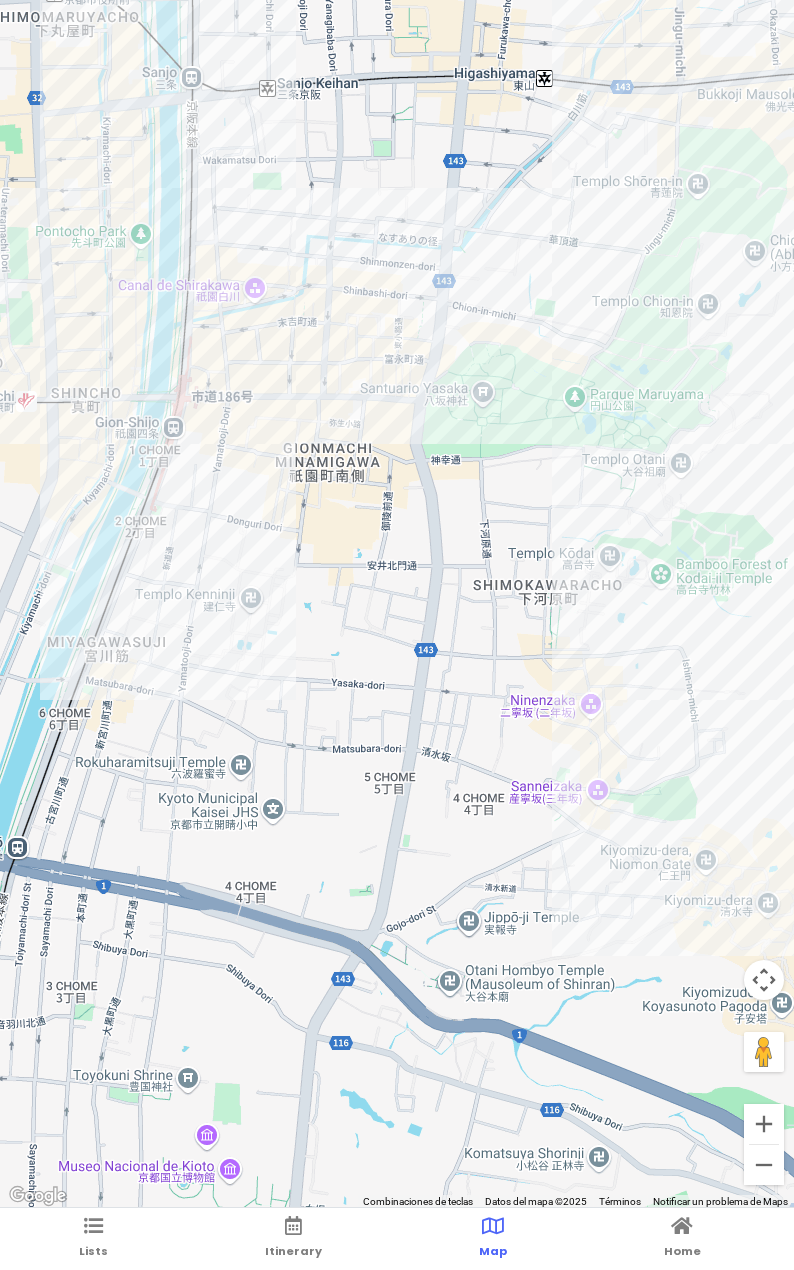 drag, startPoint x: 504, startPoint y: 689, endPoint x: 420, endPoint y: 666, distance: 87.0919 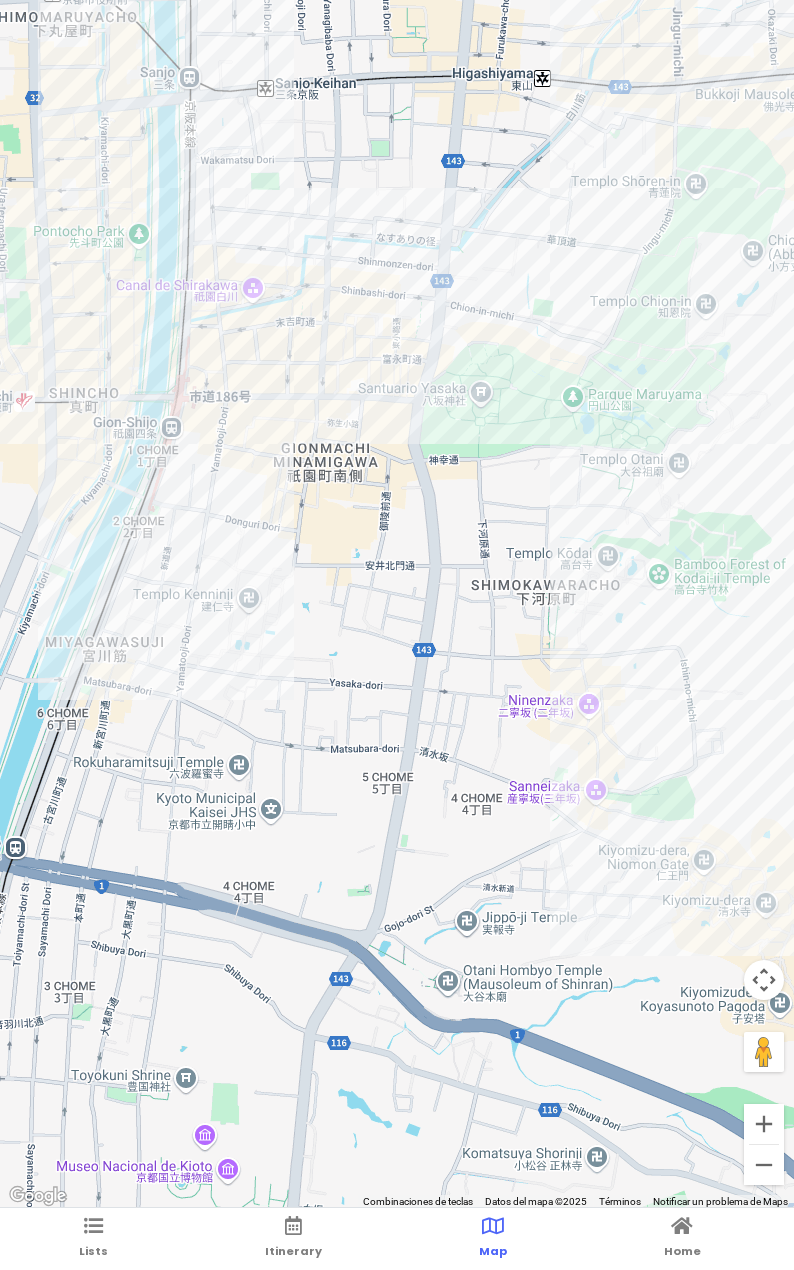 click at bounding box center [397, 604] 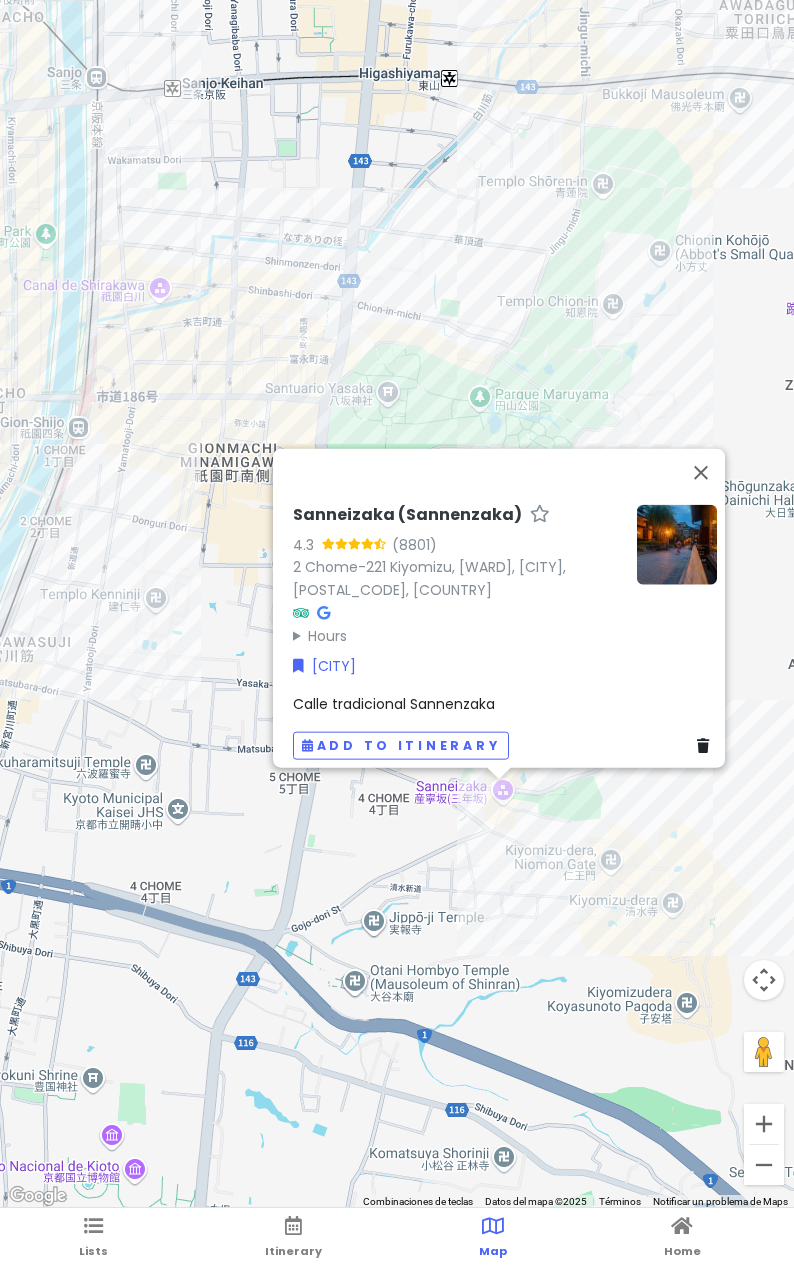 click on "Sanneizaka (Sannenzaka) 4.3        ([PHONE_EXT]) [NUMBER] [STREET], Higashiyama Ward, [CITY], [POSTAL_CODE], [COUNTRY] Hours lunes  Abierto 24 horas martes  Abierto 24 horas miércoles  Abierto 24 horas jueves  Abierto 24 horas viernes  Abierto 24 horas sábado  Abierto 24 horas domingo  Abierto 24 horas [CITY] Calle tradicional Sannenzaka  Add to itinerary" at bounding box center [397, 604] 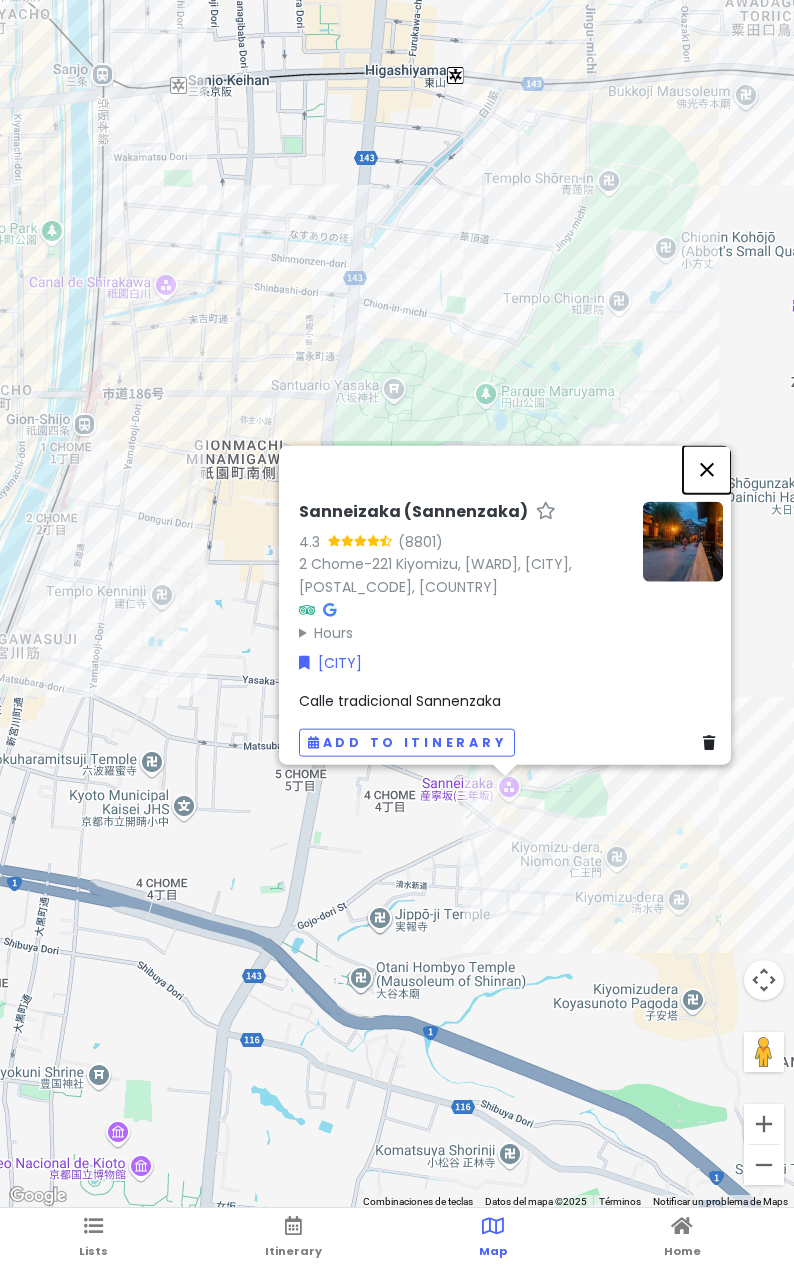 click at bounding box center (707, 469) 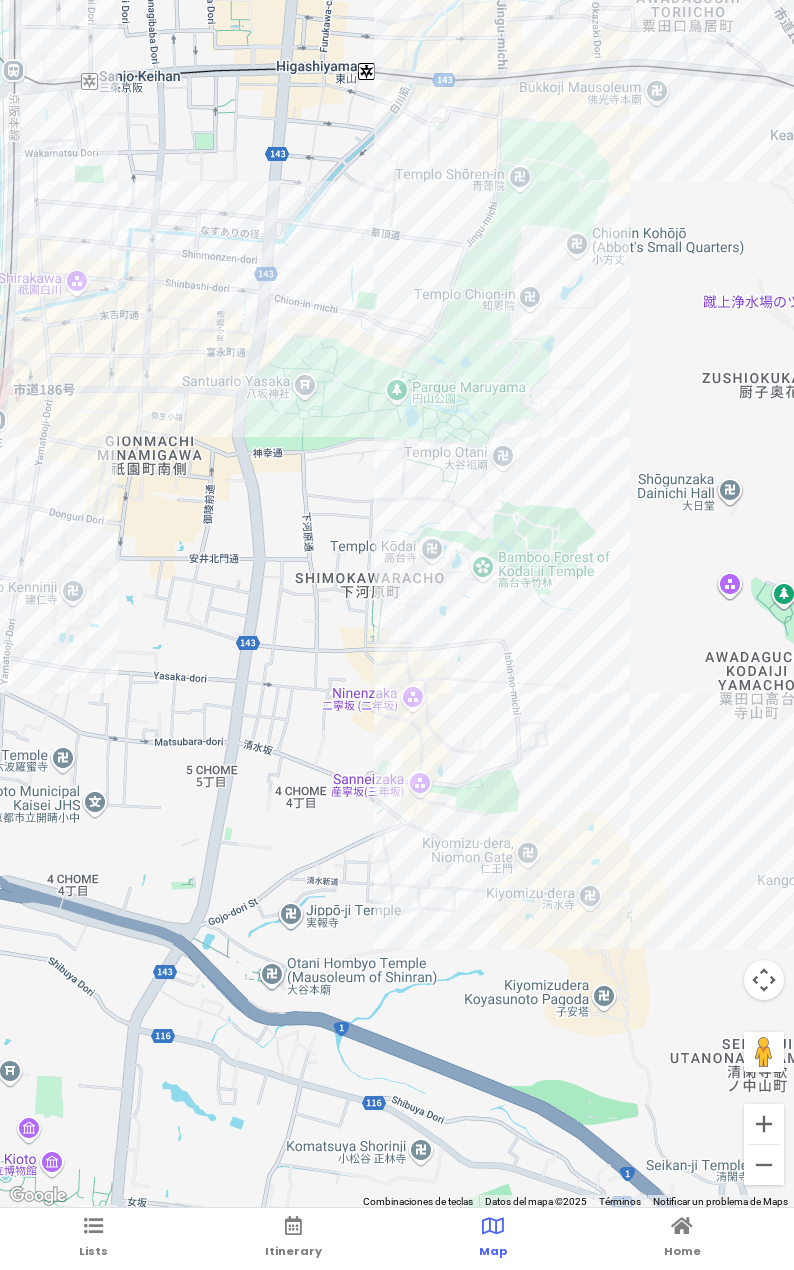 drag, startPoint x: 544, startPoint y: 626, endPoint x: 593, endPoint y: 706, distance: 93.813644 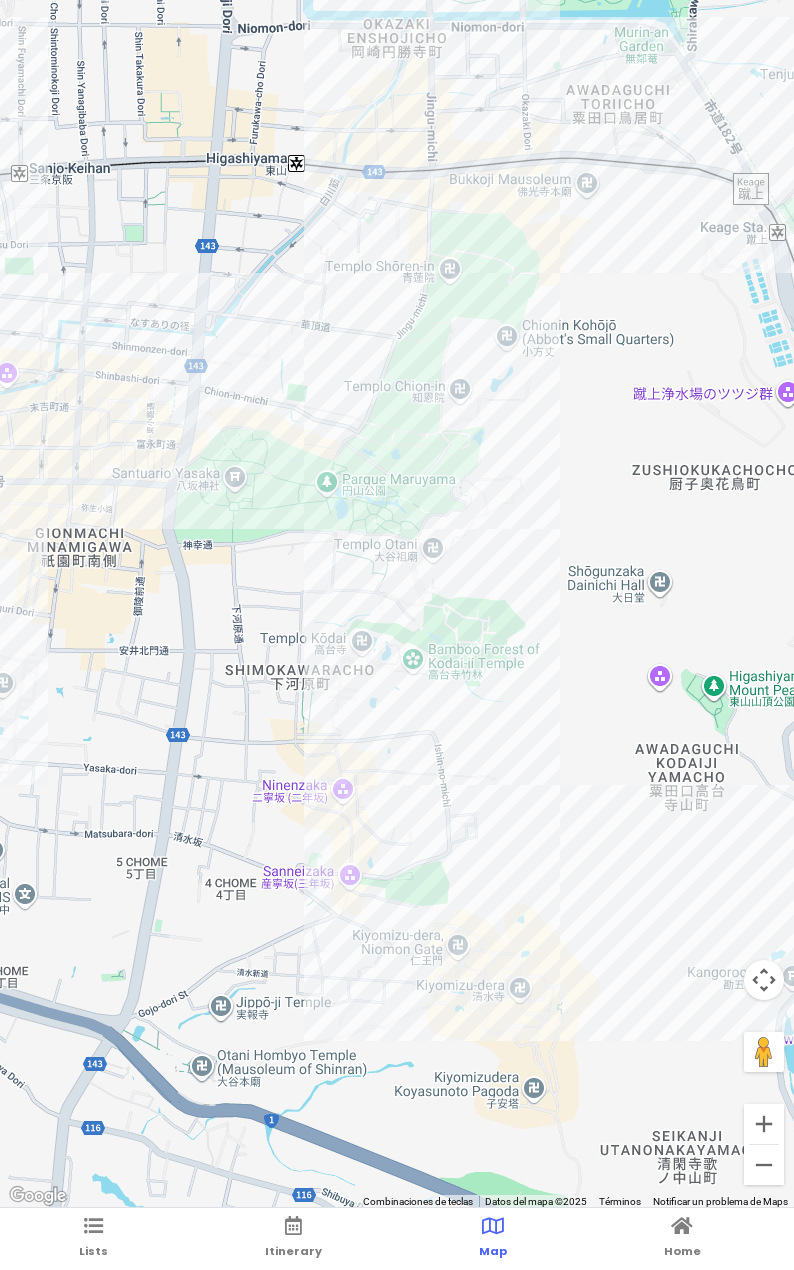 drag, startPoint x: 453, startPoint y: 683, endPoint x: 423, endPoint y: 684, distance: 30.016663 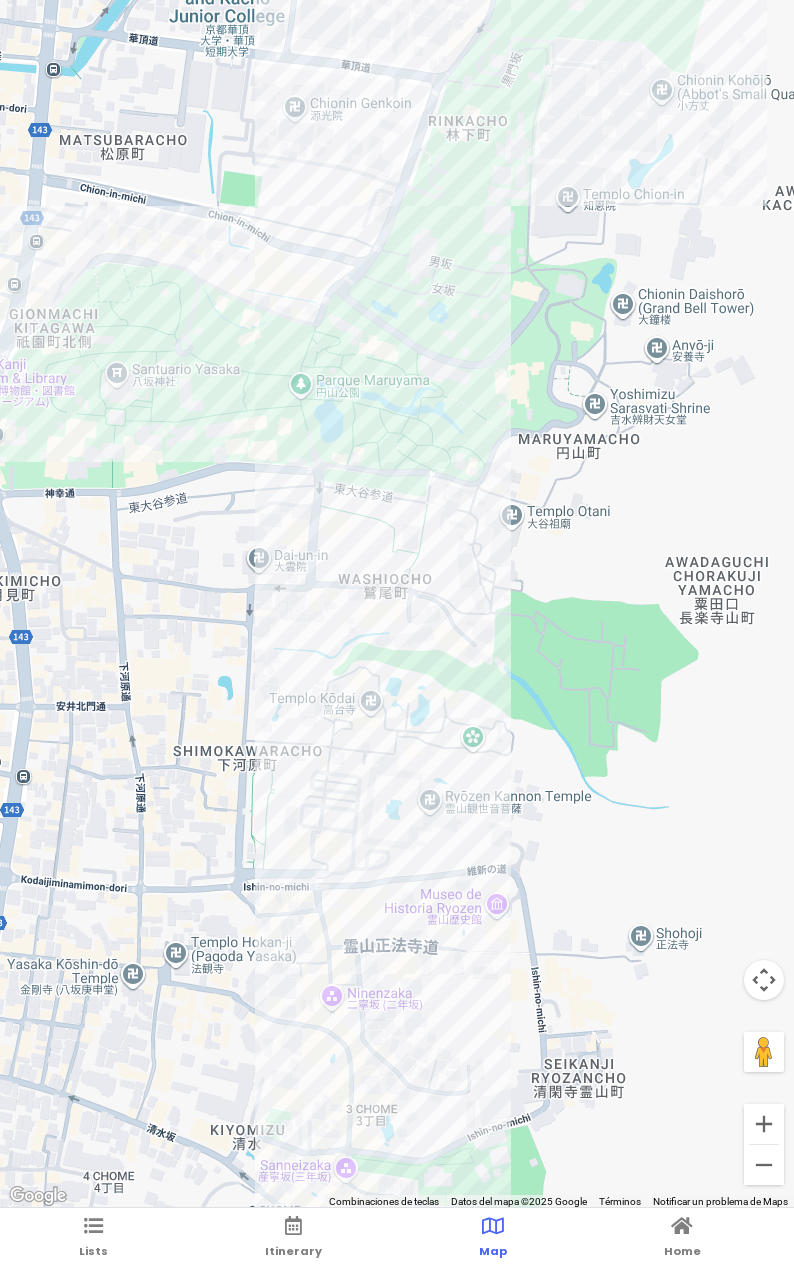 click at bounding box center [397, 604] 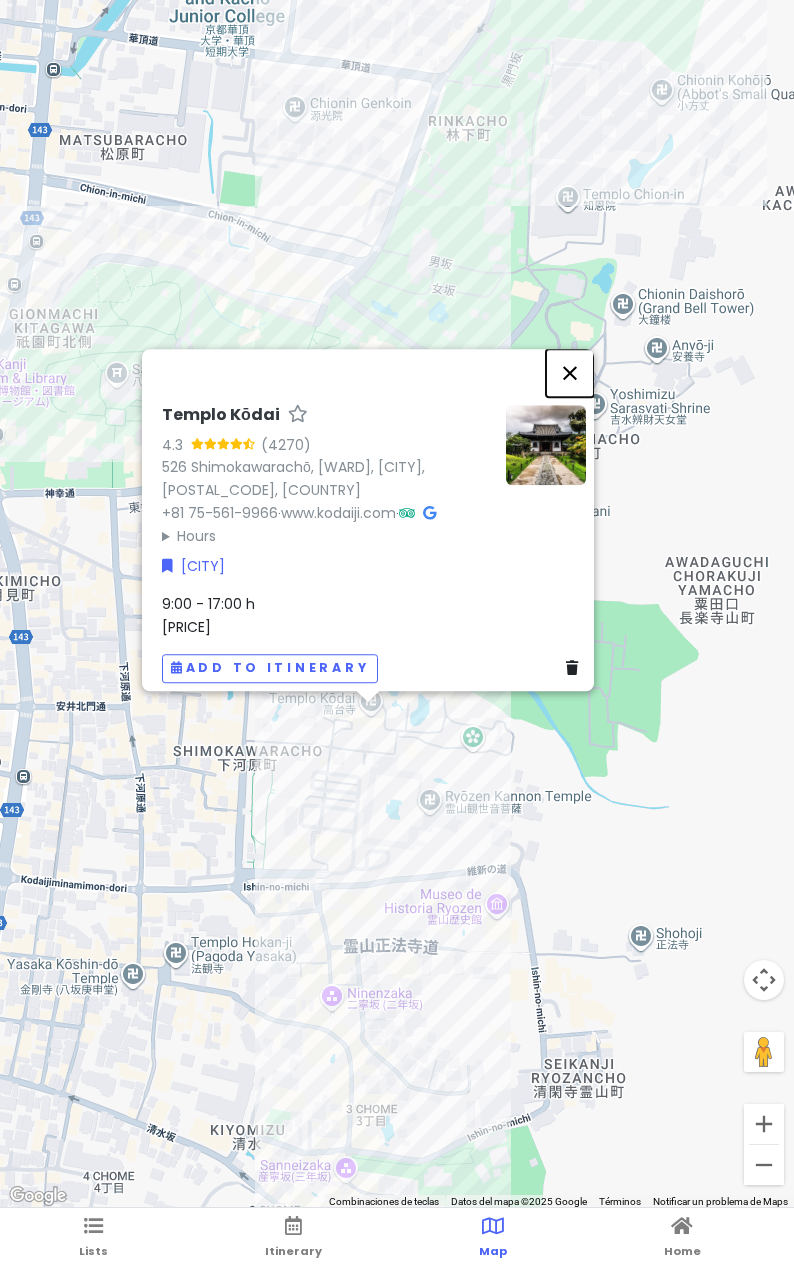 click at bounding box center [570, 373] 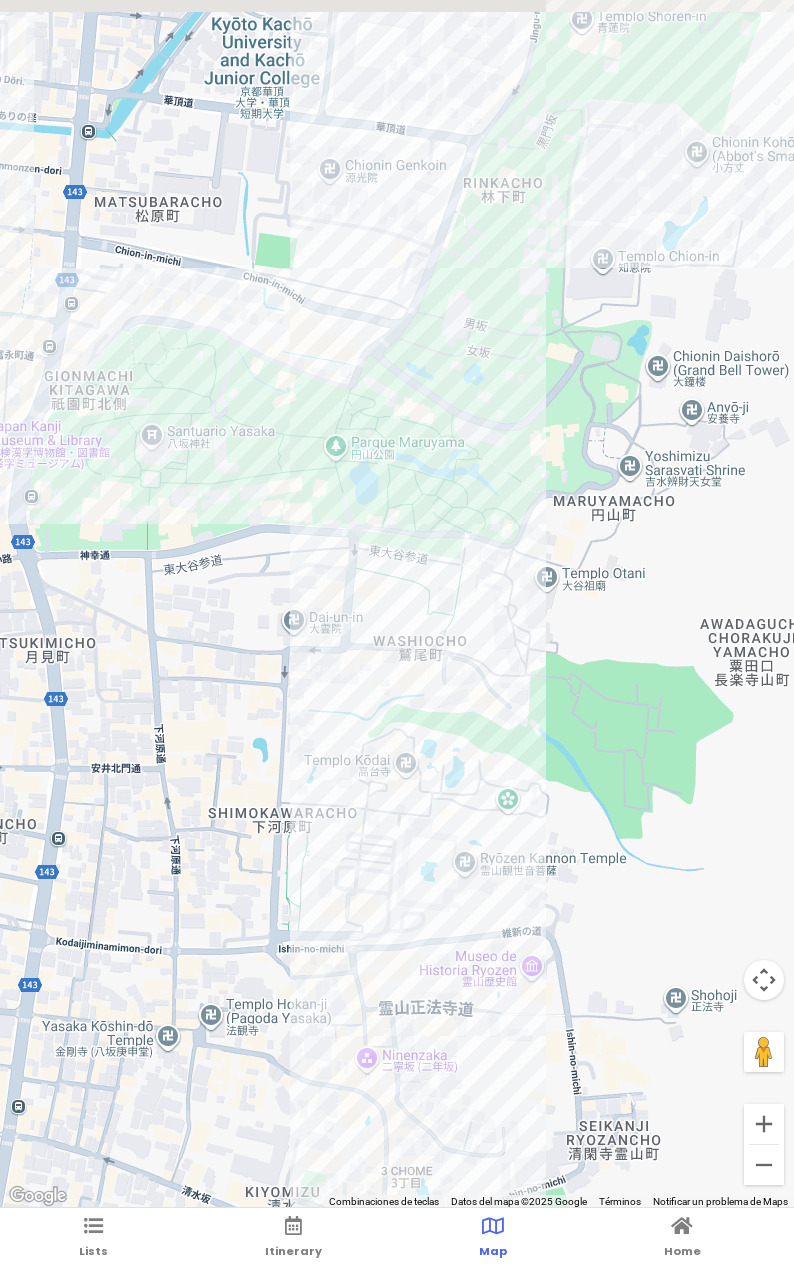 drag, startPoint x: 268, startPoint y: 610, endPoint x: 291, endPoint y: 651, distance: 47.010635 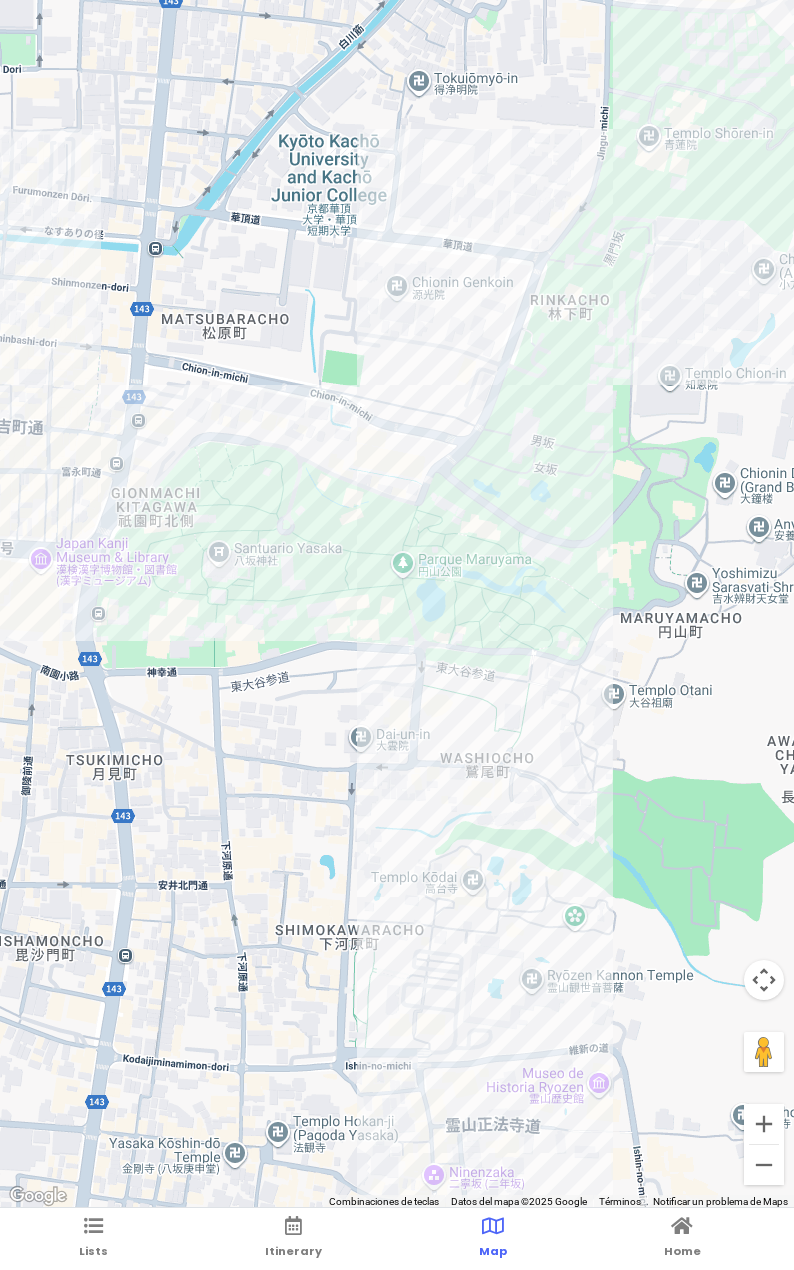 drag, startPoint x: 330, startPoint y: 515, endPoint x: 458, endPoint y: 556, distance: 134.4061 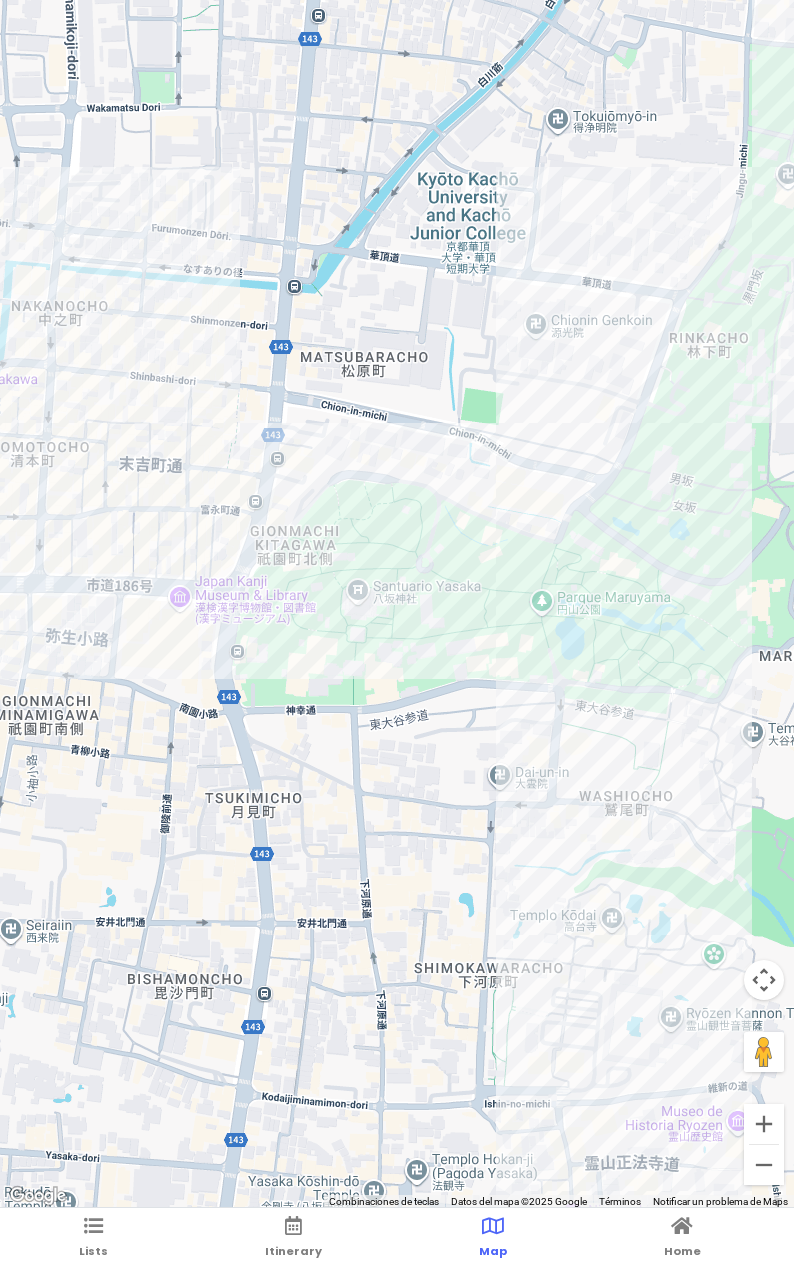 click at bounding box center [397, 604] 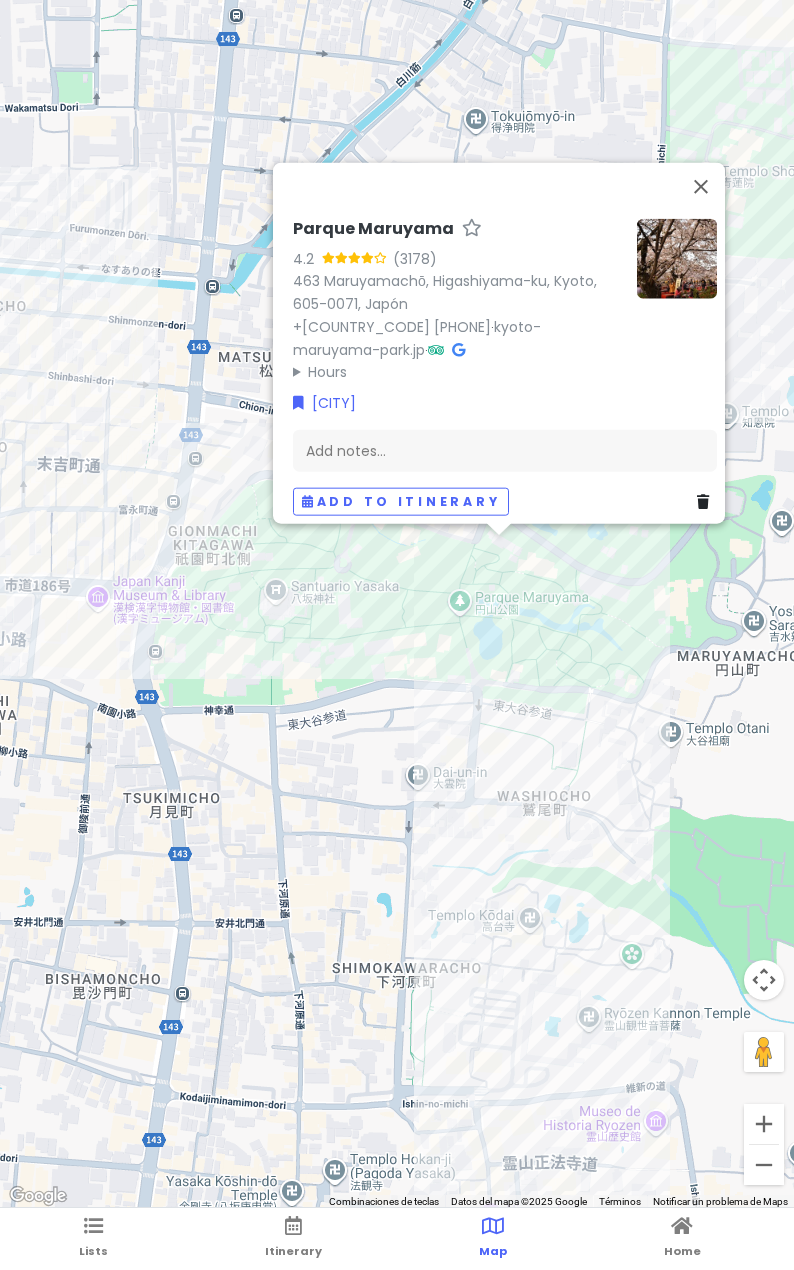 click on "Parque Maruyama 4.2        (3178) [NUMBER] [STREET], [CITY], [STATE], [COUNTRY] [PHONE]   ·   kyoto-maruyama-park.jp   ·   Hours lunes  Abierto 24 horas martes  Abierto 24 horas miércoles  Abierto 24 horas jueves  Abierto 24 horas viernes  Abierto 24 horas sábado  Abierto 24 horas domingo  Abierto 24 horas [CITY] Add notes...  Add to itinerary" at bounding box center [397, 604] 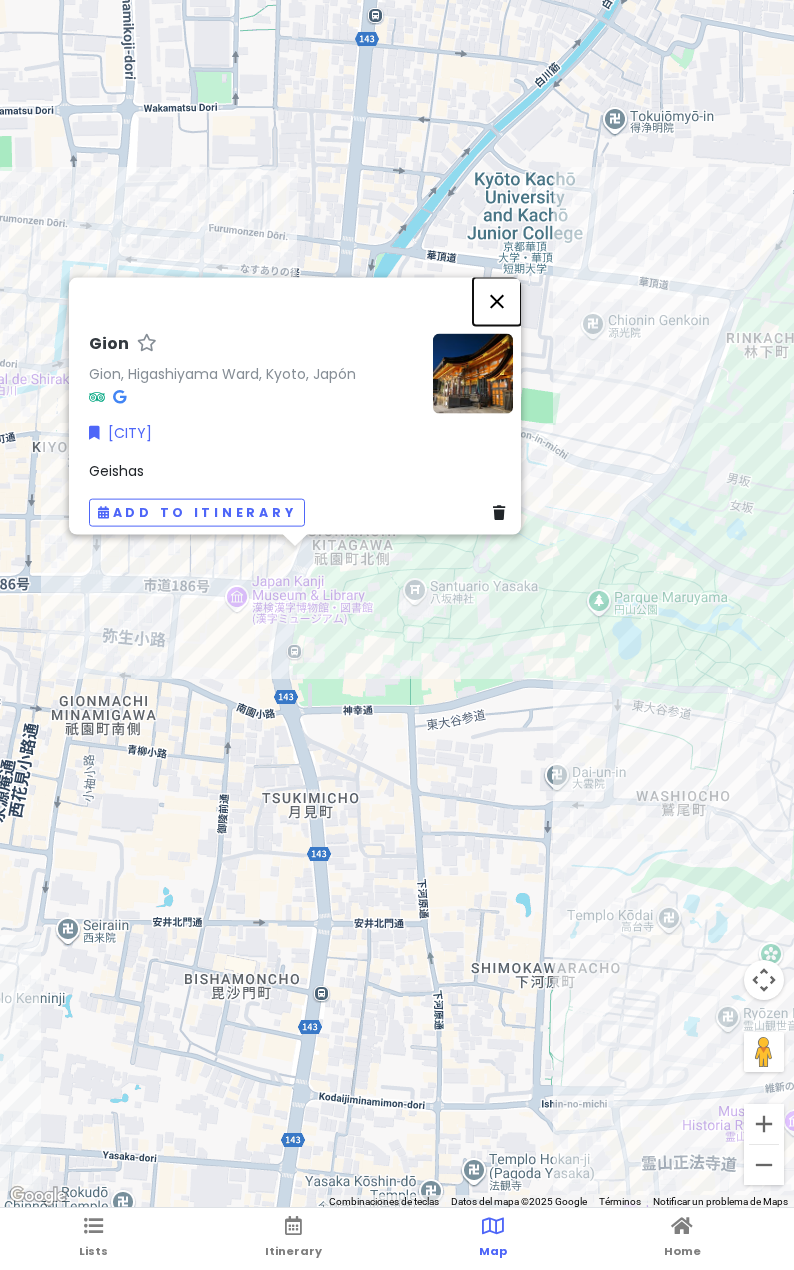 click at bounding box center [497, 301] 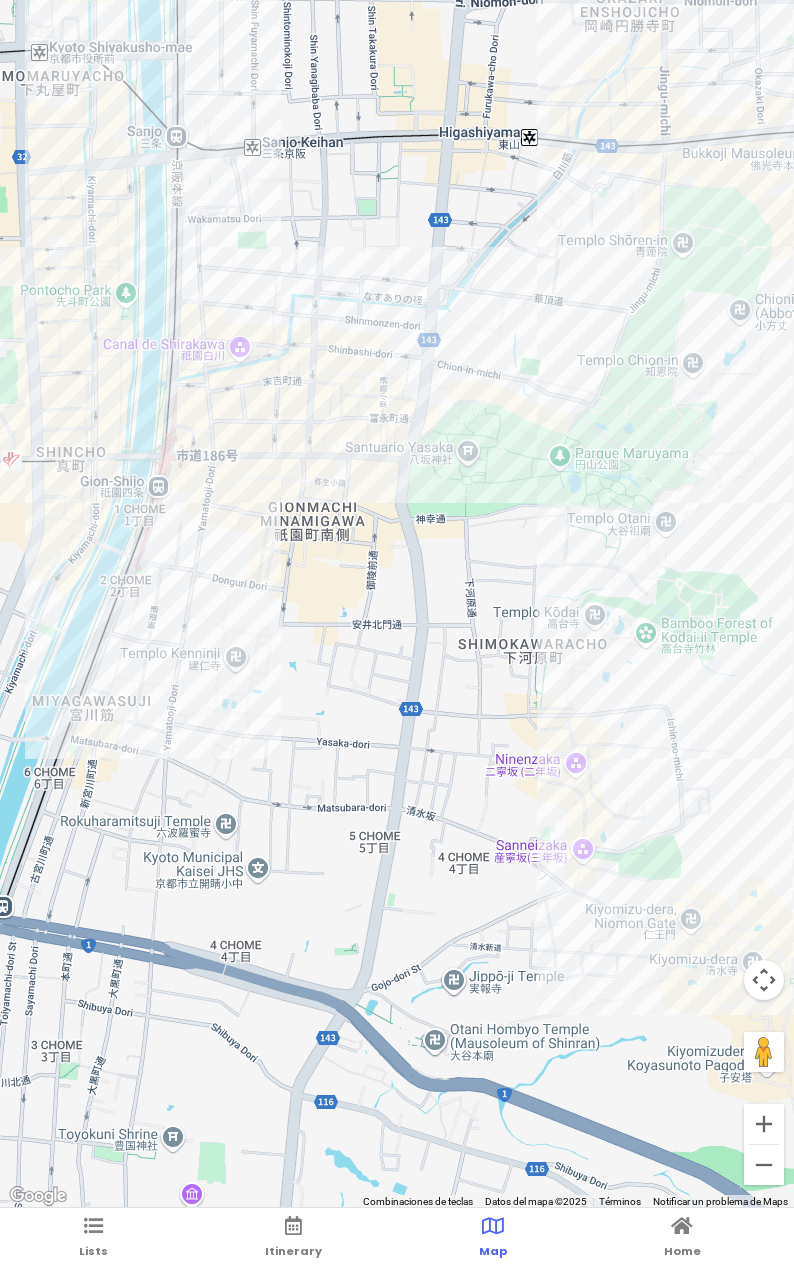 drag, startPoint x: 516, startPoint y: 375, endPoint x: 483, endPoint y: 406, distance: 45.276924 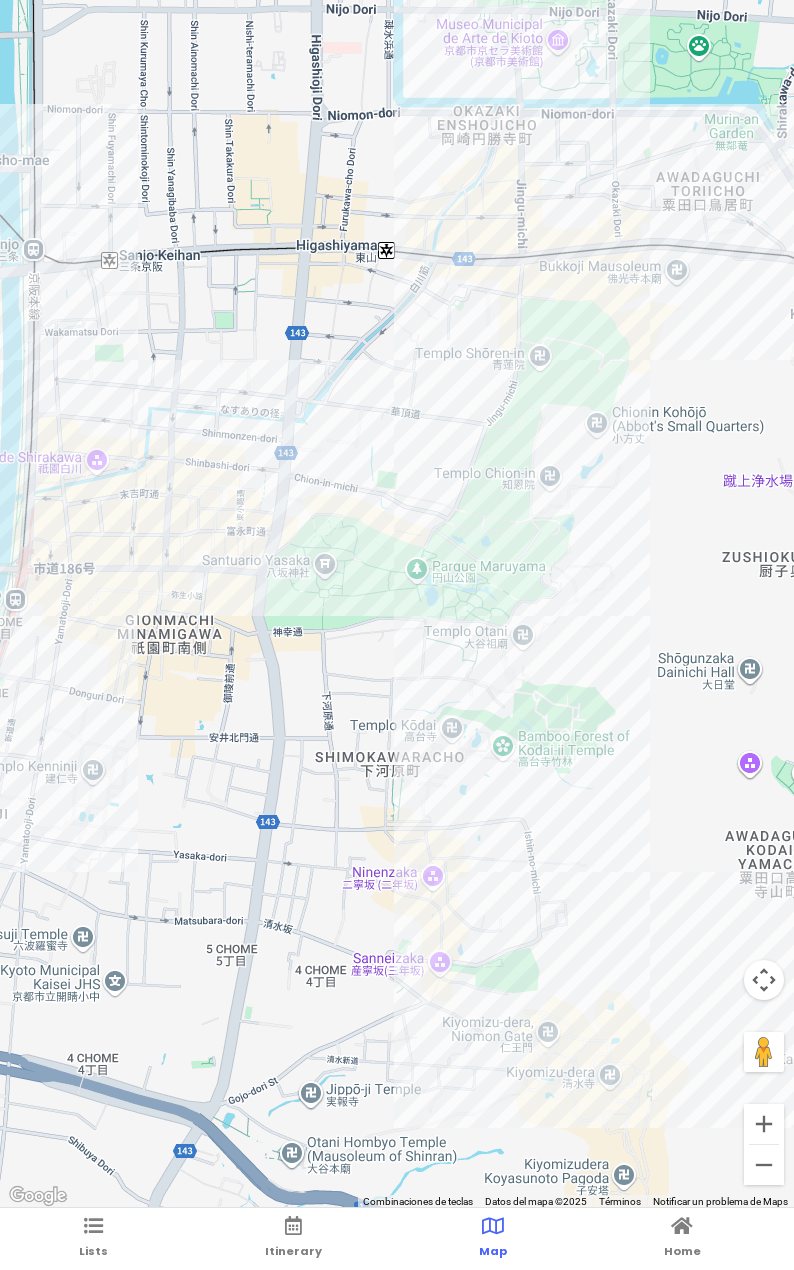 click at bounding box center [397, 604] 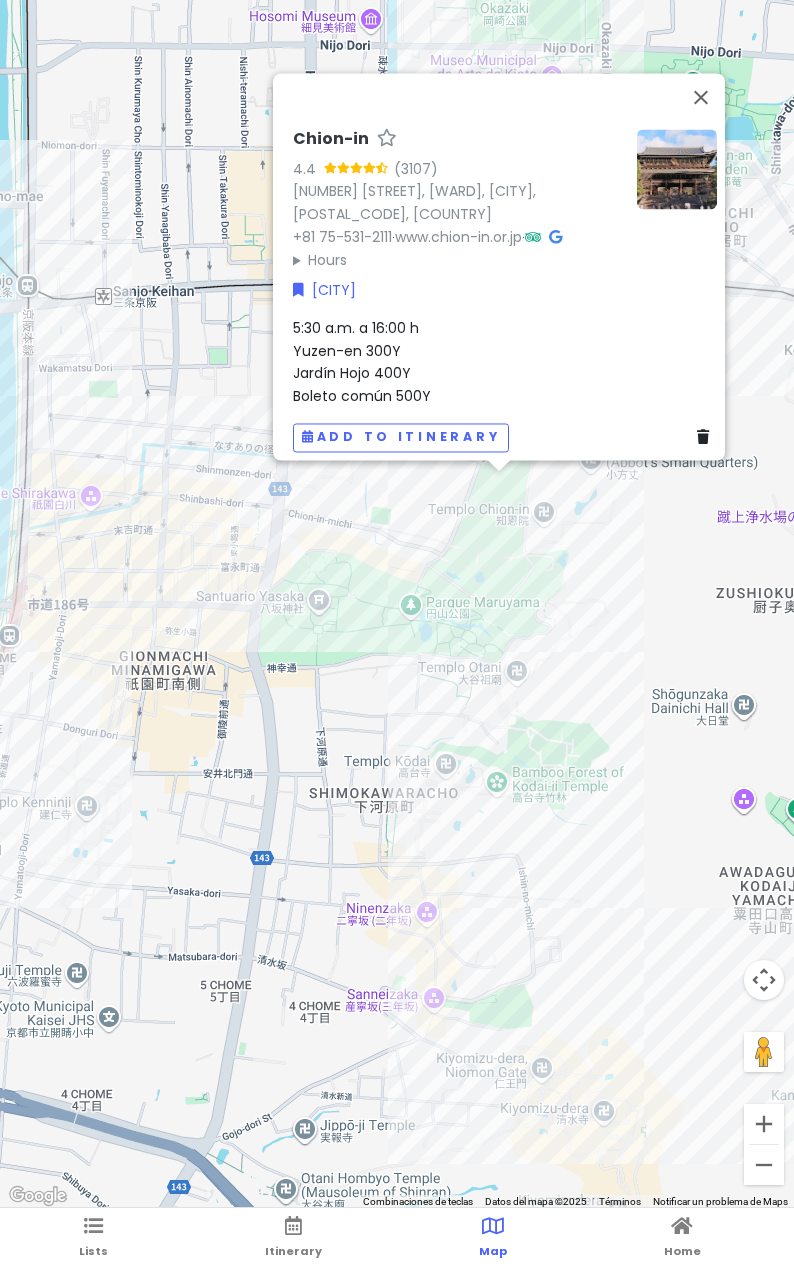 click on "Chion-in 4.4        (3107) [NUMBER] [STREET], [CITY], [STATE], [COUNTRY] [PHONE]   ·   www.chion-in.or.jp   ·   Hours lunes  10:00–16:20 martes  10:00–16:20 miércoles  10:00–16:20 jueves  10:00–16:20 viernes  10:00–16:20 sábado  10:00–16:20 domingo  10:00–16:20 [CITY] 5:30 a.m. a 16:00 h
Yuzen-en [PRICE]Y
Jardín Hojo [PRICE]Y
Boleto común [PRICE]Y  Add to itinerary" at bounding box center [397, 604] 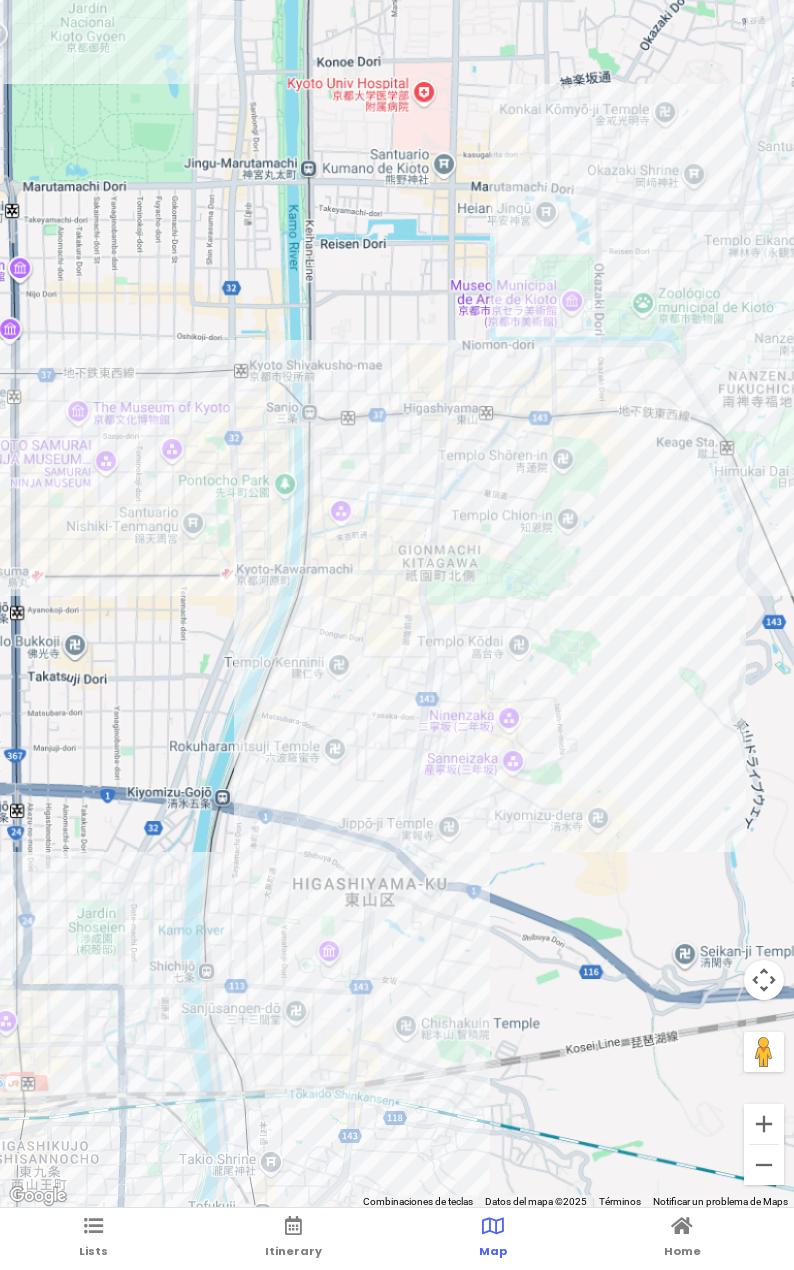 drag, startPoint x: 626, startPoint y: 540, endPoint x: 595, endPoint y: 580, distance: 50.606323 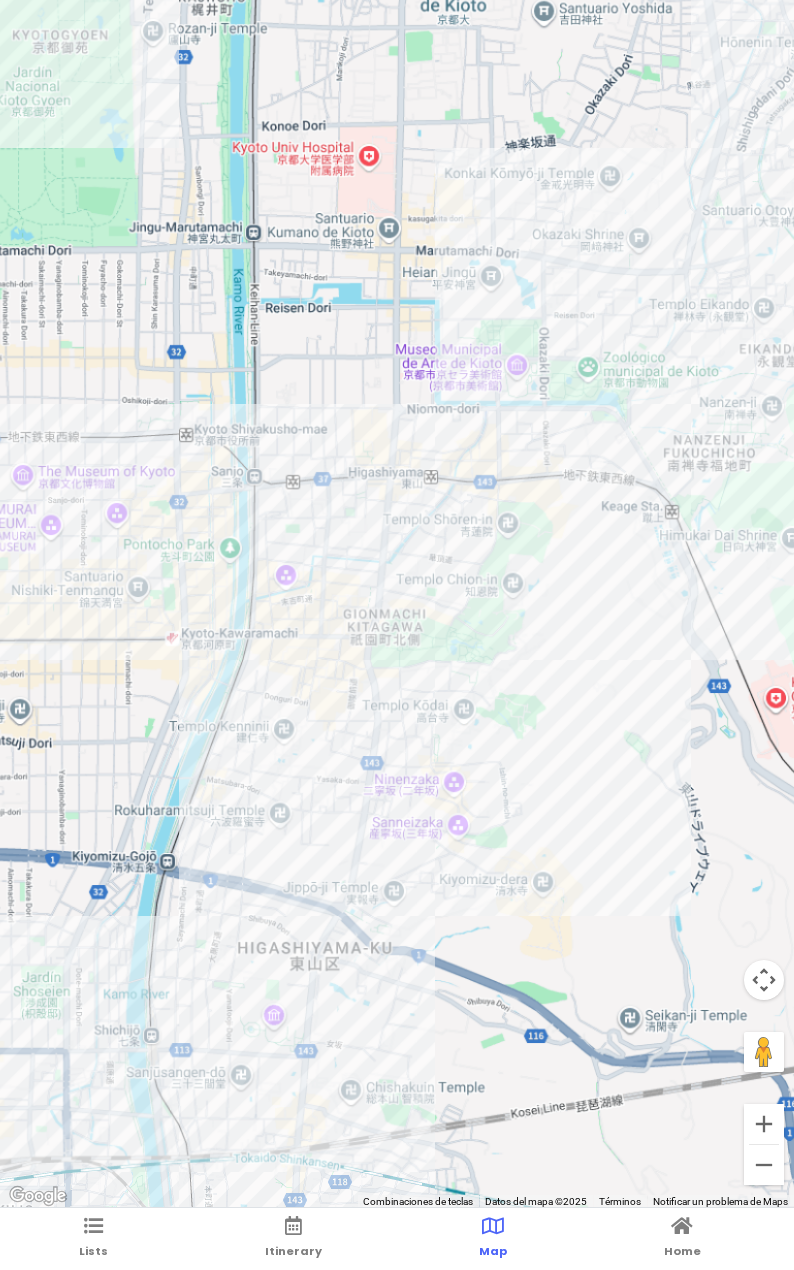 click at bounding box center [397, 604] 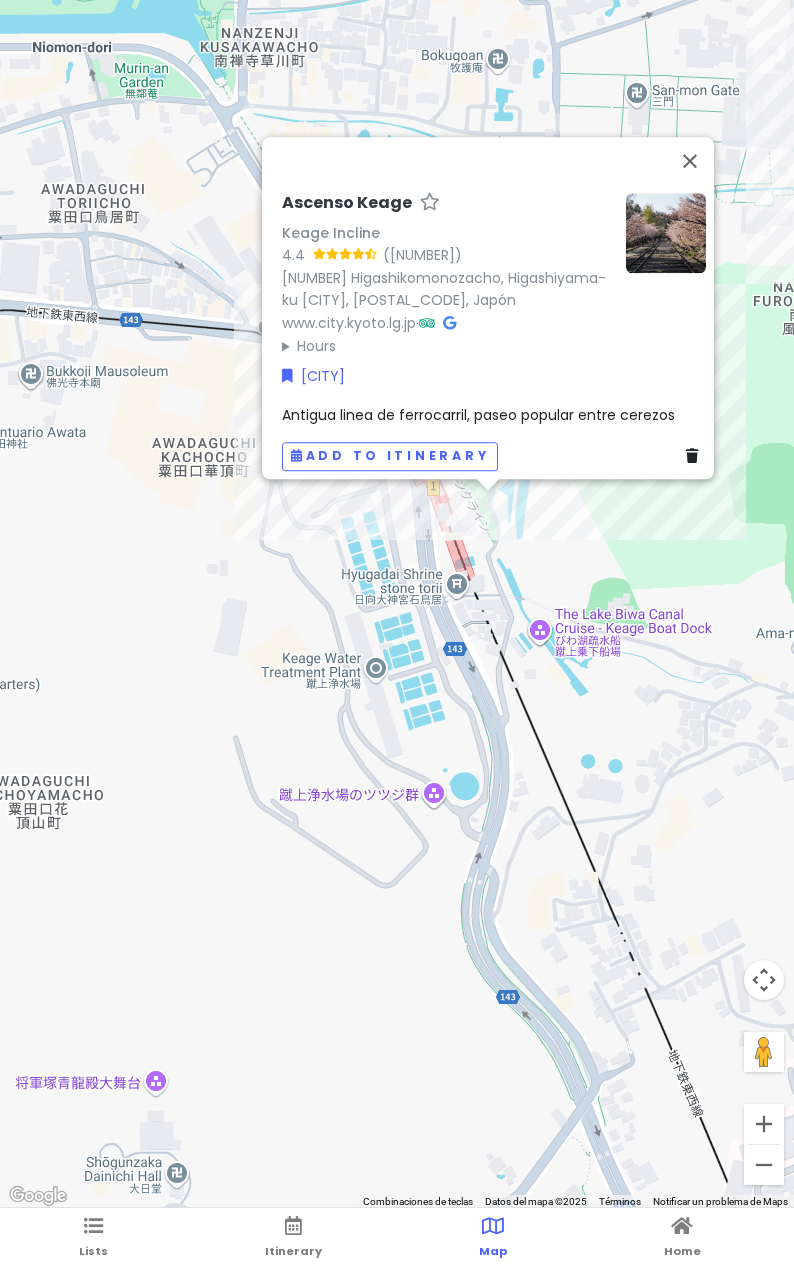 drag, startPoint x: 628, startPoint y: 513, endPoint x: 628, endPoint y: 616, distance: 103 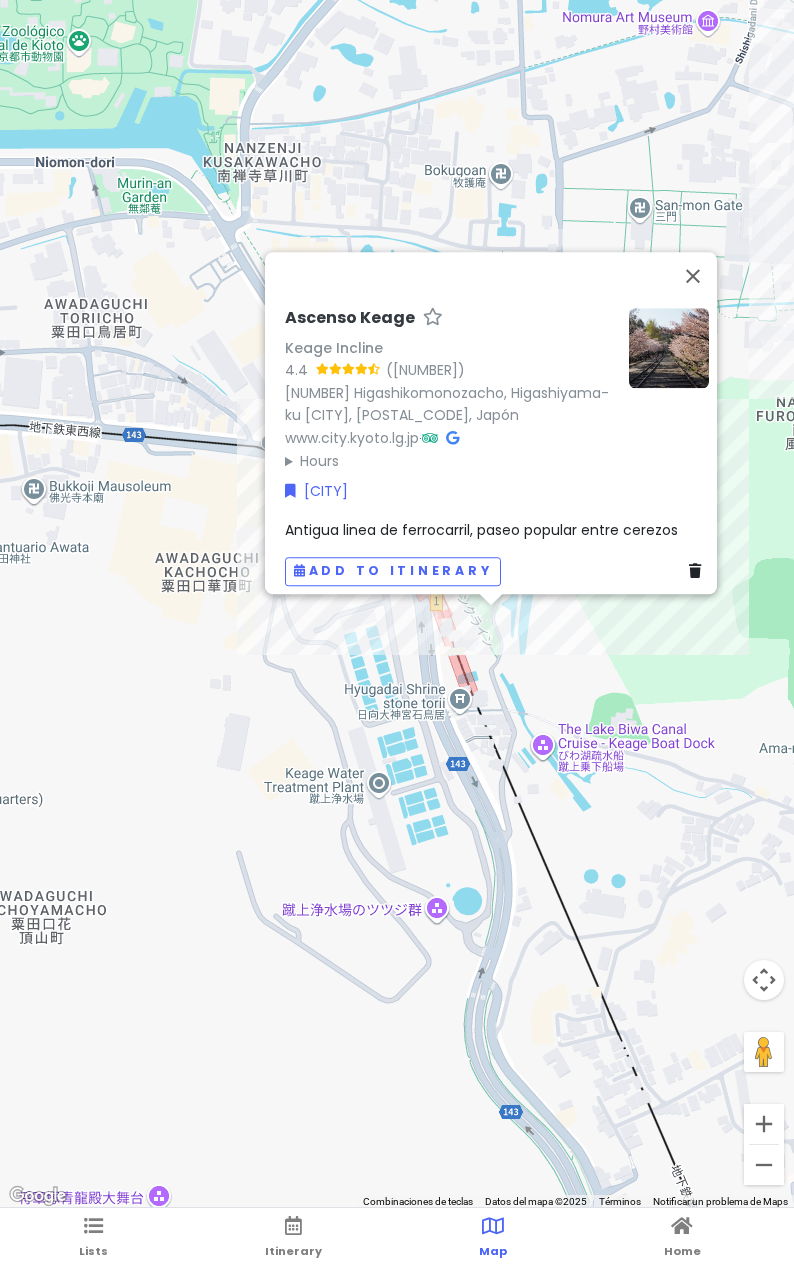 drag, startPoint x: 580, startPoint y: 652, endPoint x: 513, endPoint y: 667, distance: 68.65858 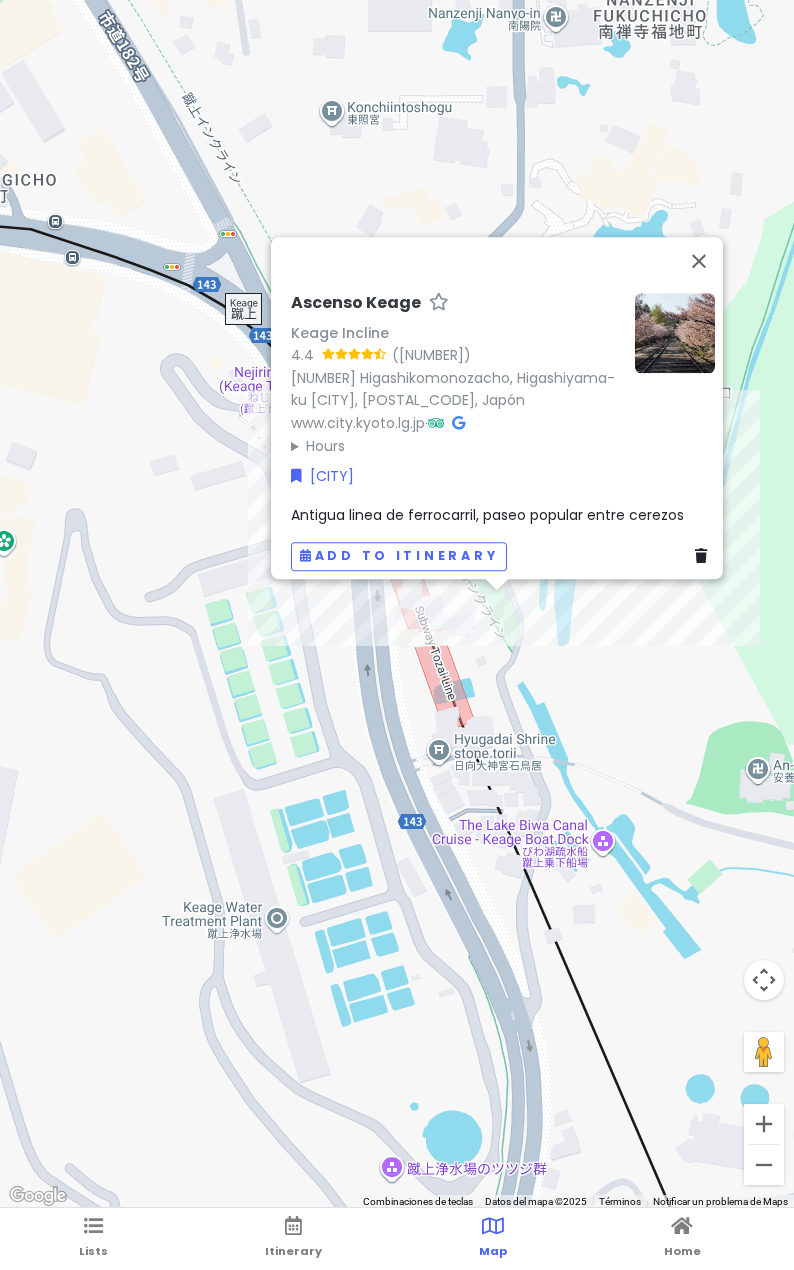click on "Ascenso Keage Keage Incline 4.4        ([PHONE_EXT]) [NUMBER] [STREET], [CITY], [POSTAL_CODE], [COUNTRY] www.city.kyoto.lg.jp   ·   Hours lunes  Abierto 24 horas martes  Abierto 24 horas miércoles  Abierto 24 horas jueves  Abierto 24 horas viernes  Abierto 24 horas sábado  Abierto 24 horas domingo  Abierto 24 horas [CITY] Antigua linea de ferrocarril, paseo popular entre cerezos  Add to itinerary" at bounding box center [397, 604] 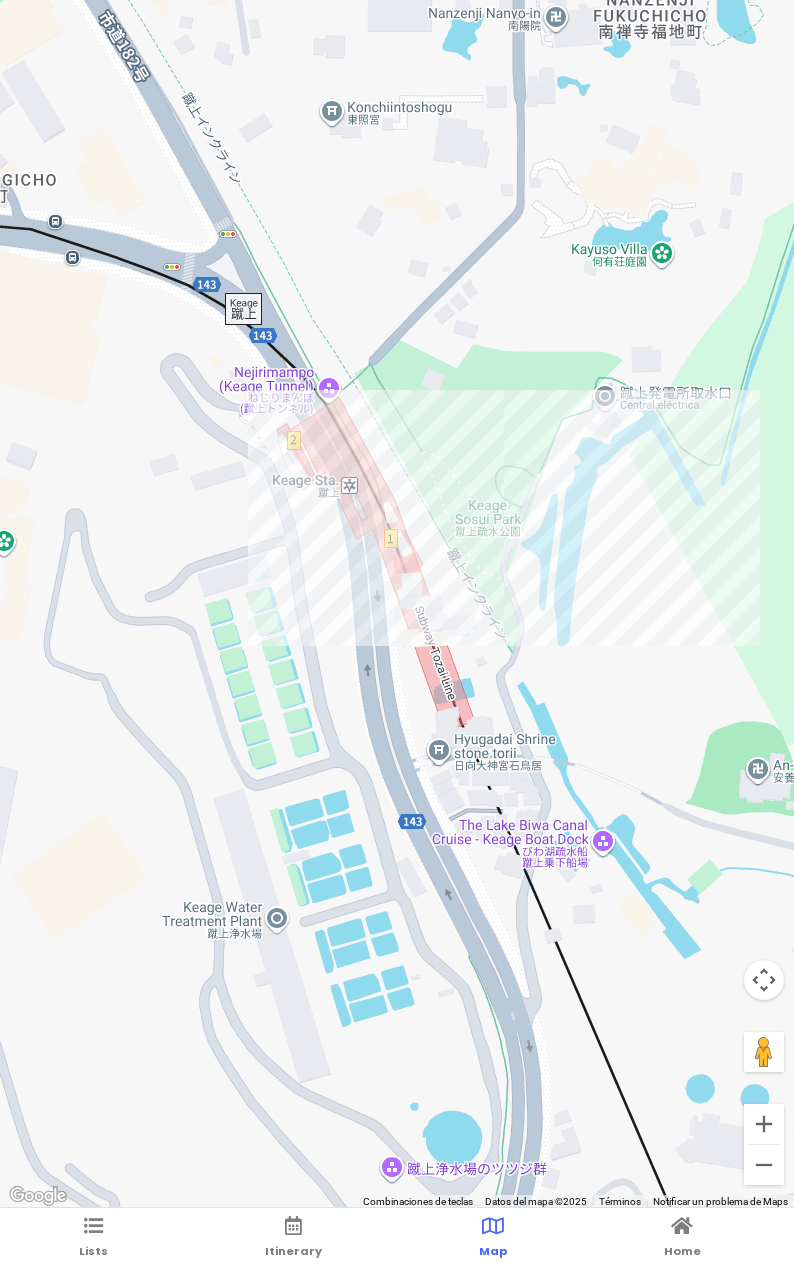 click at bounding box center (397, 604) 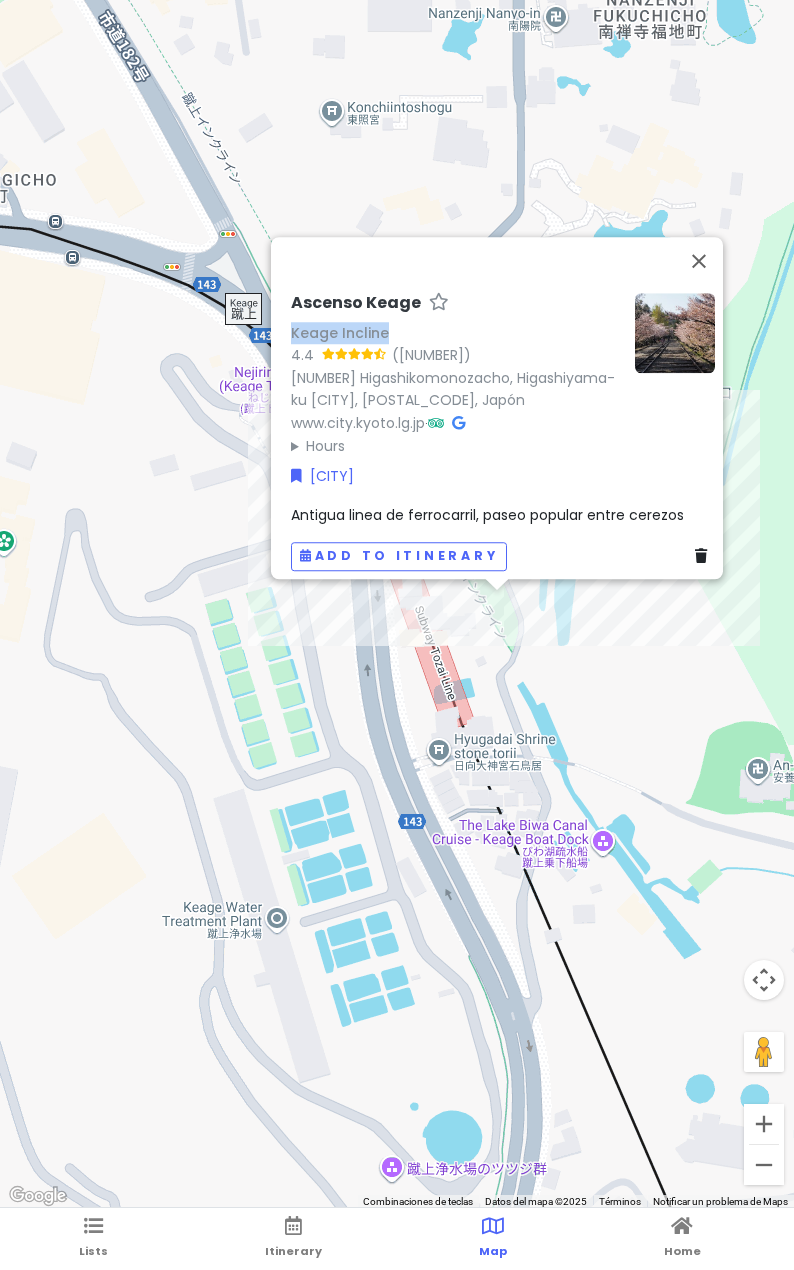 drag, startPoint x: 278, startPoint y: 321, endPoint x: 377, endPoint y: 320, distance: 99.00505 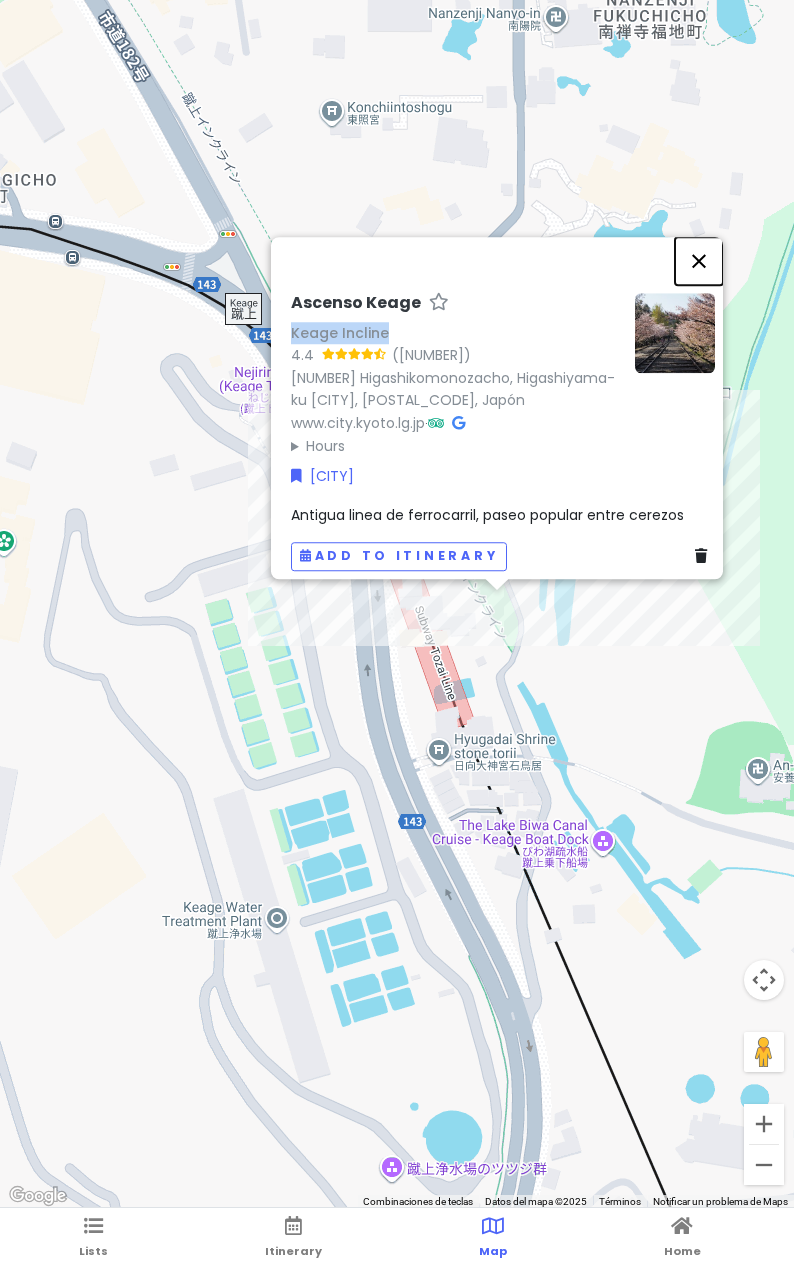 click at bounding box center [699, 261] 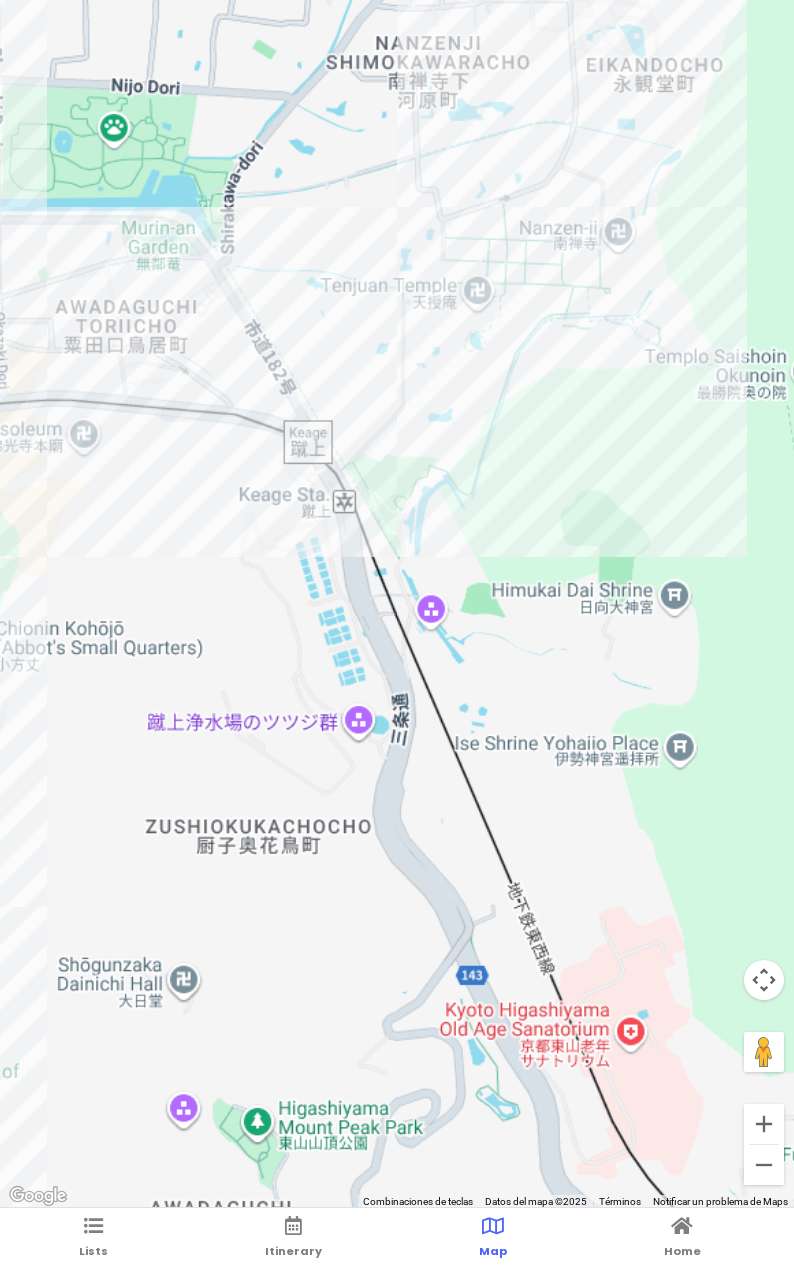 drag, startPoint x: 385, startPoint y: 681, endPoint x: 648, endPoint y: 661, distance: 263.75937 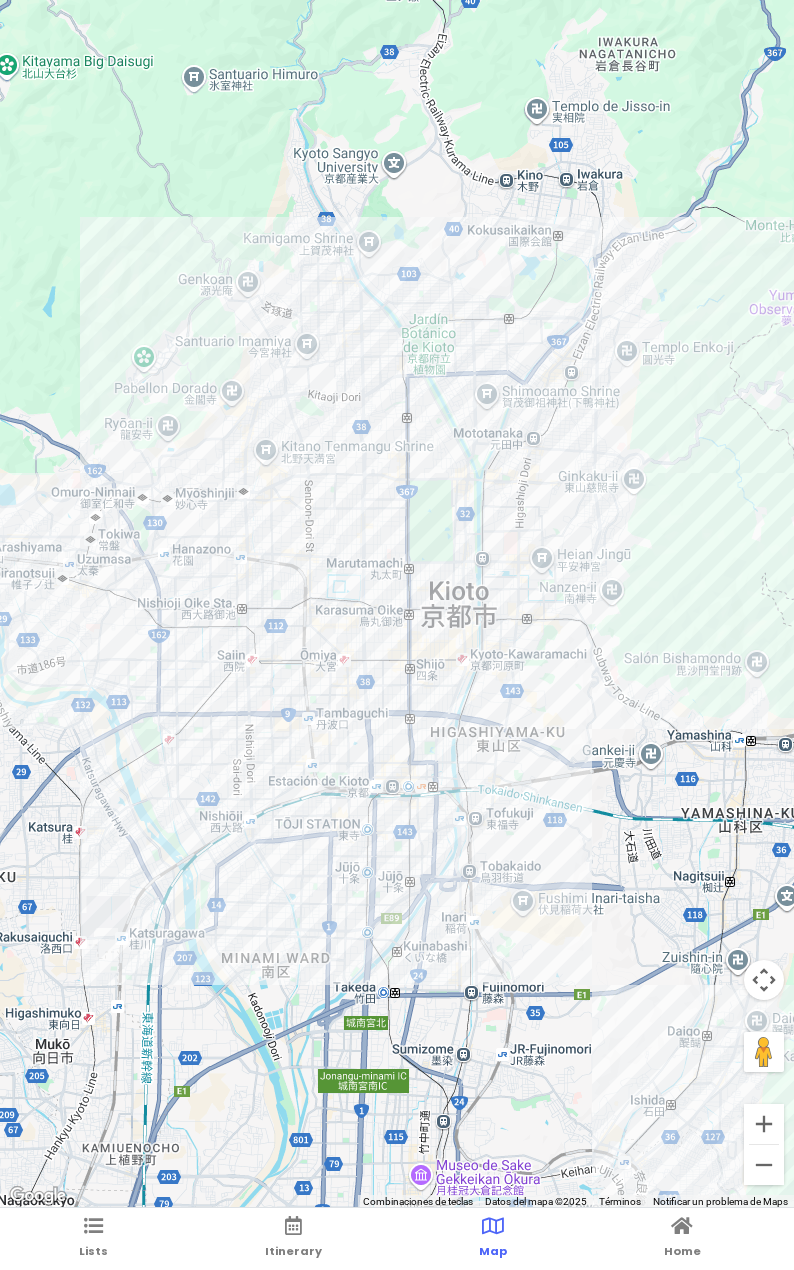 drag, startPoint x: 380, startPoint y: 637, endPoint x: 447, endPoint y: 633, distance: 67.11929 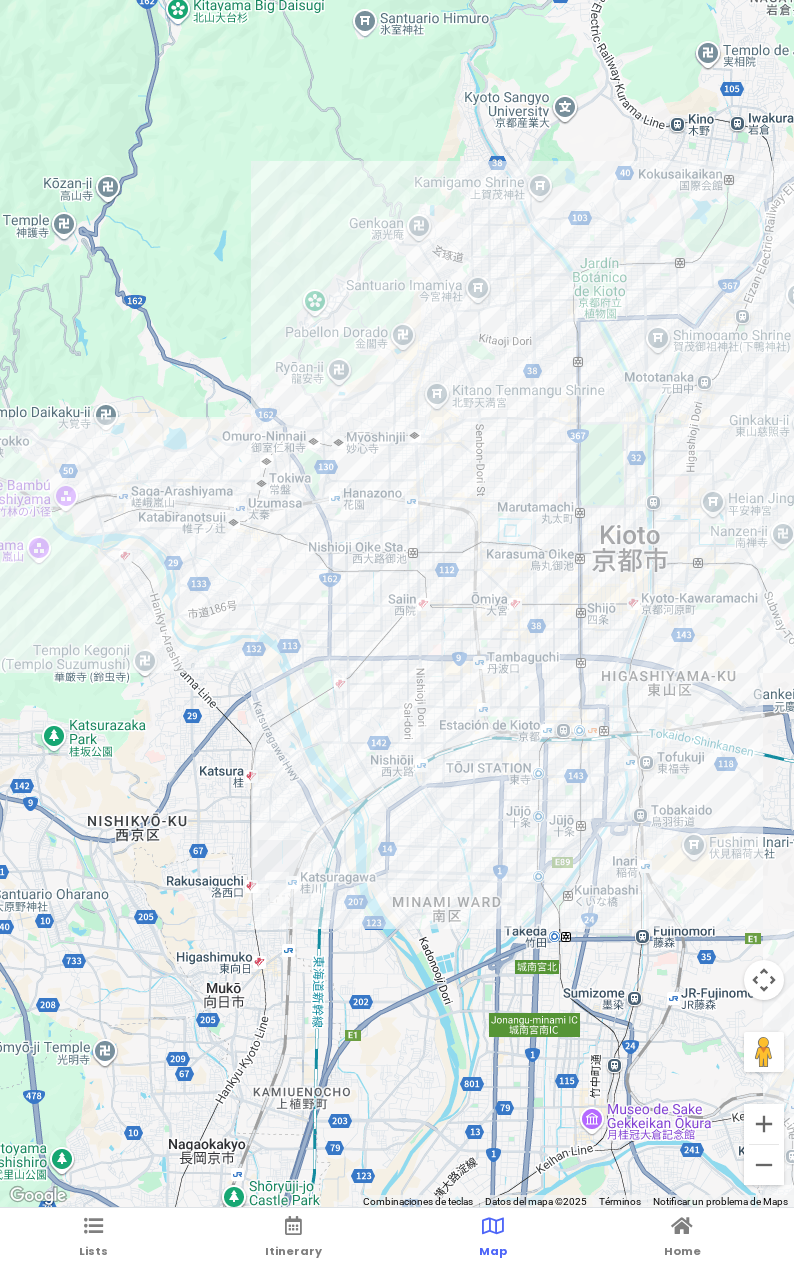 drag, startPoint x: 284, startPoint y: 599, endPoint x: 324, endPoint y: 583, distance: 43.081318 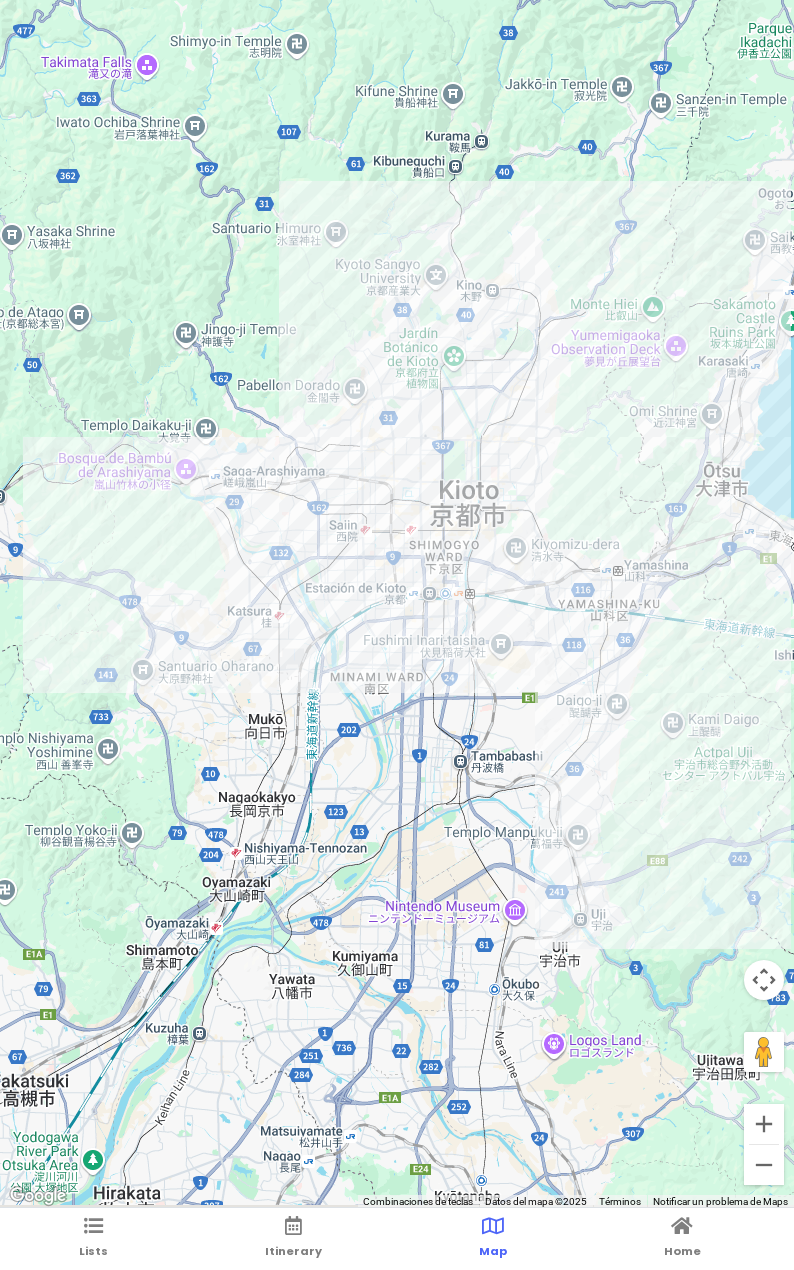 drag, startPoint x: 344, startPoint y: 634, endPoint x: 346, endPoint y: 618, distance: 16.124516 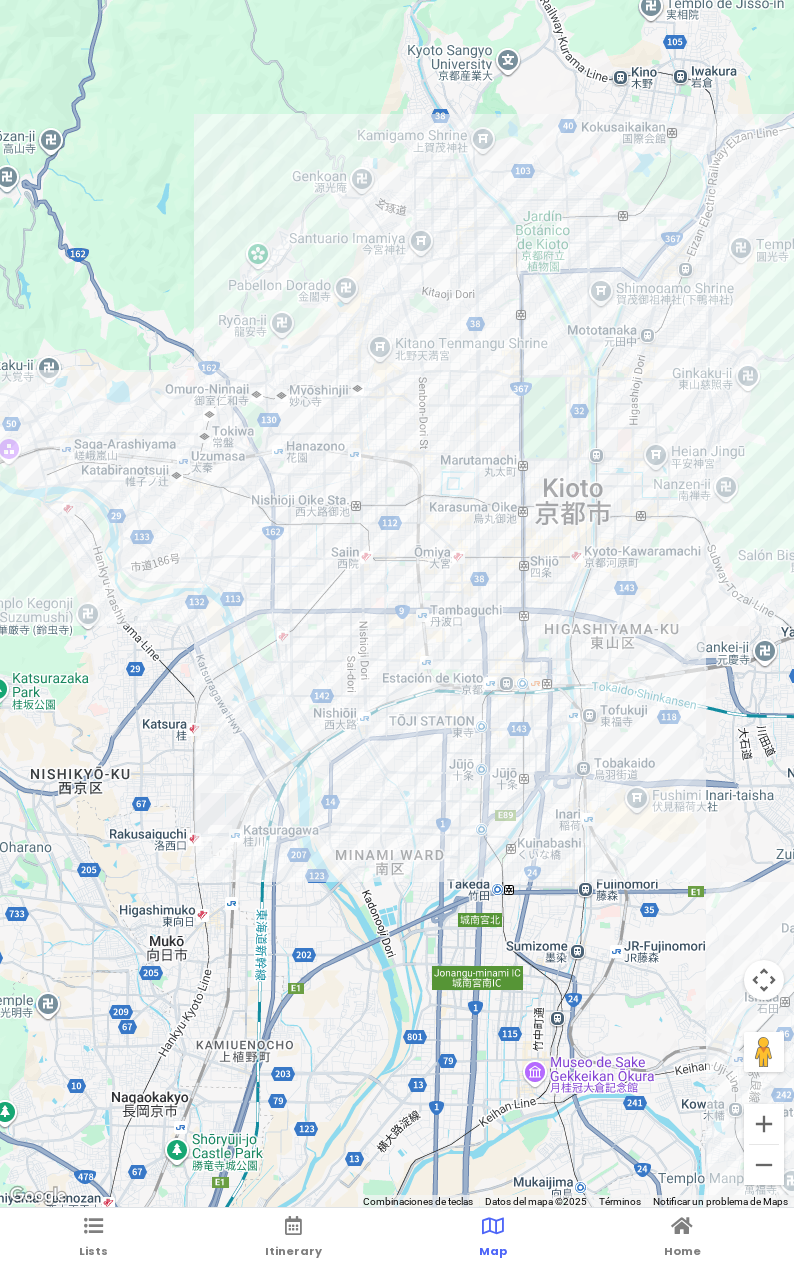 click at bounding box center [397, 604] 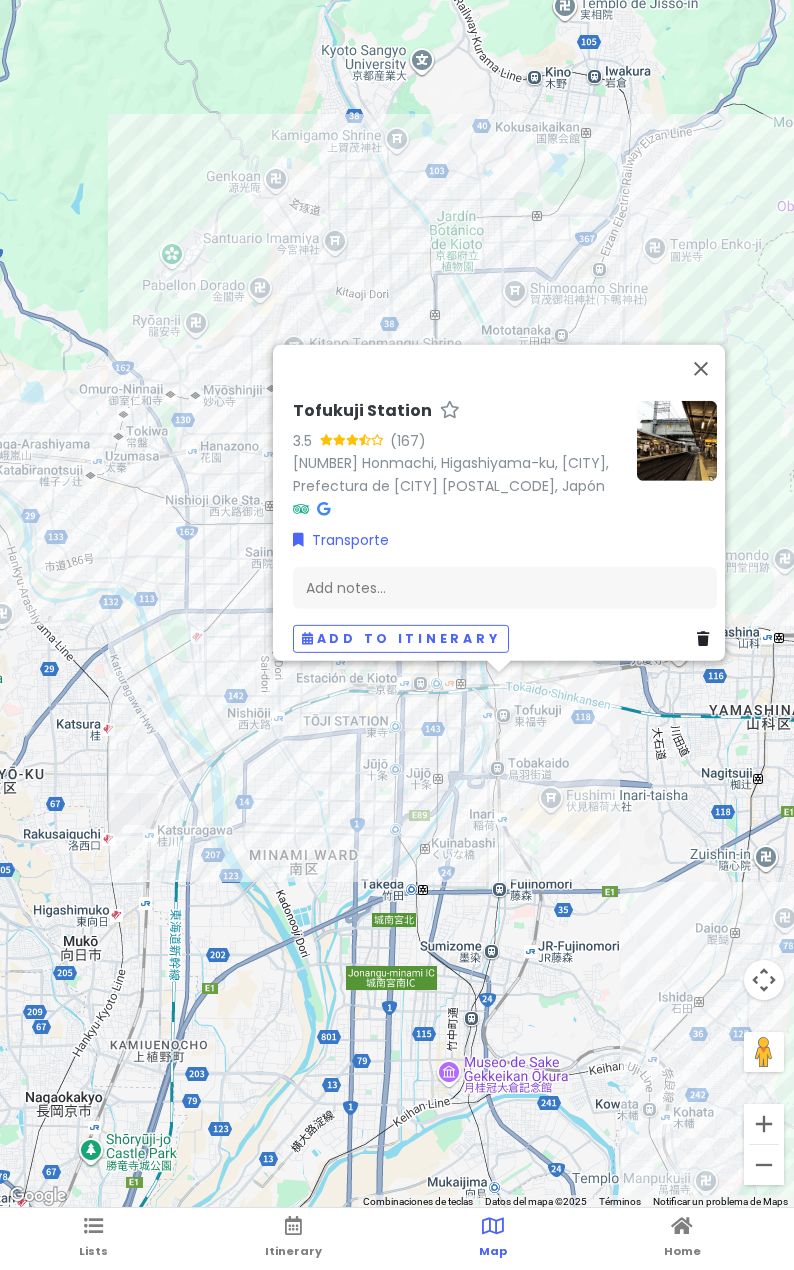 click on "Tofukuji Station 3.5        ([PHONE_EXT]) [NUMBER] [STREET], Higashiyama-ku, [CITY], [STATE] [POSTAL_CODE], [COUNTRY] Transporte Add notes...  Add to itinerary" at bounding box center [397, 604] 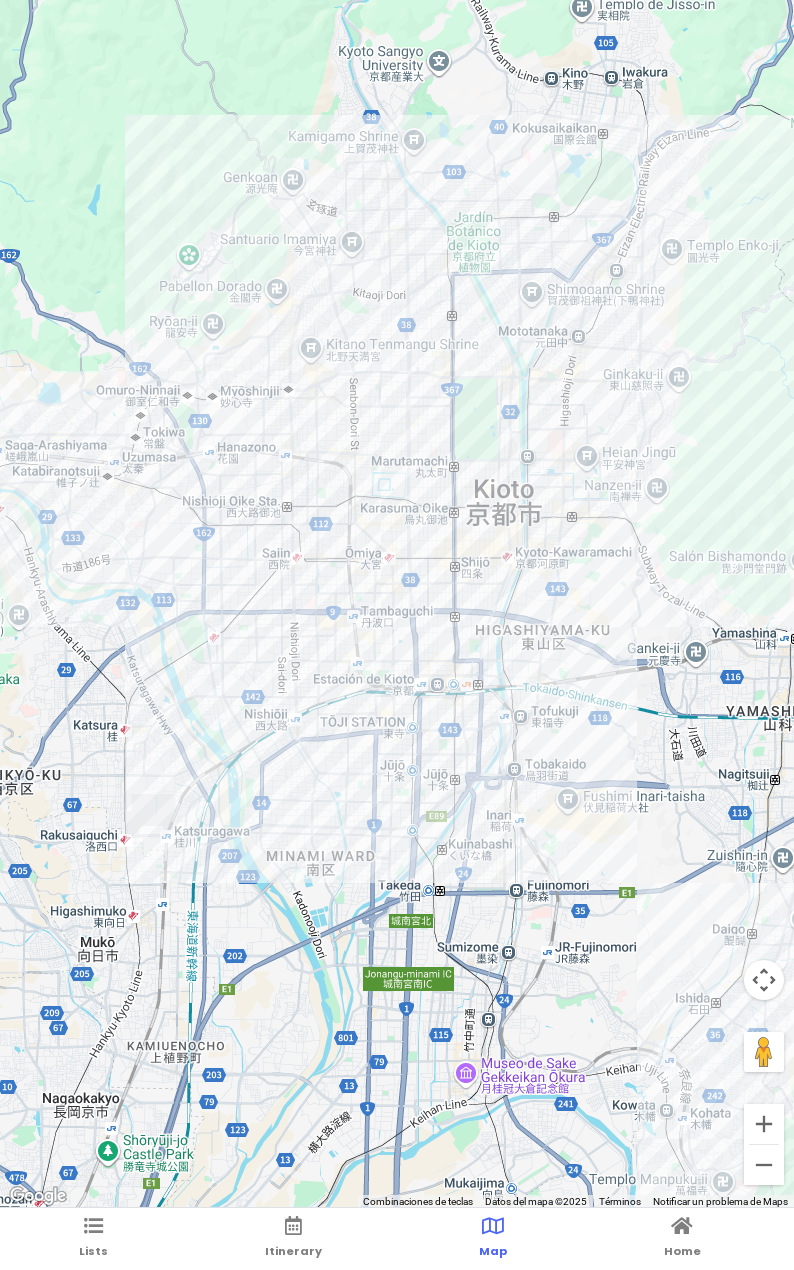 drag, startPoint x: 239, startPoint y: 772, endPoint x: 400, endPoint y: 776, distance: 161.04968 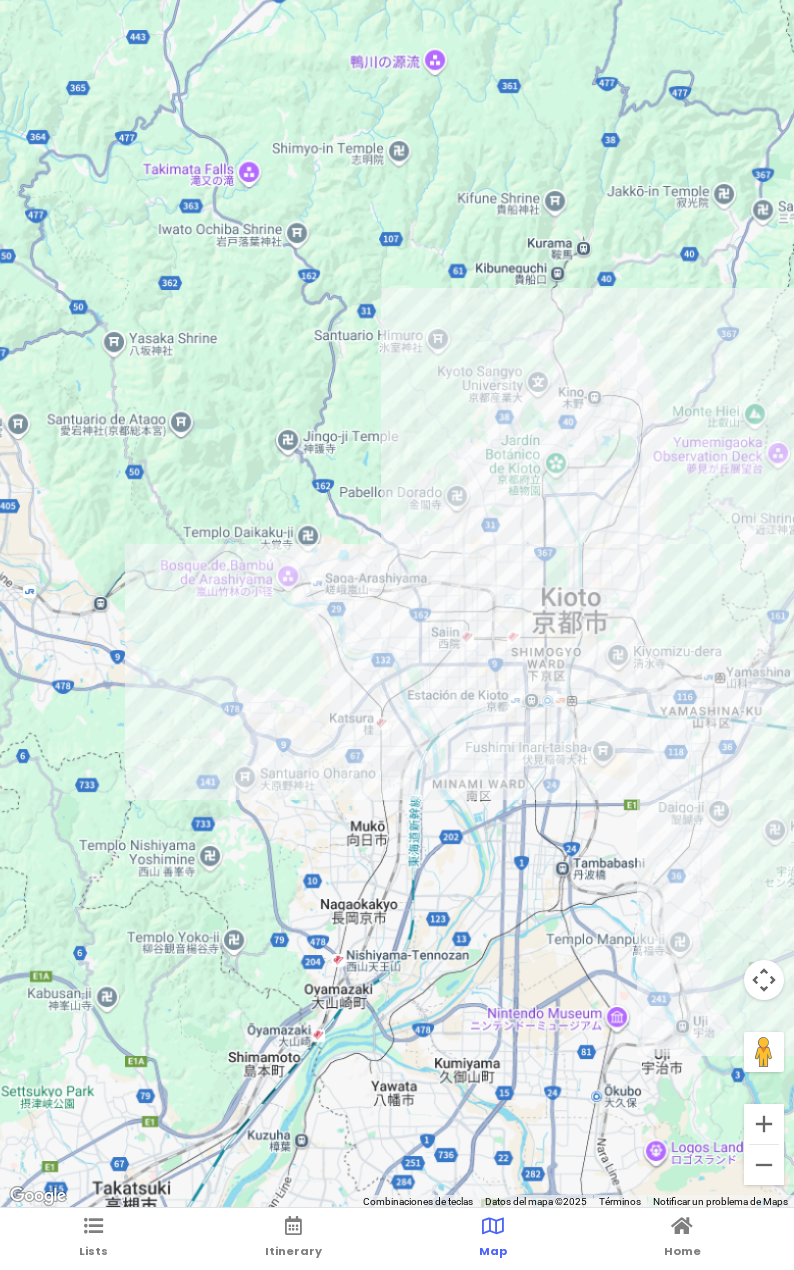 drag, startPoint x: 414, startPoint y: 753, endPoint x: 377, endPoint y: 690, distance: 73.061615 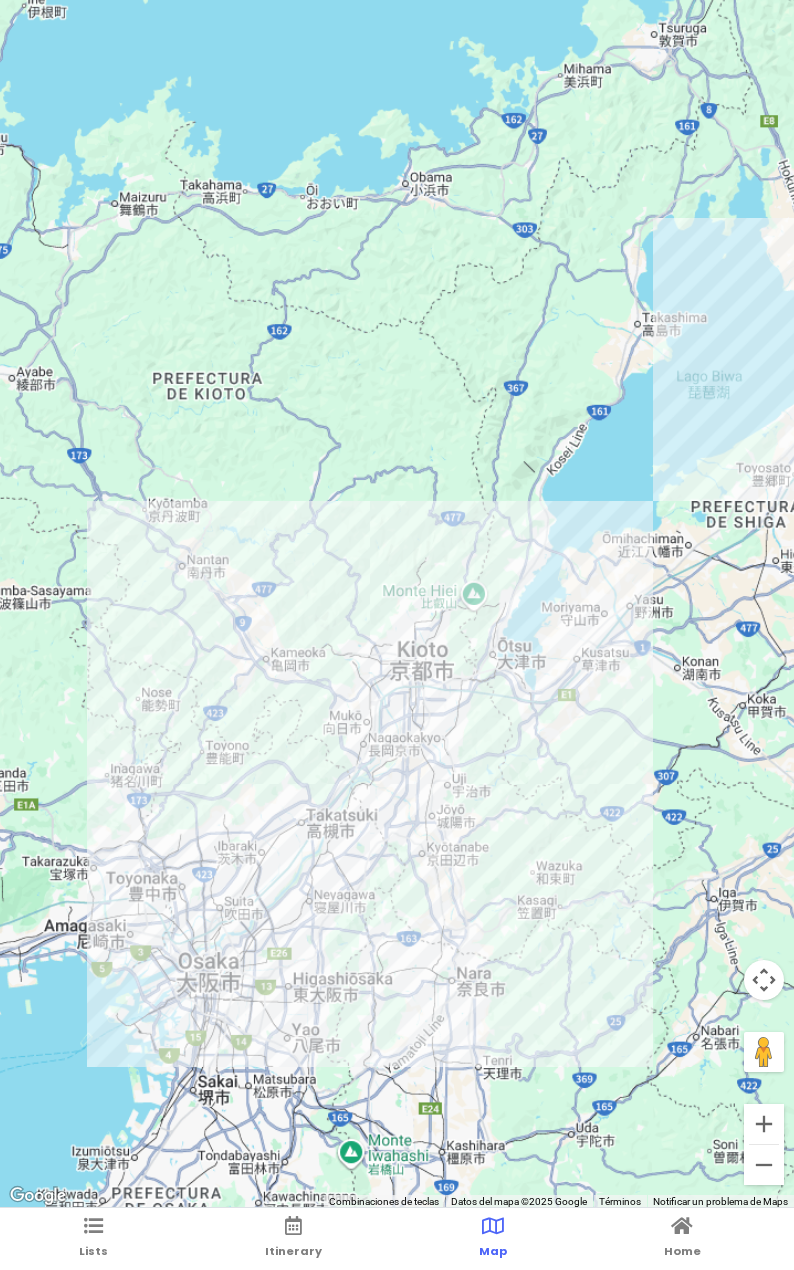 drag, startPoint x: 352, startPoint y: 749, endPoint x: 519, endPoint y: 579, distance: 238.30443 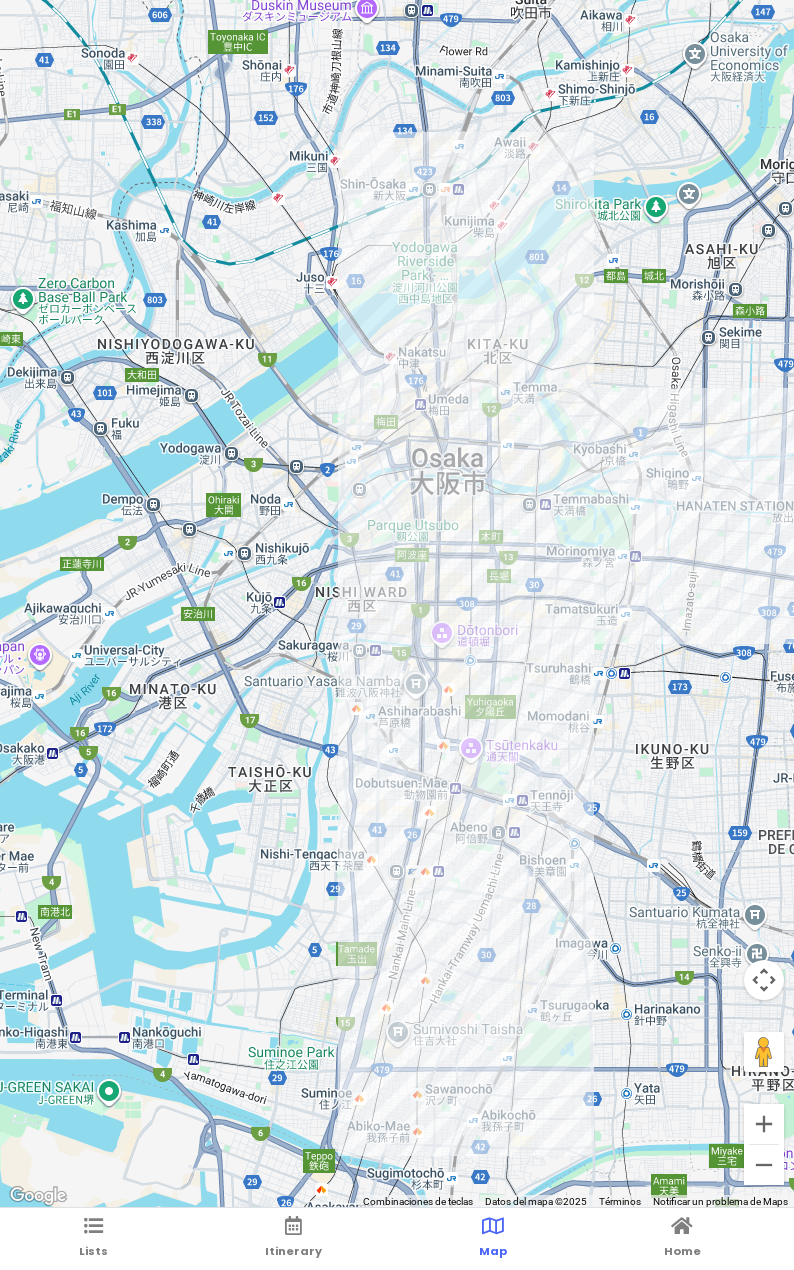 click at bounding box center (397, 604) 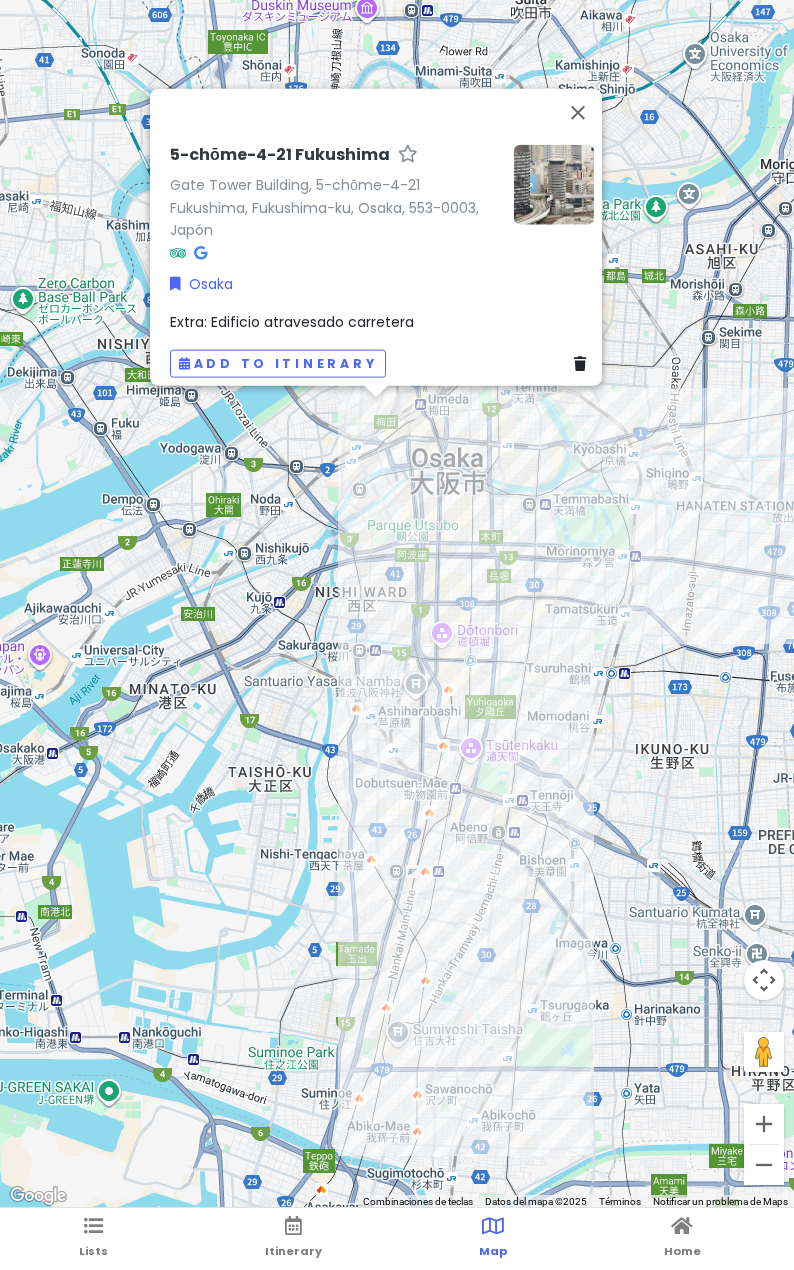click at bounding box center (554, 184) 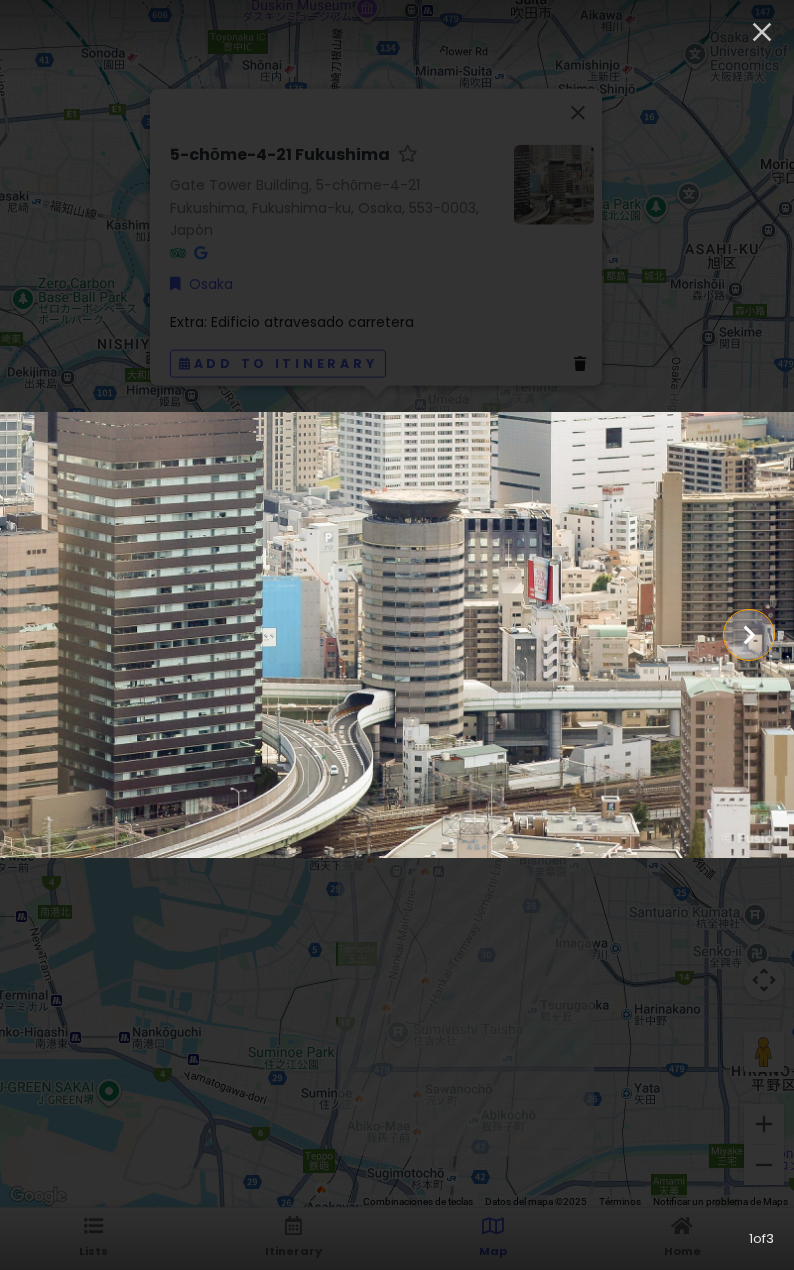 click 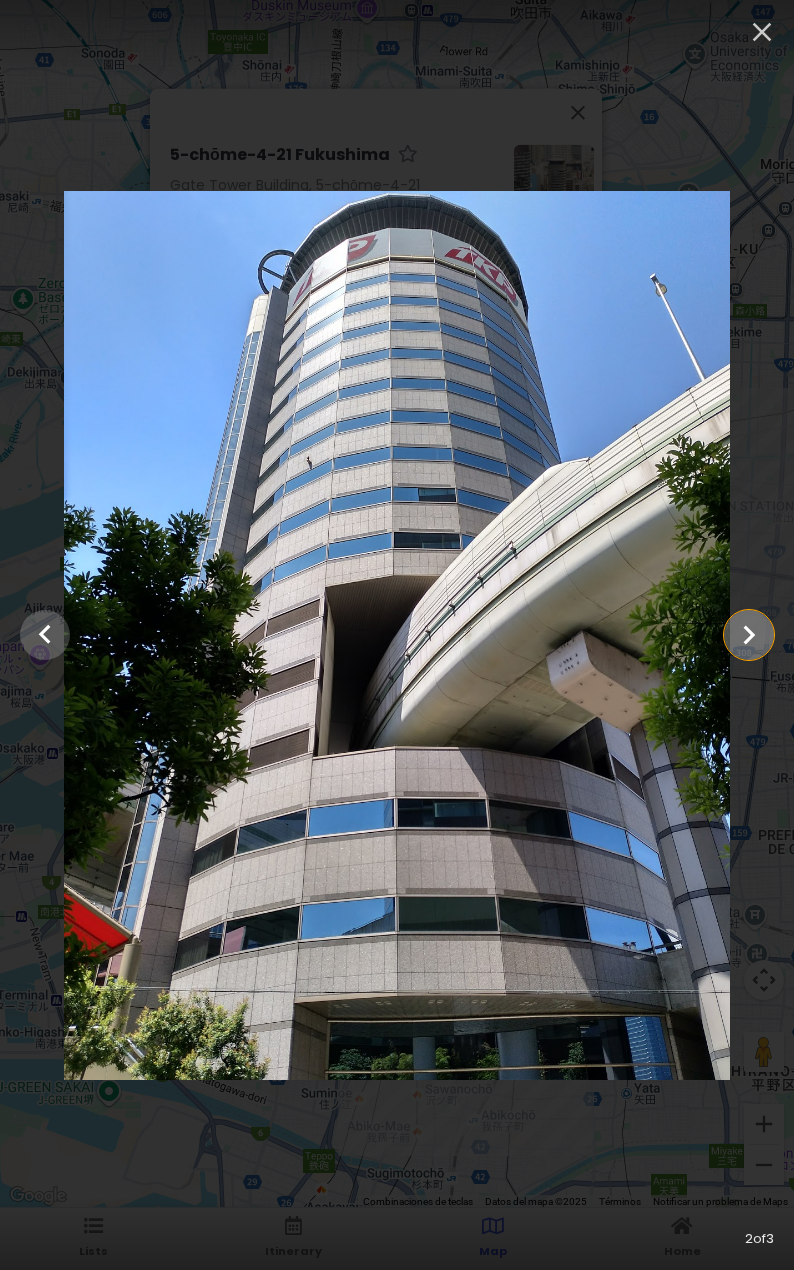click at bounding box center [749, 635] 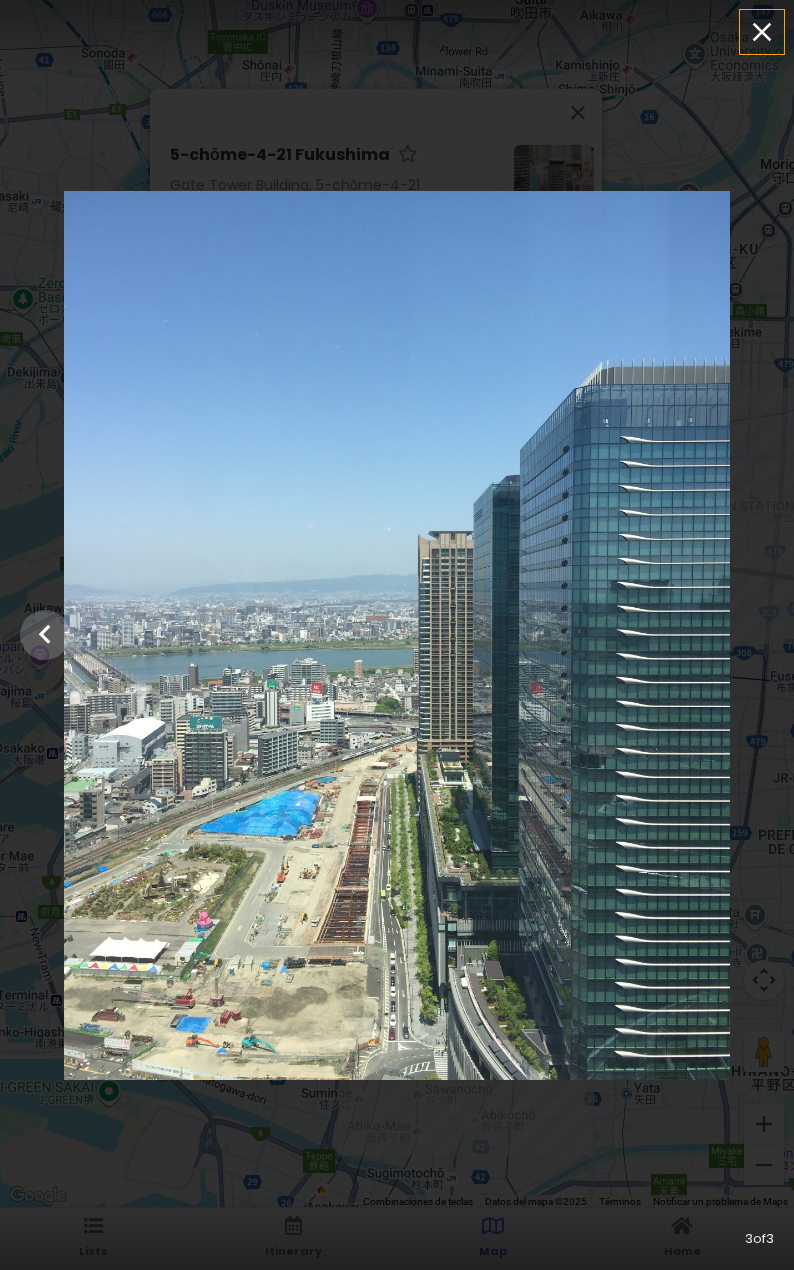click 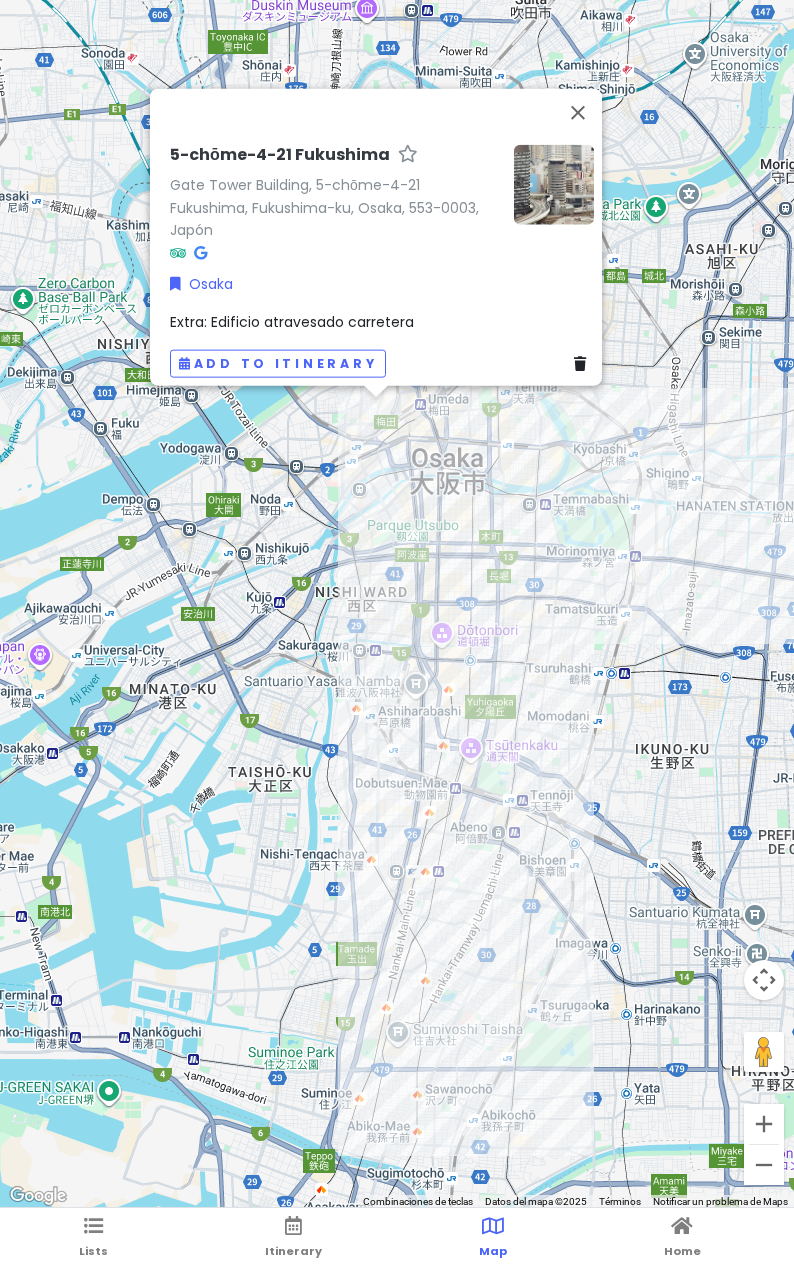 click on "[NUMBER] [STREET], [WARD], [CITY], [POSTAL_CODE], [COUNTRY] [CITY] Extra: Edificio atravesado carretera  Add to itinerary" at bounding box center [397, 604] 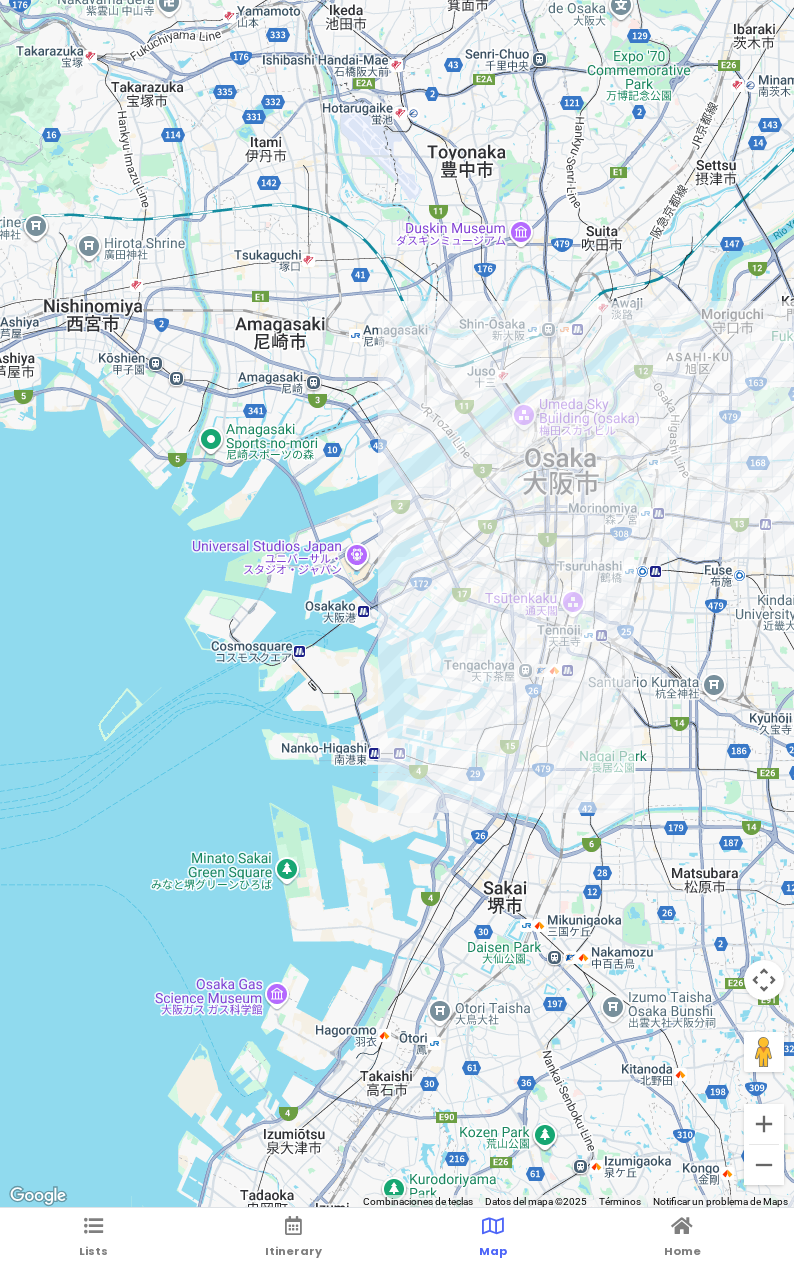 drag, startPoint x: 663, startPoint y: 610, endPoint x: 448, endPoint y: 591, distance: 215.8379 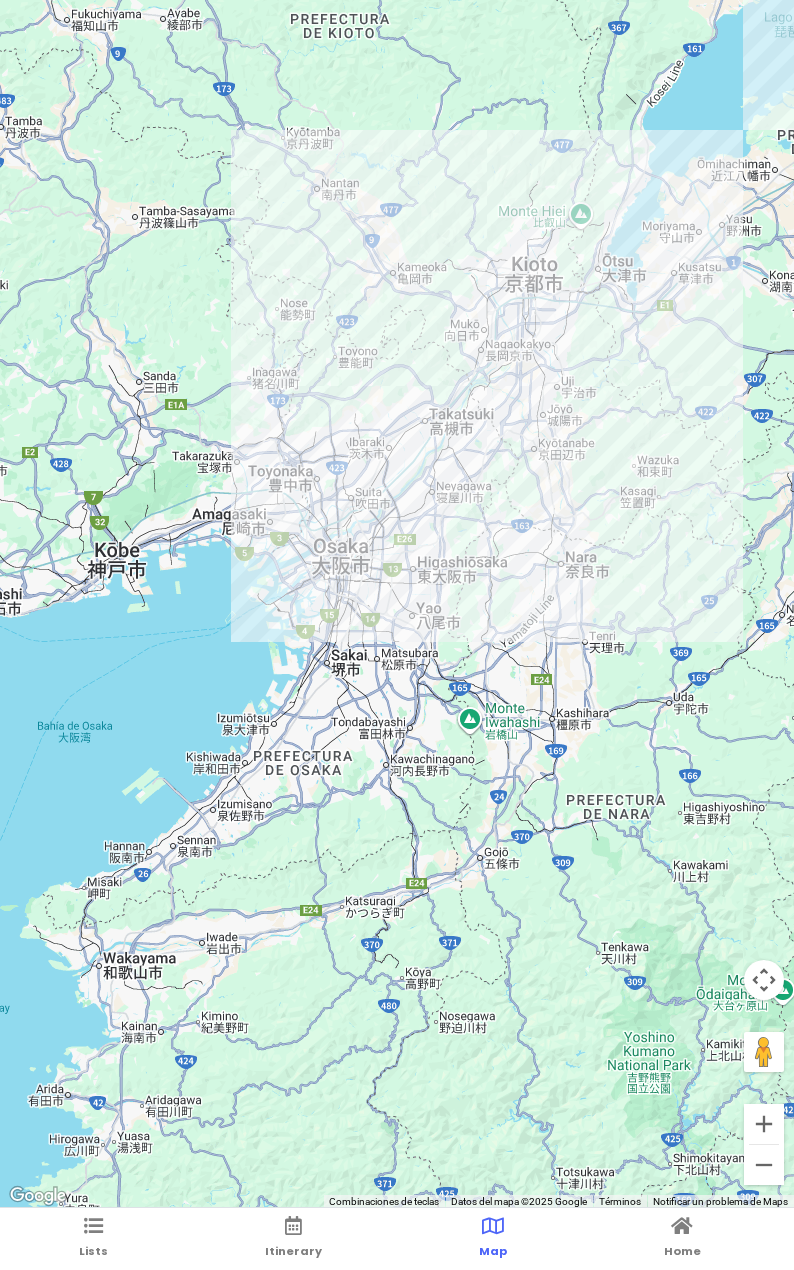 click at bounding box center [397, 604] 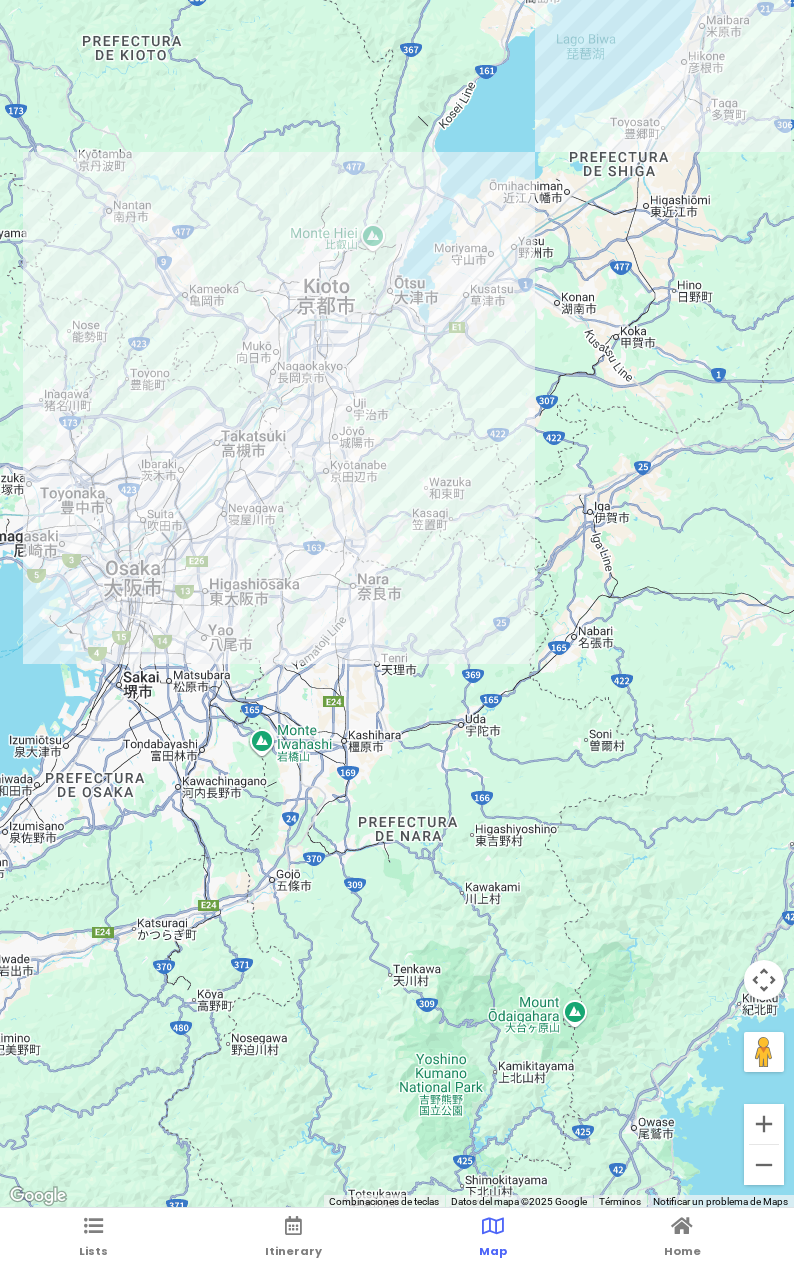 drag, startPoint x: 403, startPoint y: 590, endPoint x: 201, endPoint y: 599, distance: 202.2004 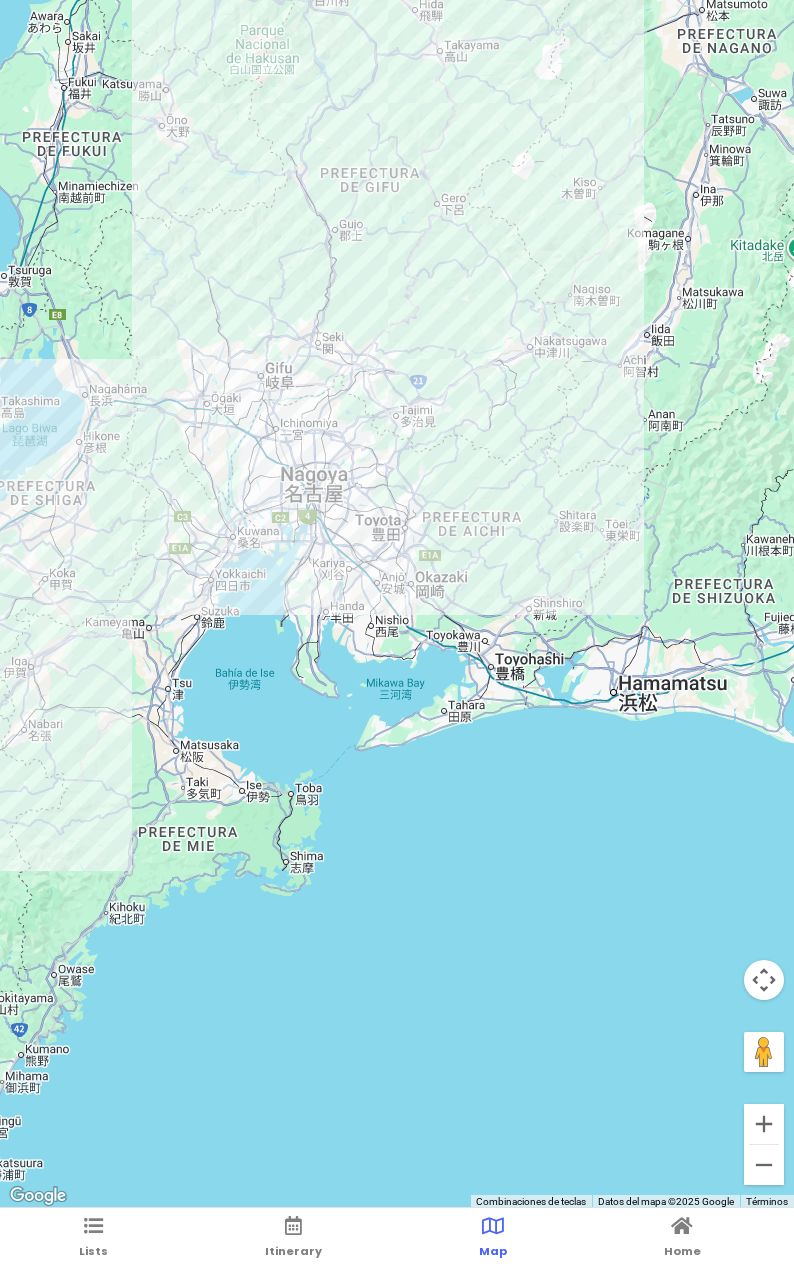 drag, startPoint x: 532, startPoint y: 402, endPoint x: 472, endPoint y: 519, distance: 131.48764 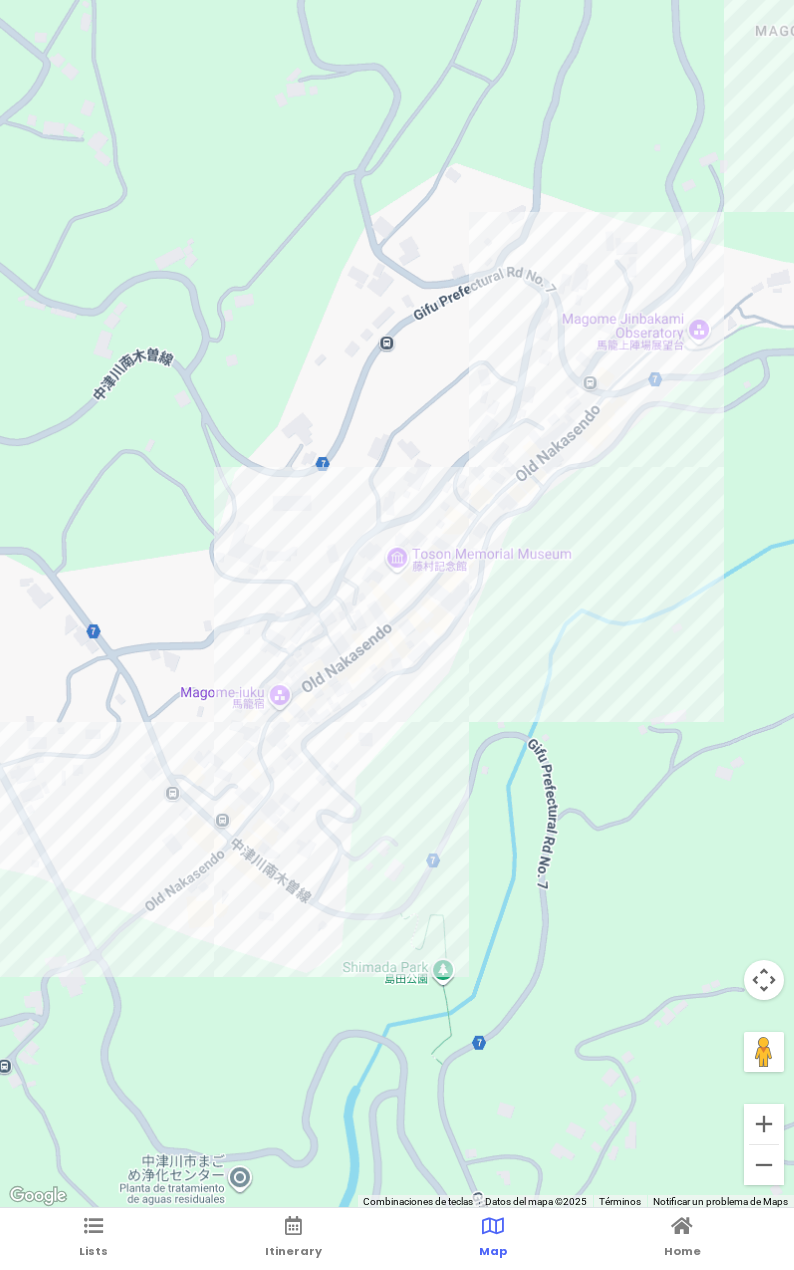 drag, startPoint x: 449, startPoint y: 700, endPoint x: 563, endPoint y: 655, distance: 122.56019 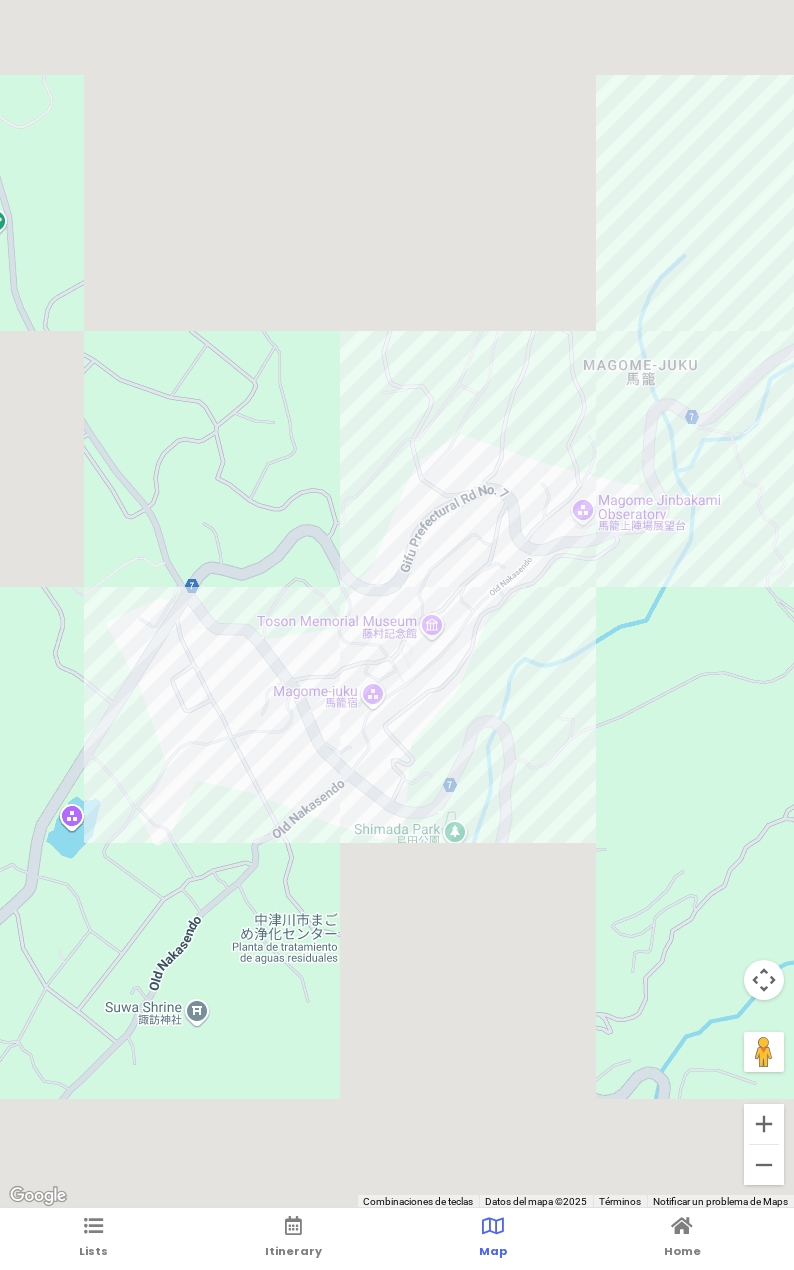 drag, startPoint x: 572, startPoint y: 631, endPoint x: 502, endPoint y: 667, distance: 78.714676 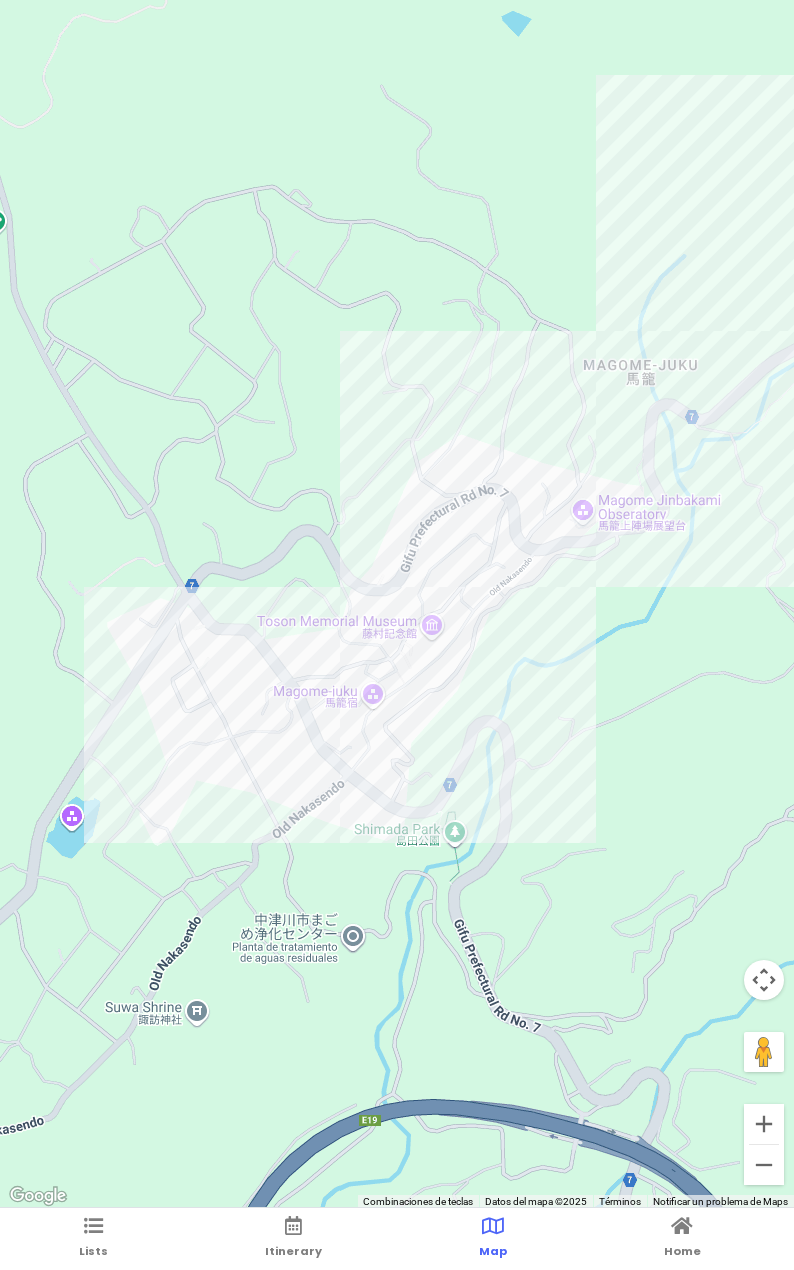 click at bounding box center [397, 604] 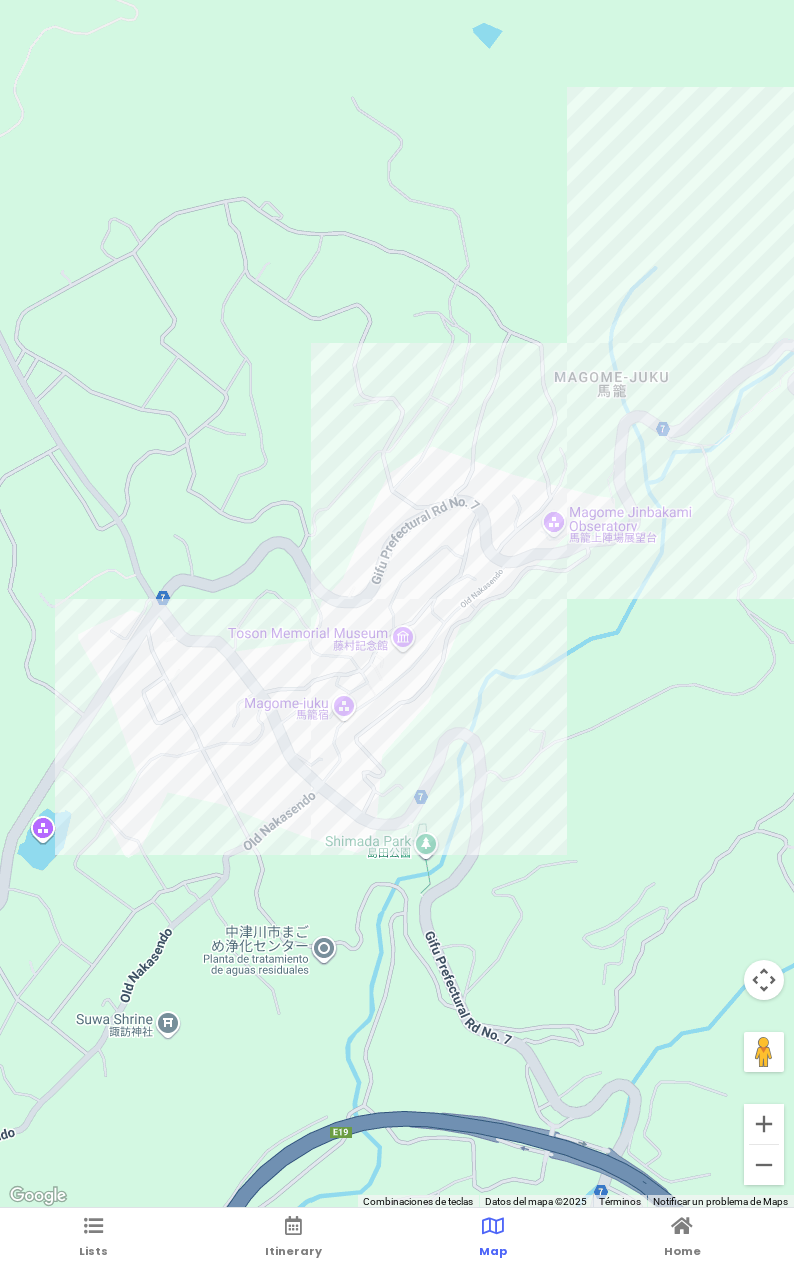 click at bounding box center (397, 604) 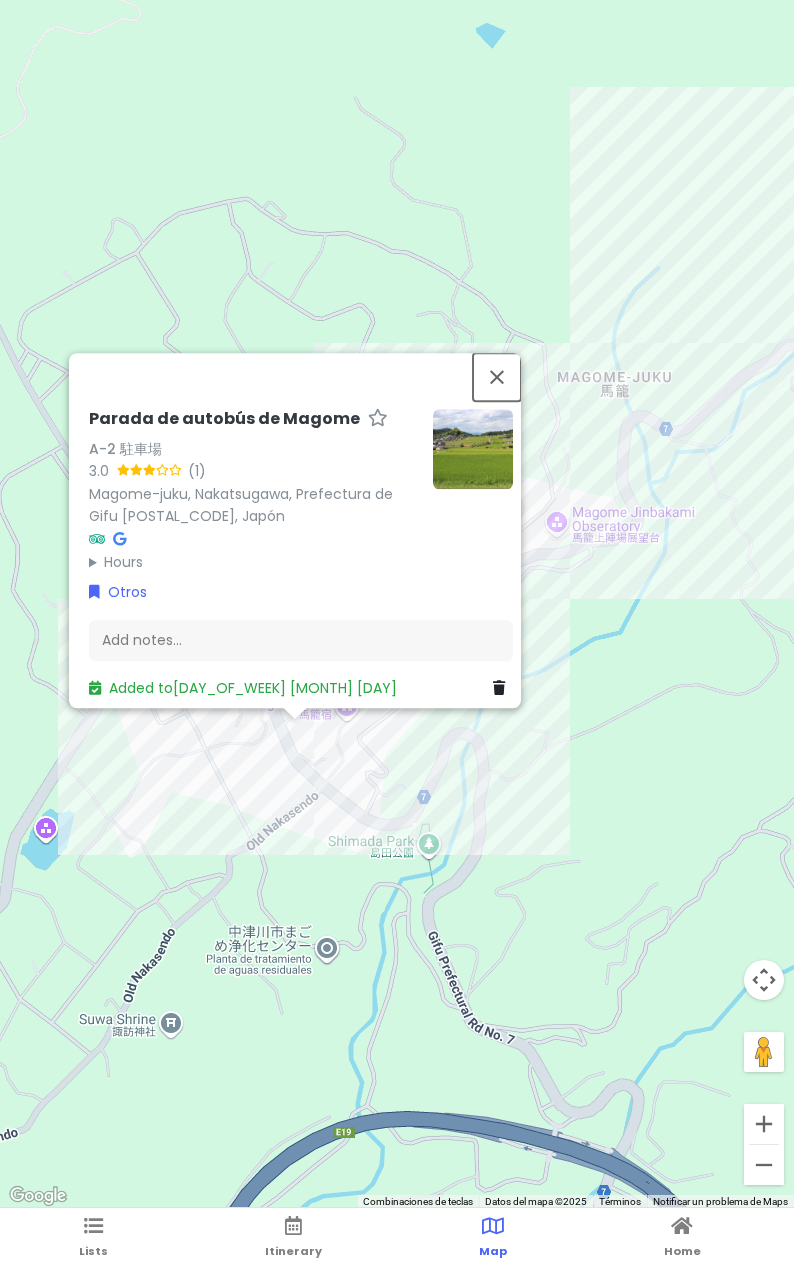 click at bounding box center [497, 377] 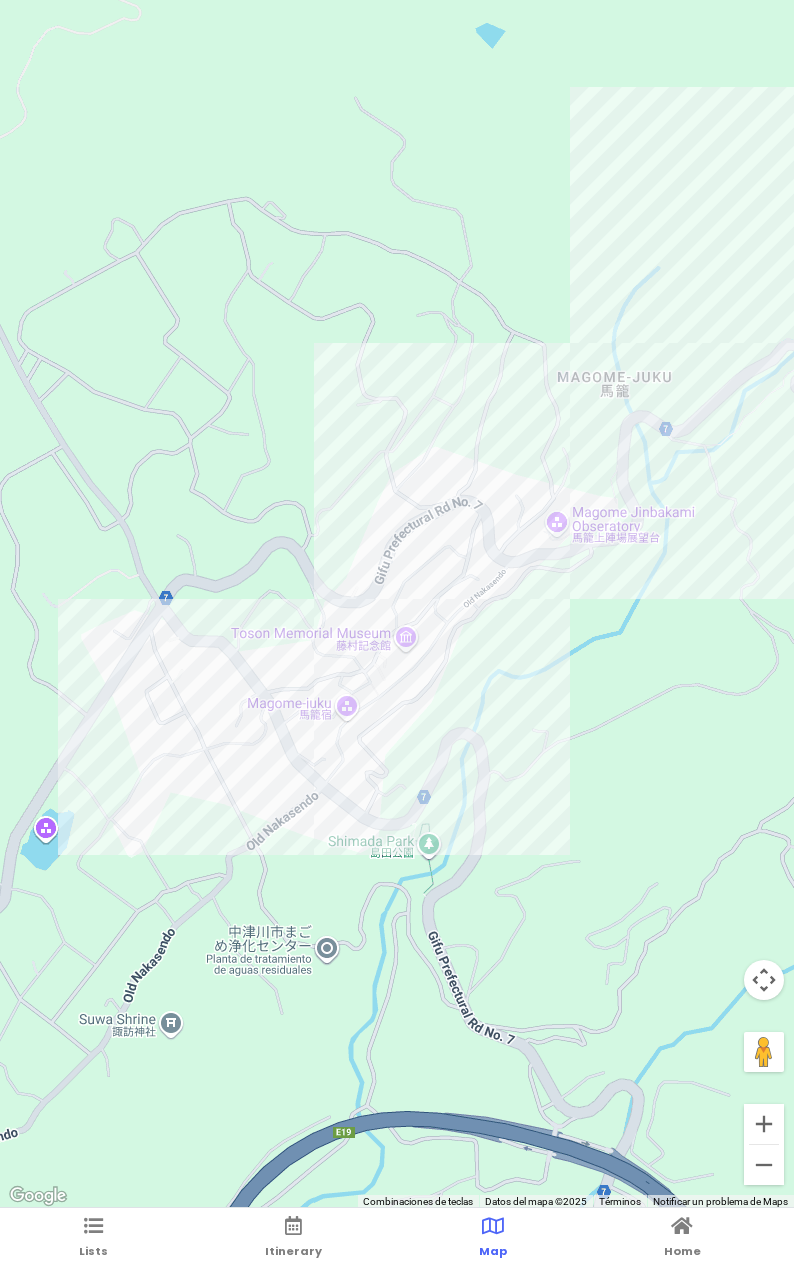 click at bounding box center [397, 604] 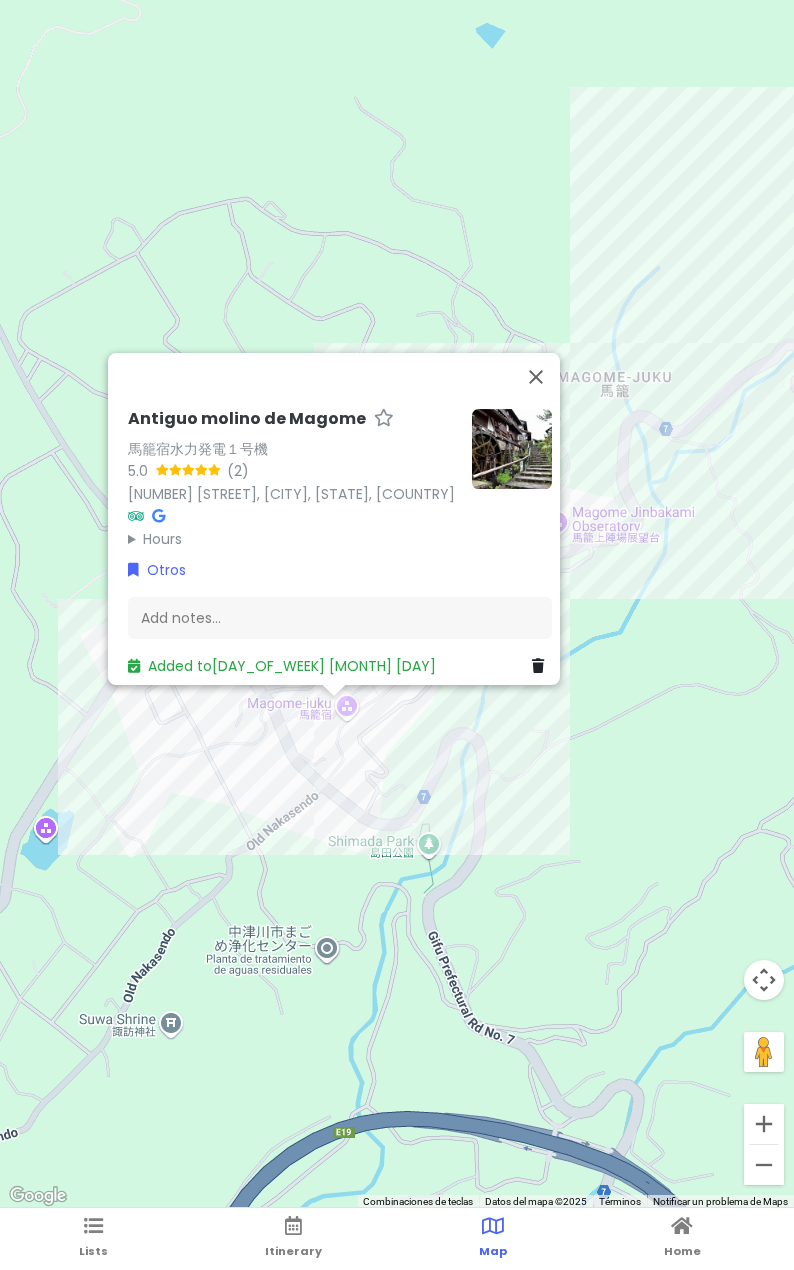 drag, startPoint x: 615, startPoint y: 737, endPoint x: 598, endPoint y: 734, distance: 17.262676 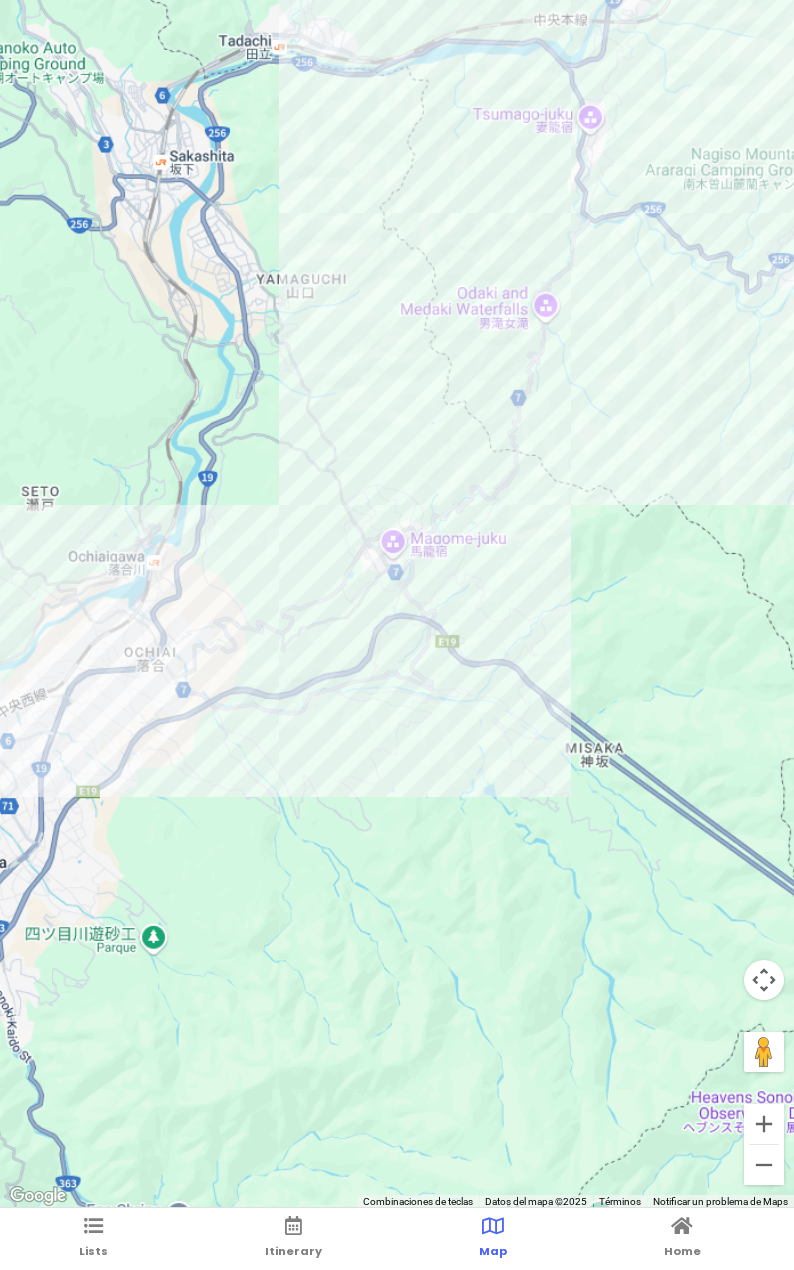 drag, startPoint x: 349, startPoint y: 704, endPoint x: 537, endPoint y: 561, distance: 236.20541 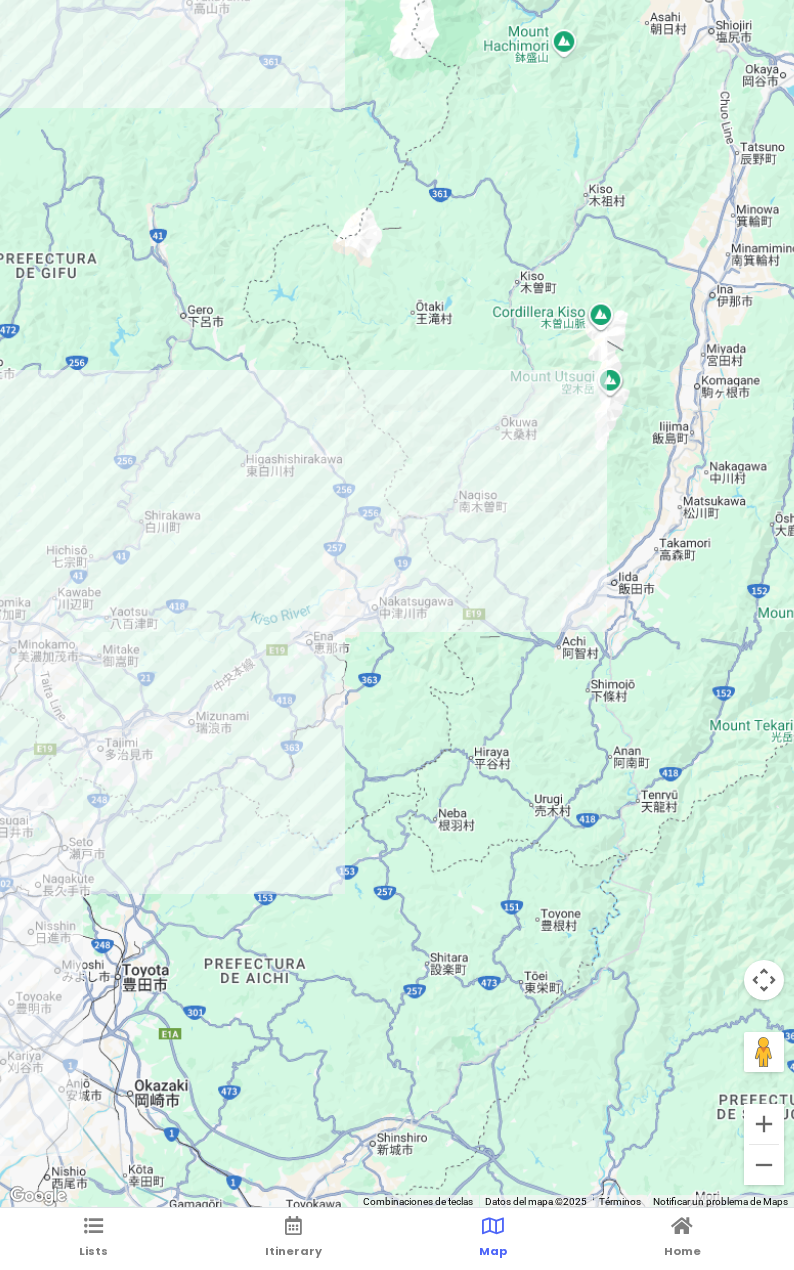 drag, startPoint x: 479, startPoint y: 742, endPoint x: 564, endPoint y: 705, distance: 92.70383 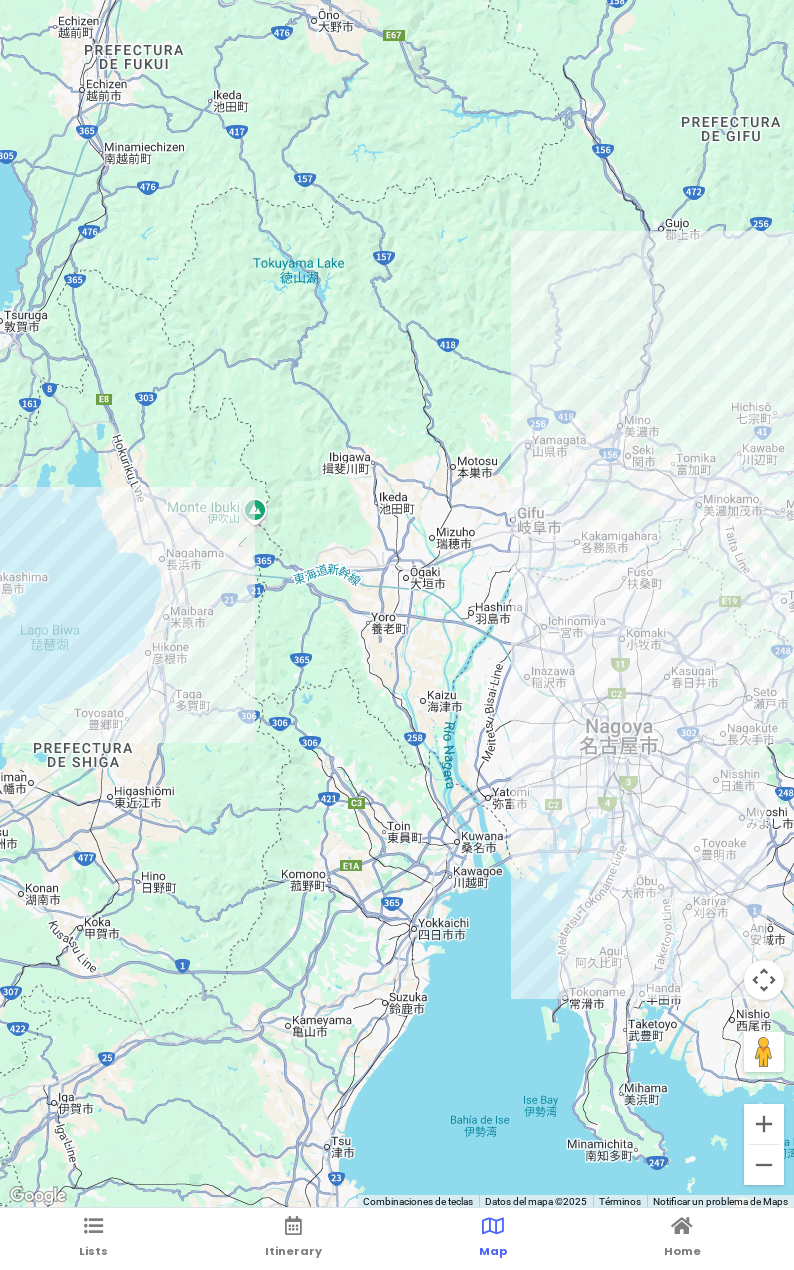 drag, startPoint x: 705, startPoint y: 578, endPoint x: 661, endPoint y: 543, distance: 56.22277 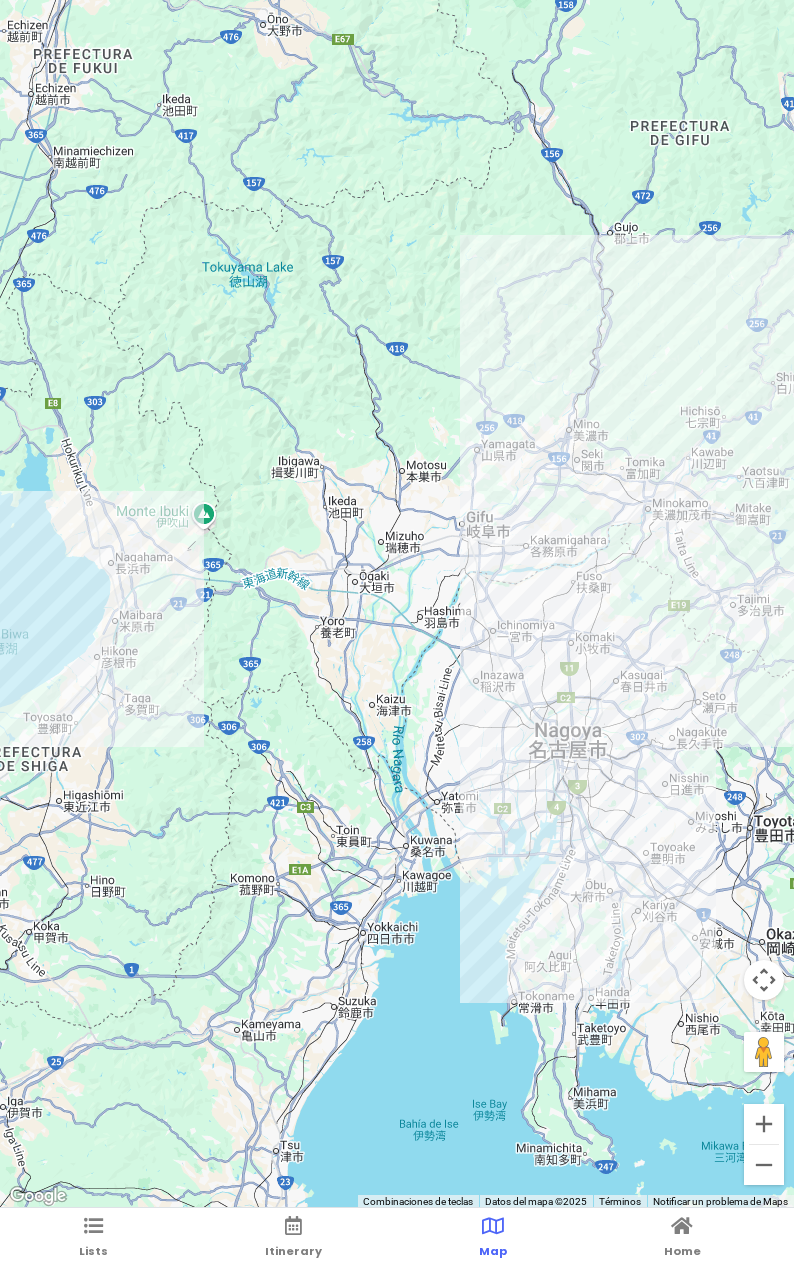 click at bounding box center (397, 604) 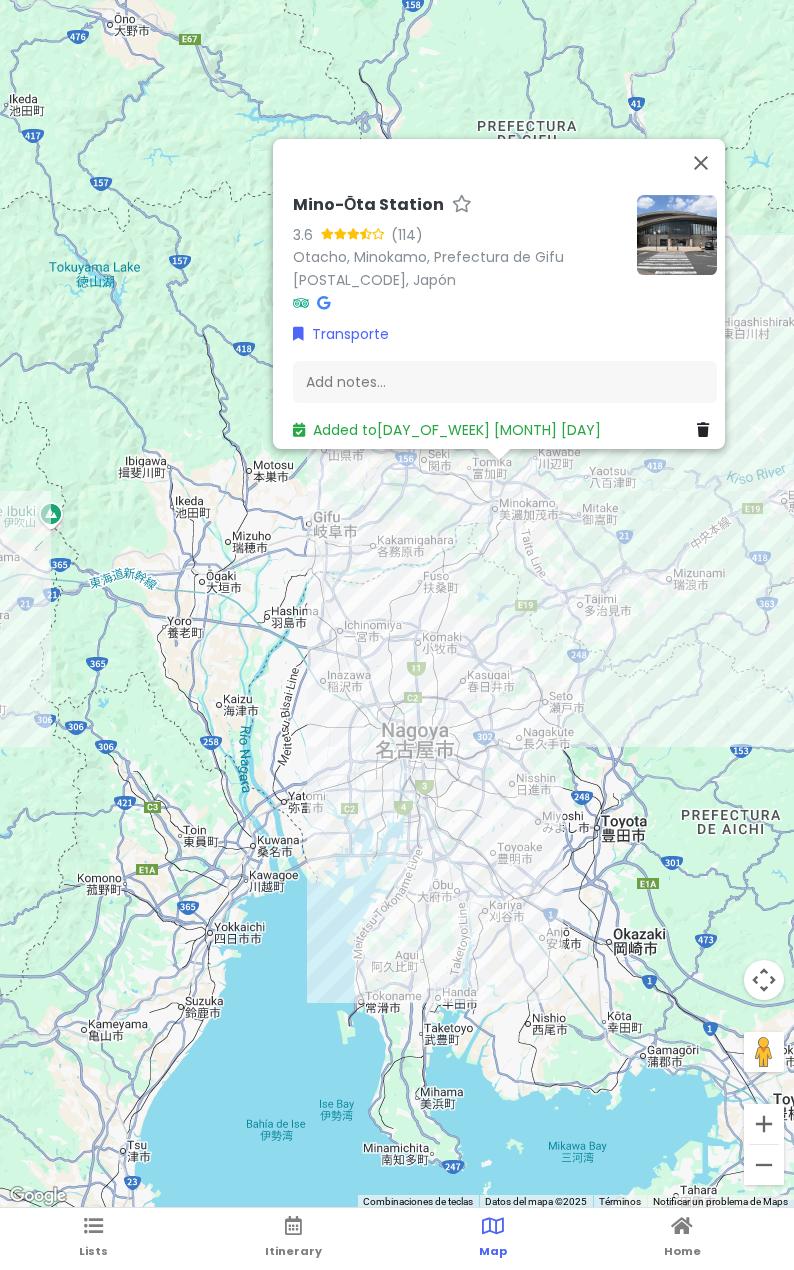 click on "Mino-Ōta Station [RATING]        ([REVIEWS]) [STREET], [CITY], [STATE] [POSTAL_CODE], [COUNTRY] Transporte Add notes... Added to  [DAY] [MONTH] [DAY_NUM]" at bounding box center [397, 604] 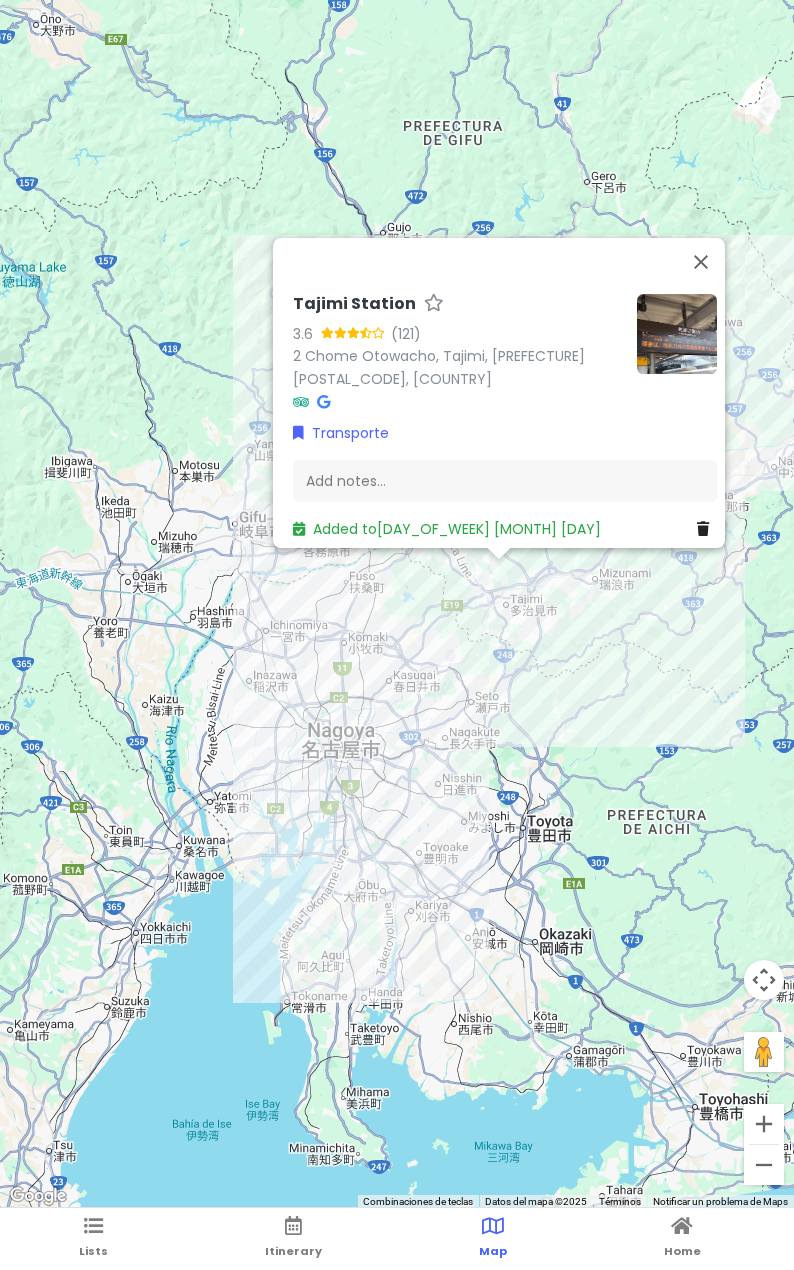 click on "Tajimi Station 3.6        (121) 2 Chome Otowacho, Tajimi, [PREFECTURE] [POSTAL_CODE], [COUNTRY] Transporte Add notes... Added to  Fri 11/21" at bounding box center [397, 604] 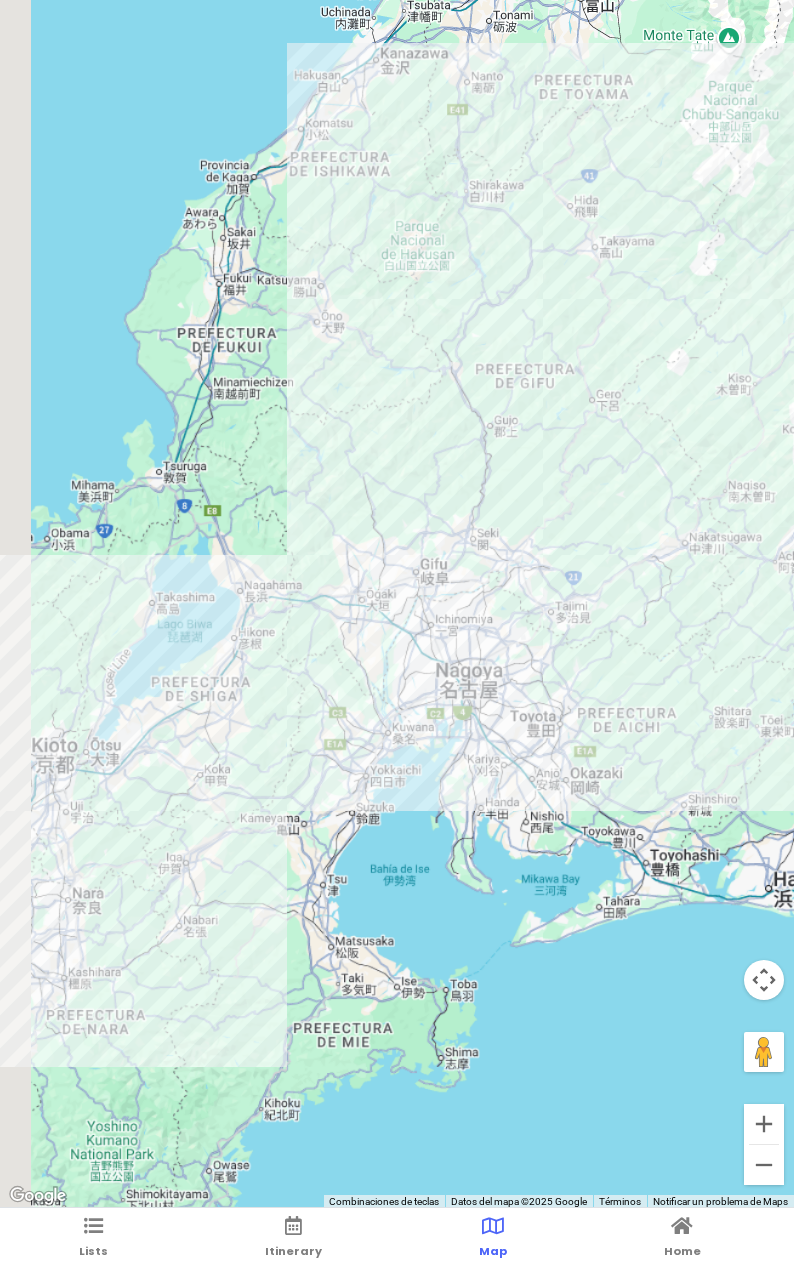 drag, startPoint x: 200, startPoint y: 679, endPoint x: 466, endPoint y: 607, distance: 275.57214 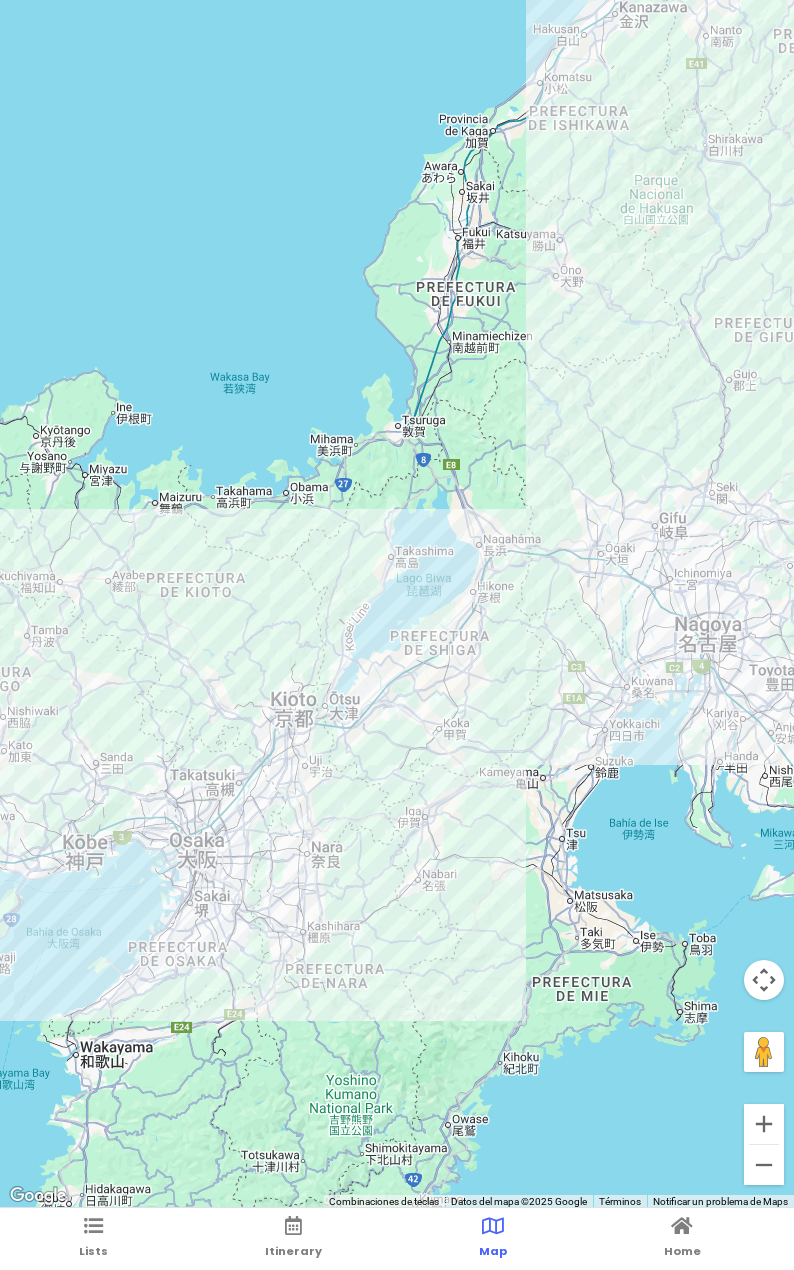 click at bounding box center [397, 604] 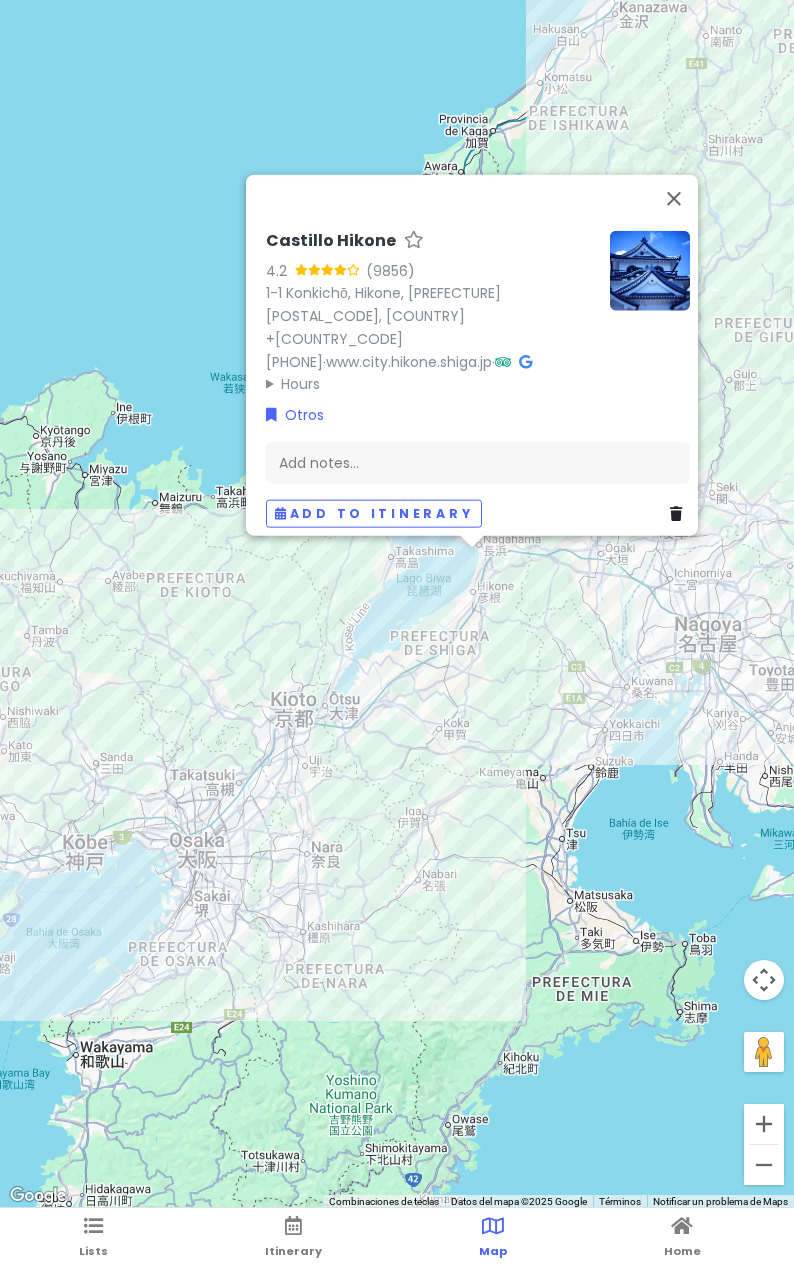 click on "Castillo Hikone 4.2        (9856) [NUMBER] [STREET], [CITY], [STATE], [COUNTRY] [PHONE]   ·   www.city.hikone.shiga.jp   ·   Hours lunes  8:30–17:00 martes  8:30–17:00 miércoles  8:30–17:00 jueves  8:30–17:00 viernes  8:30–17:00 sábado  8:30–17:00 domingo  8:30–17:00 Otros Add notes...  Add to itinerary" at bounding box center [397, 604] 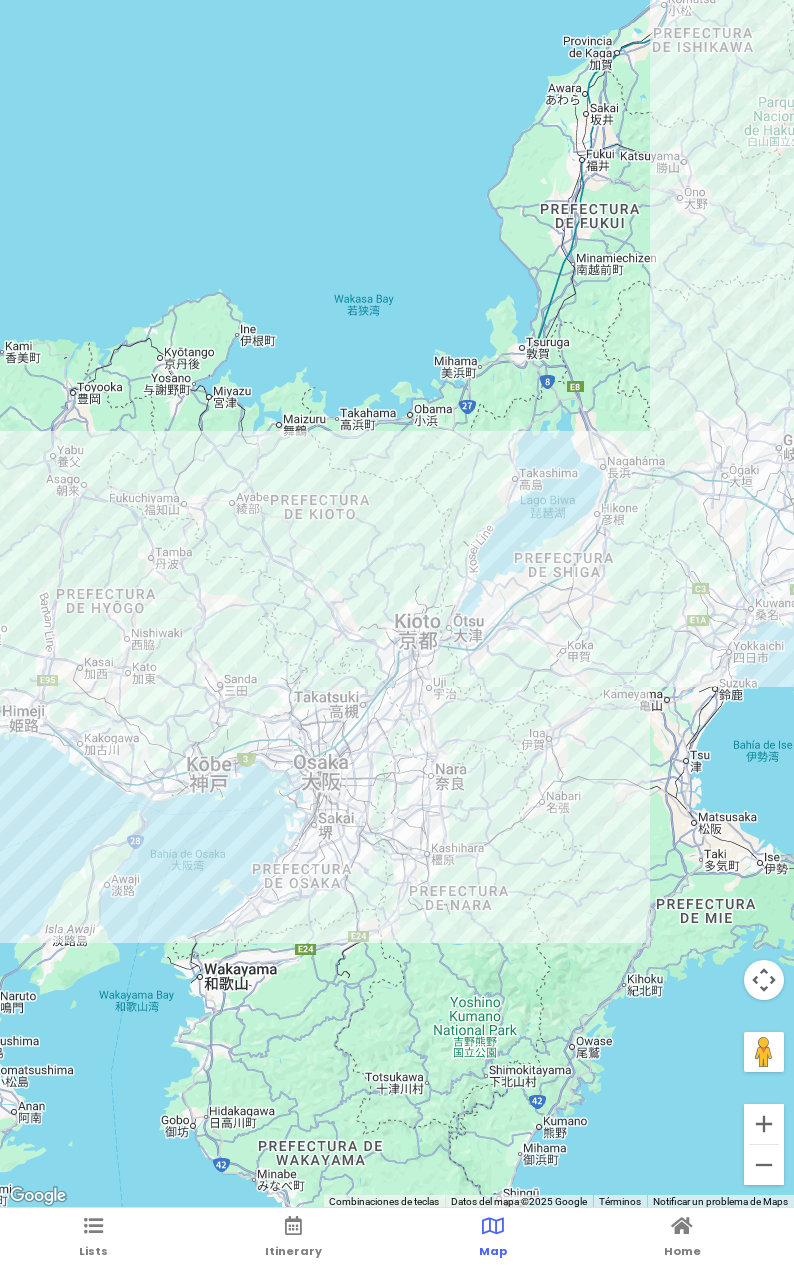 drag, startPoint x: 446, startPoint y: 777, endPoint x: 558, endPoint y: 708, distance: 131.54848 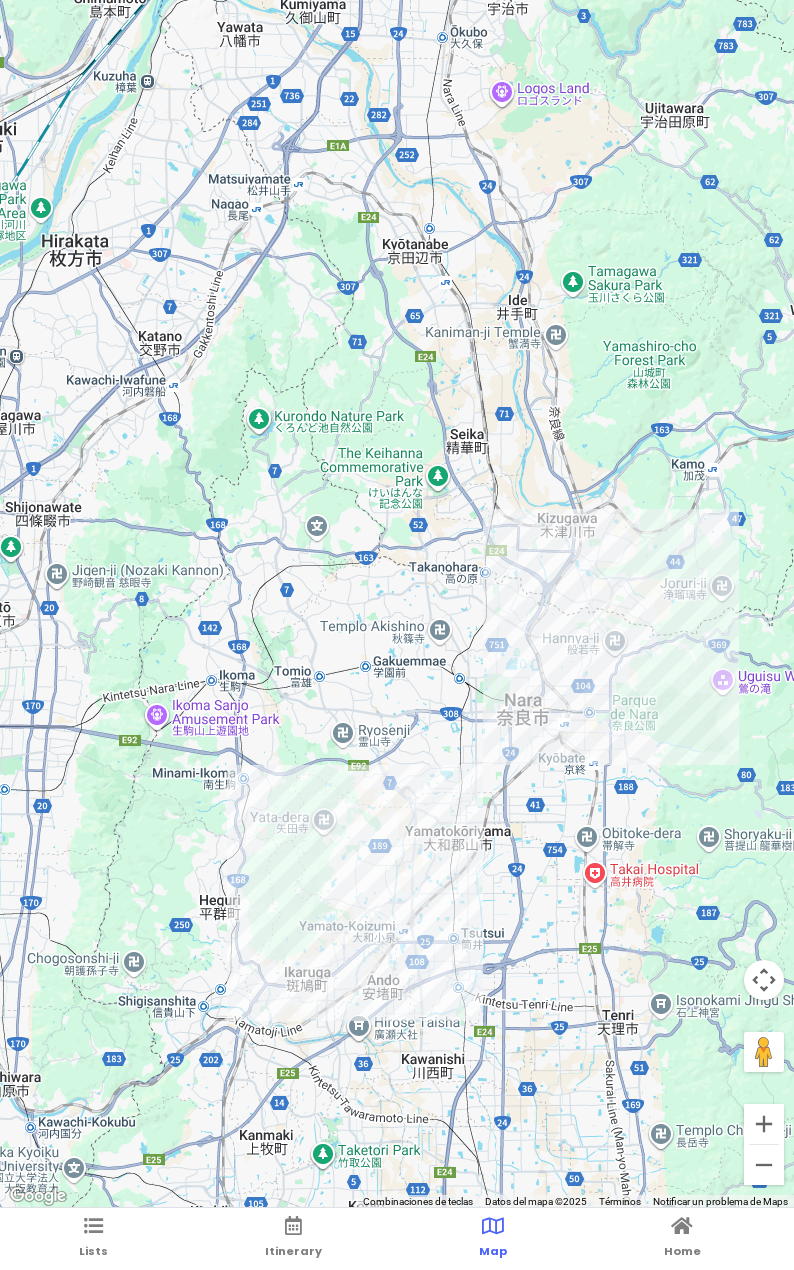 click at bounding box center [397, 604] 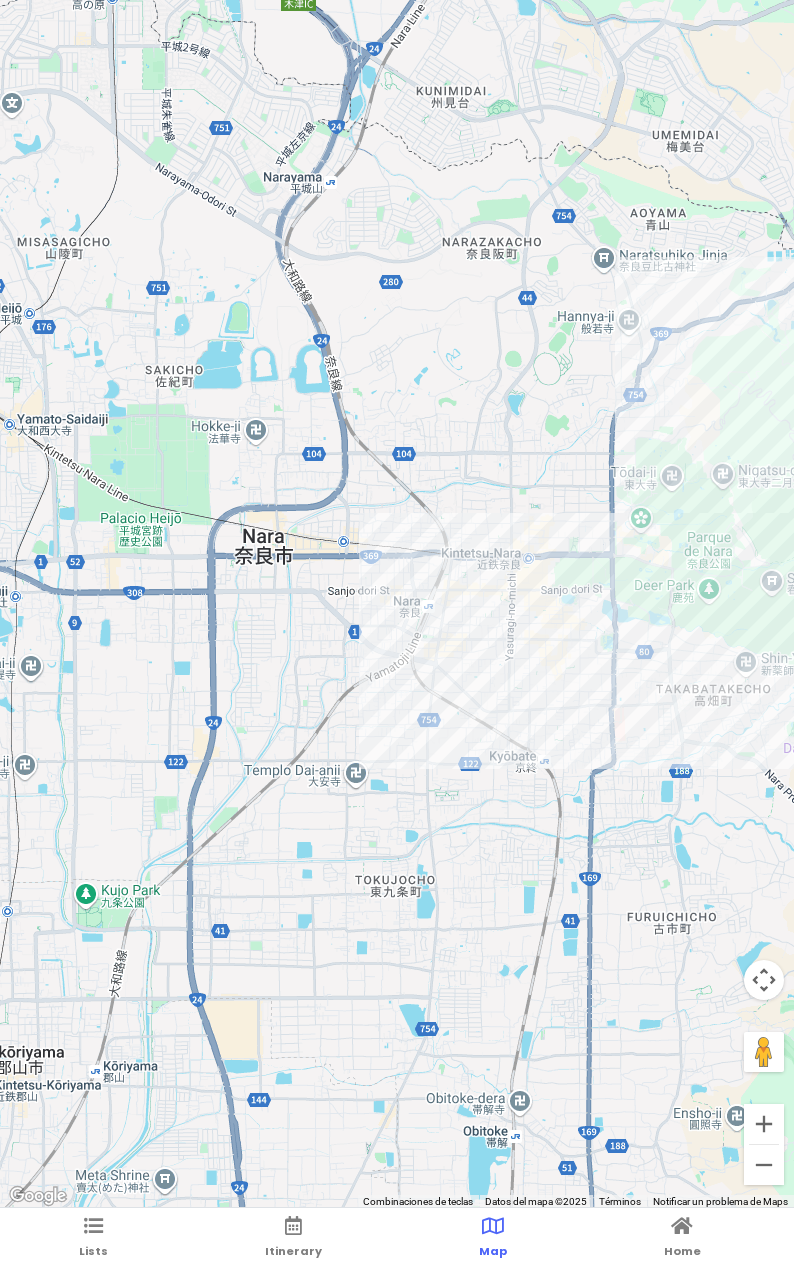 drag, startPoint x: 483, startPoint y: 707, endPoint x: 471, endPoint y: 717, distance: 15.6205 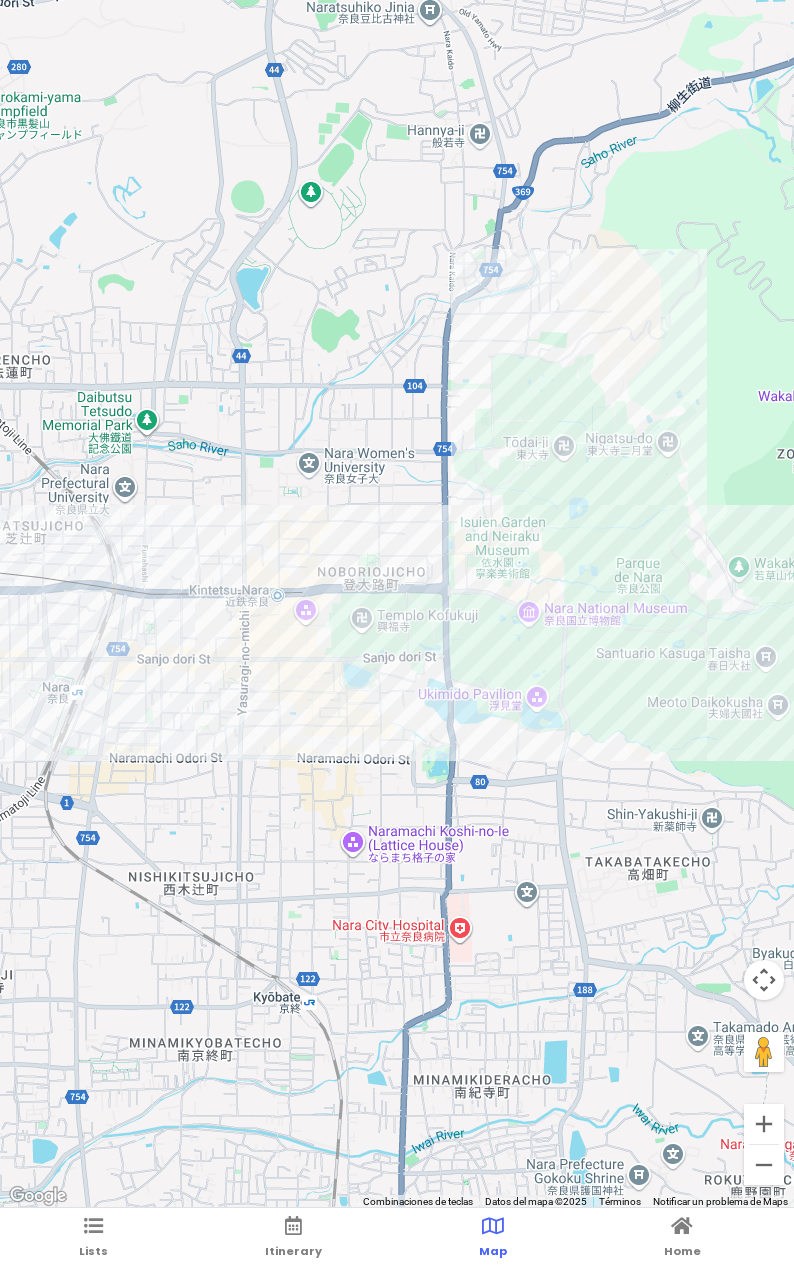 drag, startPoint x: 365, startPoint y: 706, endPoint x: 284, endPoint y: 725, distance: 83.198555 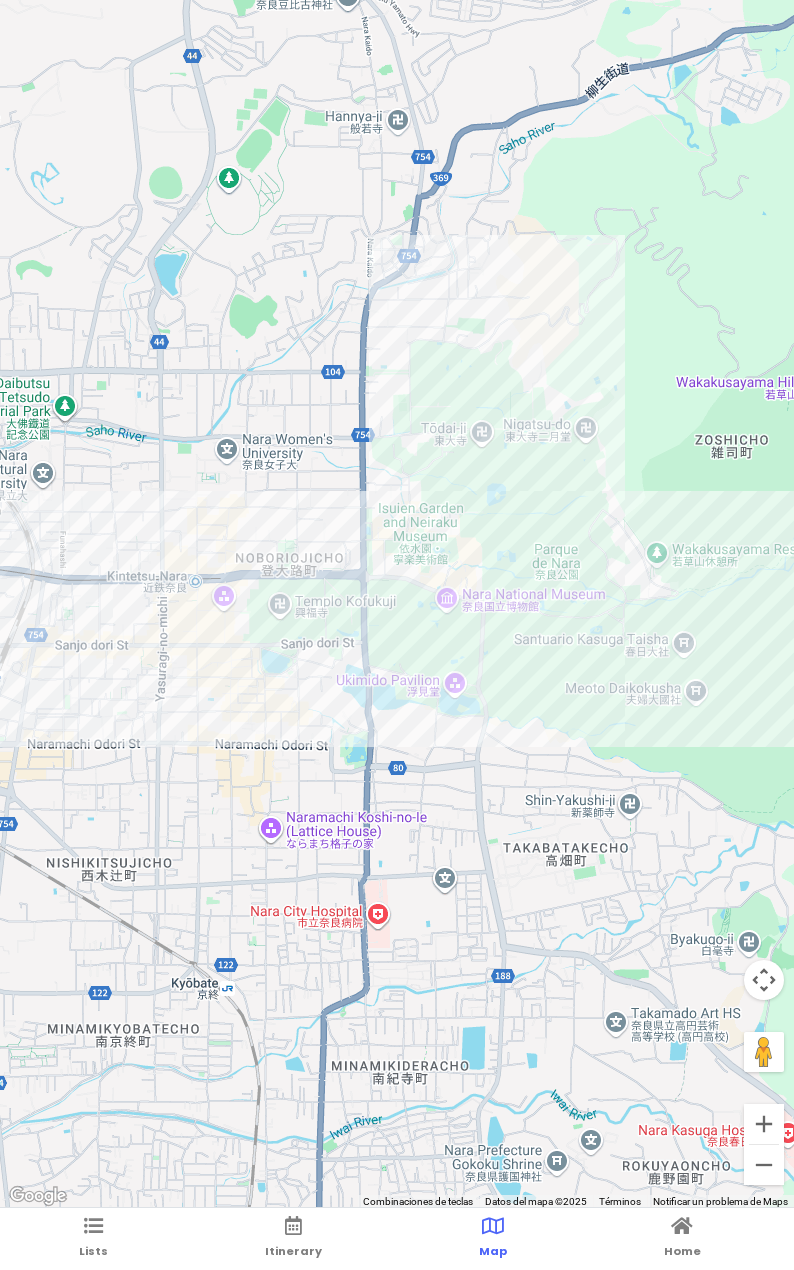 drag, startPoint x: 549, startPoint y: 558, endPoint x: 486, endPoint y: 548, distance: 63.788715 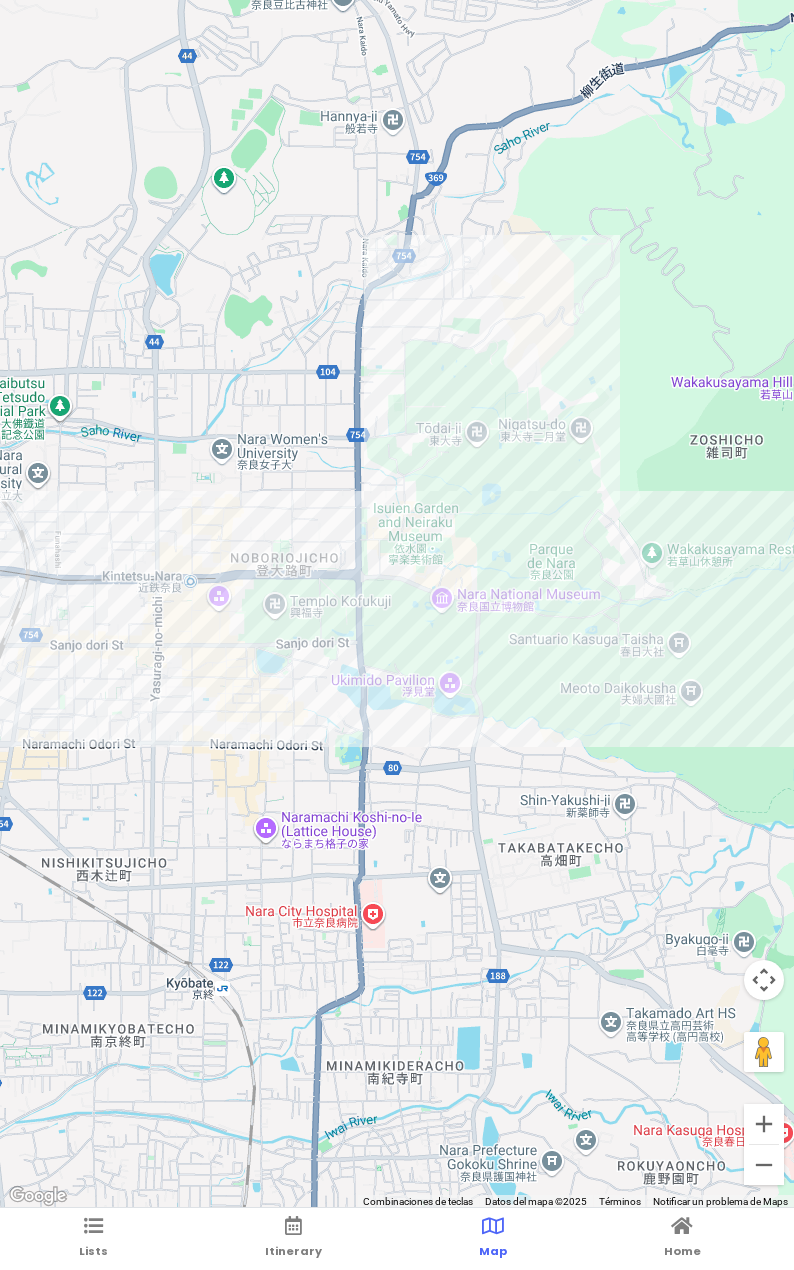 click on "Hōryū-ji 4.5        ([NUMBER]) [NUMBER]-[NUMBER]-[NUMBER] Hōryūji Sannai, Ikaruga, Ikoma-gun, [CITY] [POSTAL_CODE], Japón +[COUNTRY_CODE] [PHONE]   ·   www.horyuji.or.jp   ·   Hours lunes  [HOUR]–[HOUR] martes  [HOUR]–[HOUR] miércoles  [HOUR]–[HOUR] jueves  [HOUR]–[HOUR] viernes  [HOUR]–[HOUR] sábado  [HOUR]–[HOUR] domingo  [HOUR]–[HOUR] [CITY] Extra: Templo madera más antiguo del mundo
[PRICE] Horario: [HOUR]-[HOUR] Added to  Sat [MONTH] [DAY]" at bounding box center [397, 604] 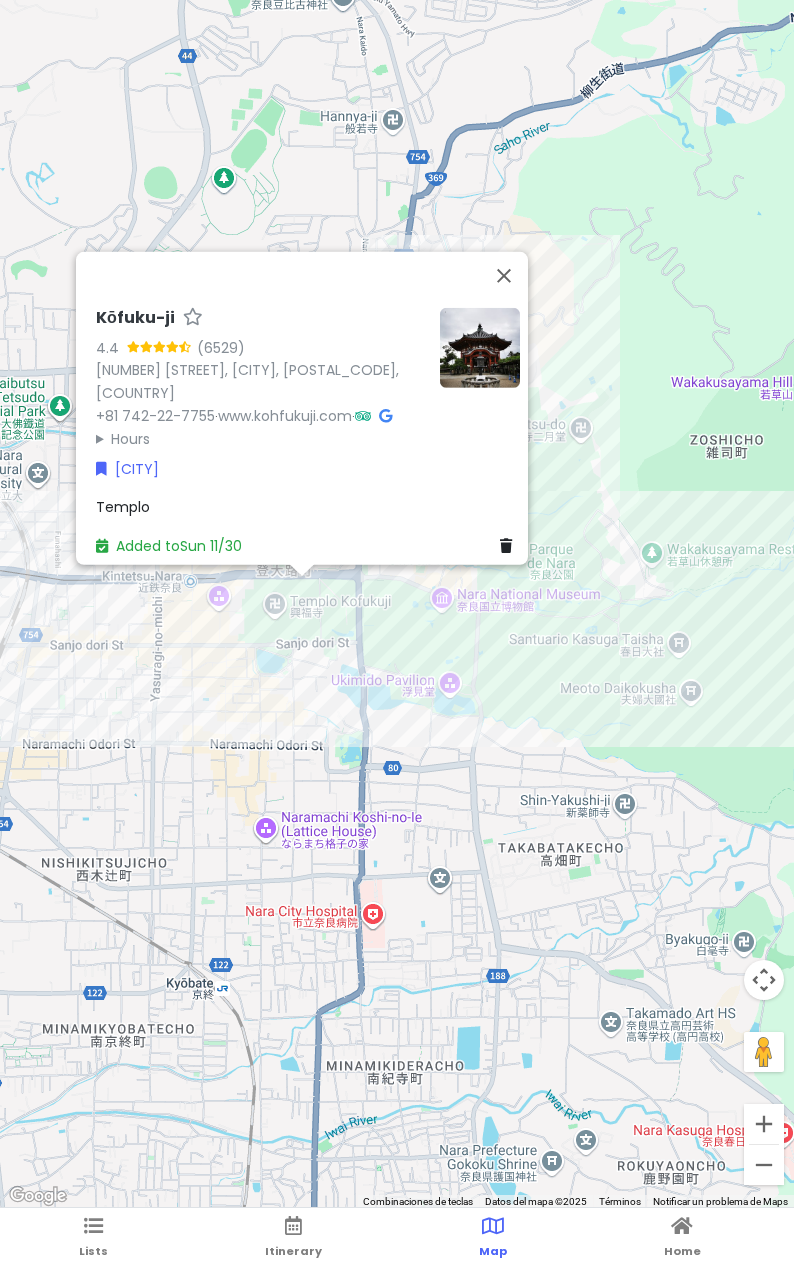 click on "Kōfuku-ji 4.4        (6529) [NUMBER] [STREET], [CITY], [STATE], [COUNTRY] [PHONE]   ·   www.kohfukuji.com   ·   Hours lunes  9:00–17:00 martes  9:00–17:00 miércoles  9:00–17:00 jueves  9:00–17:00 viernes  9:00–17:00 sábado  9:00–17:00 domingo  9:00–17:00 [CITY] Templo Added to  [DAY] [DATE]" at bounding box center (397, 604) 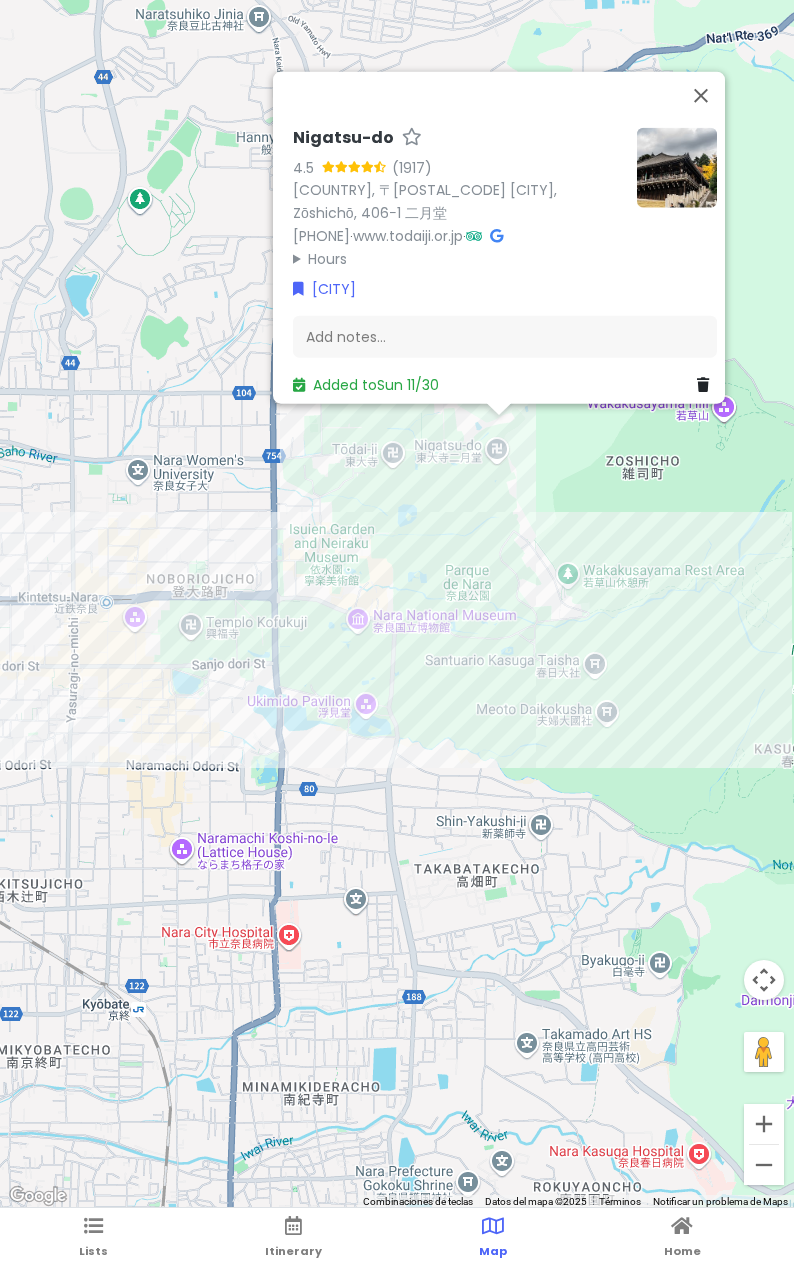 click on "Nigatsu-do 4.5        ([PHONE_EXT]) [COUNTRY], [POSTAL_CODE] [CITY], Zōshichō, ４０６−１ 二月堂 +[COUNTRY_CODE] [PHONE]   ·   www.todaiji.or.jp   ·   Hours lunes  Abierto 24 horas martes  Abierto 24 horas miércoles  Abierto 24 horas jueves  Abierto 24 horas viernes  Abierto 24 horas sábado  Abierto 24 horas domingo  Abierto 24 horas [CITY] Add notes... Added to  Sun [DATE]" at bounding box center [397, 604] 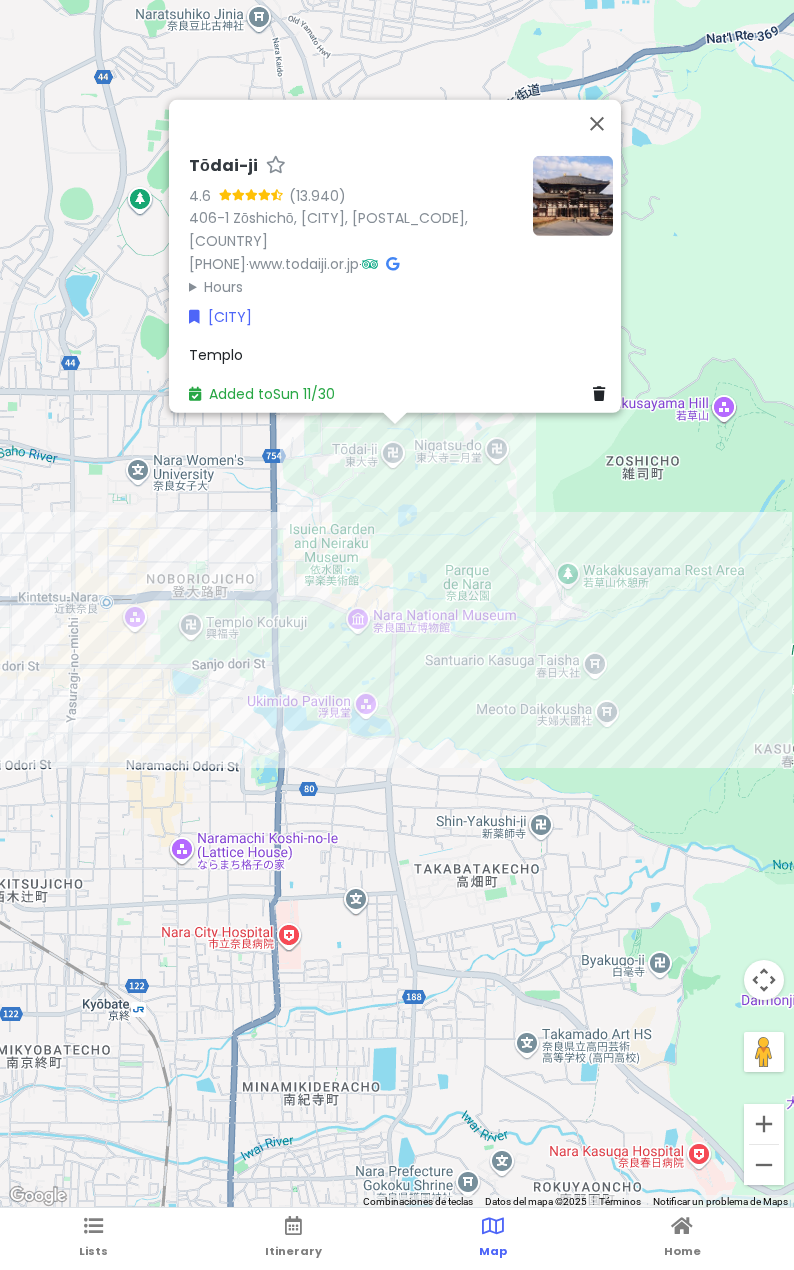 click on "Tōdai-ji 4.6        (13.940) [NUMBER] [STREET], [CITY], [STATE], [COUNTRY] [PHONE]   ·   www.todaiji.or.jp   ·   Hours lunes  8:00–17:00 martes  8:00–17:00 miércoles  8:00–17:00 jueves  8:00–17:00 viernes  8:00–17:00 sábado  8:00–17:00 domingo  8:00–17:00 [CITY] Templo Added to  [DAY] [DATE]" at bounding box center [397, 604] 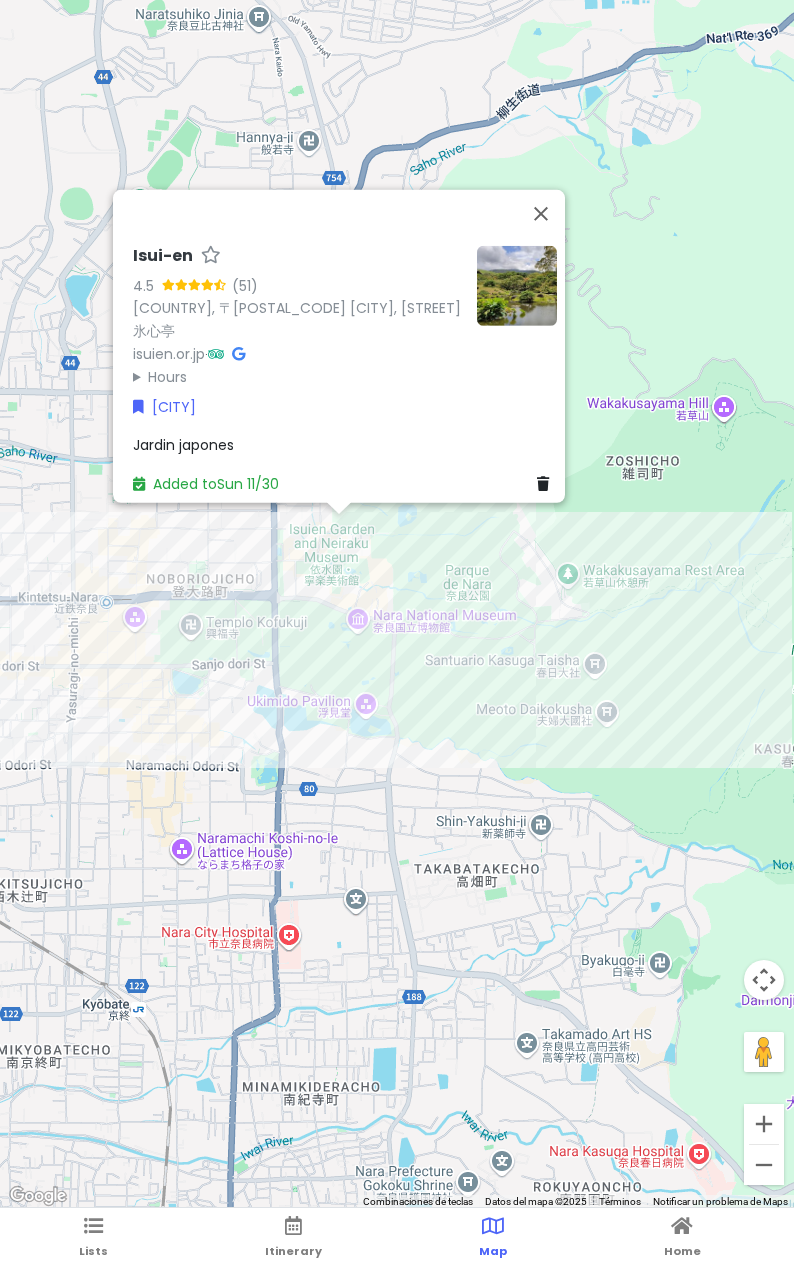 click on "Isui-en 4.5        (51) [COUNTRY], 〒[POSTAL_CODE] [CITY], [DISTRICT], 72−3 isuien.or.jp   ·   Hours lunes  9:30–16:30 martes  9:30–16:30 miércoles  9:30–16:30 jueves  9:30–16:30 viernes  9:30–16:30 sábado  9:30–16:30 domingo  9:30–16:30 [CITY] Jardin japones Added to  Sun 11/30" at bounding box center [397, 604] 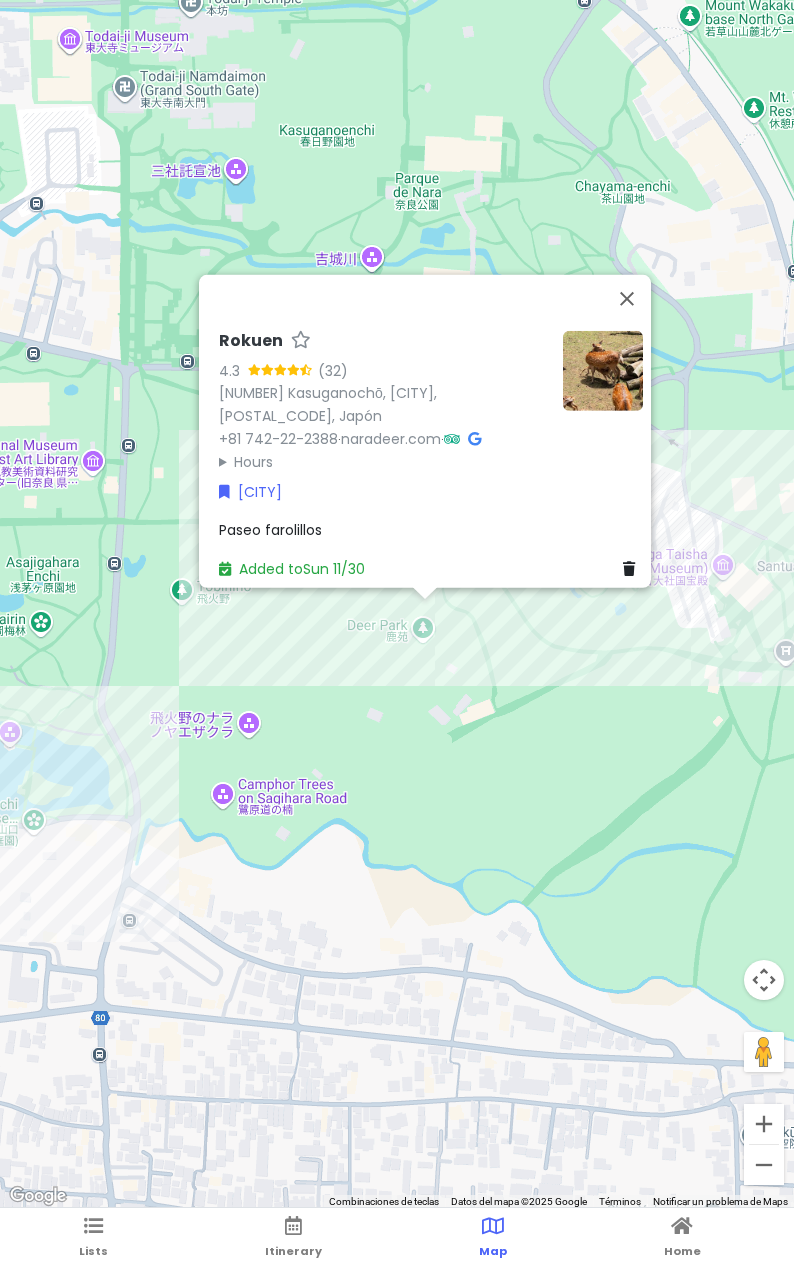 drag, startPoint x: 541, startPoint y: 681, endPoint x: 541, endPoint y: 721, distance: 40 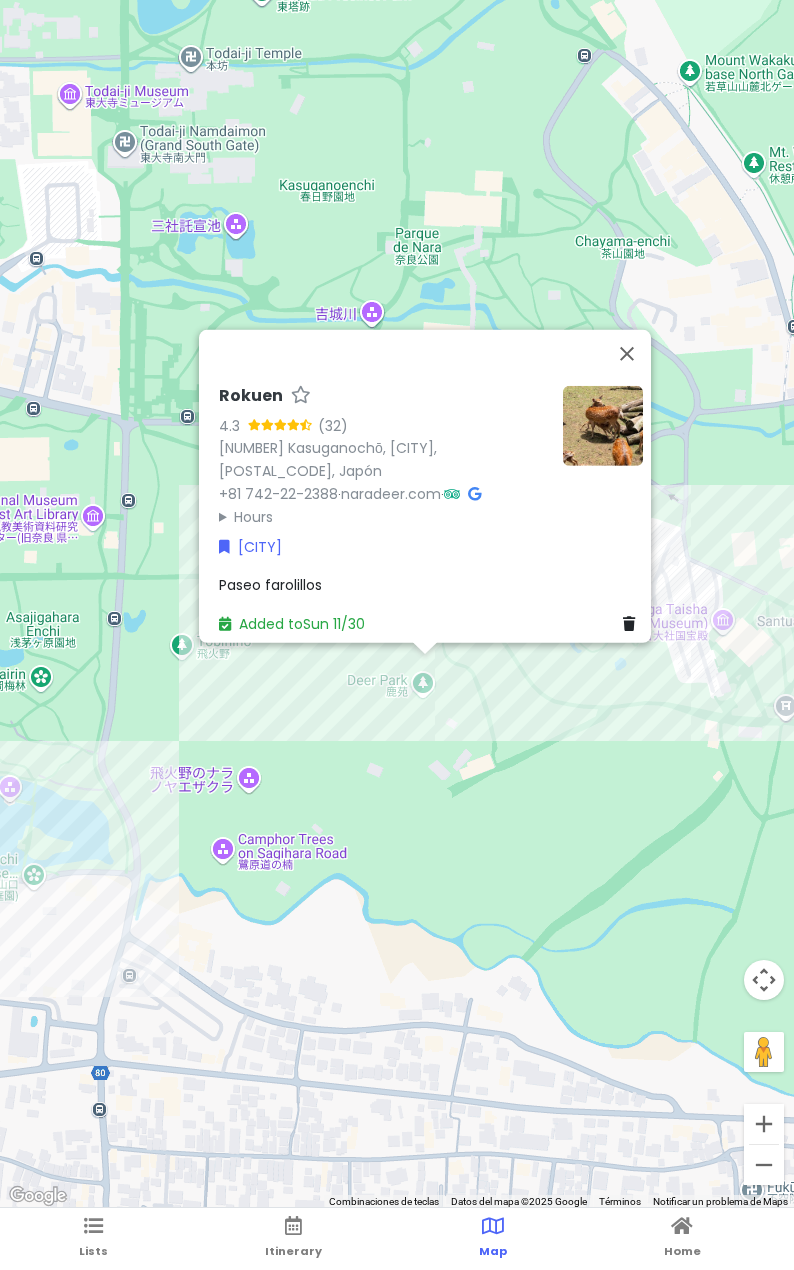 click on "Rokuen 4.3        (32) 160-1 Kasuganochō, [CITY], [POSTAL_CODE], [COUNTRY] +[PHONE]   ·   naradeer.com   ·   Hours lunes  Cerrado martes  10:00–16:00 miércoles  10:00–16:00 jueves  10:00–16:00 viernes  10:00–16:00 sábado  10:00–16:00 domingo  10:00–16:00 [CITY] Paseo farolillos Added to  Sun 11/30" at bounding box center (397, 604) 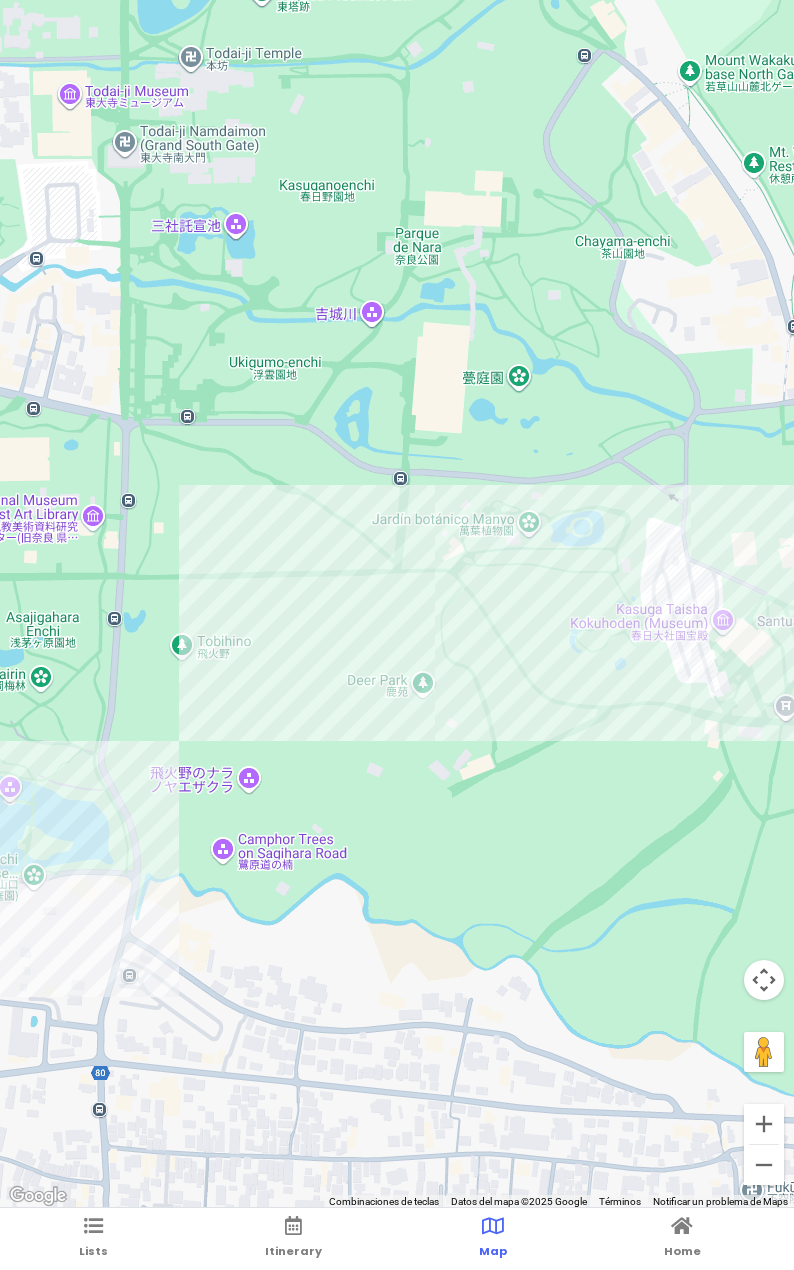 click at bounding box center [397, 604] 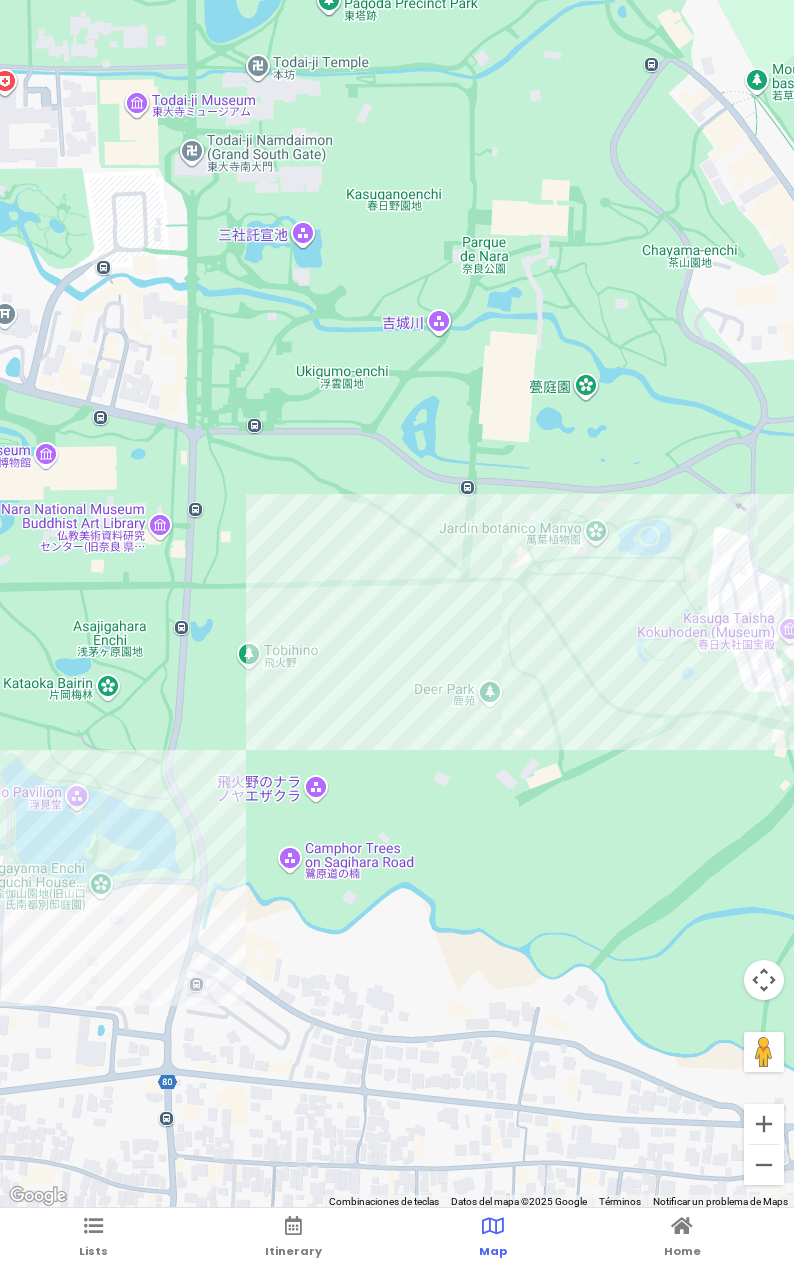 click at bounding box center [397, 604] 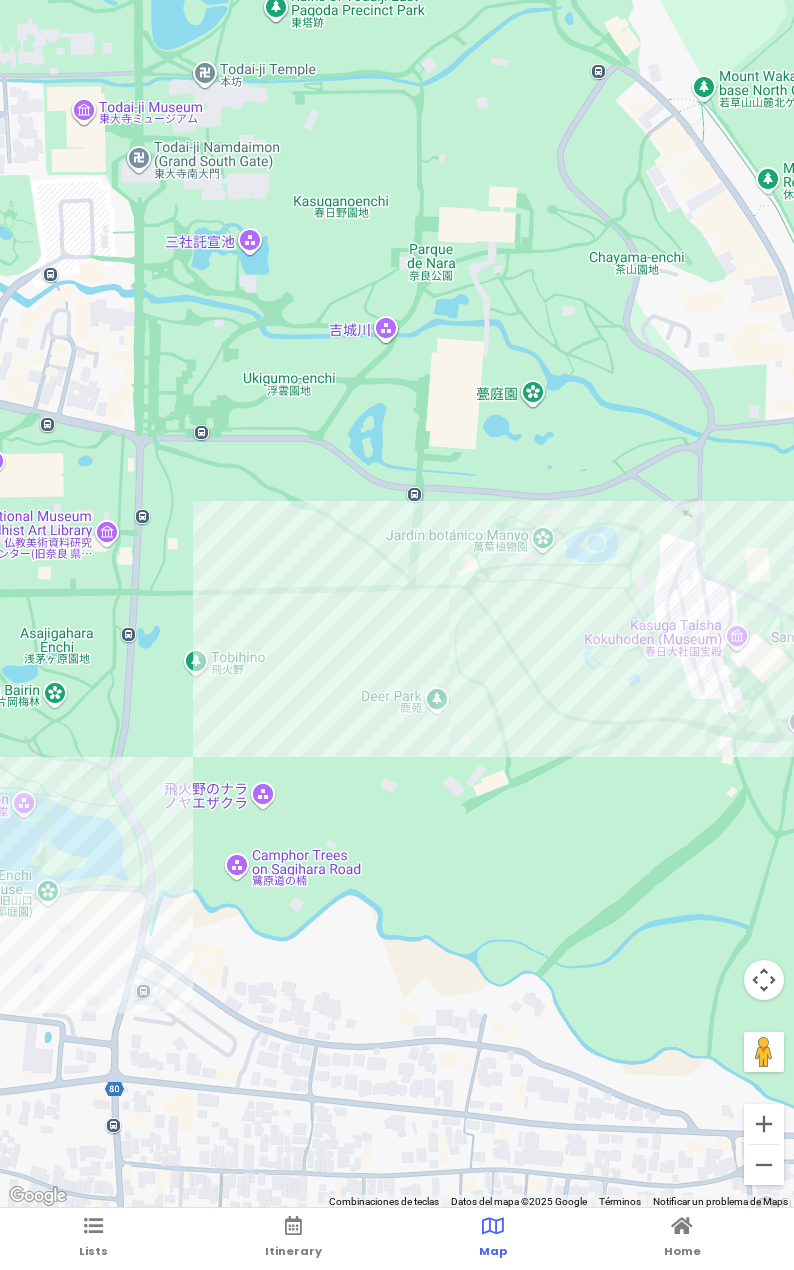drag, startPoint x: 565, startPoint y: 626, endPoint x: 527, endPoint y: 623, distance: 38.118237 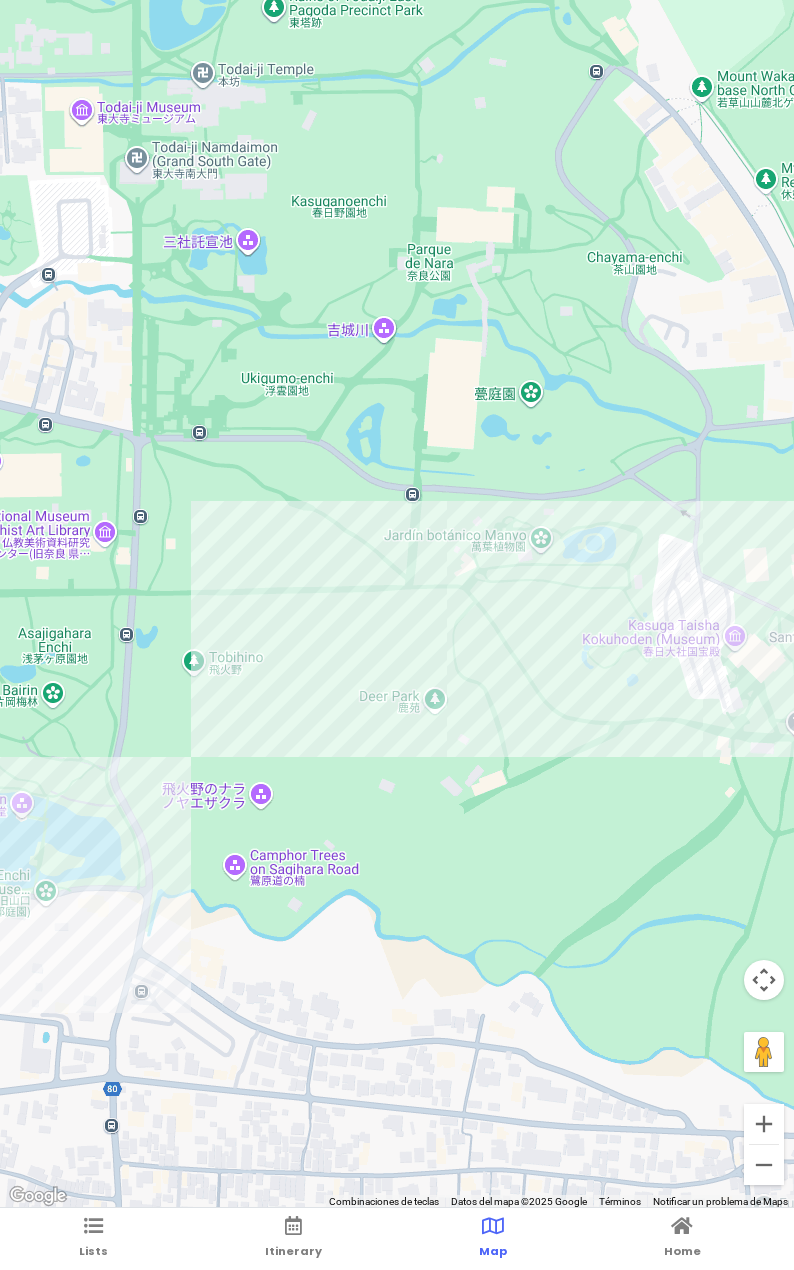 click at bounding box center [397, 604] 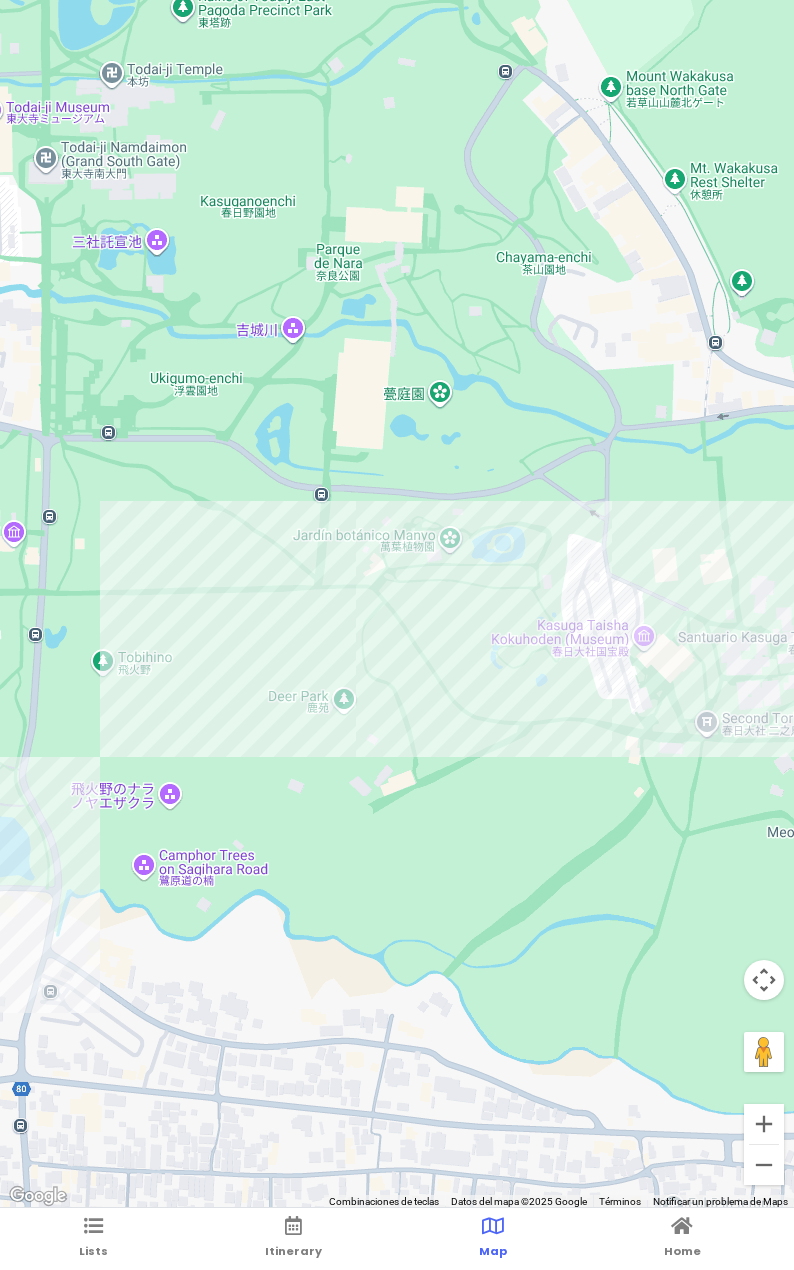 drag, startPoint x: 448, startPoint y: 606, endPoint x: 324, endPoint y: 603, distance: 124.036285 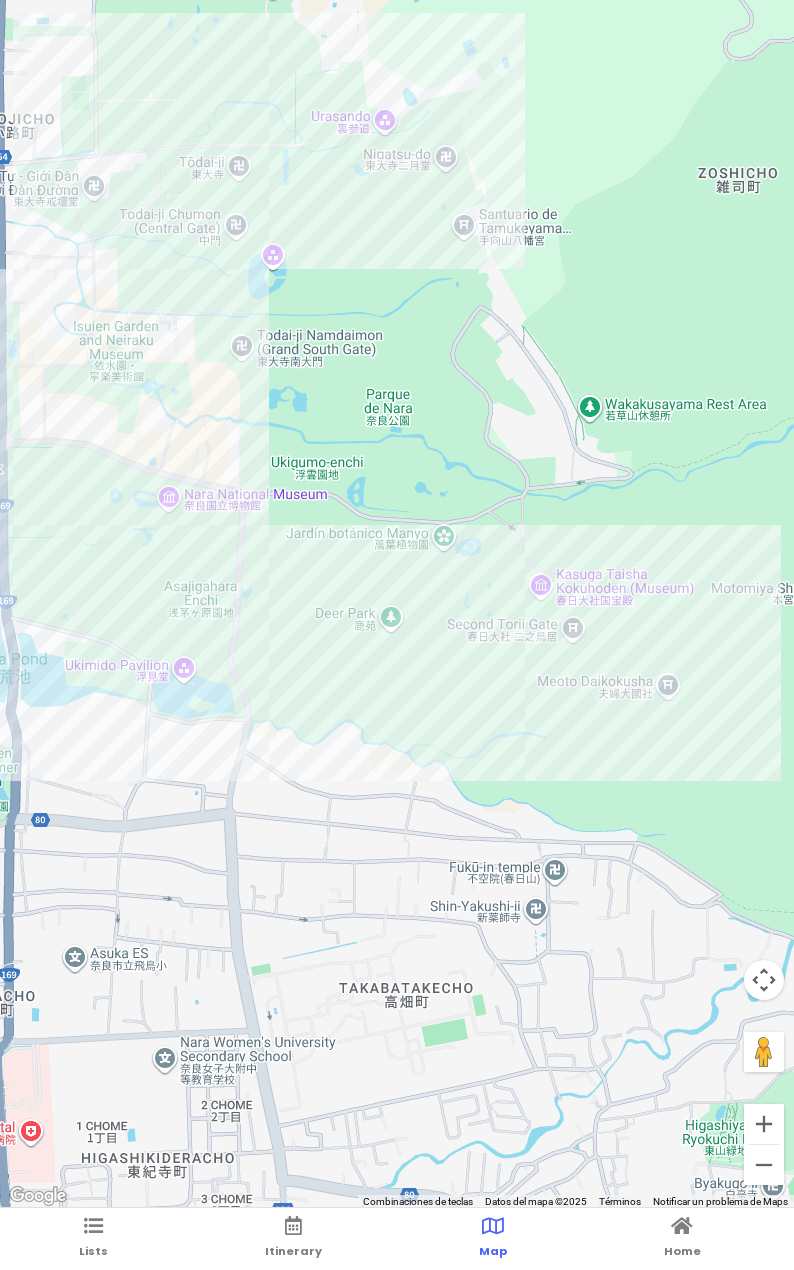 click at bounding box center (397, 604) 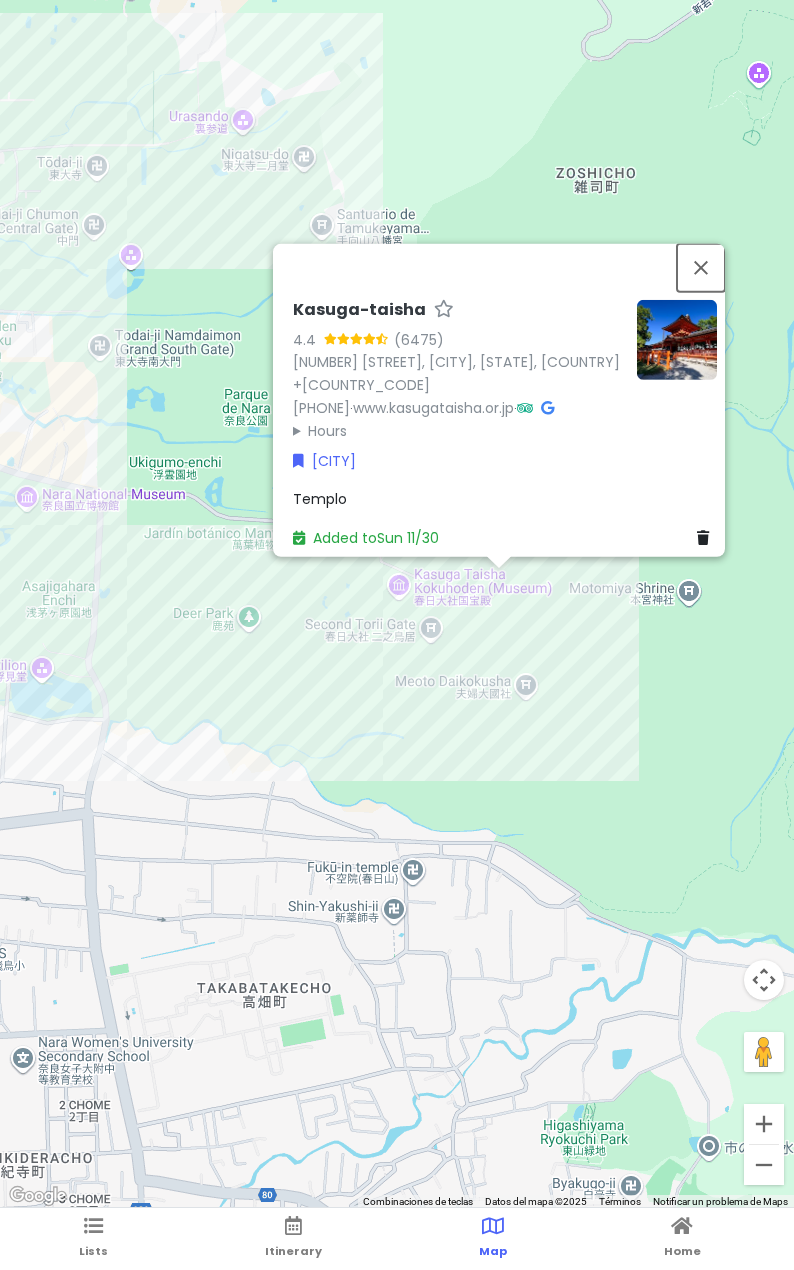click at bounding box center (701, 267) 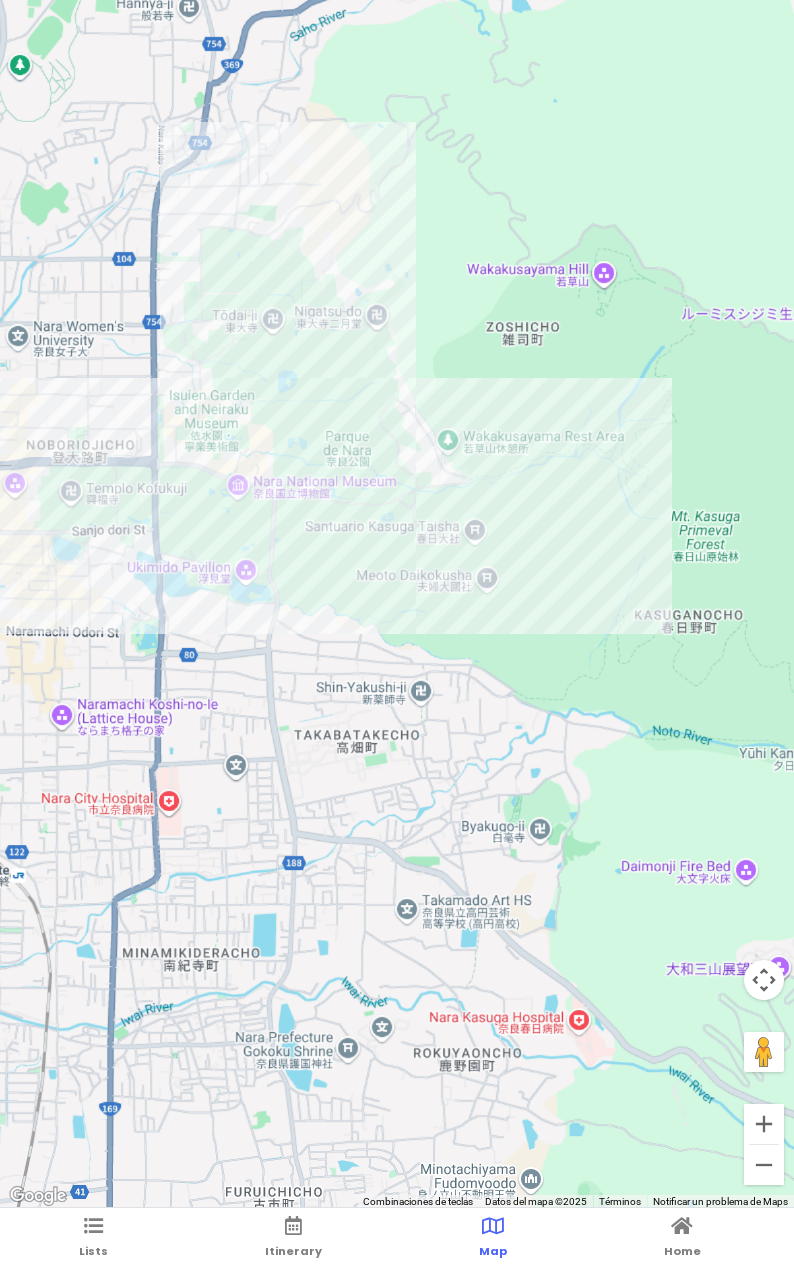 drag, startPoint x: 397, startPoint y: 490, endPoint x: 680, endPoint y: 480, distance: 283.17664 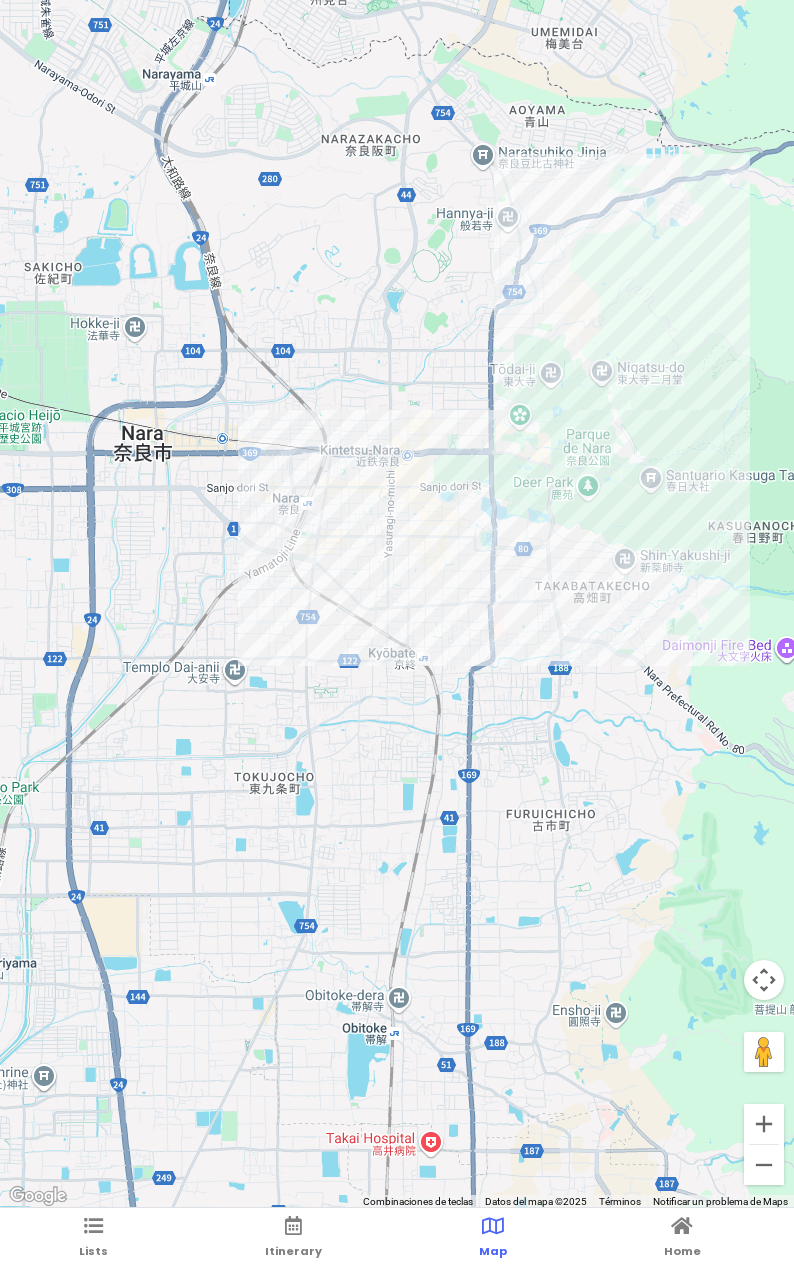 drag, startPoint x: 688, startPoint y: 511, endPoint x: 400, endPoint y: 507, distance: 288.02777 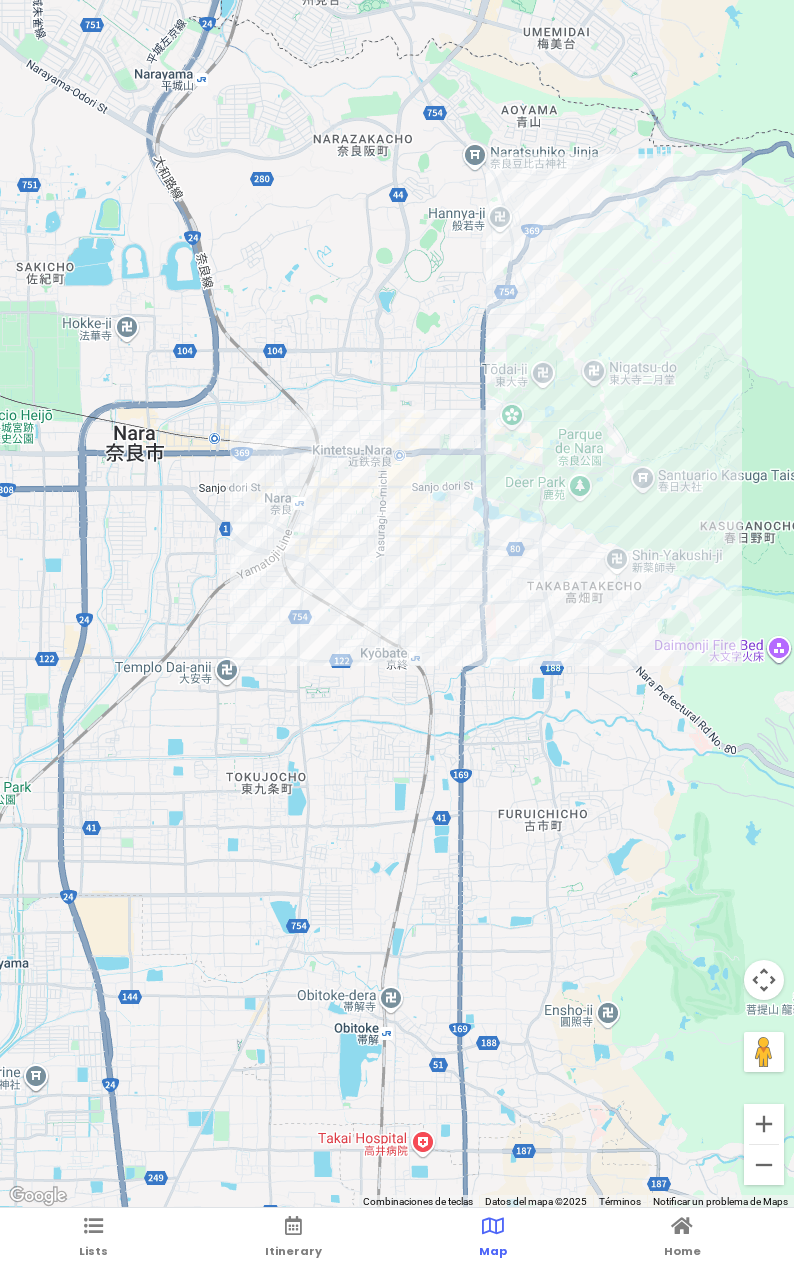 drag, startPoint x: 223, startPoint y: 698, endPoint x: 335, endPoint y: 696, distance: 112.01785 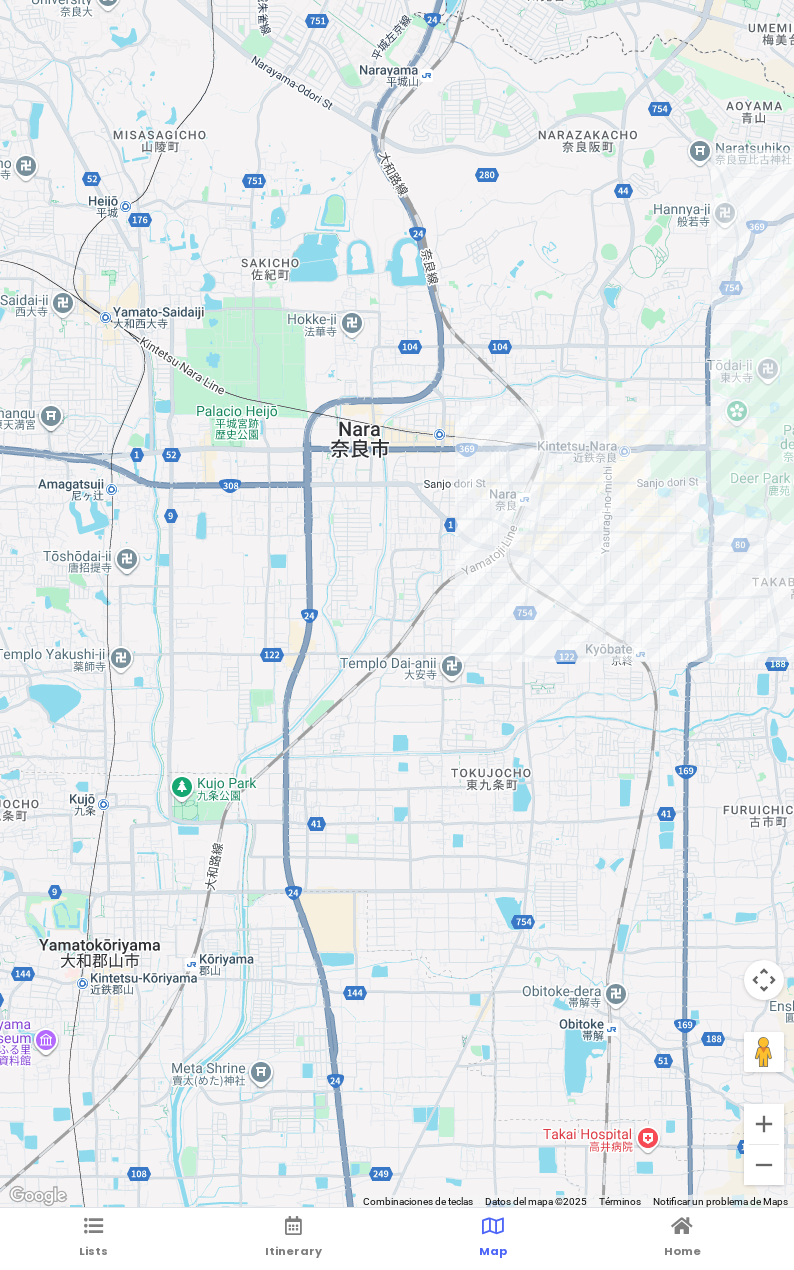 drag, startPoint x: 363, startPoint y: 746, endPoint x: 403, endPoint y: 686, distance: 72.11102 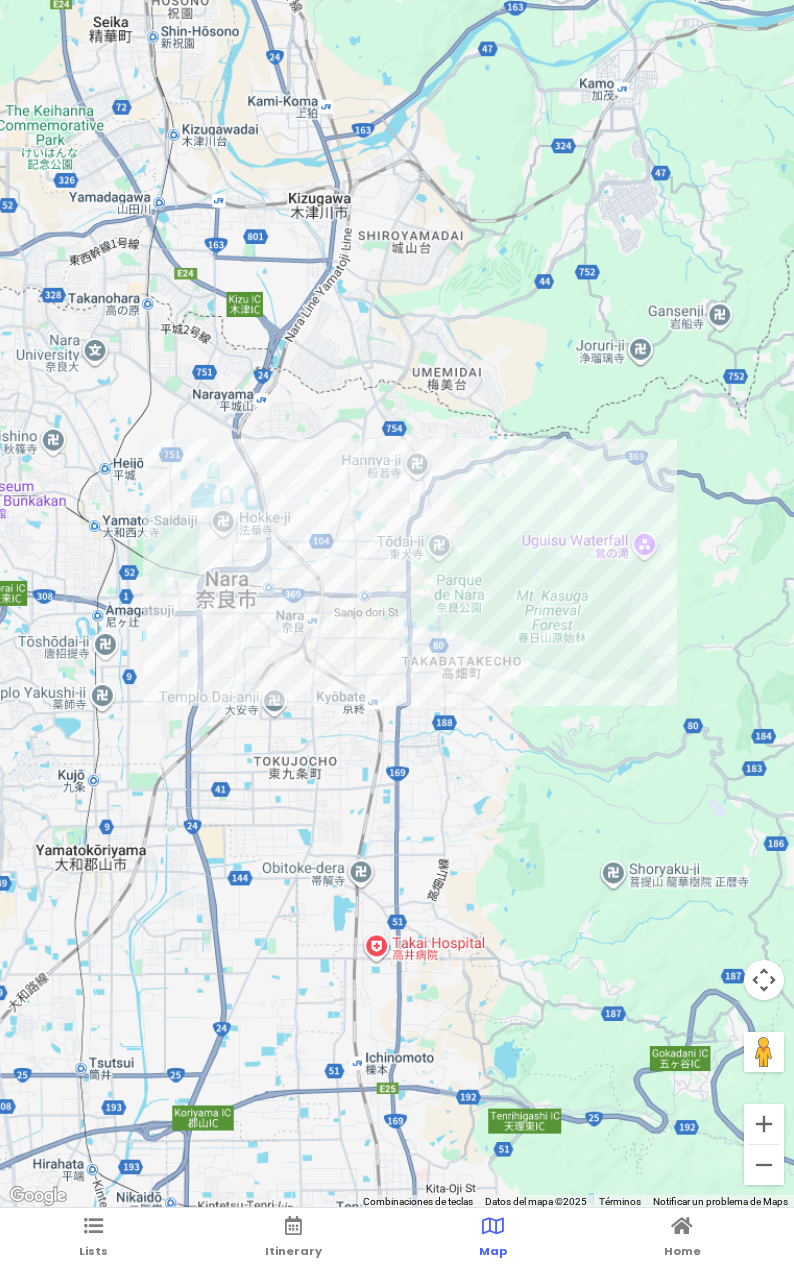 drag, startPoint x: 440, startPoint y: 686, endPoint x: 509, endPoint y: 669, distance: 71.063354 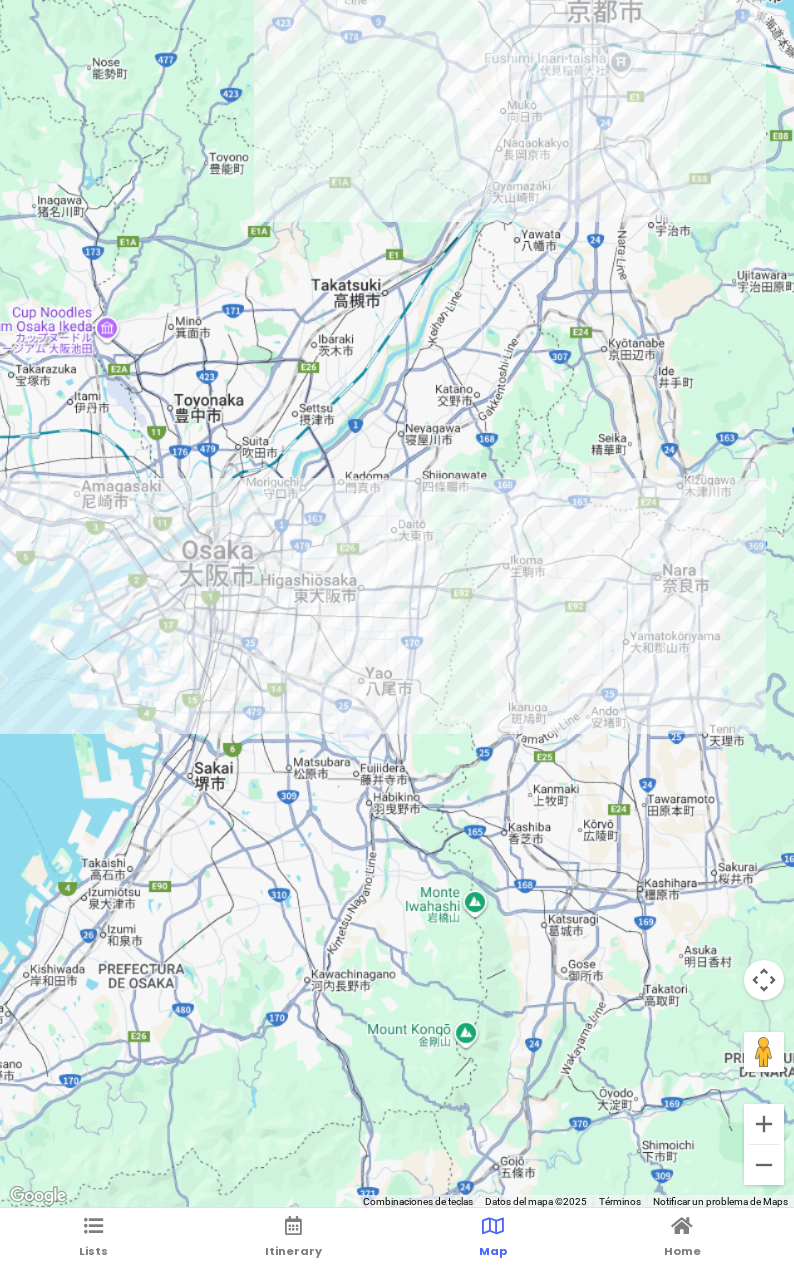 drag, startPoint x: 310, startPoint y: 660, endPoint x: 496, endPoint y: 631, distance: 188.24718 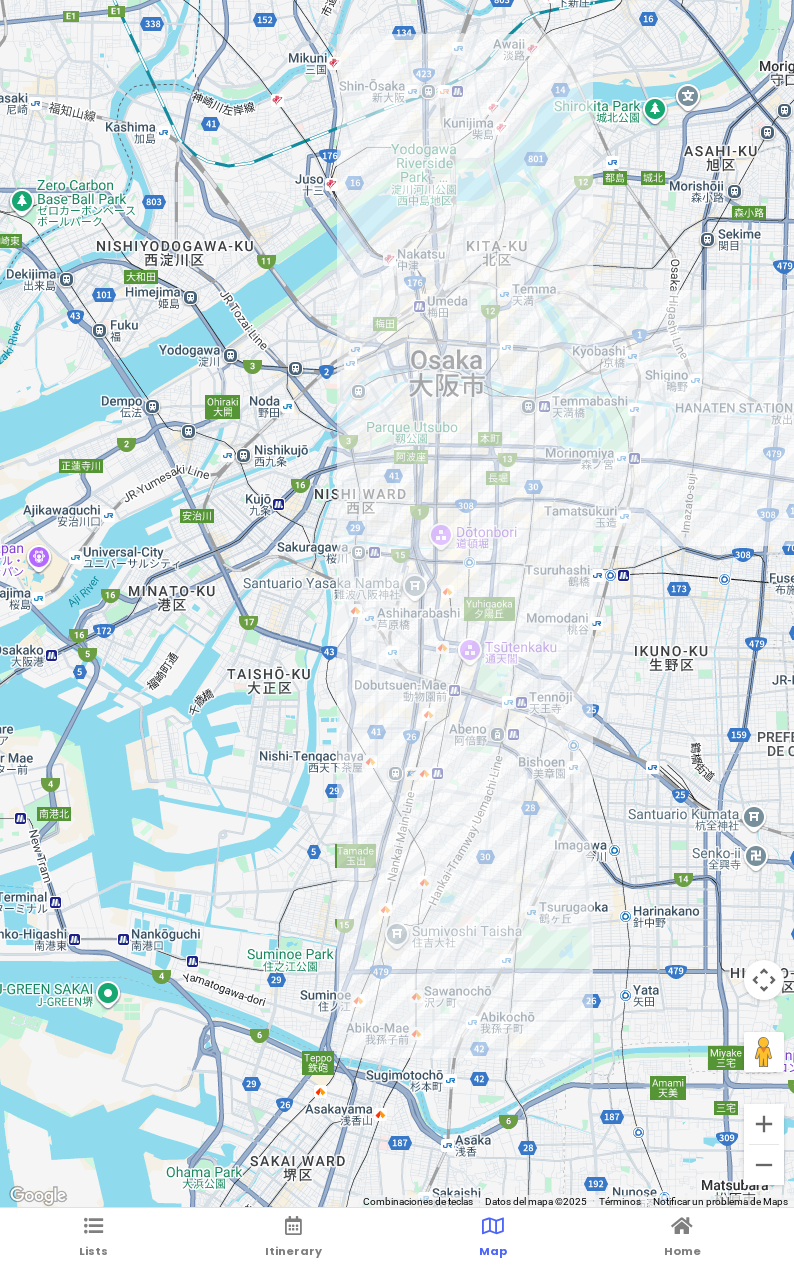 drag, startPoint x: 307, startPoint y: 774, endPoint x: 334, endPoint y: 687, distance: 91.09336 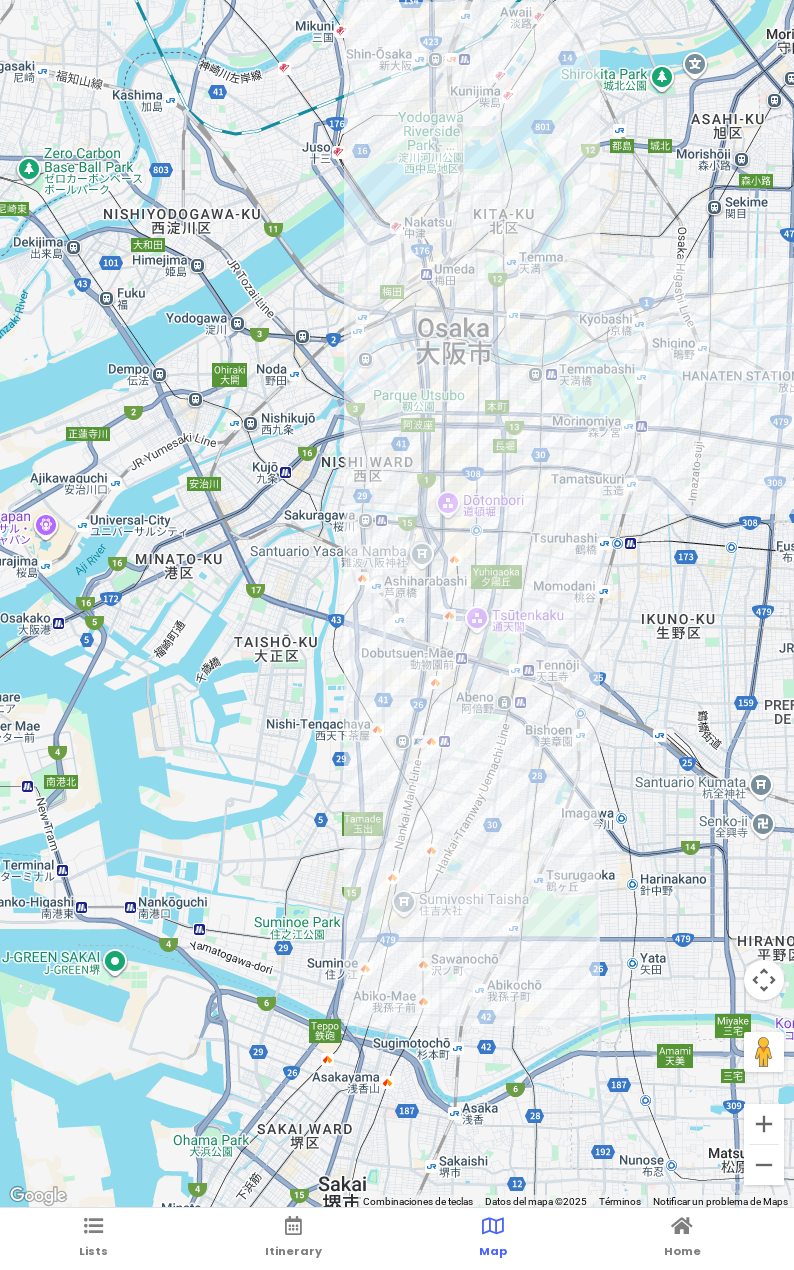 drag, startPoint x: 380, startPoint y: 616, endPoint x: 342, endPoint y: 680, distance: 74.431175 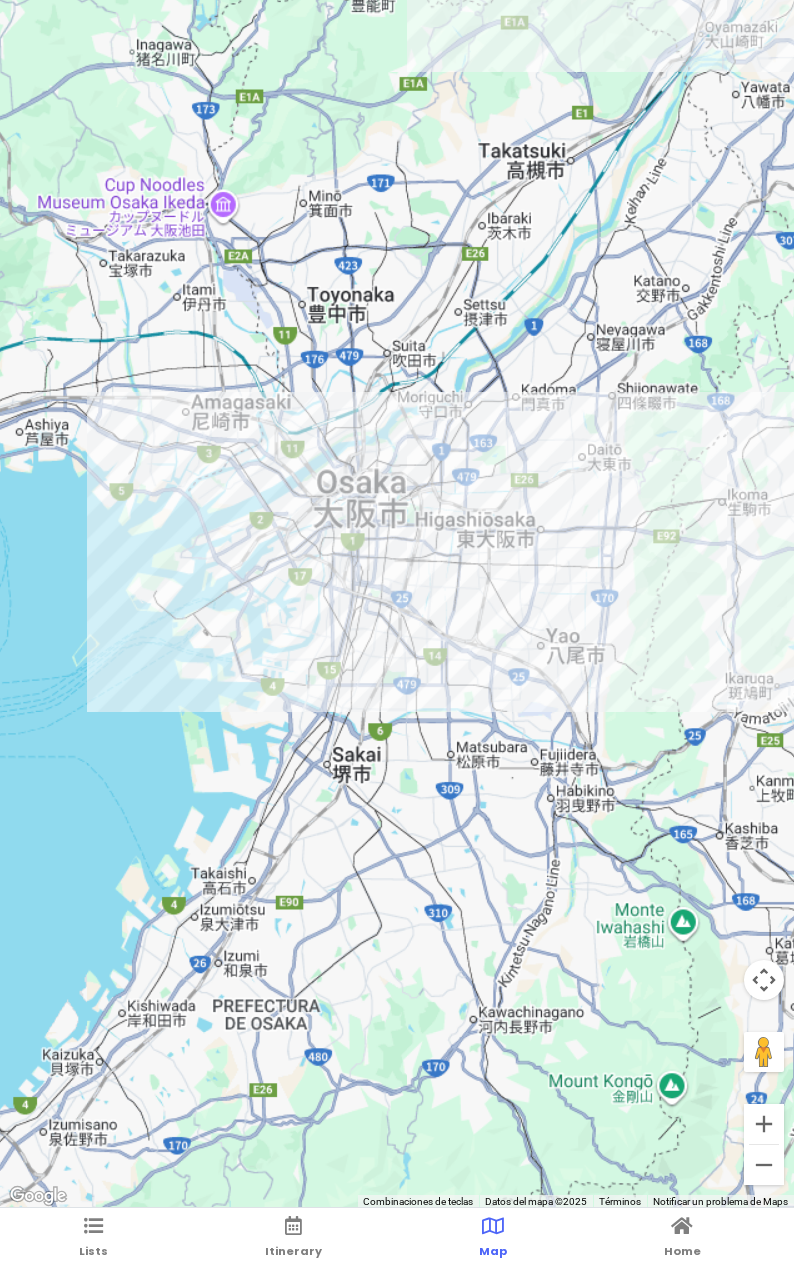 drag, startPoint x: 233, startPoint y: 611, endPoint x: 563, endPoint y: 572, distance: 332.29654 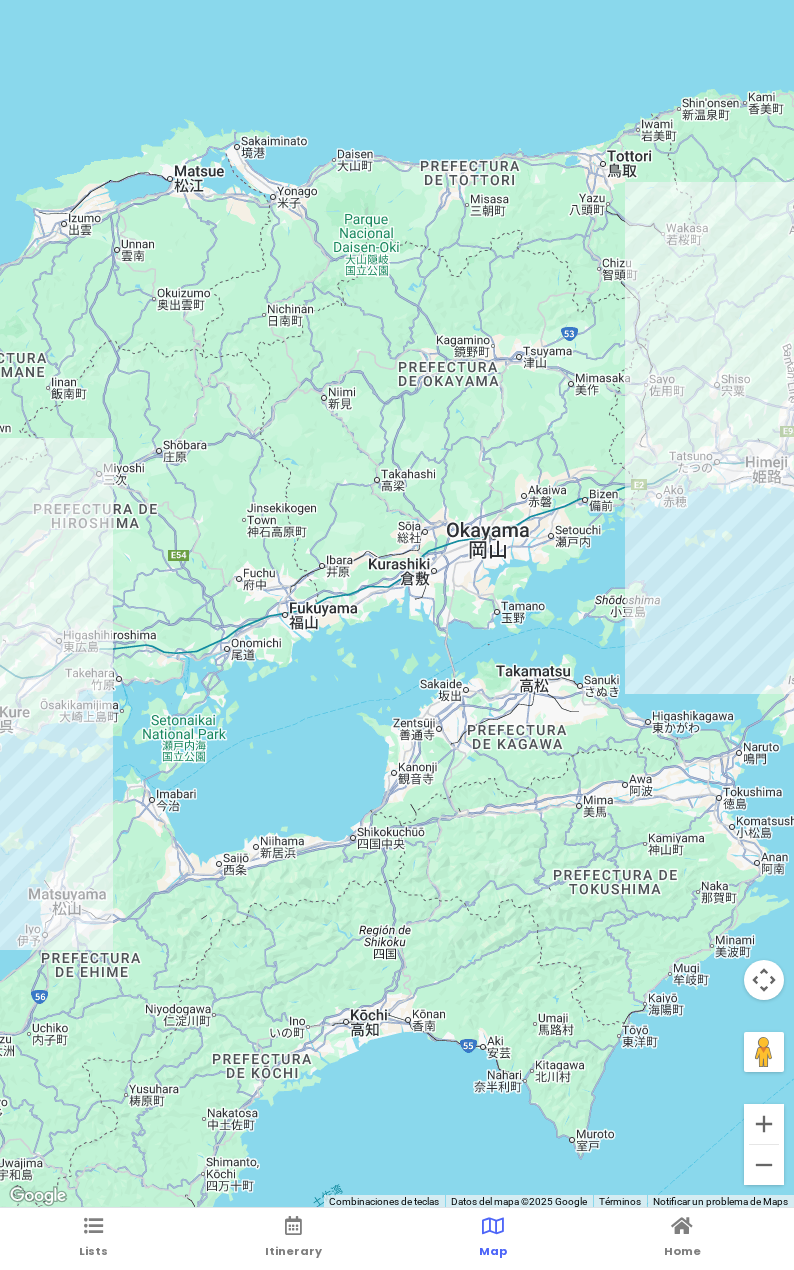 drag, startPoint x: 217, startPoint y: 555, endPoint x: 645, endPoint y: 539, distance: 428.29895 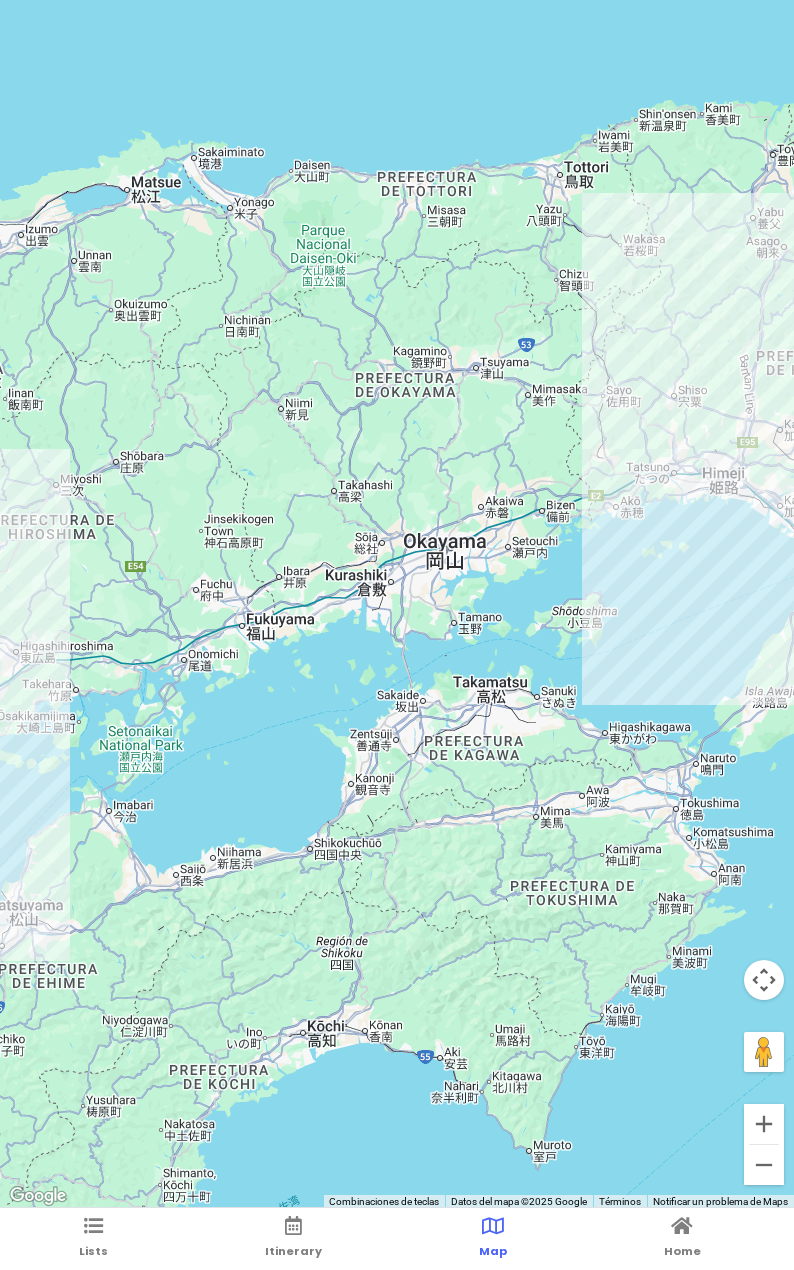 click at bounding box center [397, 604] 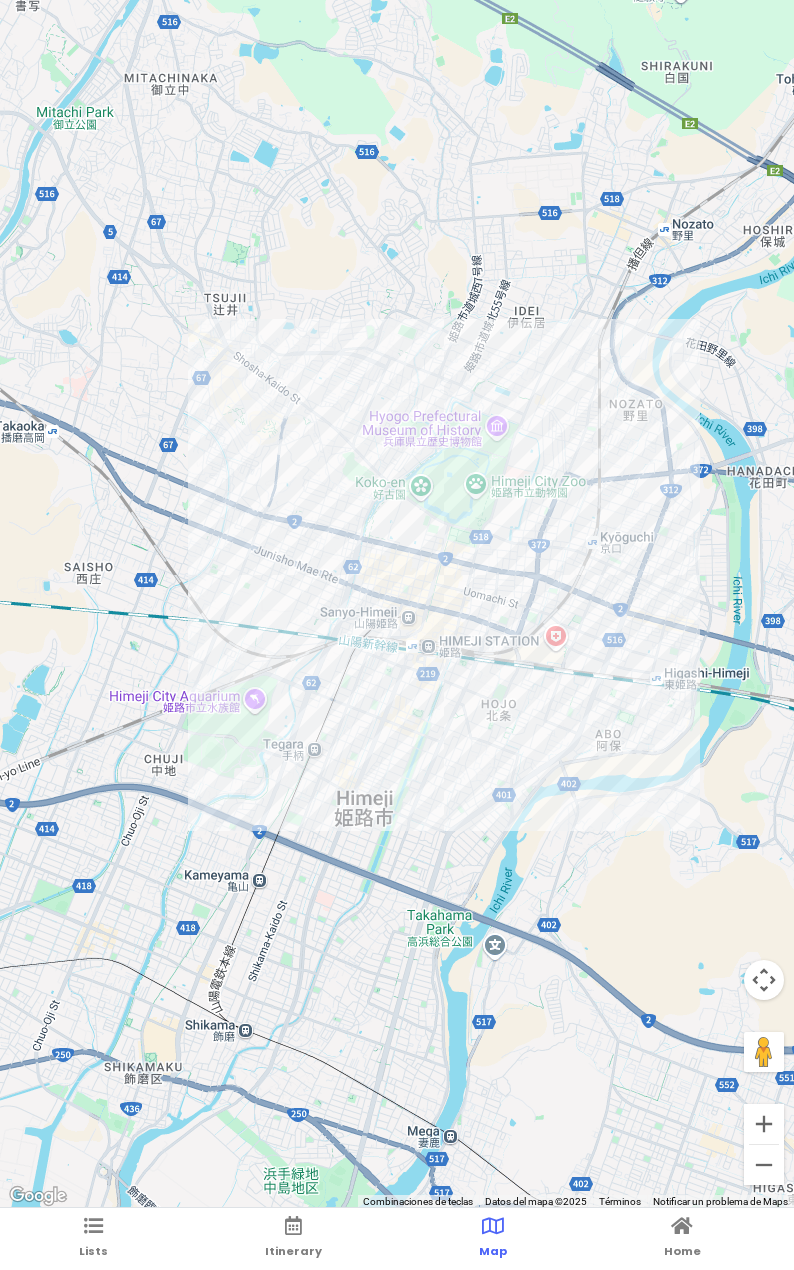 click at bounding box center [397, 604] 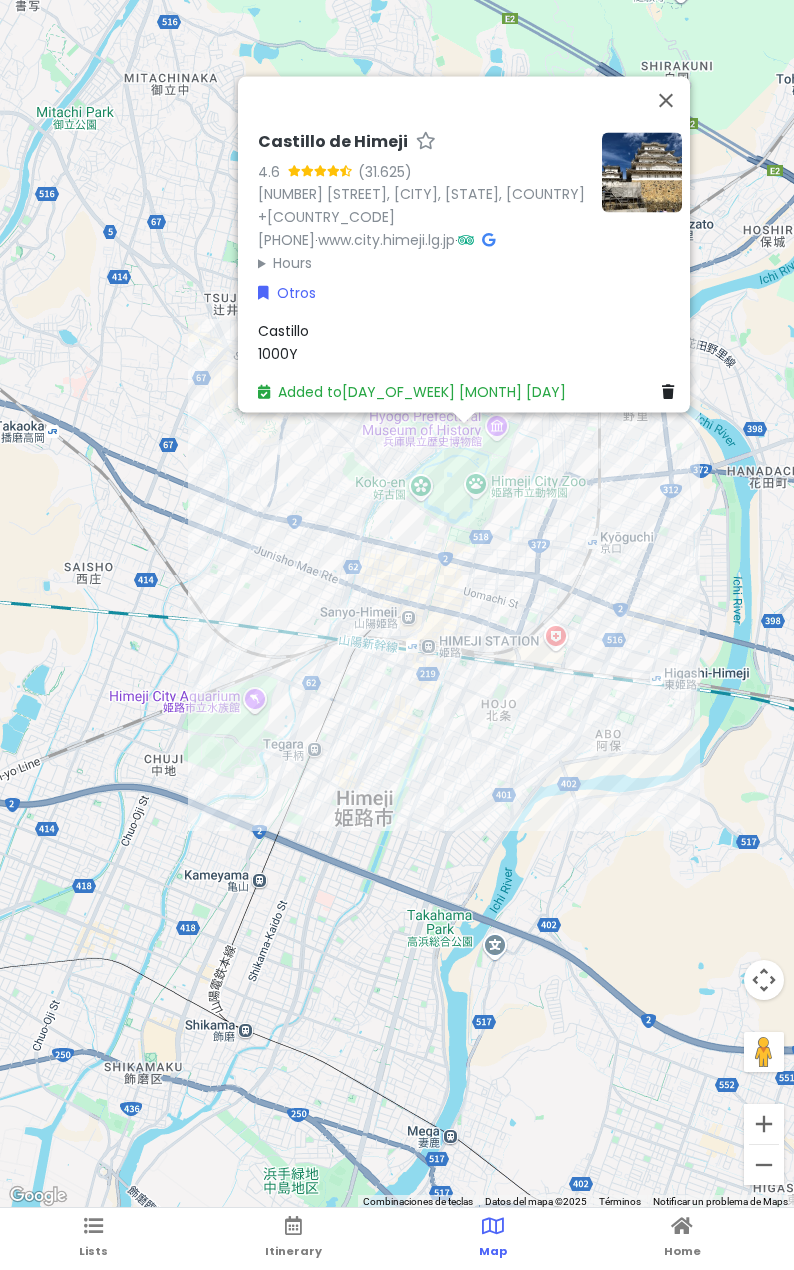 click on "Castillo de Himeji 4.6        ([RATING]) [NUMBER] [STREET], [CITY], [STATE] [POSTAL_CODE], [COUNTRY] +[COUNTRY_CODE] [PHONE]   ·   www.city.himeji.lg.jp   ·   Hours lunes  [TIME] martes  [TIME] miércoles  [TIME] jueves  [TIME] viernes  [TIME] sábado  [TIME] domingo  [TIME] Otros Castillo
[PRICE] Added to  Thu [DATE]" at bounding box center (397, 604) 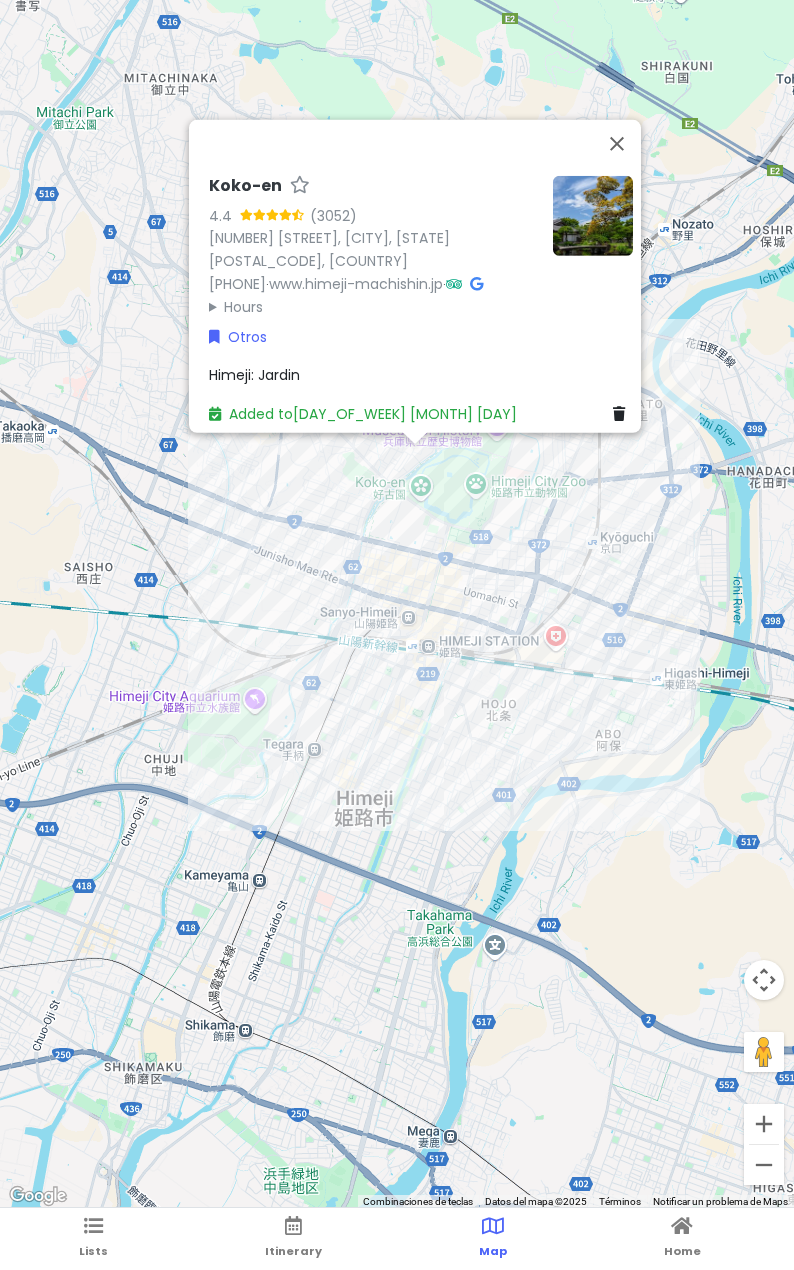 click on "Koko-en 4.4        ([PHONE_EXT]) [NUMBER] [STREET], [CITY], [STATE] [POSTAL_CODE], [COUNTRY] +[COUNTRY_CODE] [PHONE]   ·   www.himeji-machishin.jp   ·   Hours lunes  [TIME] martes  [TIME] miércoles  [TIME] jueves  [TIME] viernes  [TIME] sábado  [TIME] domingo  [TIME] Otros [CITY]: Jardin Added to  Thu [DATE]" at bounding box center (397, 604) 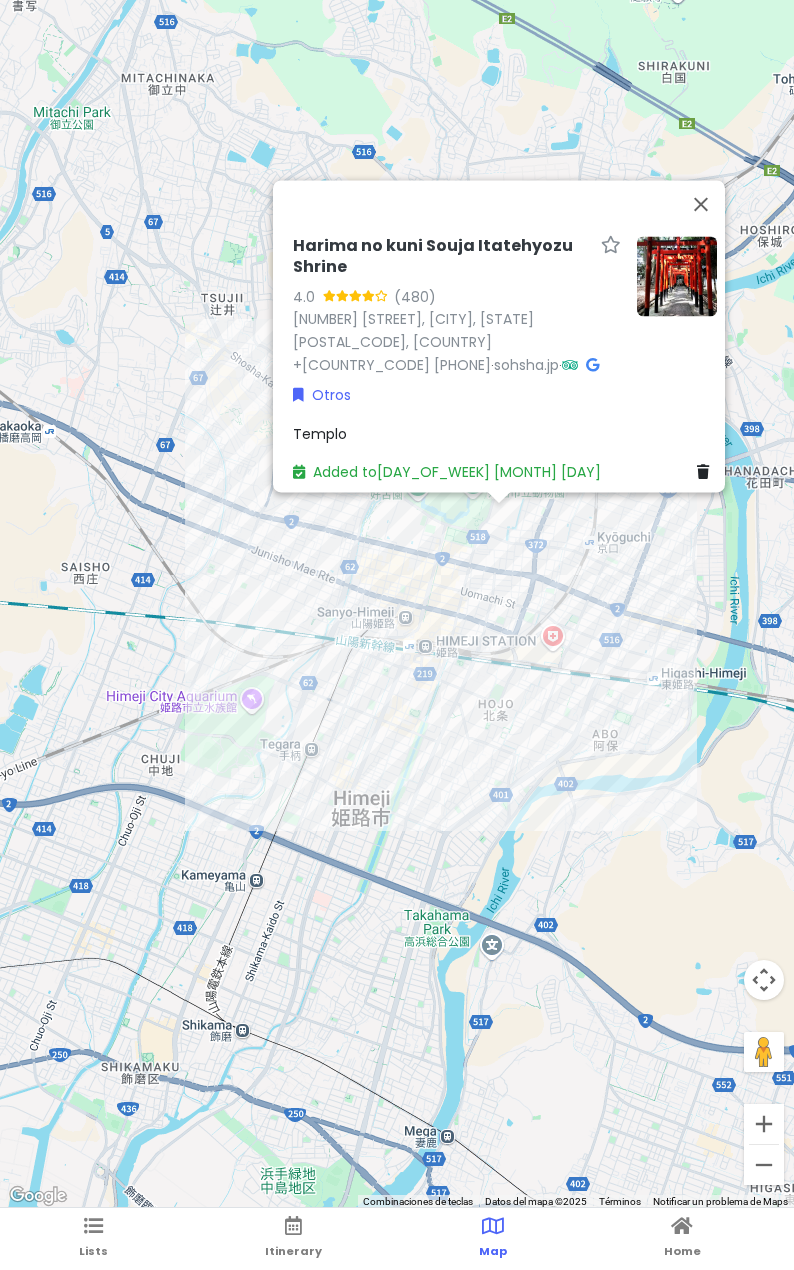 click on "Harima no kuni Souja Itatehyozu Shrine [RATING]        ([REVIEWS]) [NUMBER] [STREET], [CITY], [STATE] [POSTAL_CODE], [COUNTRY] [PHONE]   ·   sohsha.jp   ·   Otros Templo Added to  [DAY] [MONTH] [DAY_NUM]" at bounding box center (397, 604) 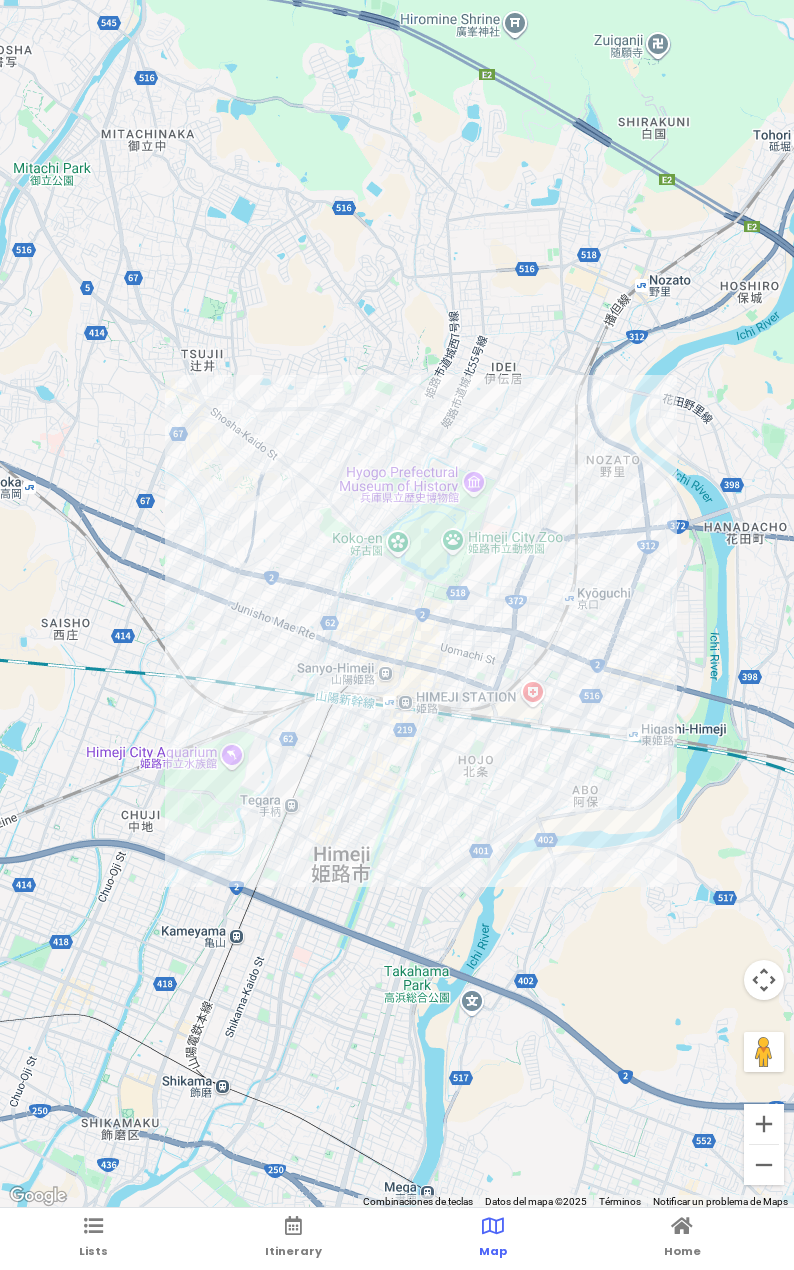 drag, startPoint x: 206, startPoint y: 697, endPoint x: 382, endPoint y: 641, distance: 184.69434 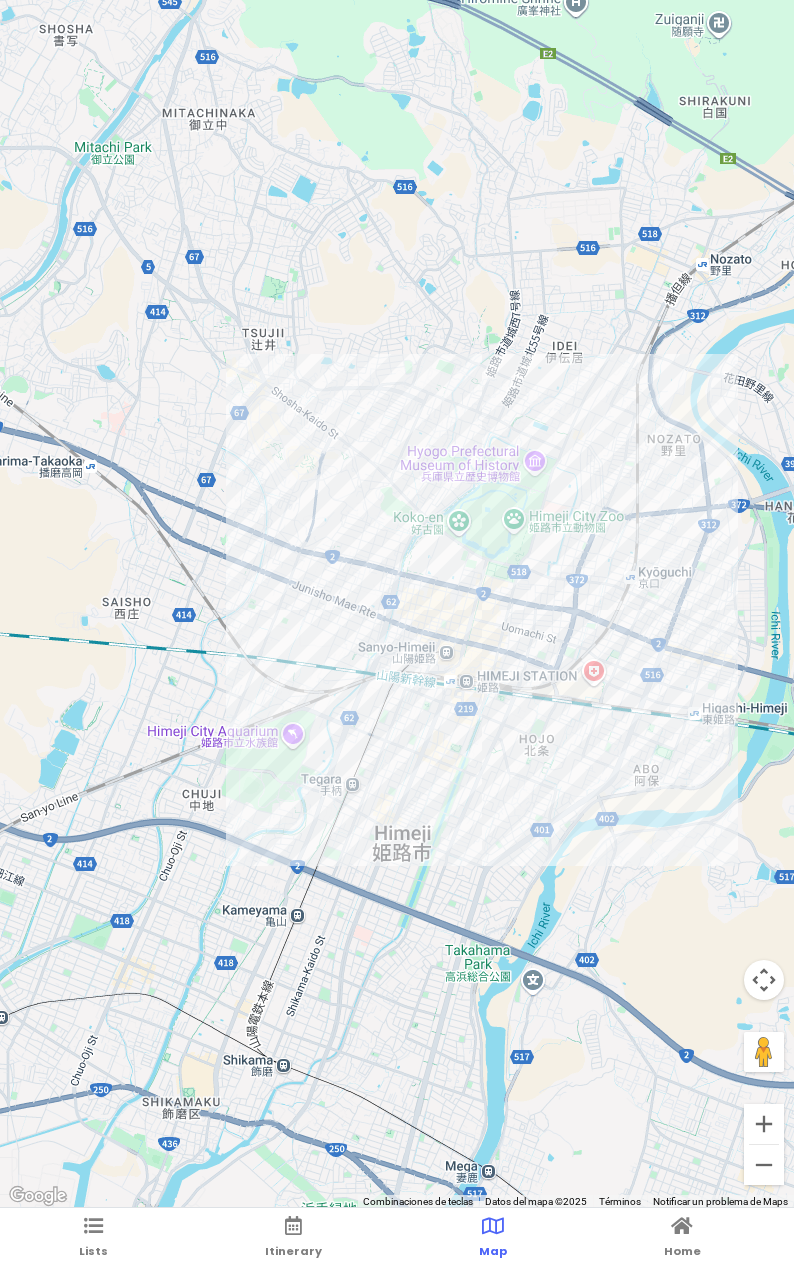 click at bounding box center [397, 604] 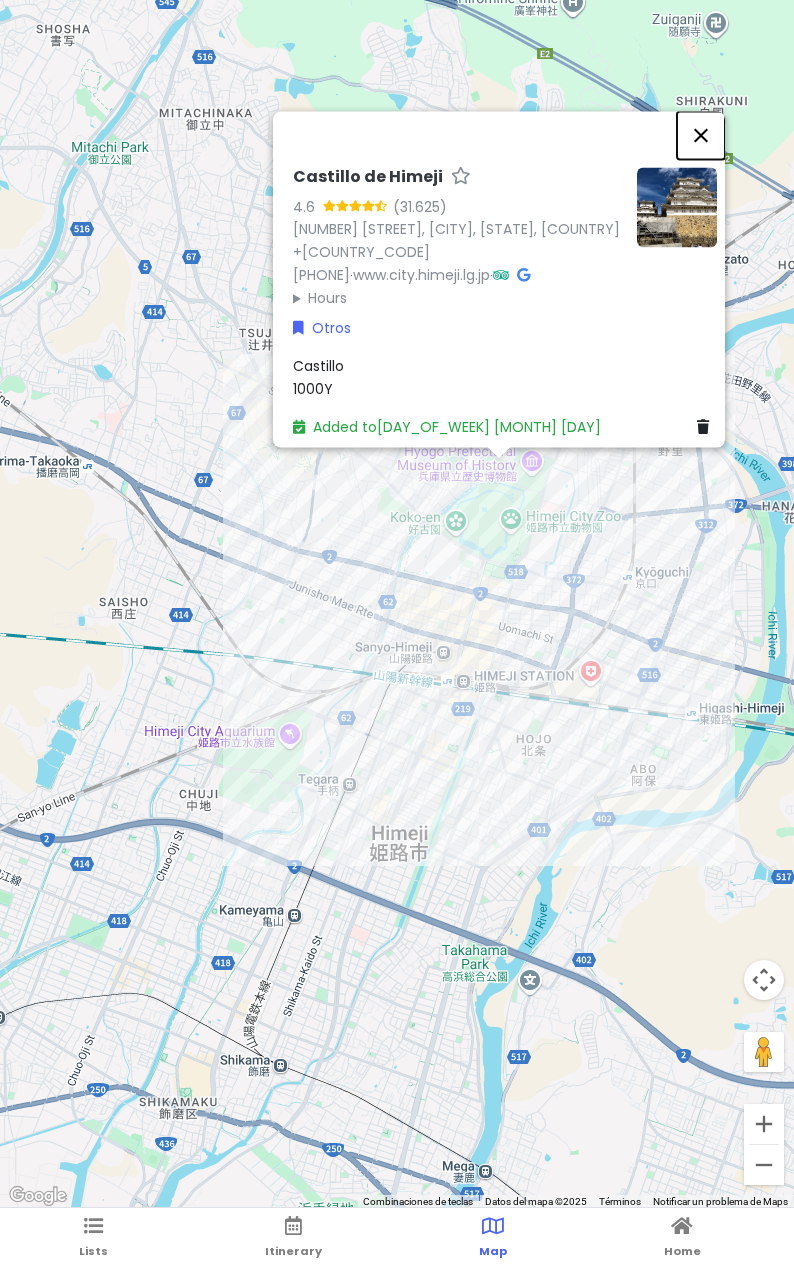 click at bounding box center (701, 135) 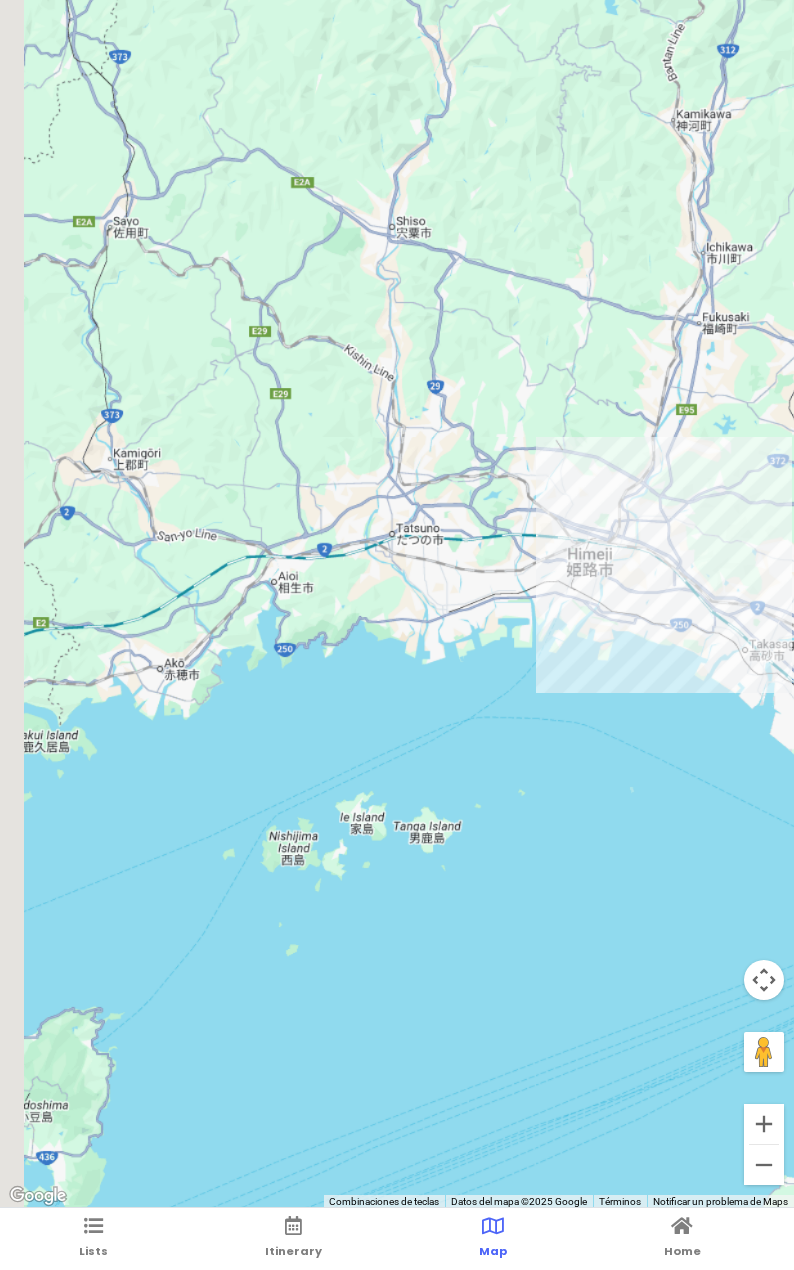 drag, startPoint x: 369, startPoint y: 619, endPoint x: 601, endPoint y: 603, distance: 232.55107 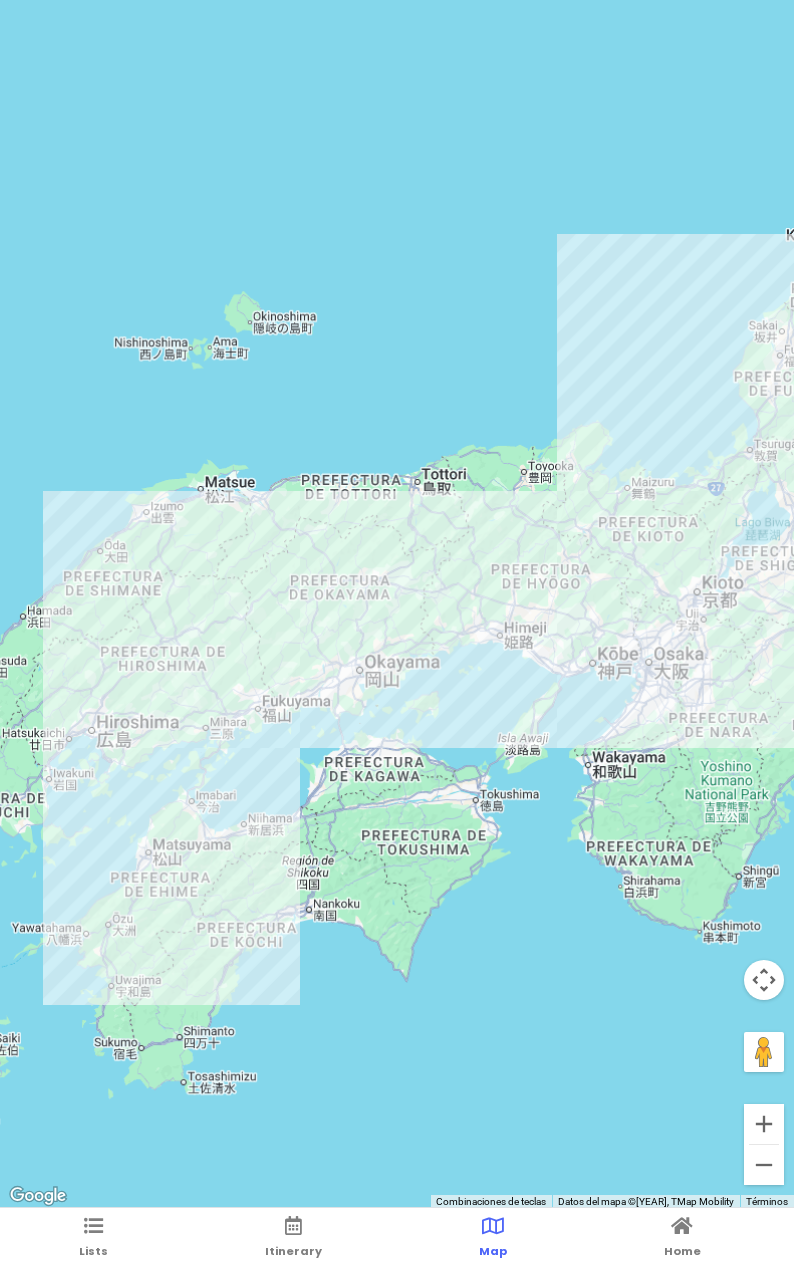 drag, startPoint x: 215, startPoint y: 705, endPoint x: 524, endPoint y: 623, distance: 319.69516 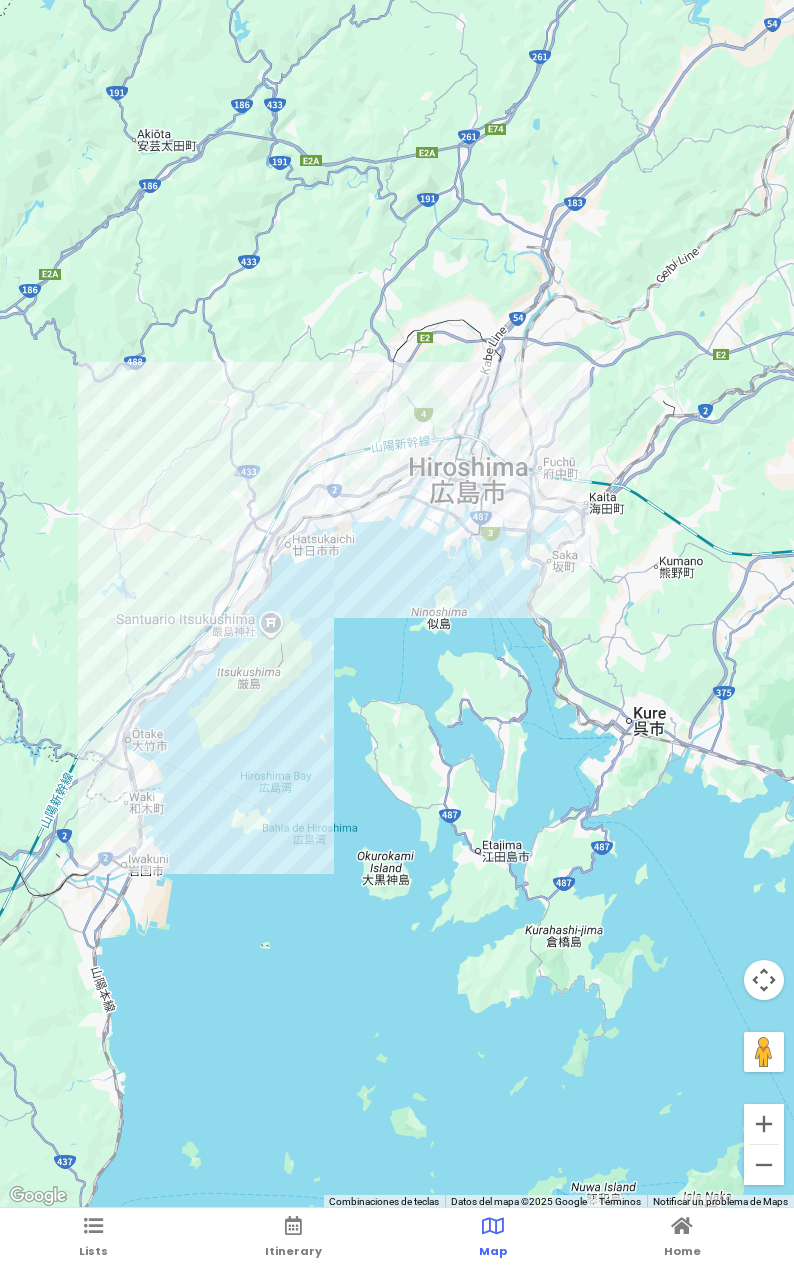 drag, startPoint x: 389, startPoint y: 474, endPoint x: 363, endPoint y: 464, distance: 27.856777 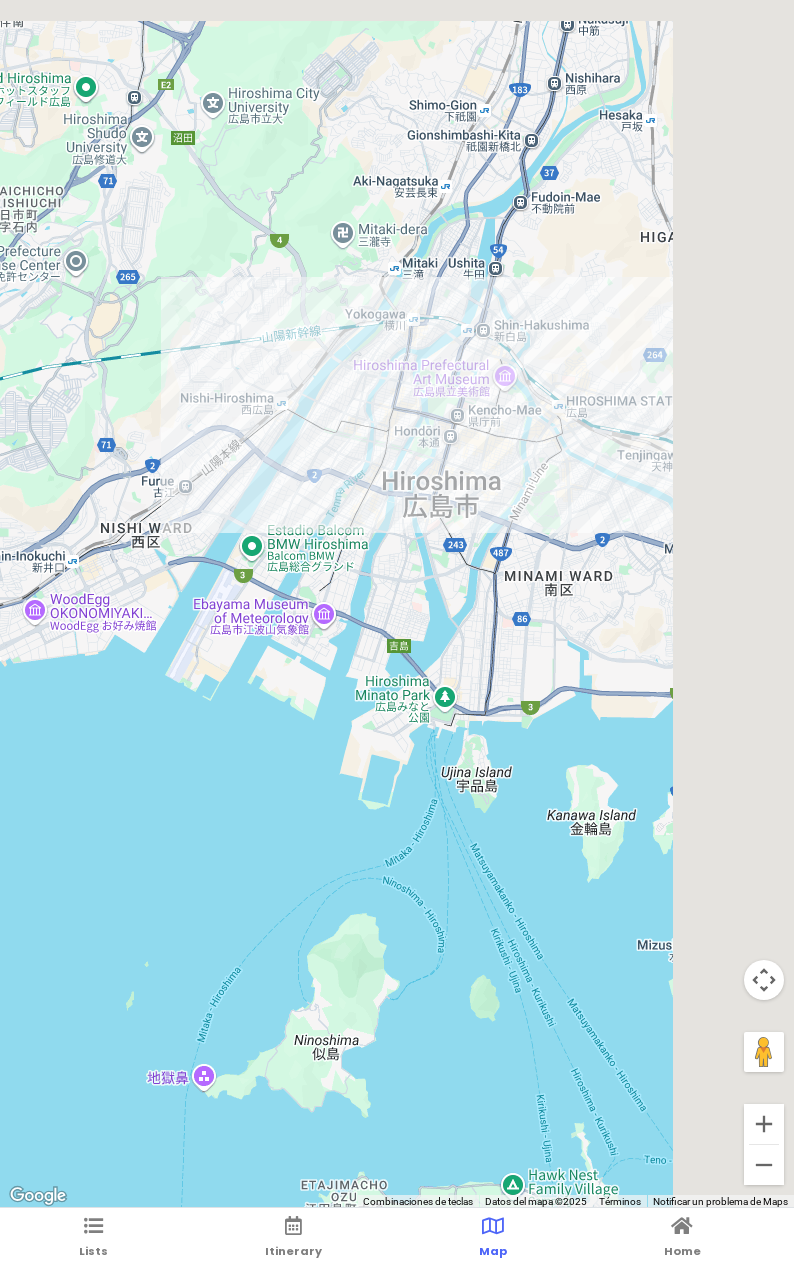 drag, startPoint x: 484, startPoint y: 472, endPoint x: 357, endPoint y: 486, distance: 127.769325 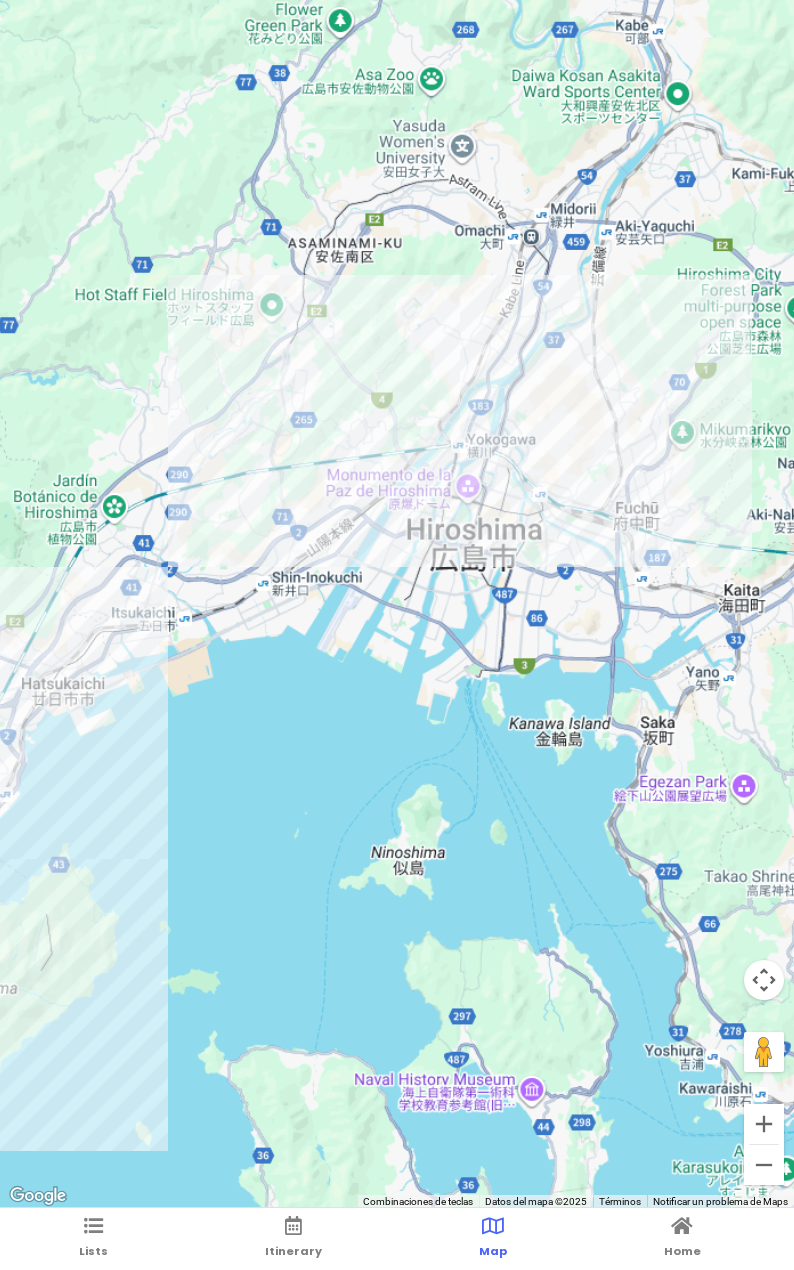 drag, startPoint x: 510, startPoint y: 695, endPoint x: 530, endPoint y: 684, distance: 22.825424 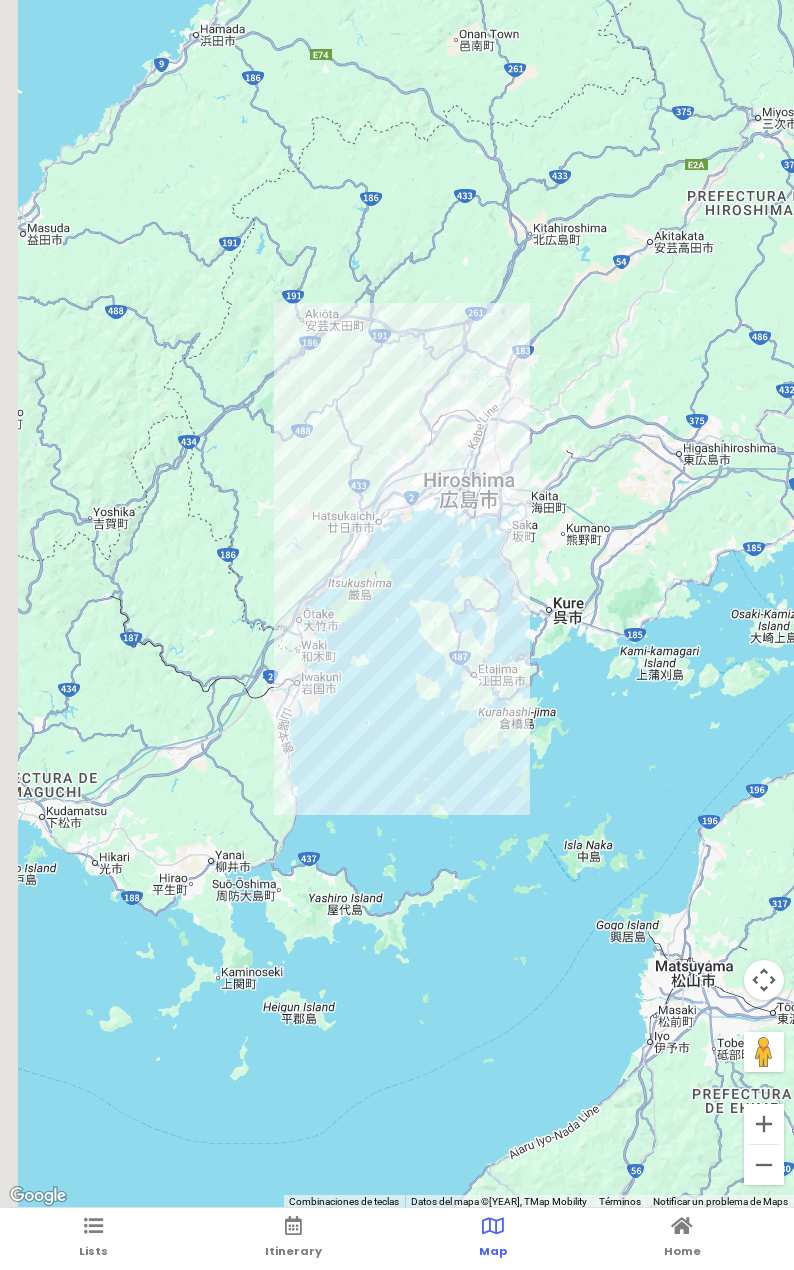 drag, startPoint x: 457, startPoint y: 652, endPoint x: 512, endPoint y: 581, distance: 89.81091 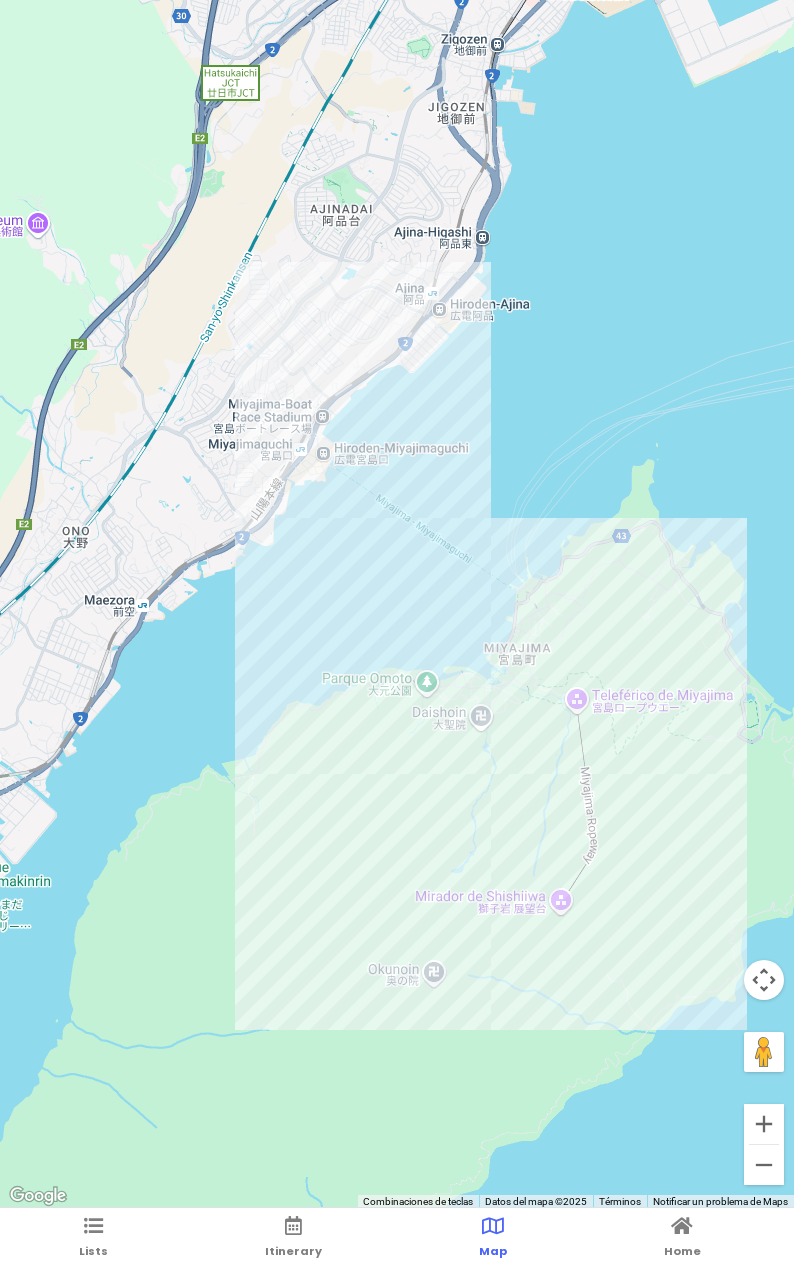 drag, startPoint x: 379, startPoint y: 750, endPoint x: 354, endPoint y: 696, distance: 59.5063 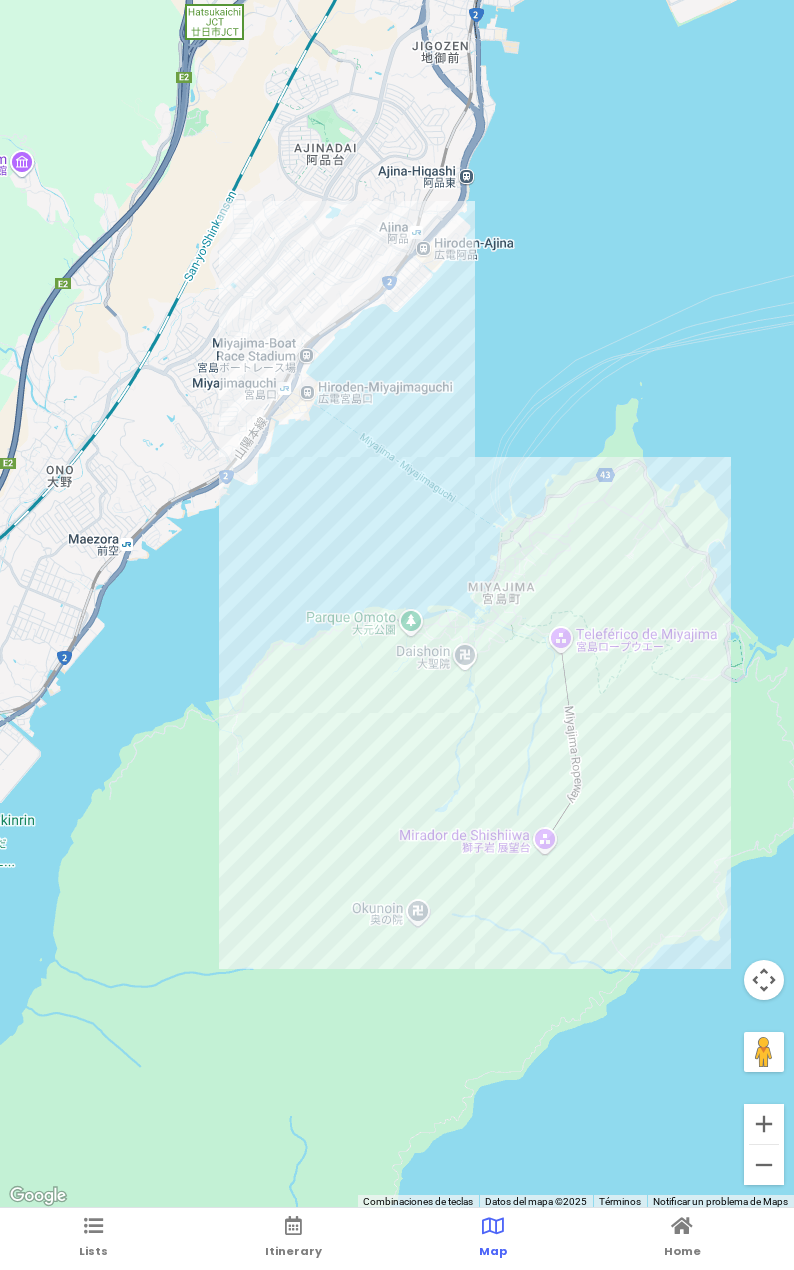 click at bounding box center (397, 604) 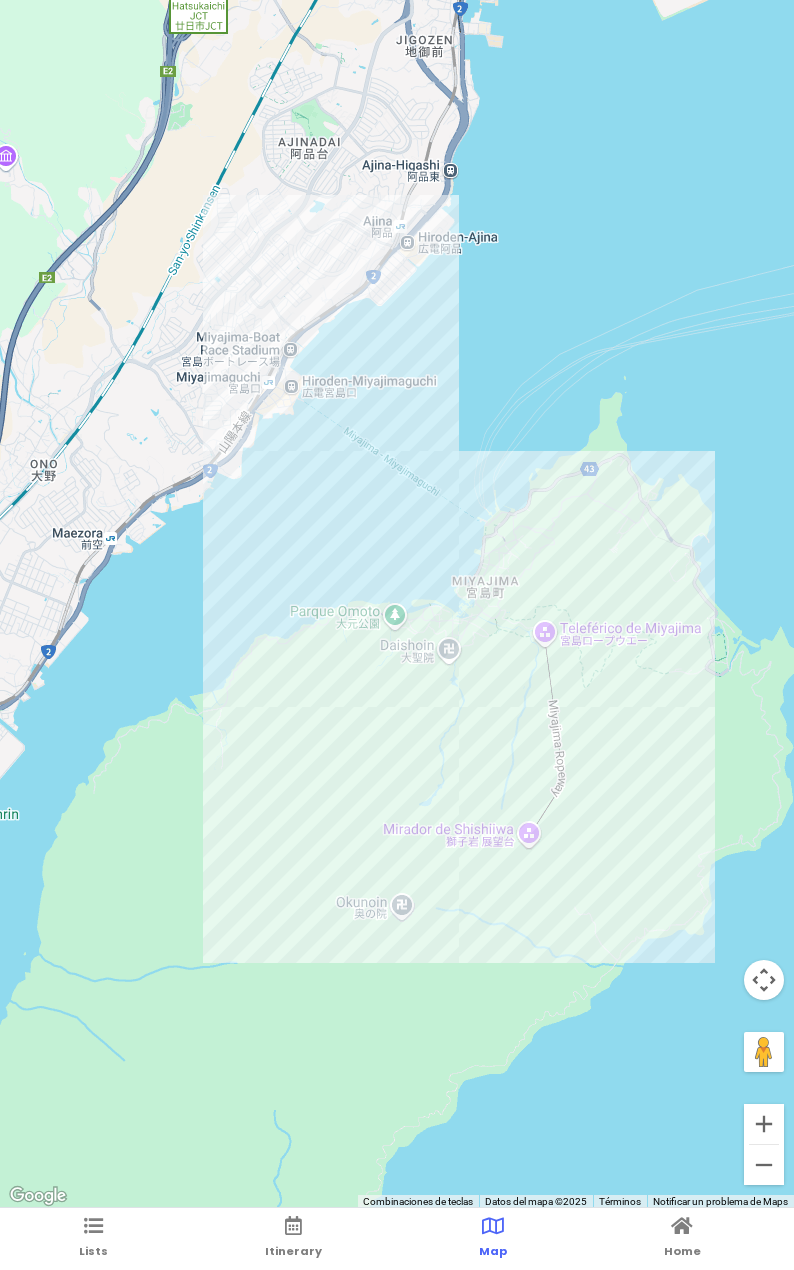 drag, startPoint x: 267, startPoint y: 670, endPoint x: 251, endPoint y: 667, distance: 16.27882 